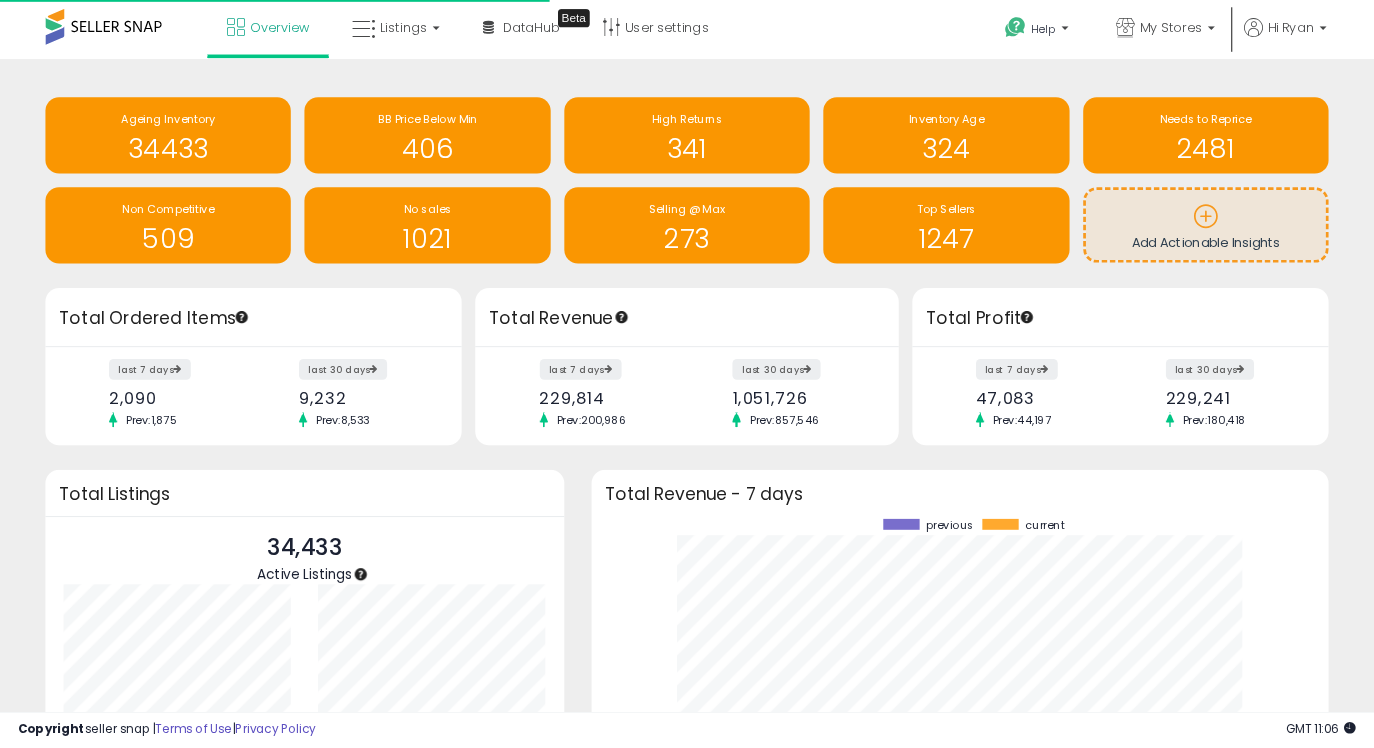 scroll, scrollTop: 0, scrollLeft: 0, axis: both 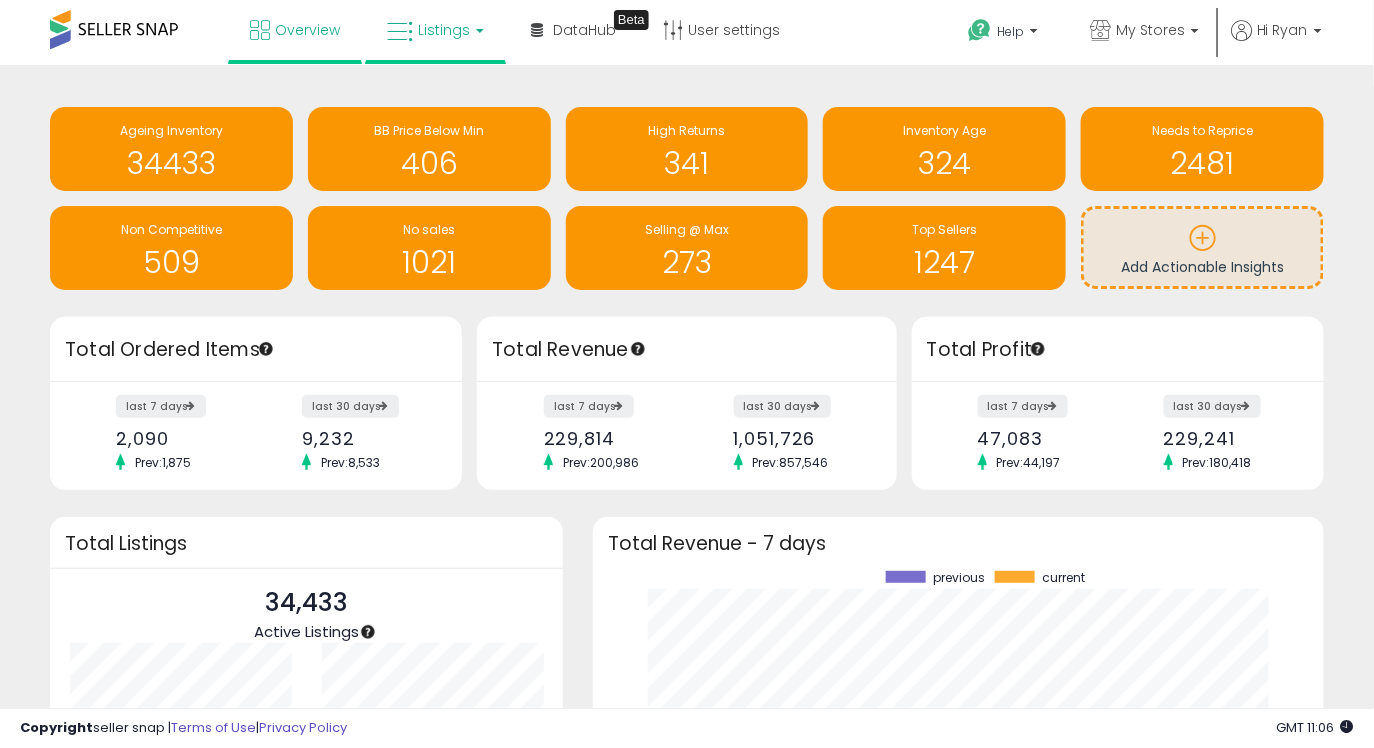 click on "Listings" at bounding box center (444, 30) 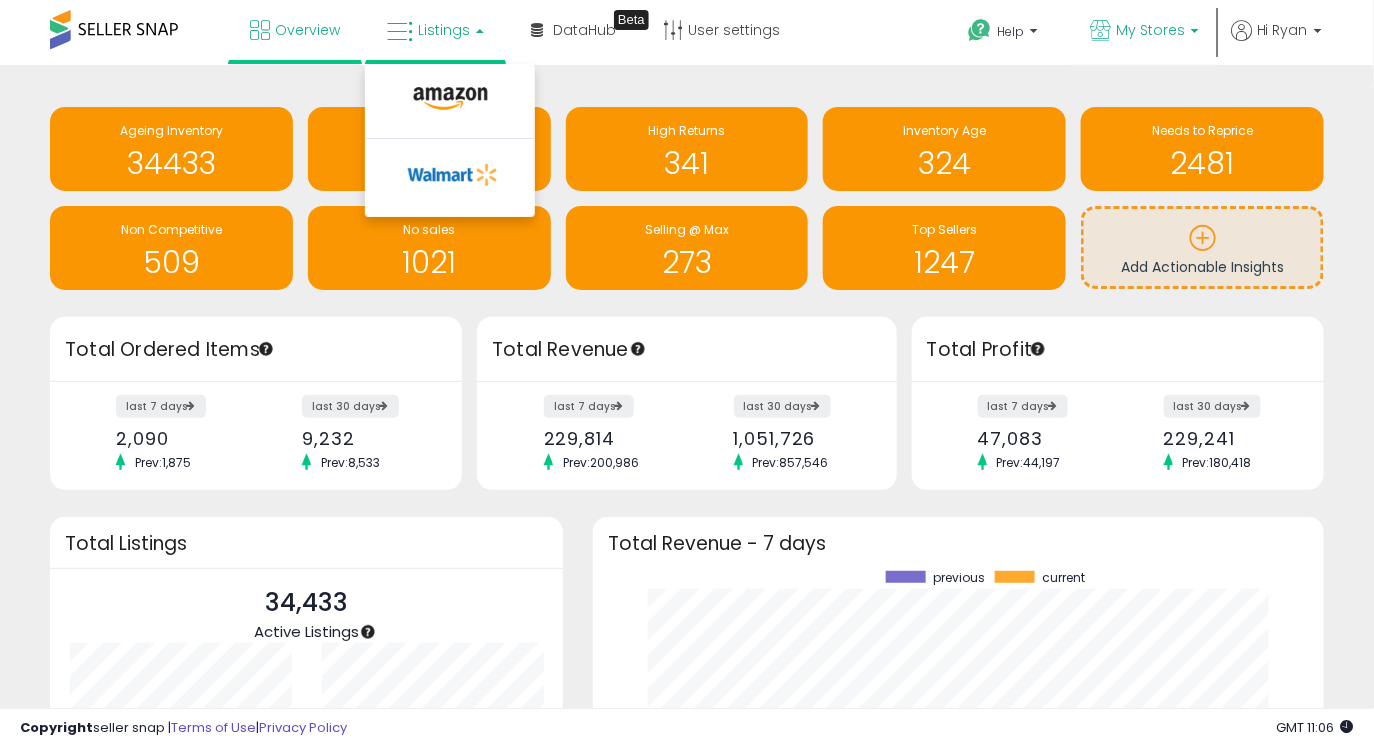 click on "My Stores" at bounding box center (1144, 32) 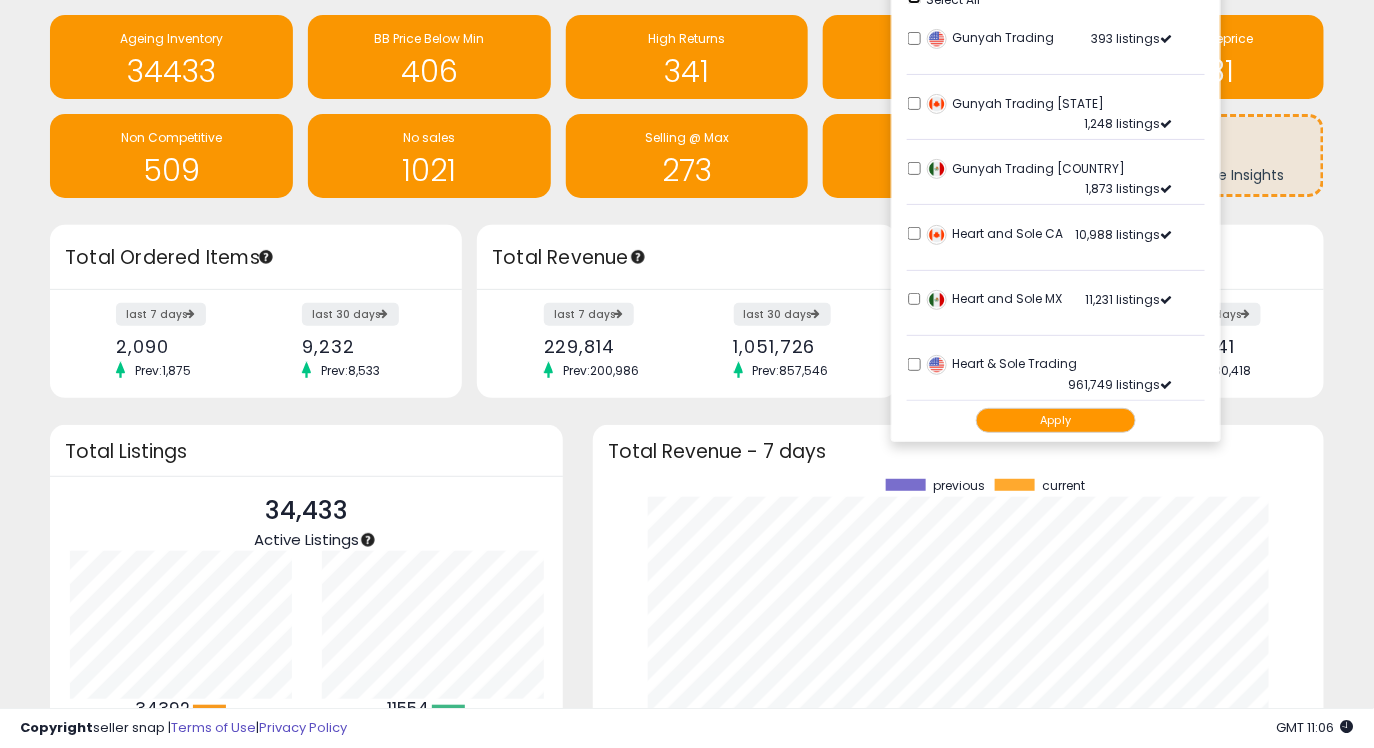 scroll, scrollTop: 54, scrollLeft: 0, axis: vertical 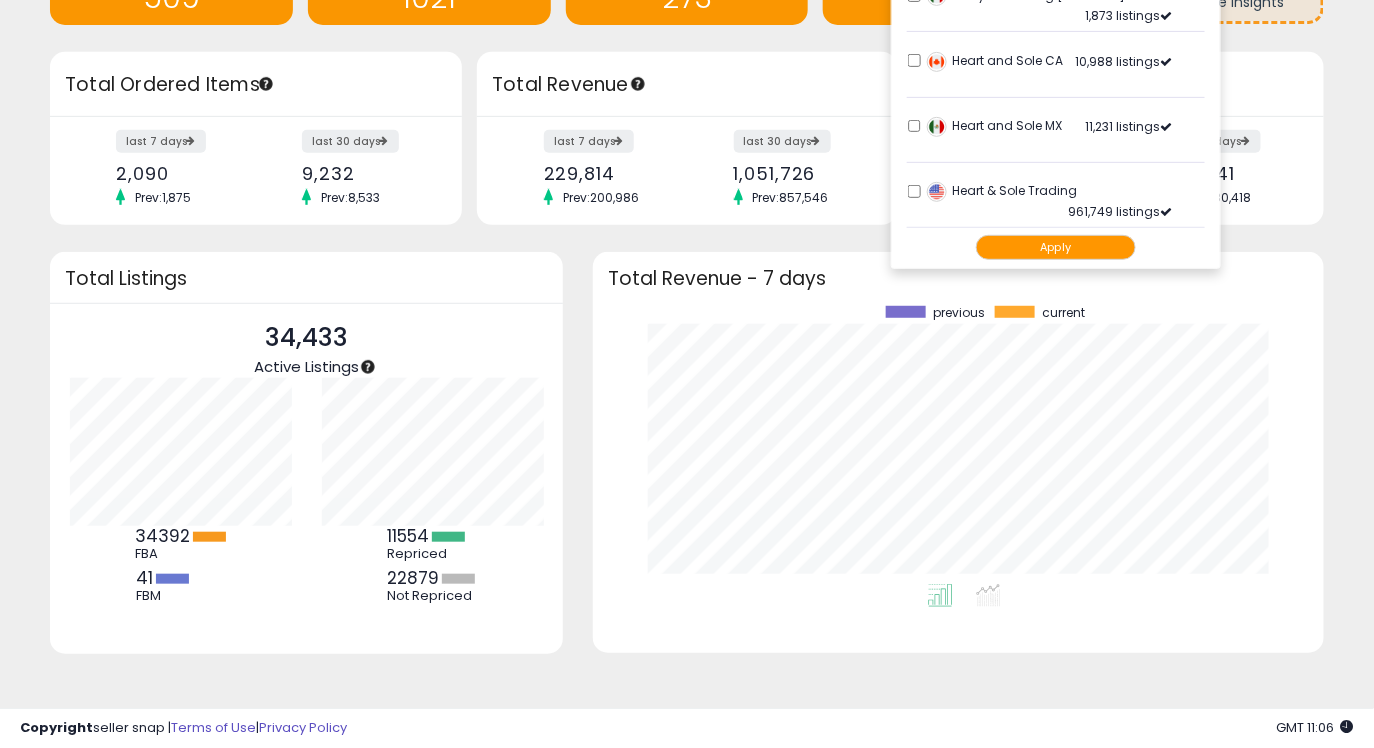 click on "Apply" at bounding box center [1056, 247] 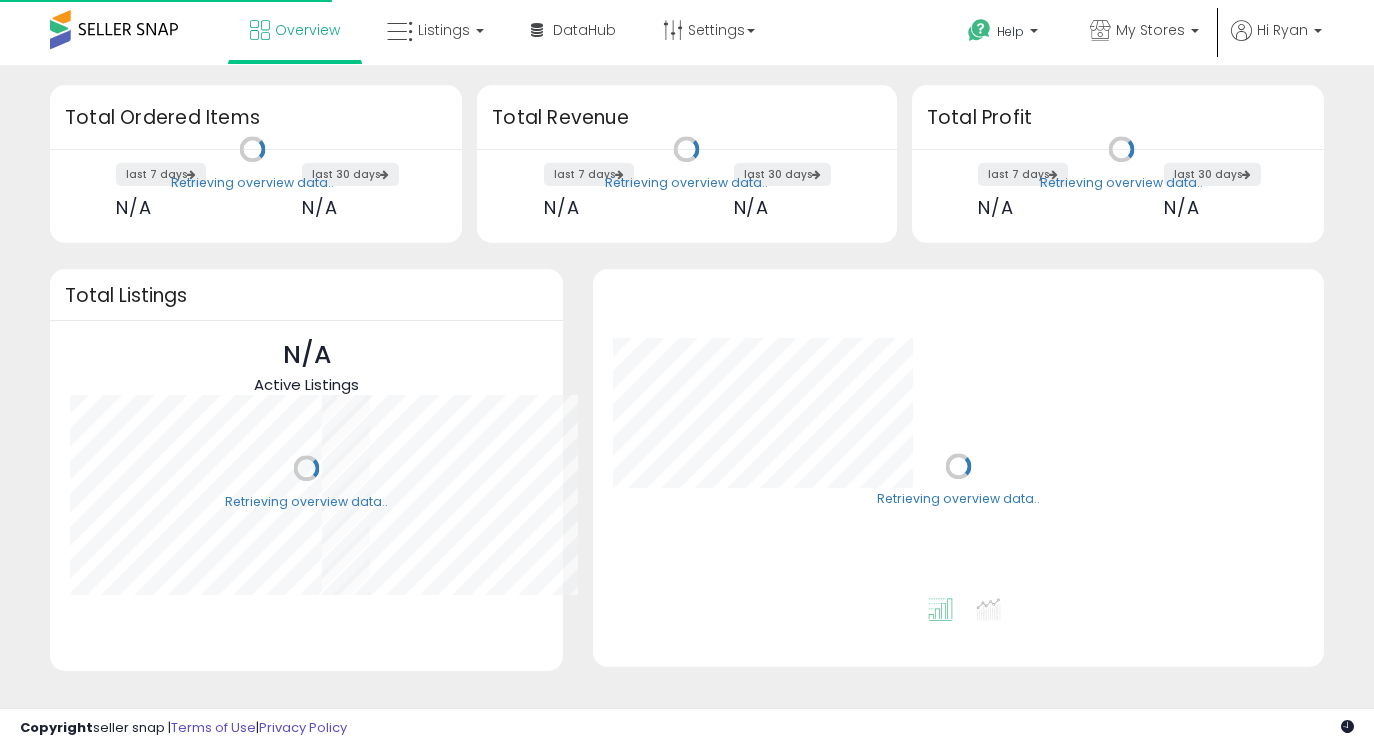 scroll, scrollTop: 0, scrollLeft: 0, axis: both 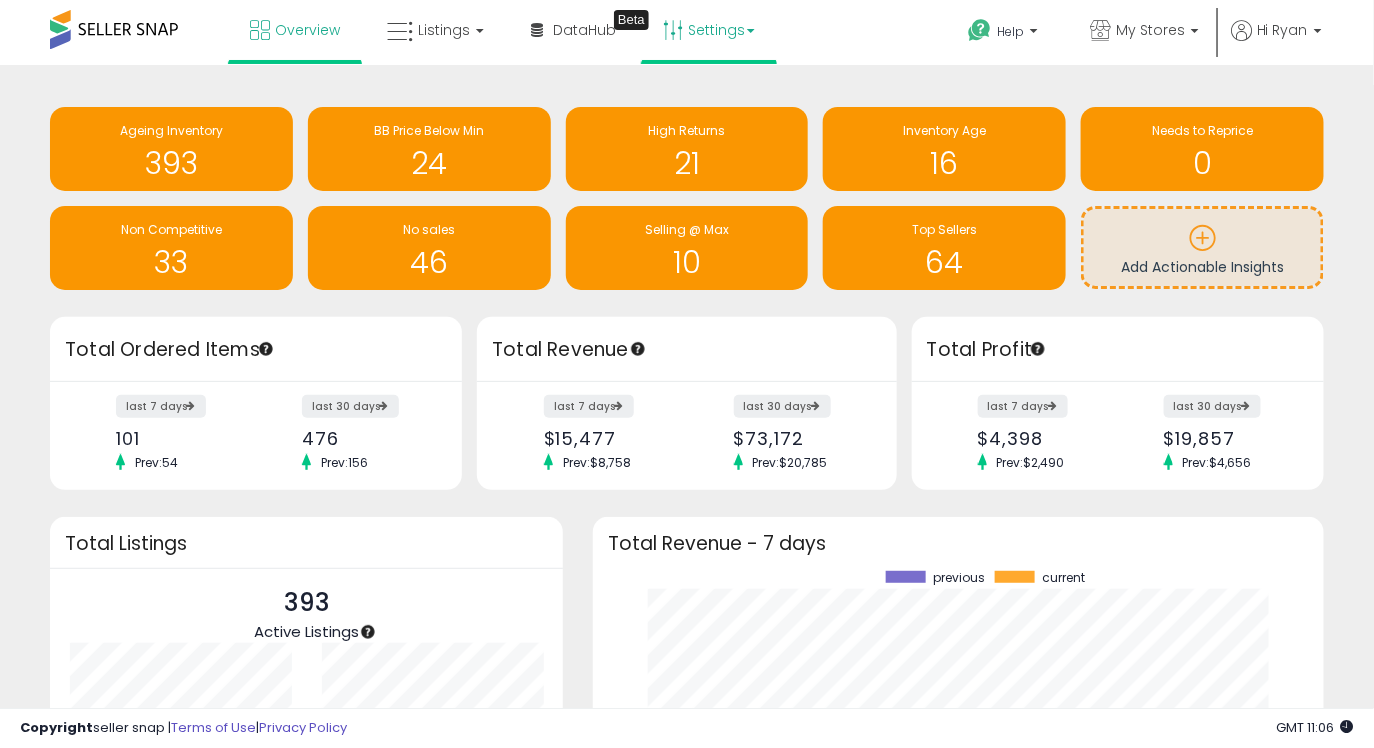 click on "Settings" at bounding box center [709, 30] 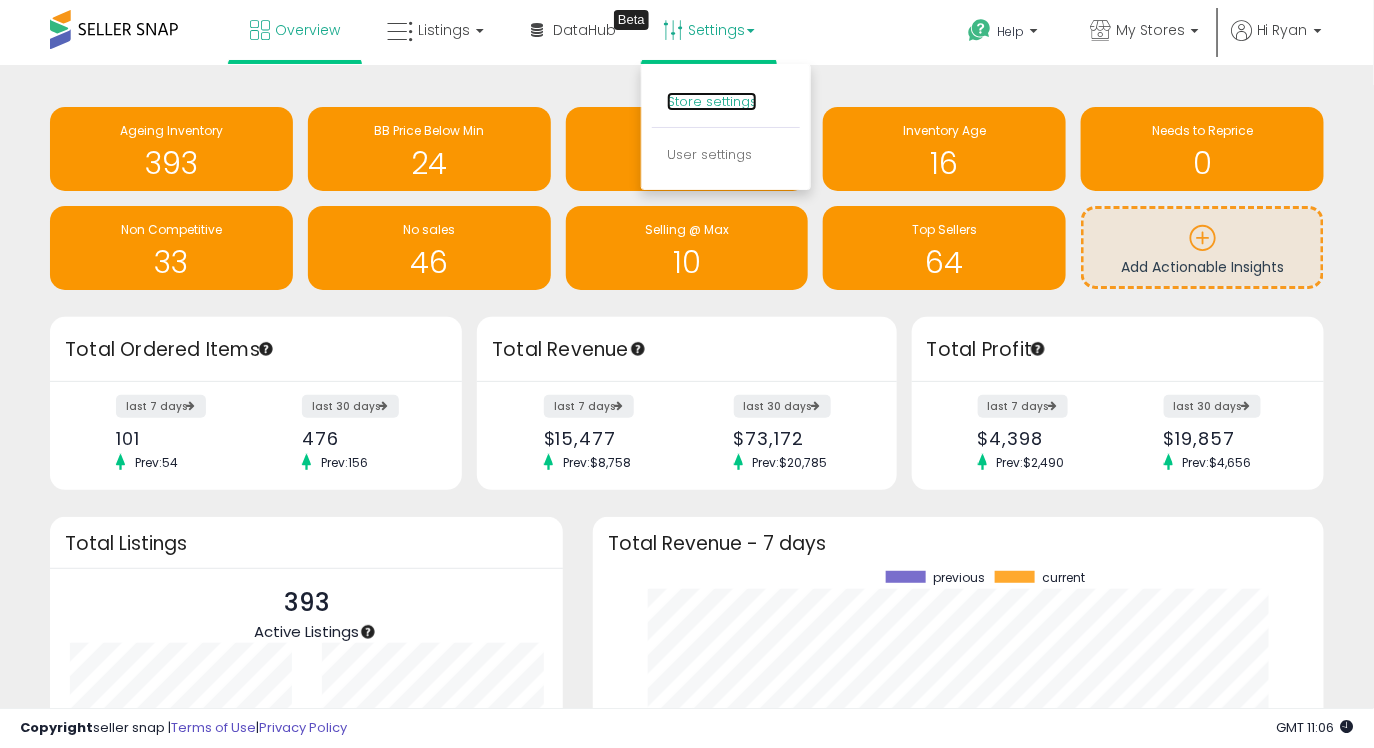 click on "Store
settings" at bounding box center [712, 101] 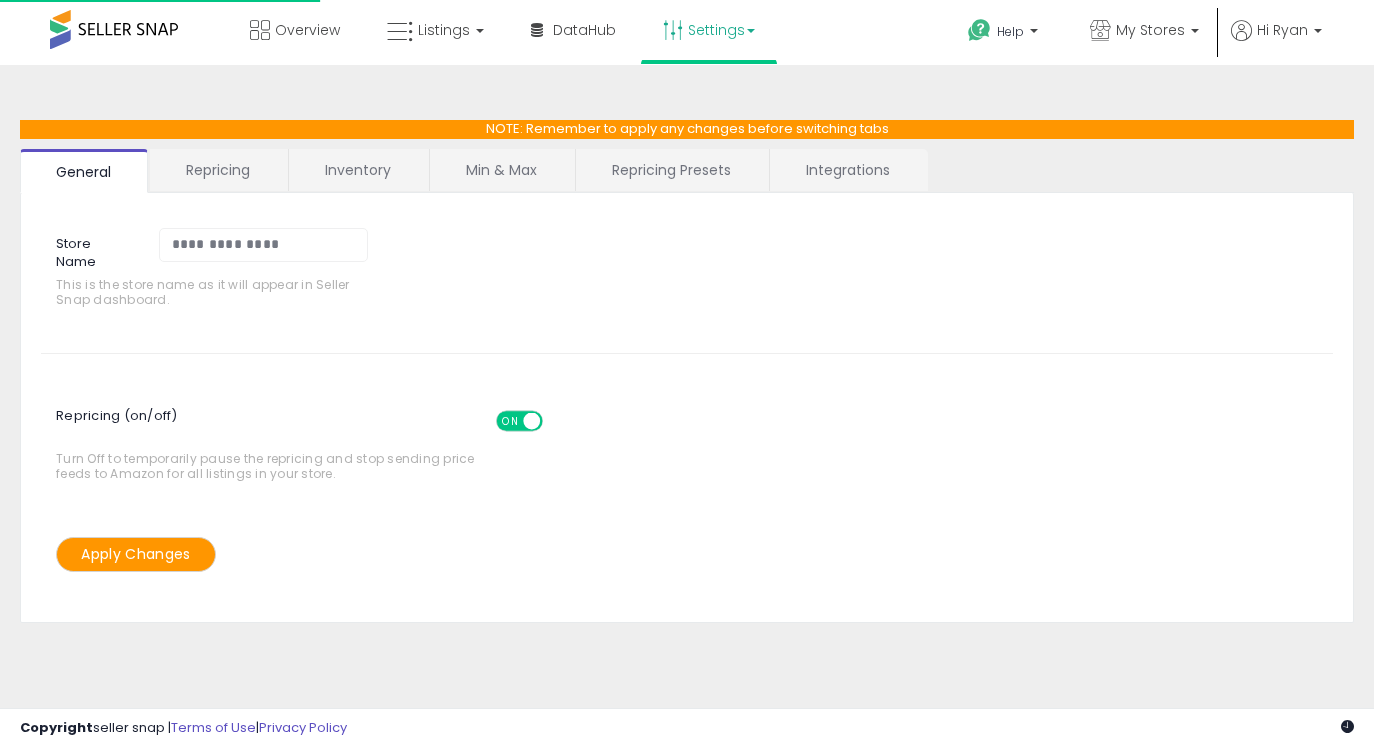 scroll, scrollTop: 0, scrollLeft: 0, axis: both 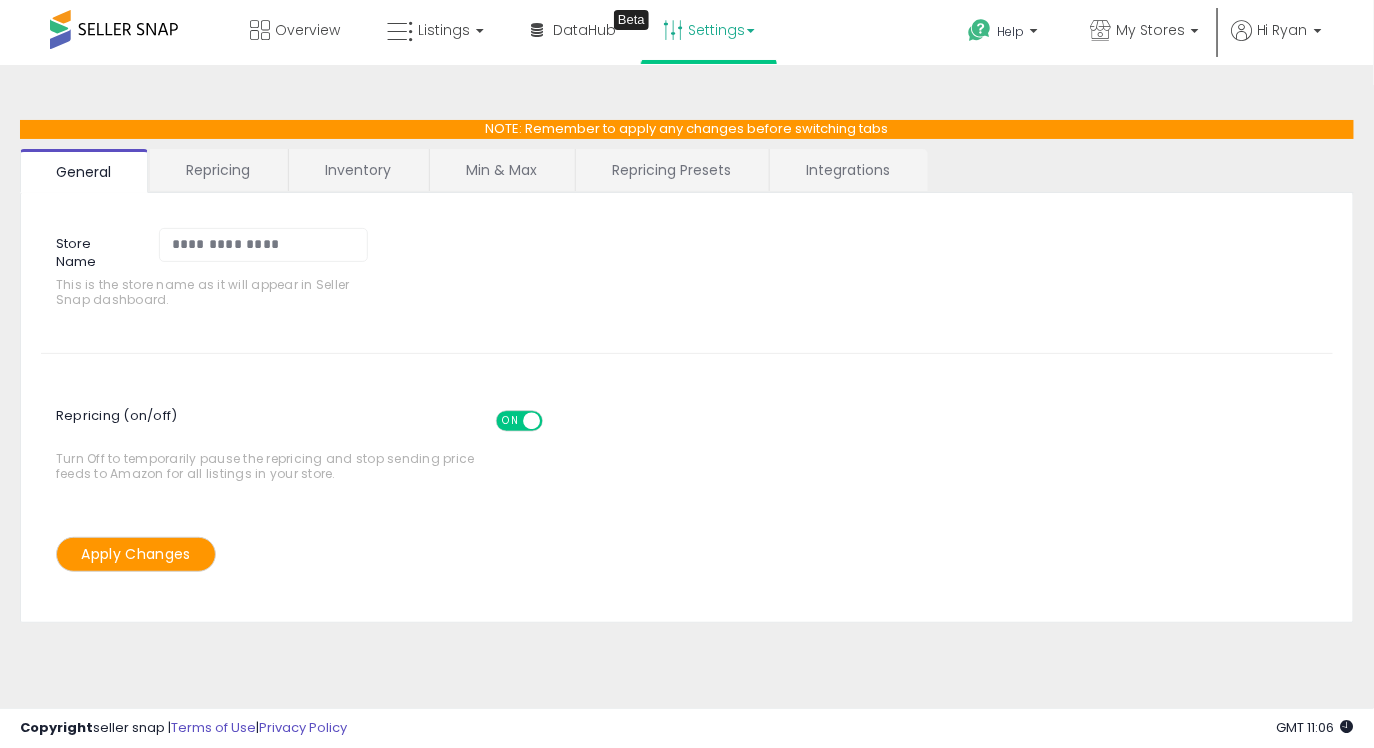 click on "Repricing Presets" at bounding box center [671, 170] 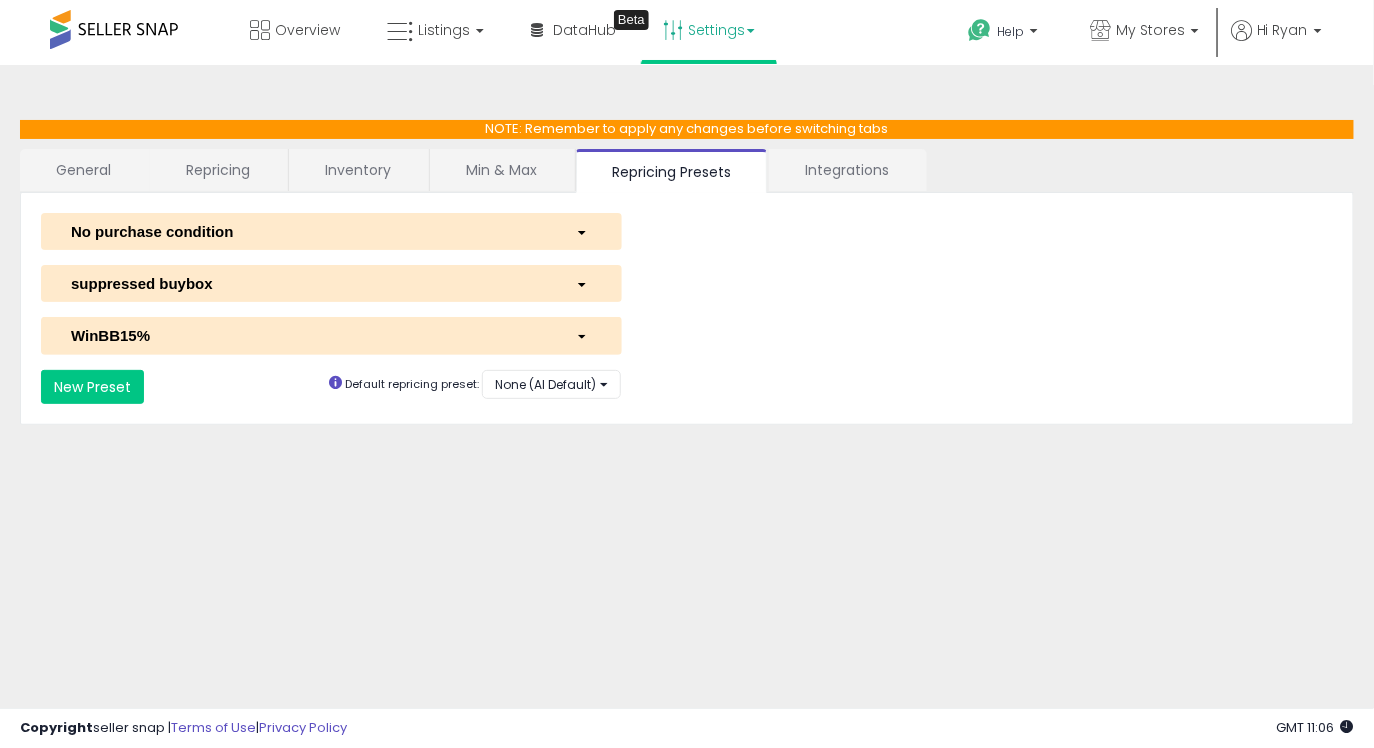 click on "No purchase condition" at bounding box center (308, 231) 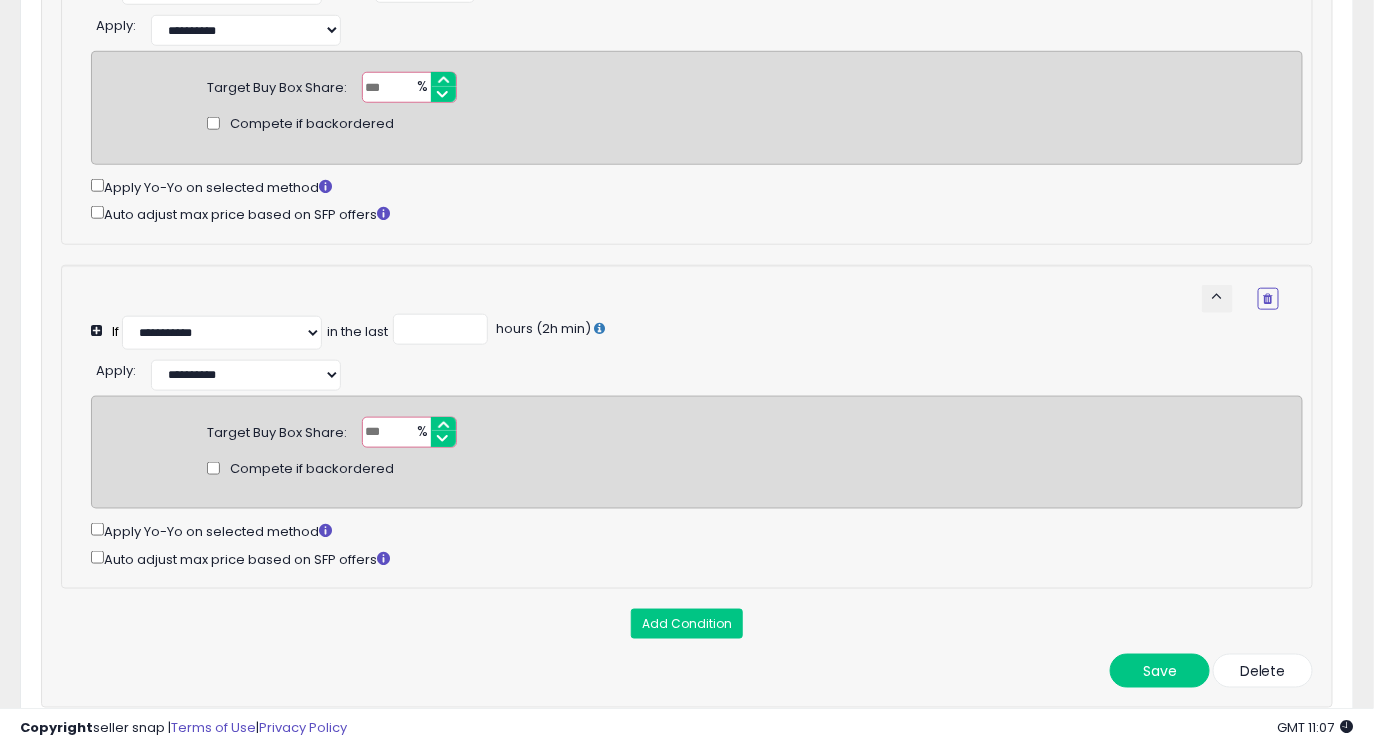 scroll, scrollTop: 0, scrollLeft: 0, axis: both 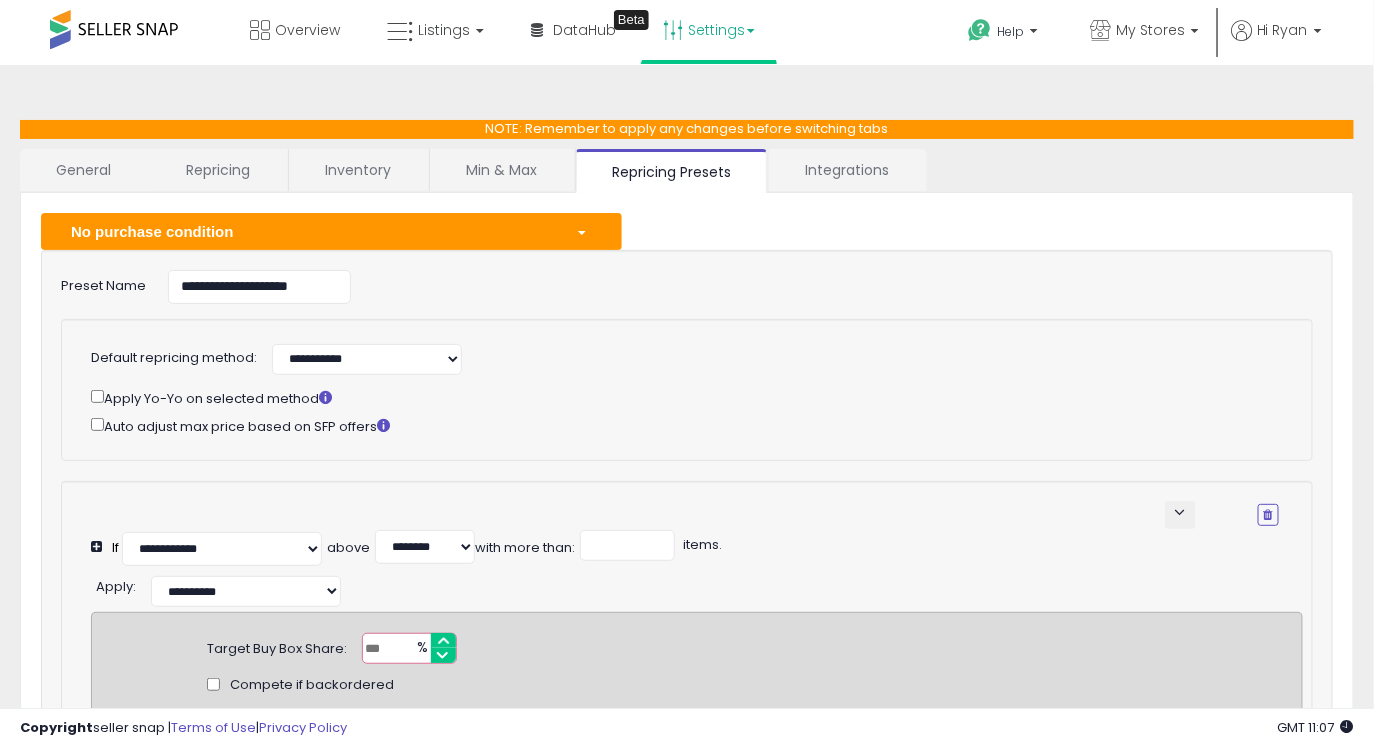 click on "Min & Max" at bounding box center (501, 170) 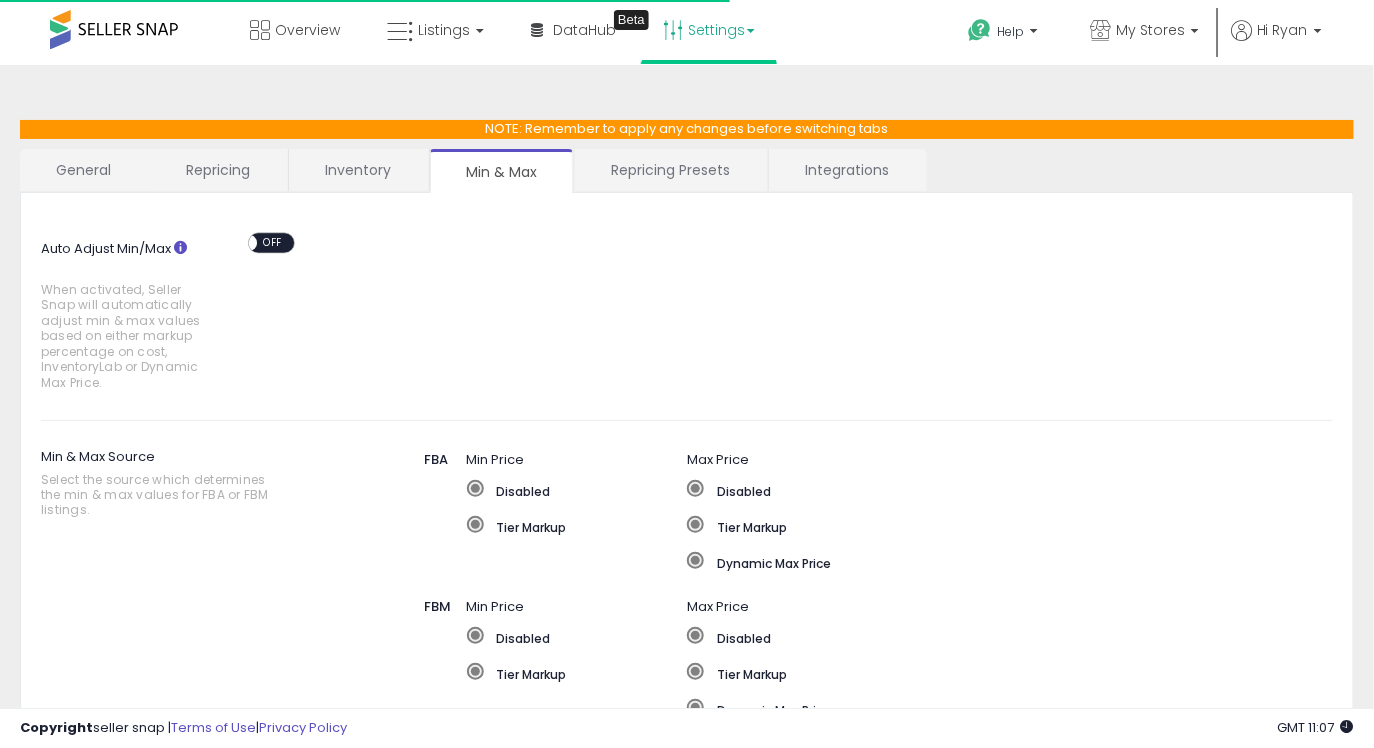 click on "Min & Max" at bounding box center (501, 171) 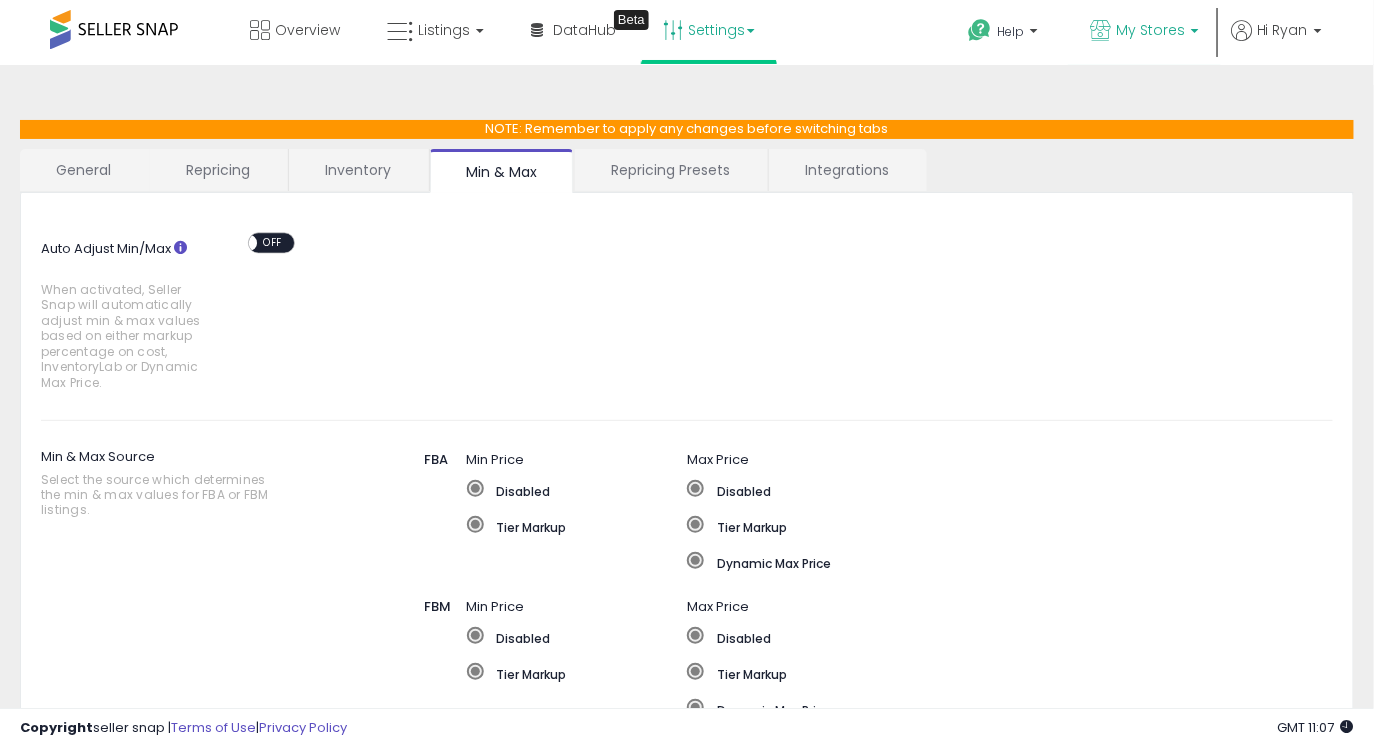 click on "My Stores" at bounding box center (1150, 30) 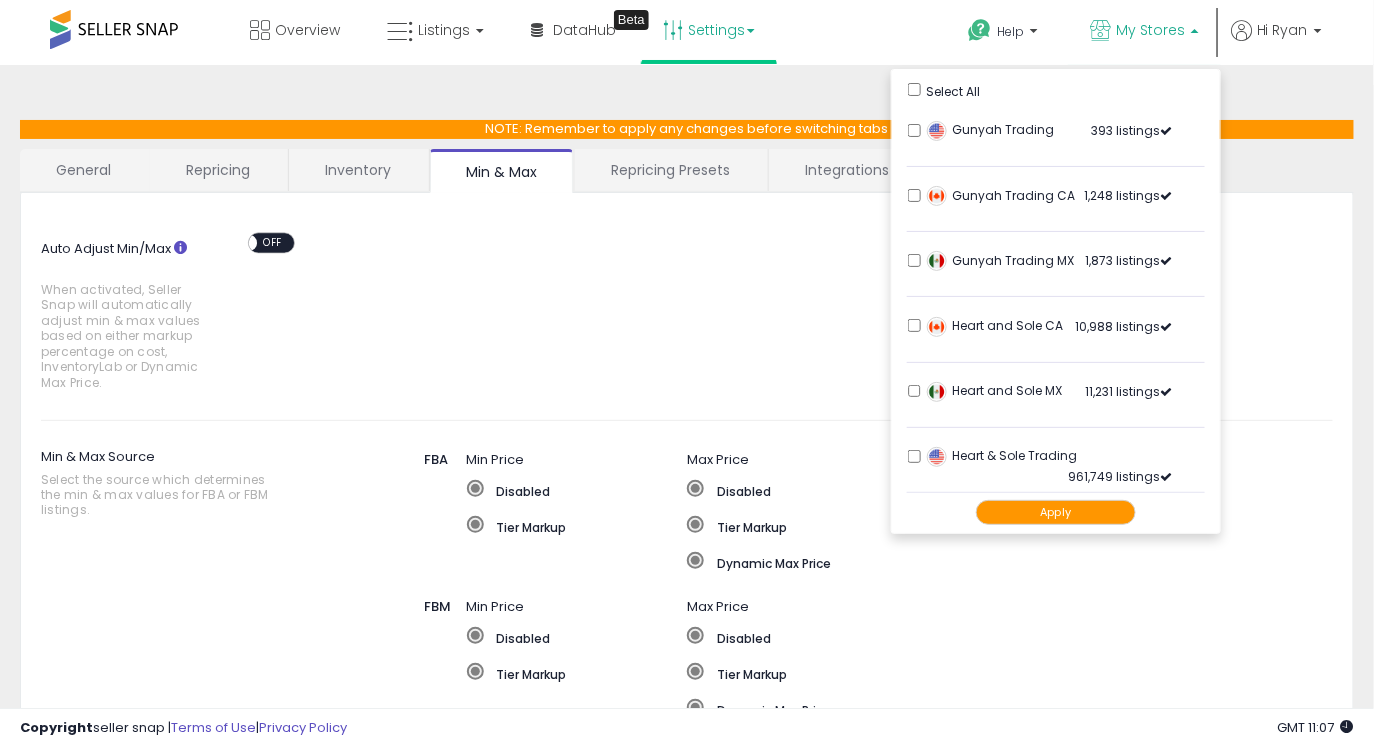 click on "My Stores" at bounding box center [1150, 30] 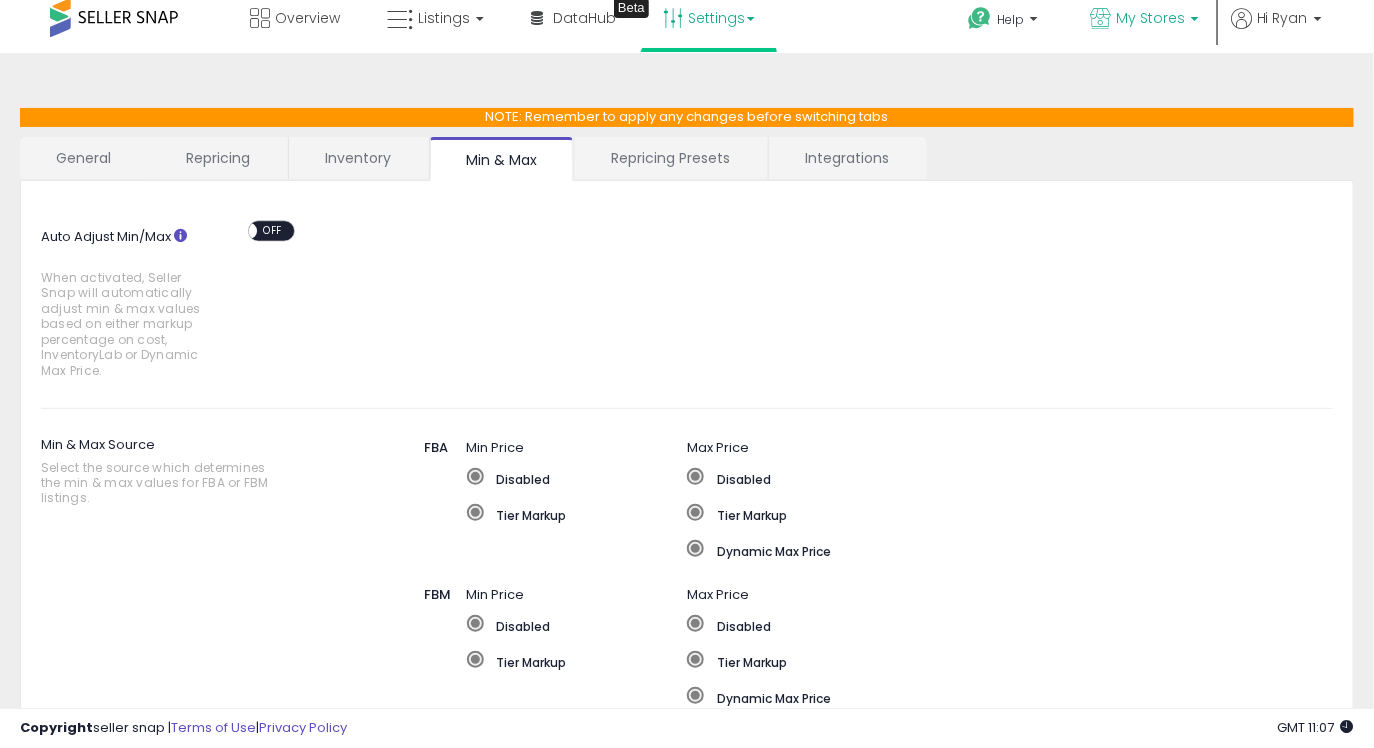 scroll, scrollTop: 14, scrollLeft: 0, axis: vertical 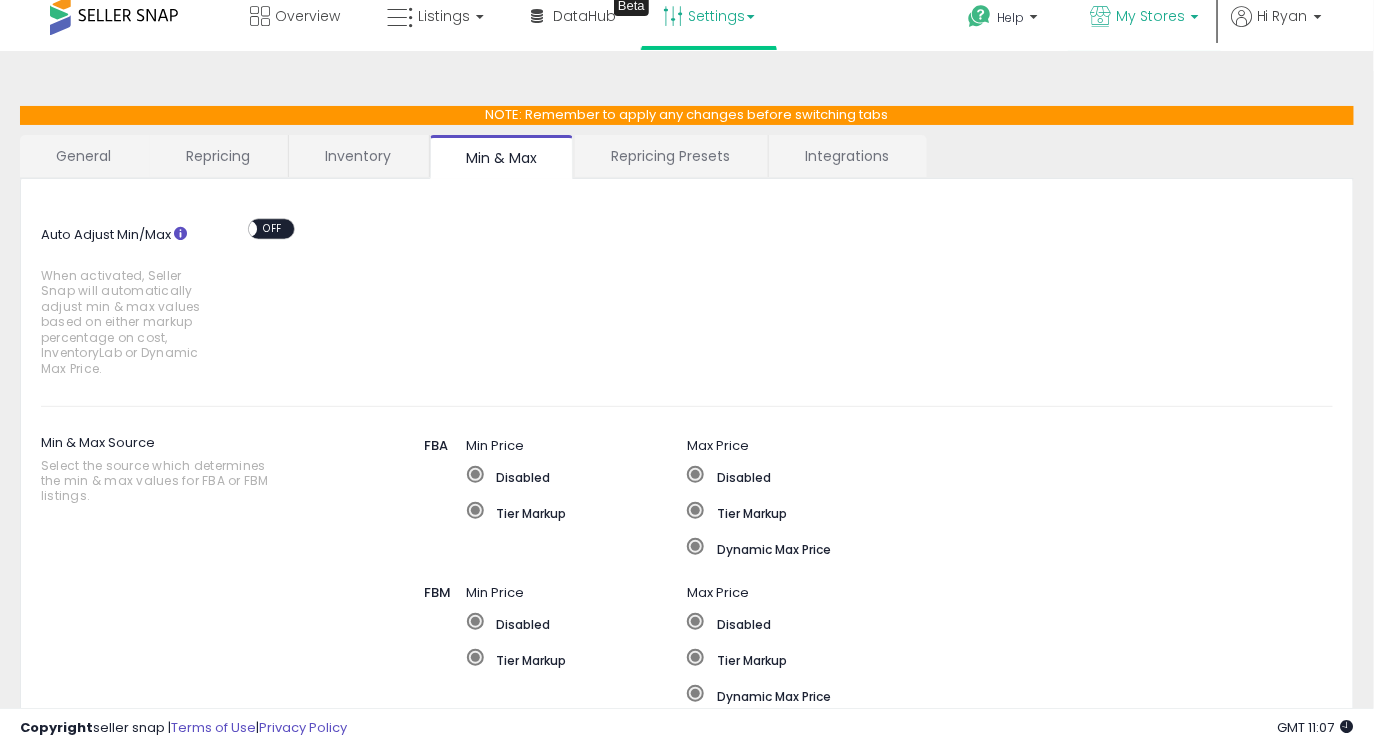 click at bounding box center [1100, 16] 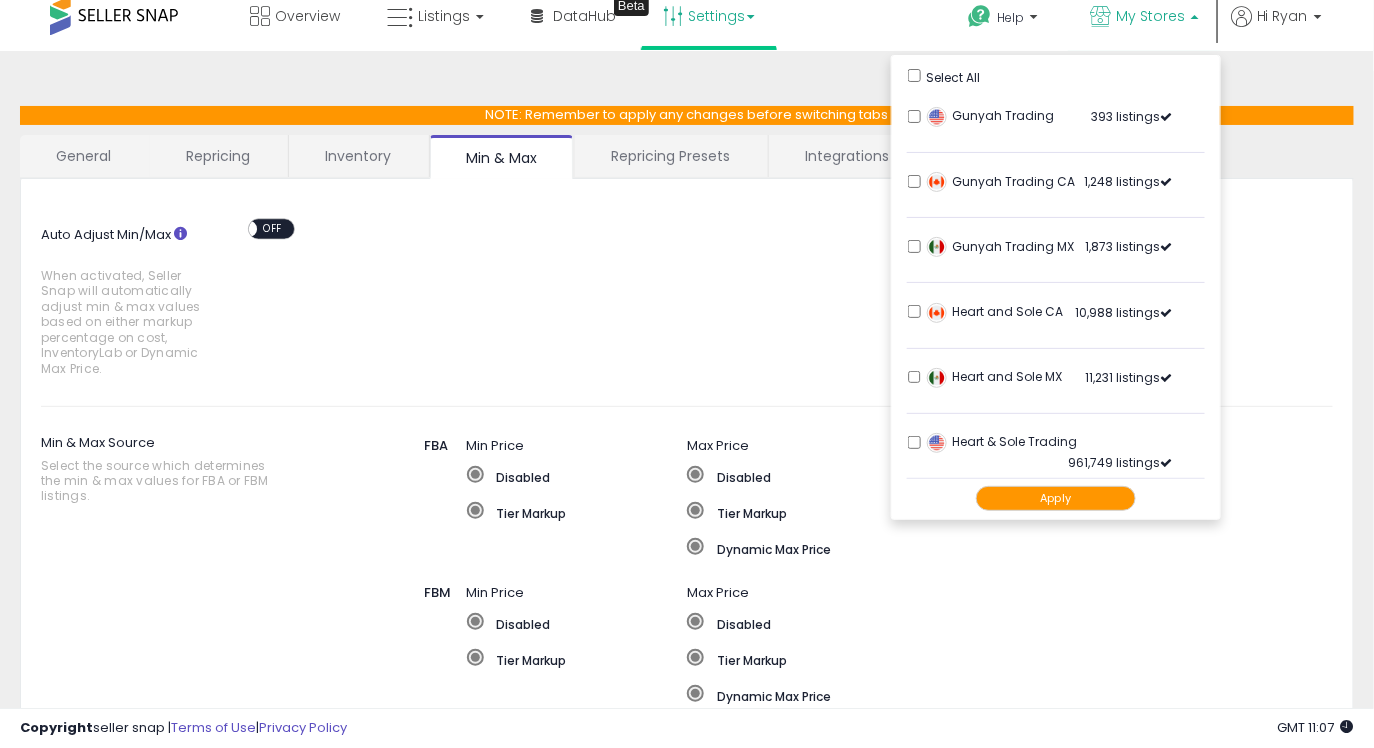 click at bounding box center [1100, 16] 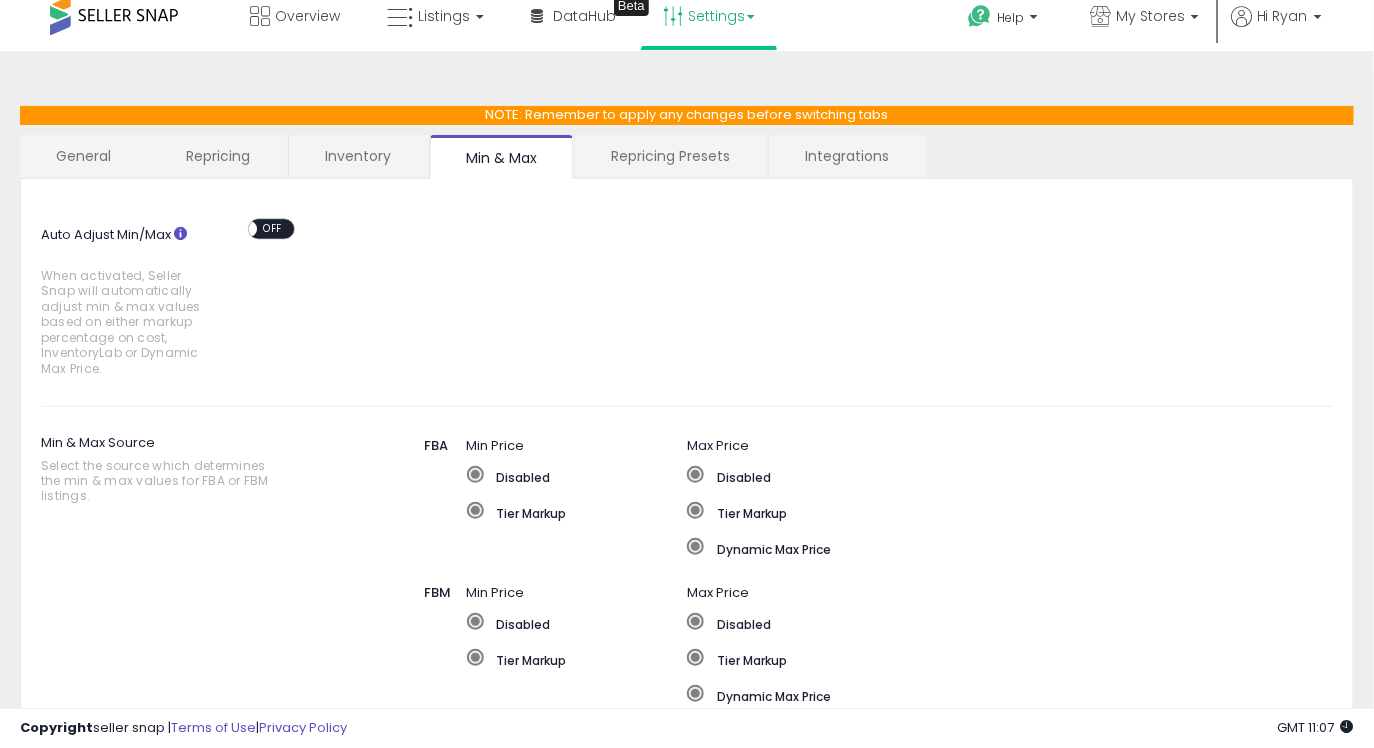 click on "Repricing Presets" at bounding box center (670, 156) 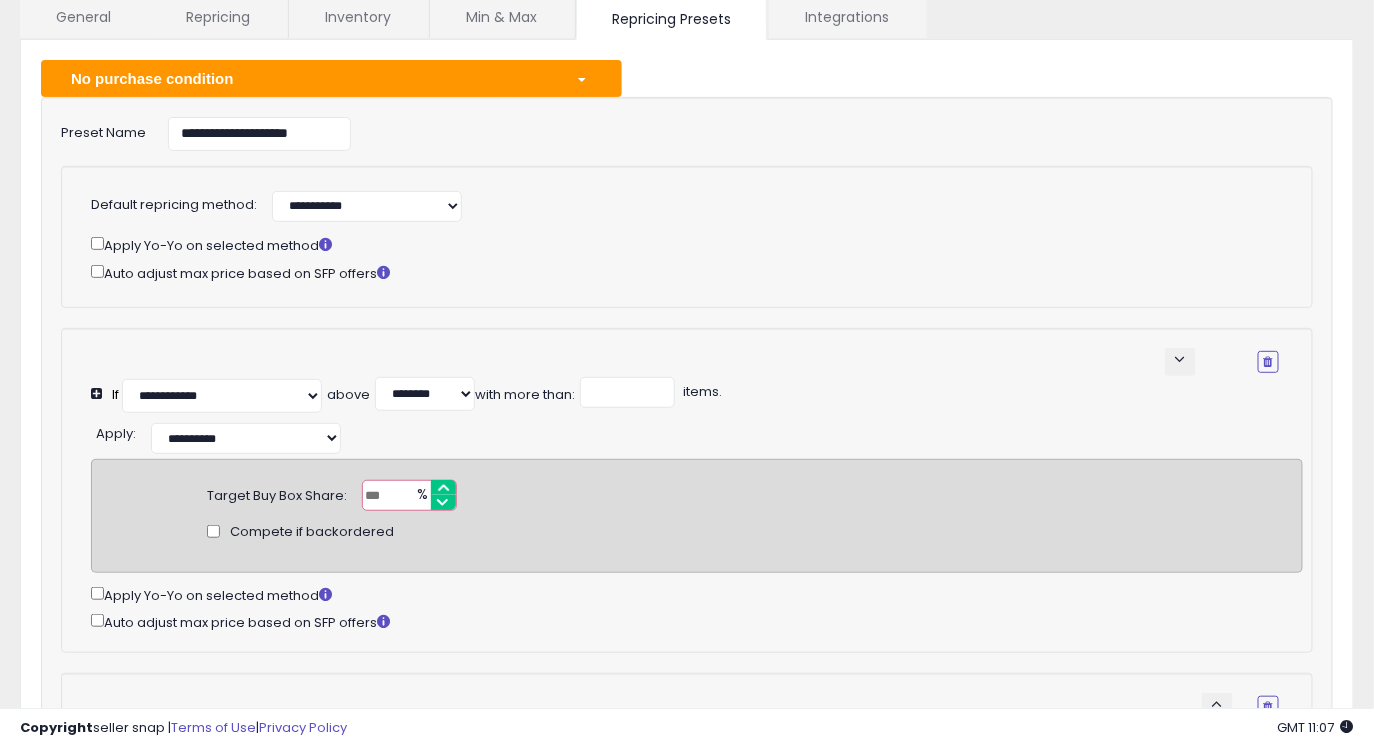 scroll, scrollTop: 141, scrollLeft: 0, axis: vertical 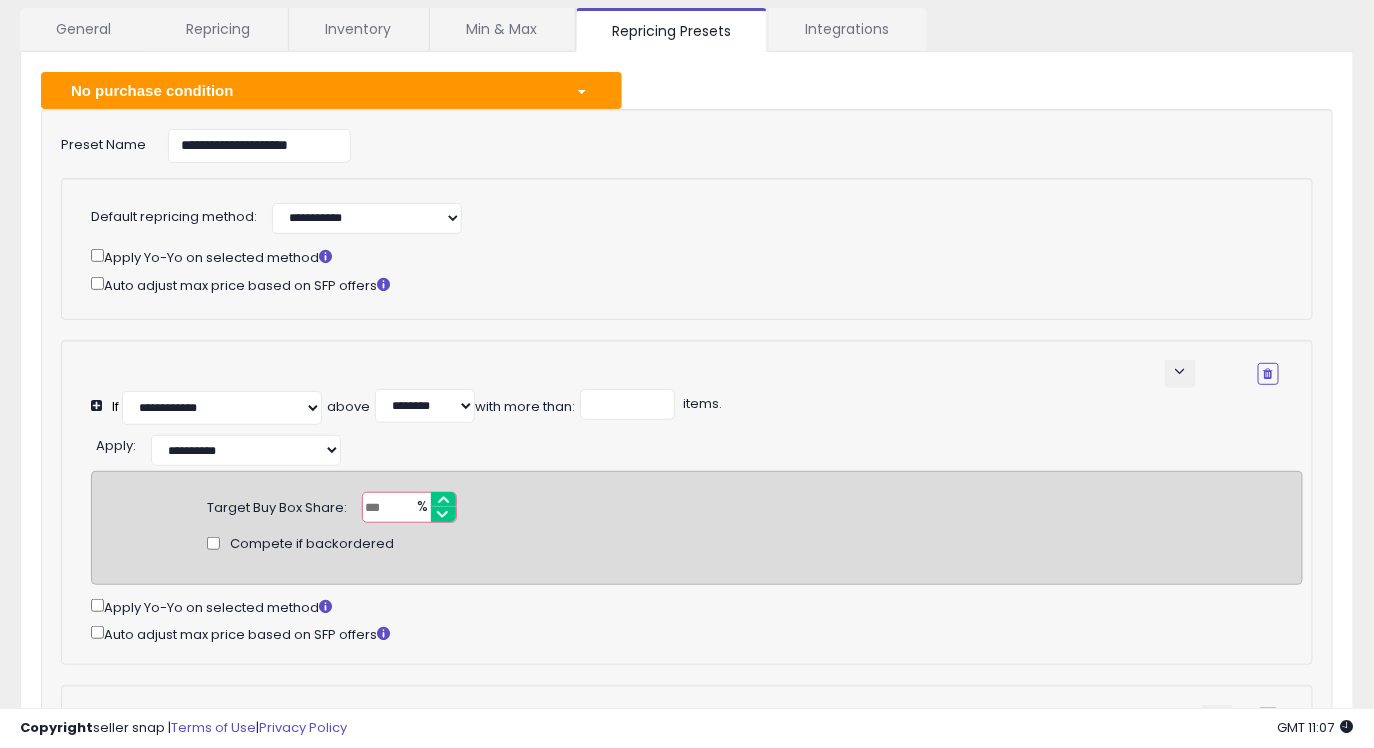 click at bounding box center (584, 90) 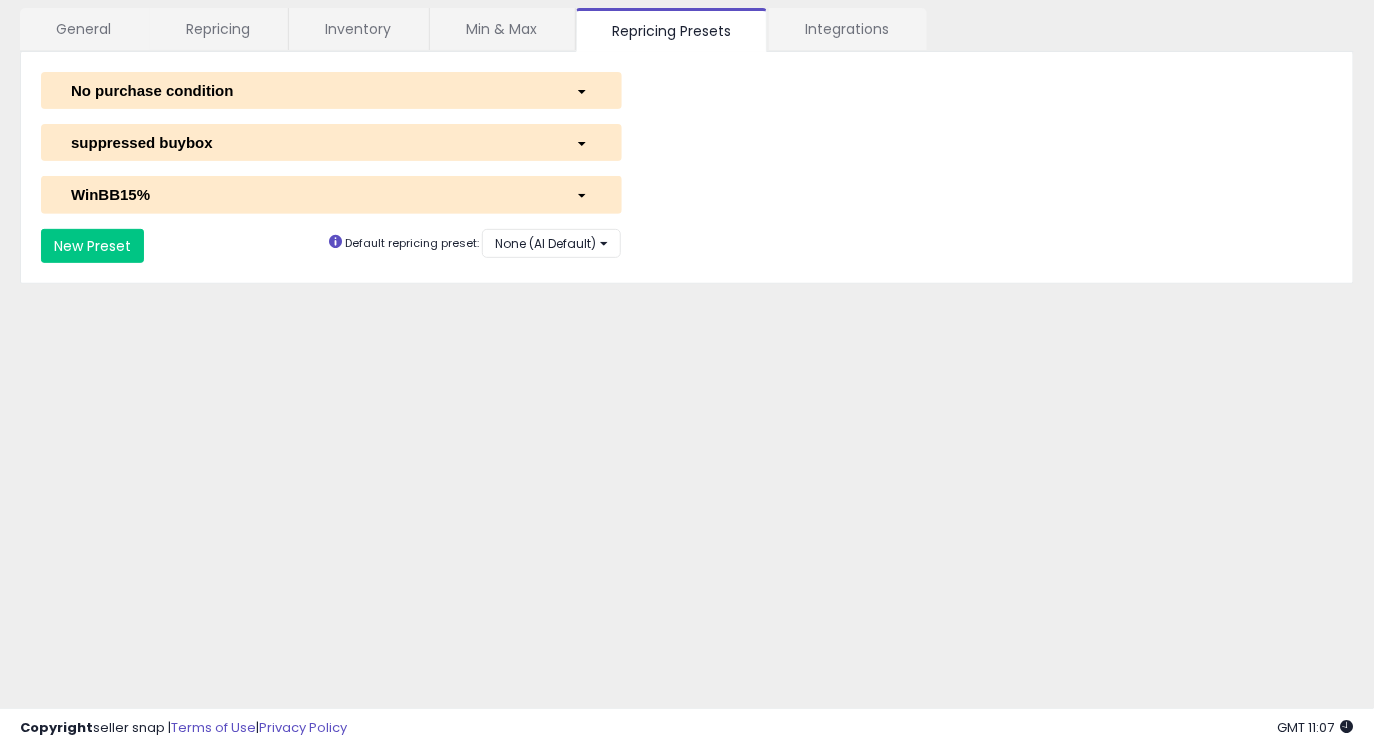 click on "suppressed buybox" at bounding box center (308, 142) 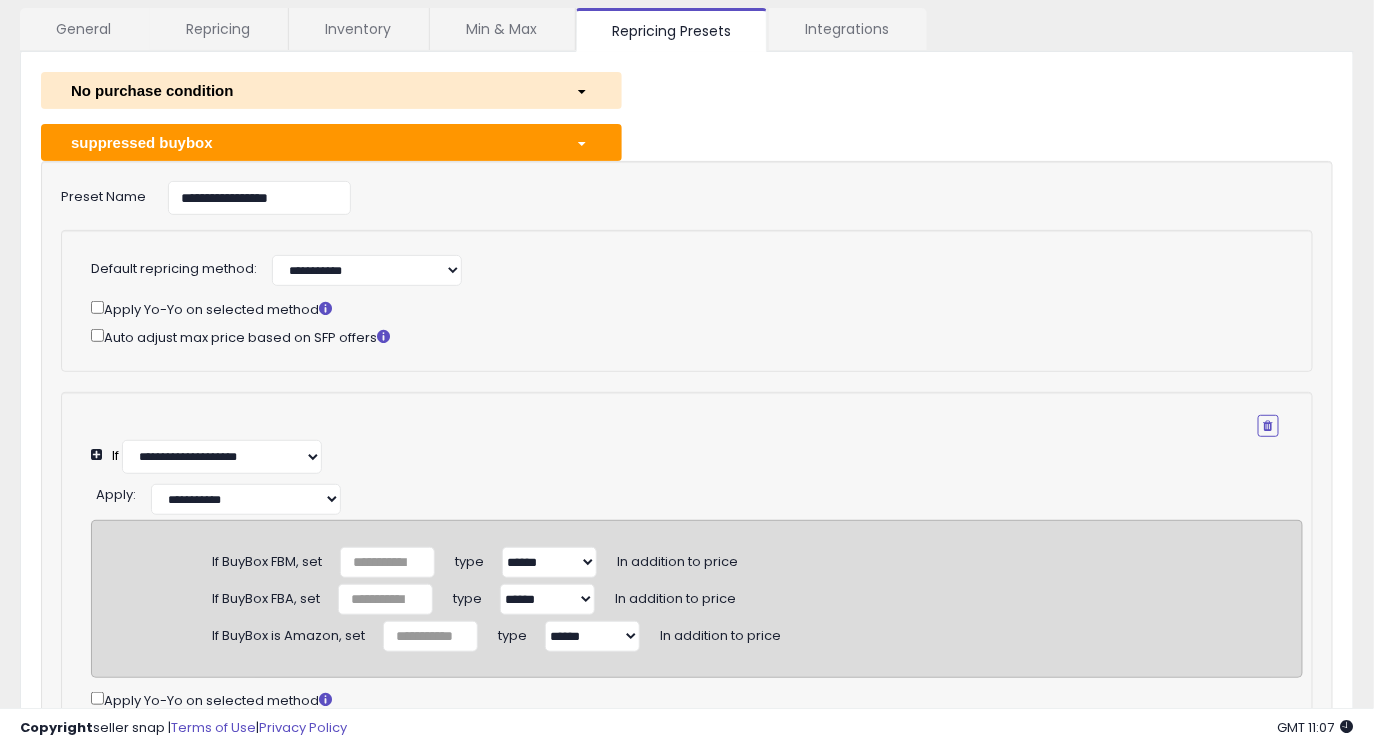 click on "No purchase condition" at bounding box center [308, 90] 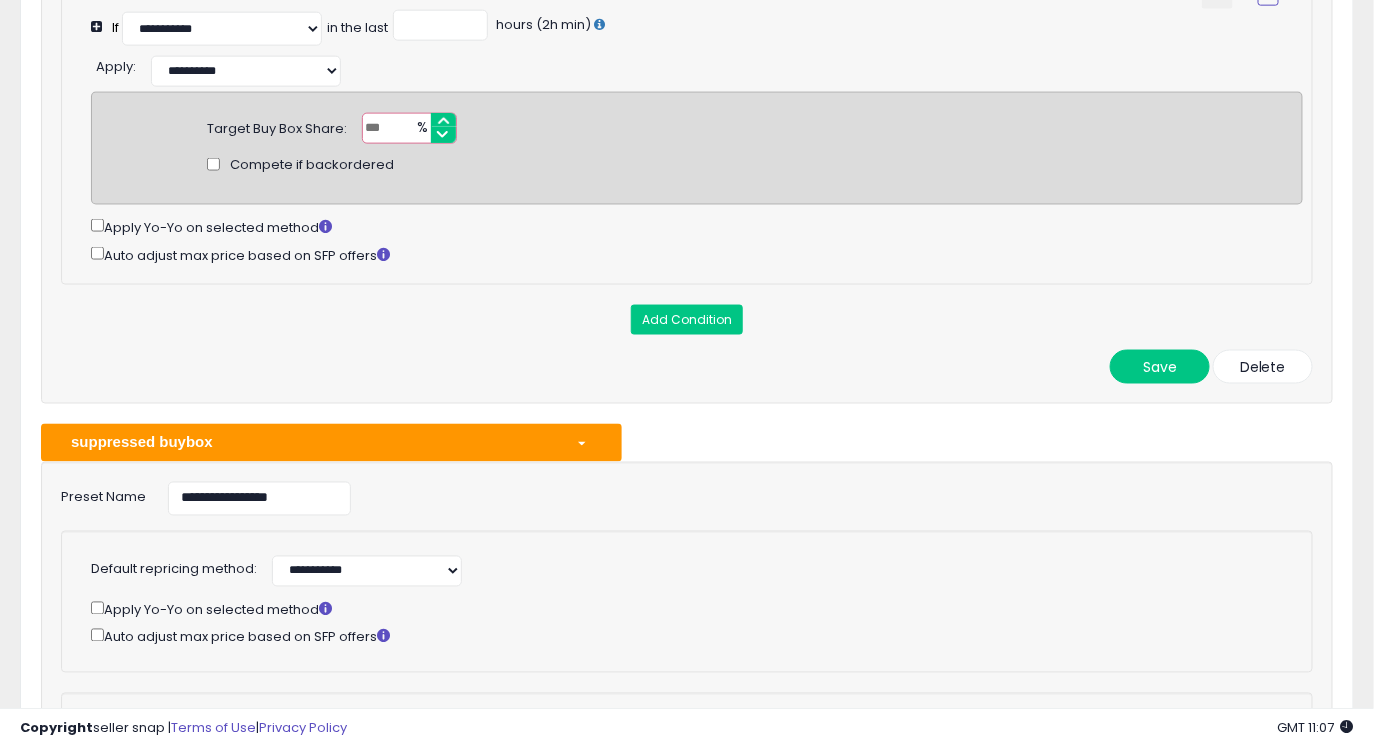 scroll, scrollTop: 869, scrollLeft: 0, axis: vertical 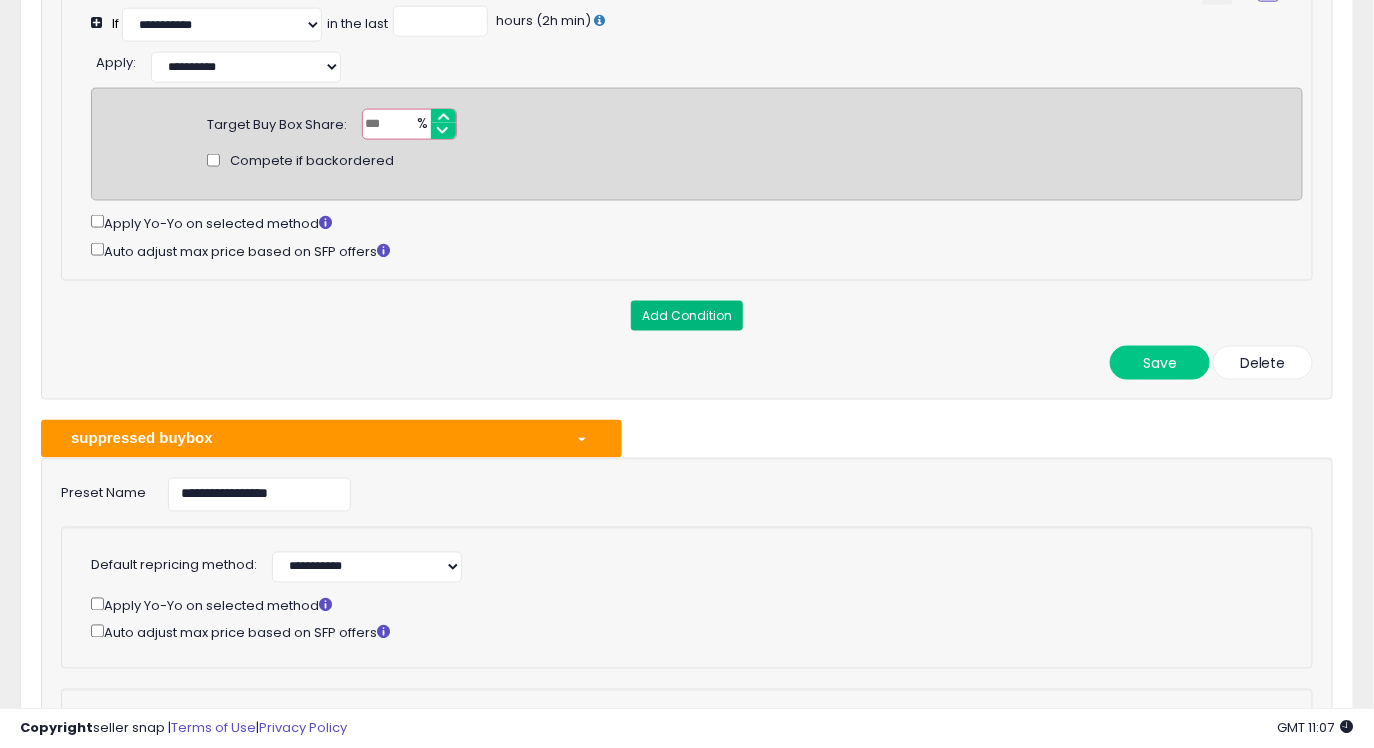 click on "Add Condition" at bounding box center (687, 316) 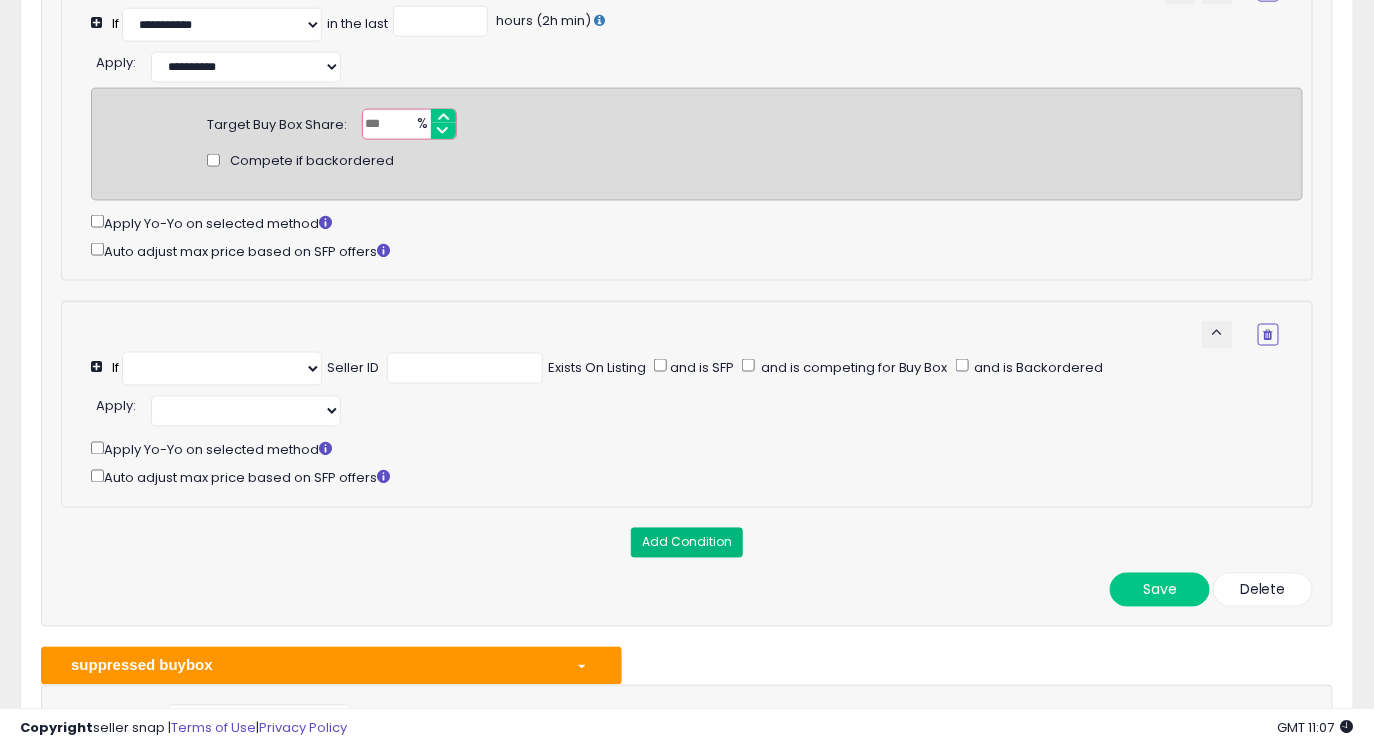 select on "**********" 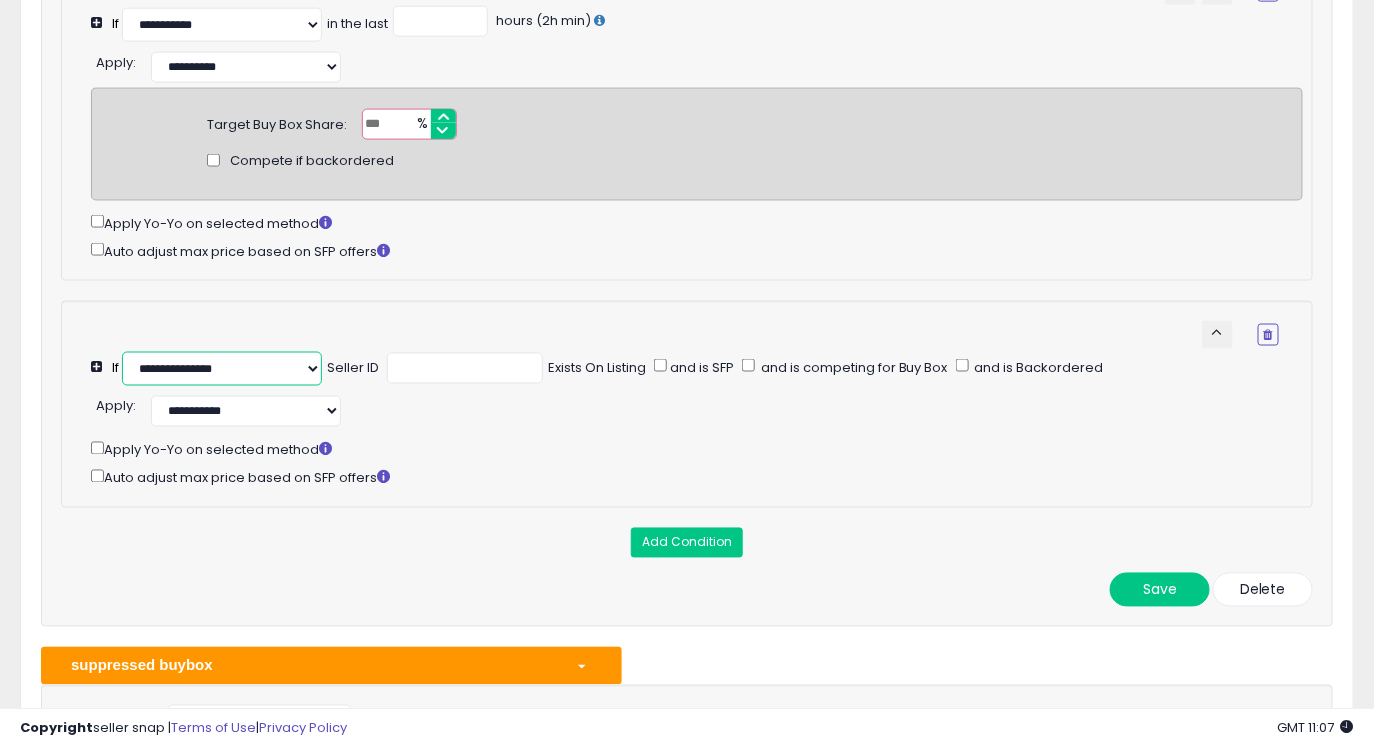 click on "**********" at bounding box center (222, 369) 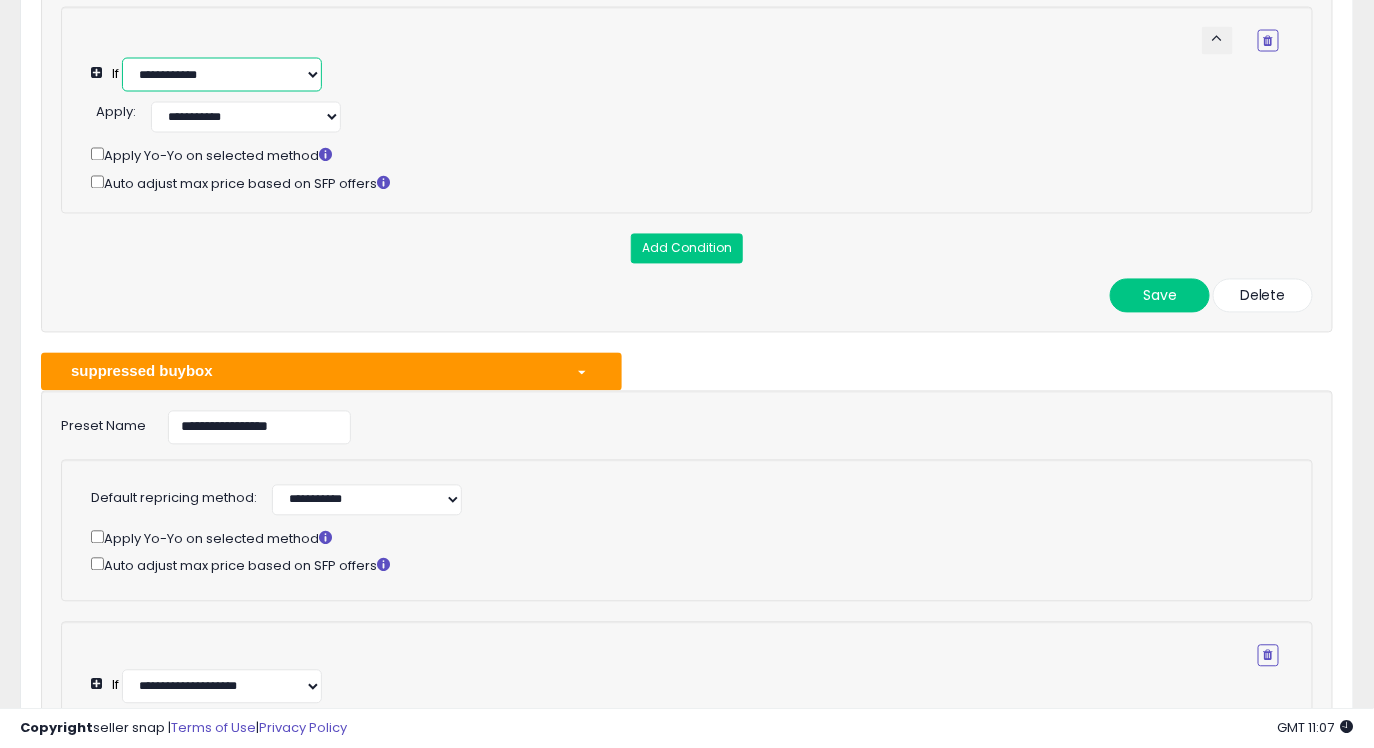 scroll, scrollTop: 1176, scrollLeft: 0, axis: vertical 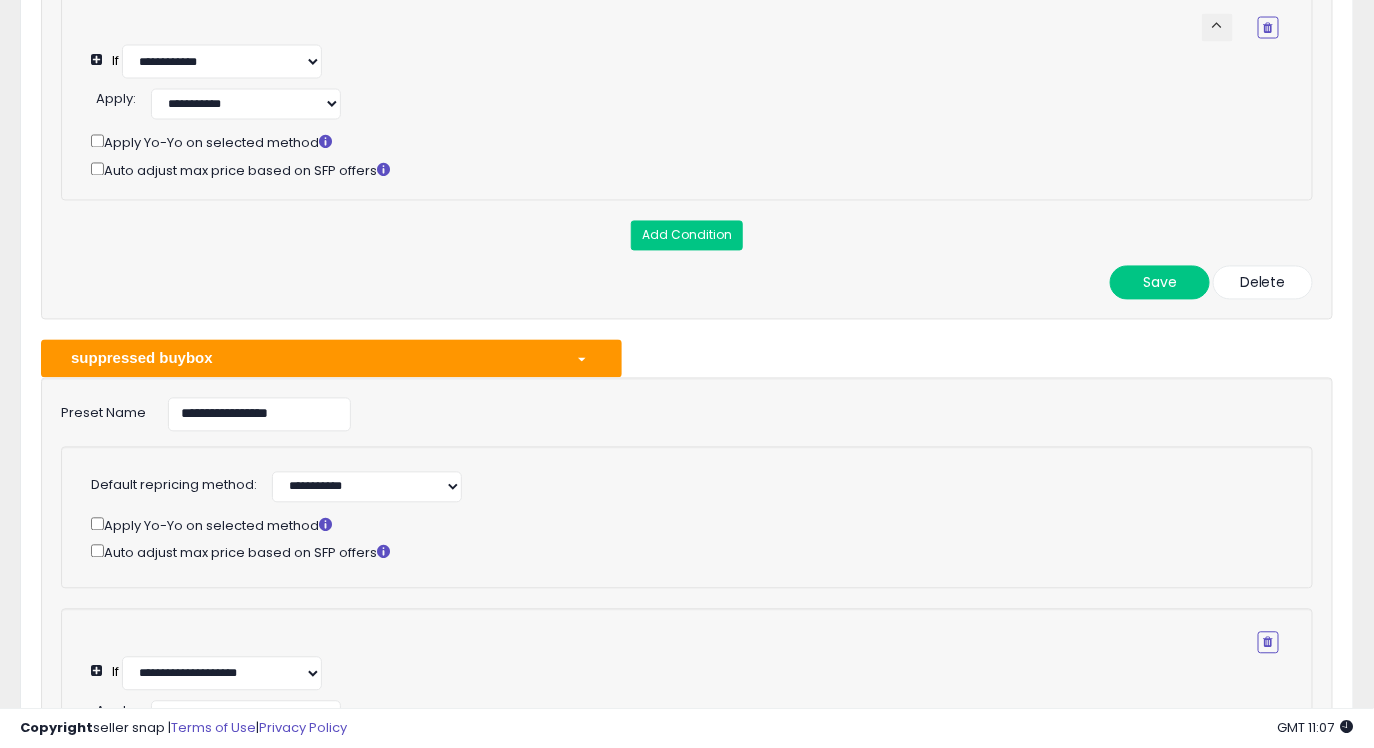 click on "keyboard_arrow_up" at bounding box center (1217, 25) 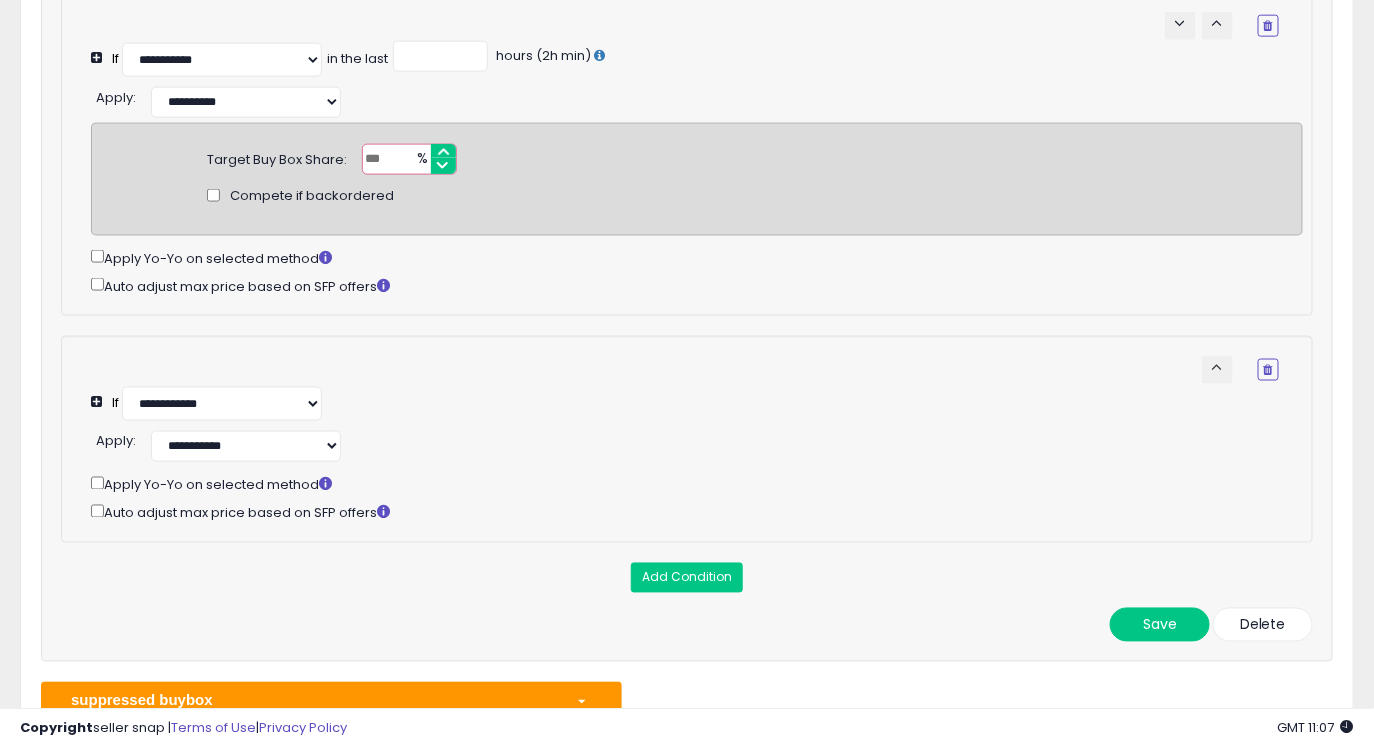select on "**********" 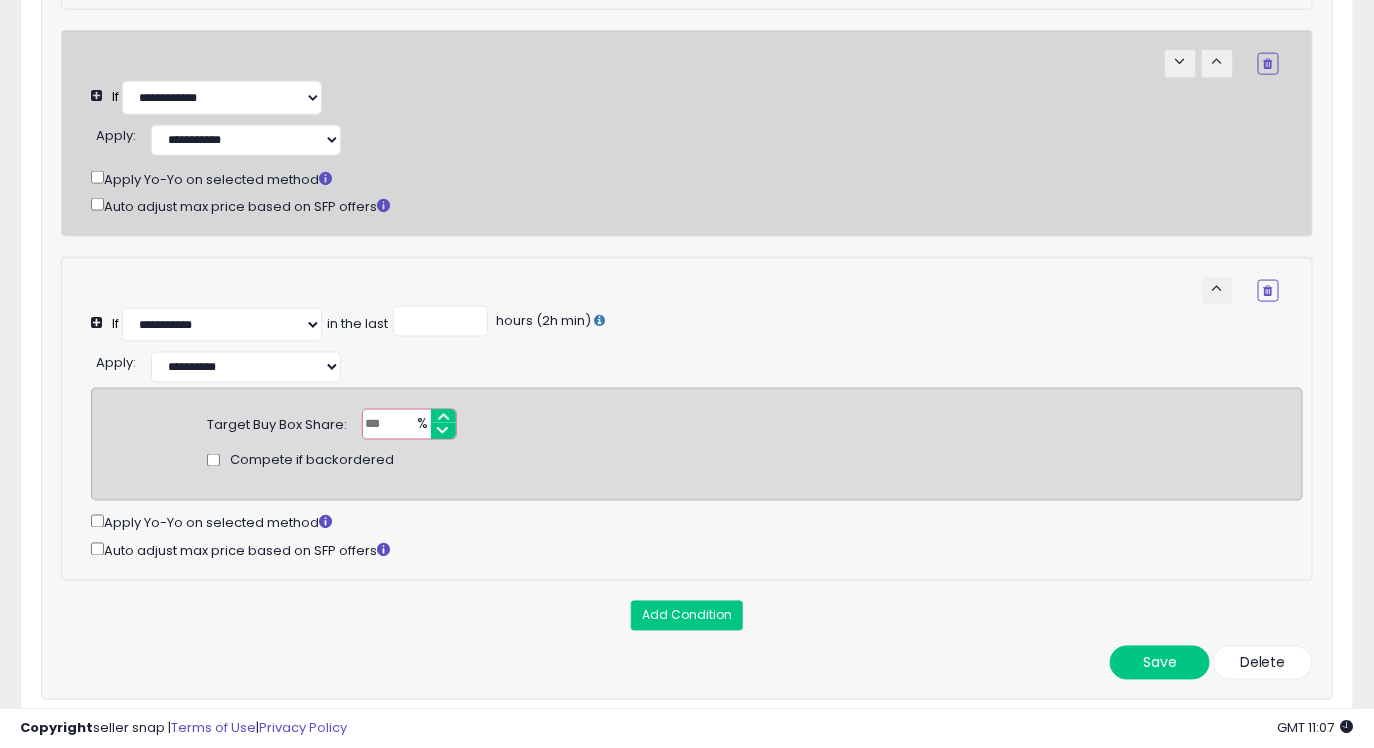 click on "keyboard_arrow_up" at bounding box center (1217, 61) 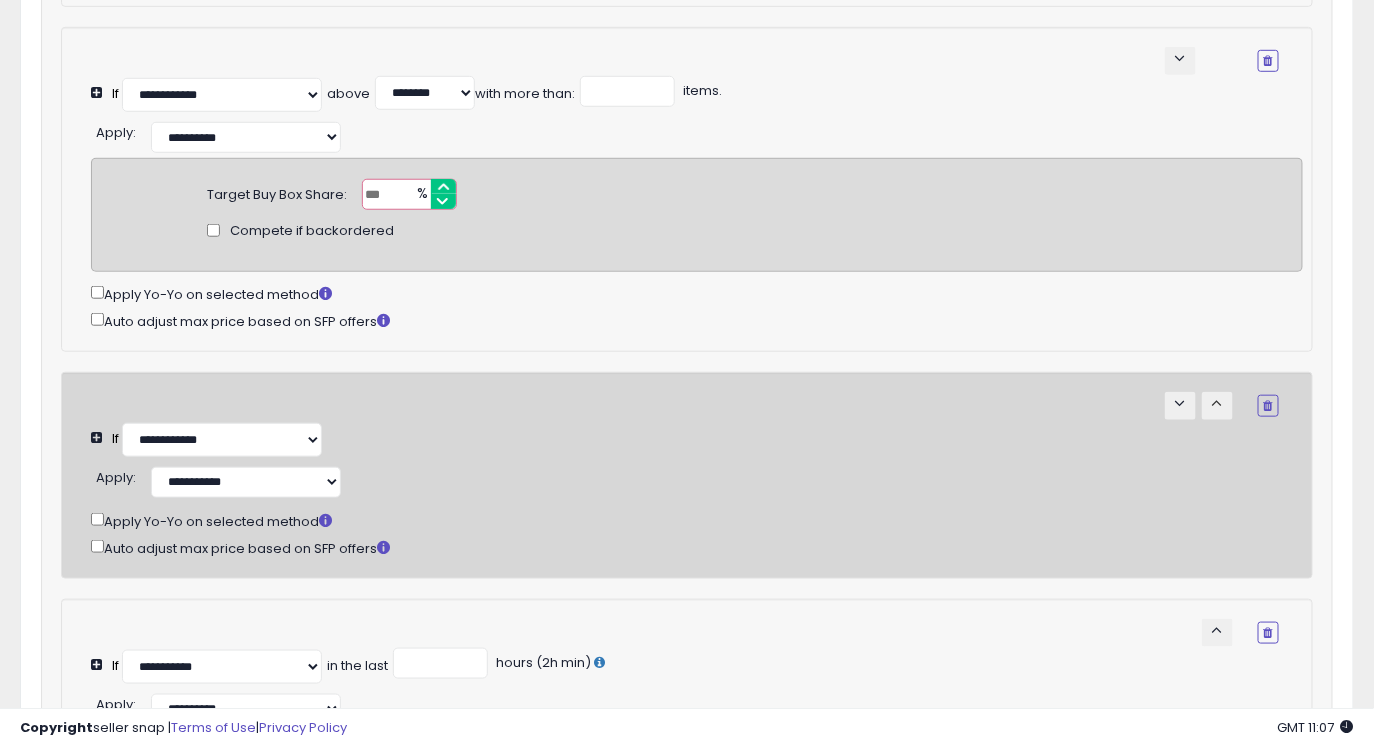 select on "**********" 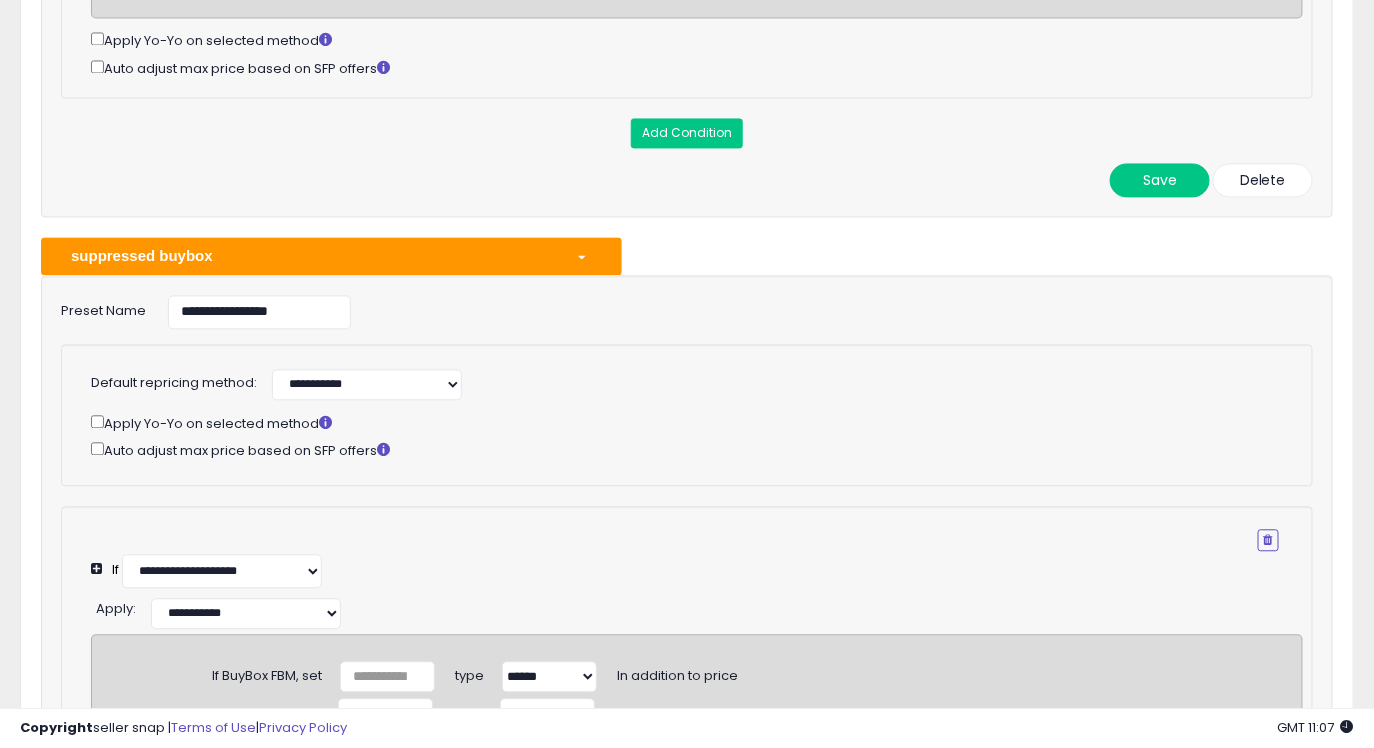 scroll, scrollTop: 1280, scrollLeft: 0, axis: vertical 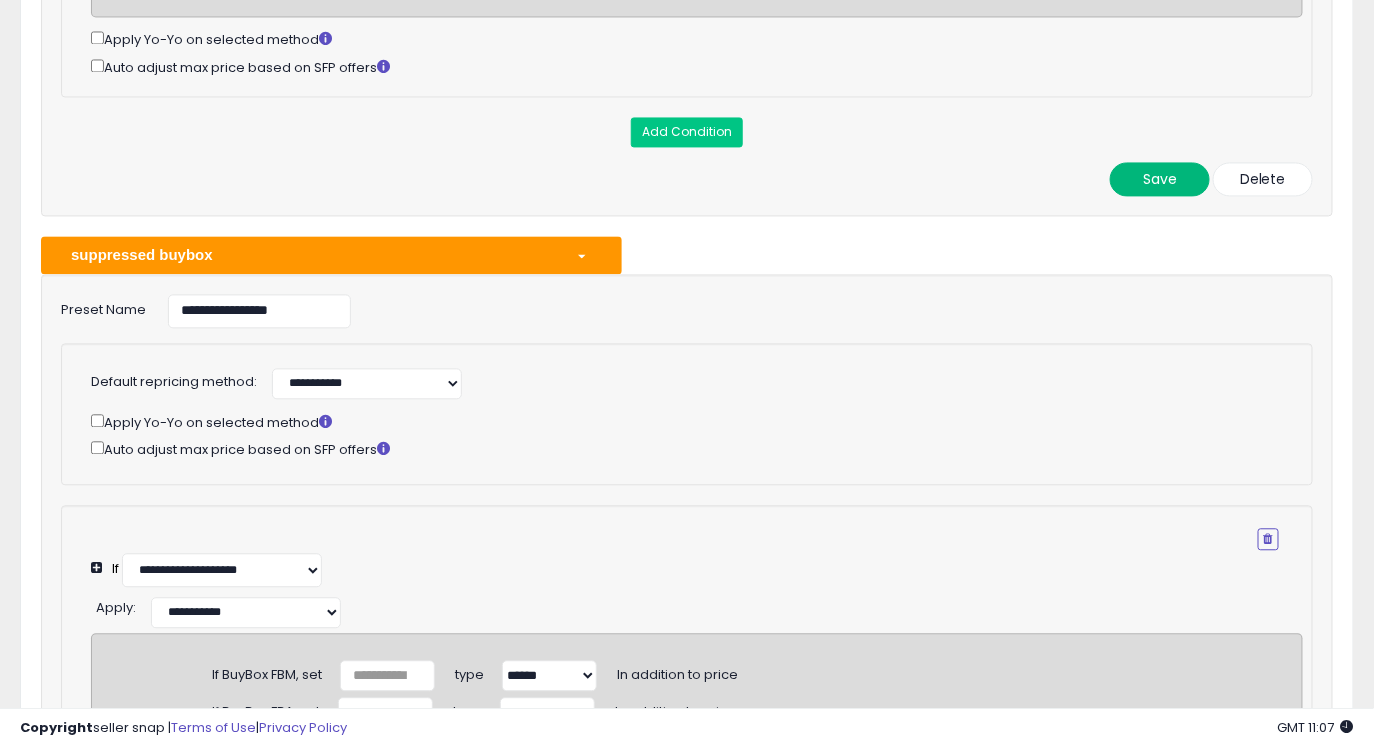 click on "Save" at bounding box center [1160, 179] 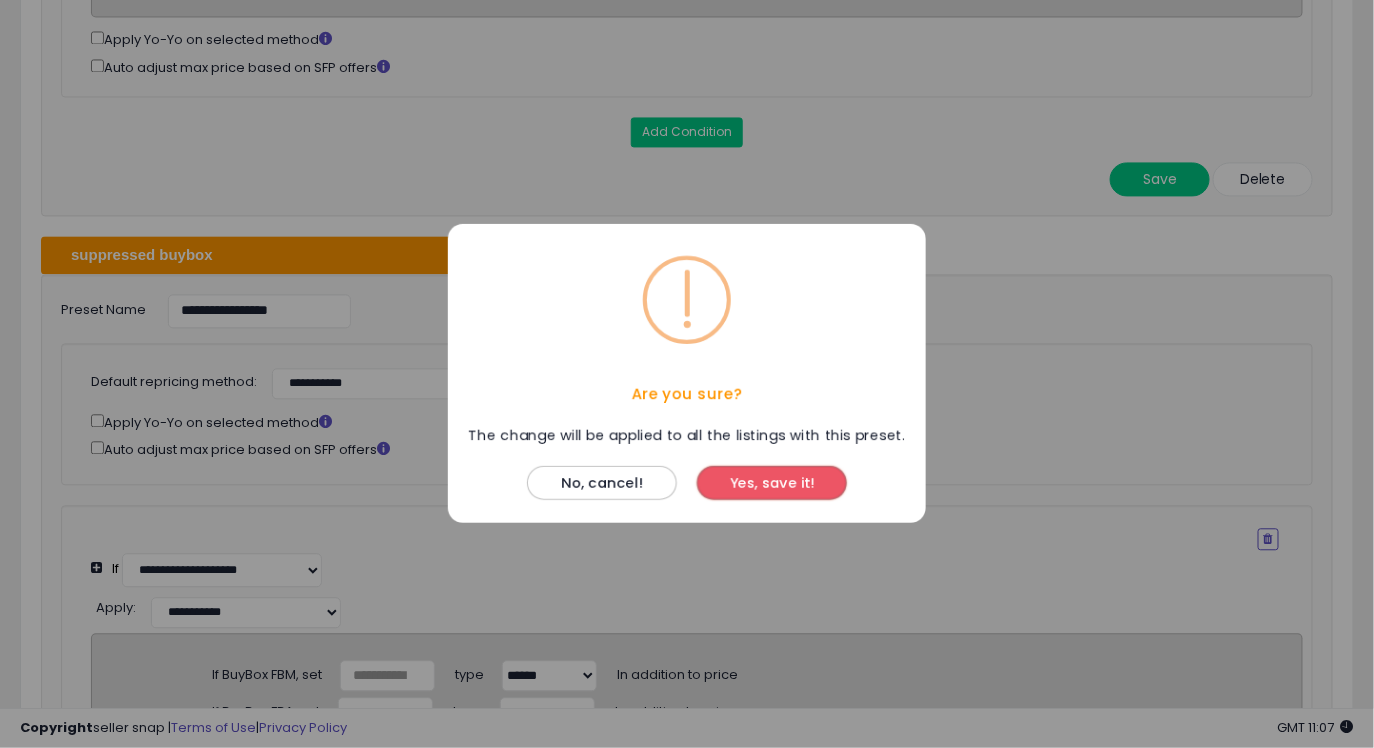 click on "Yes, save it!" at bounding box center [772, 484] 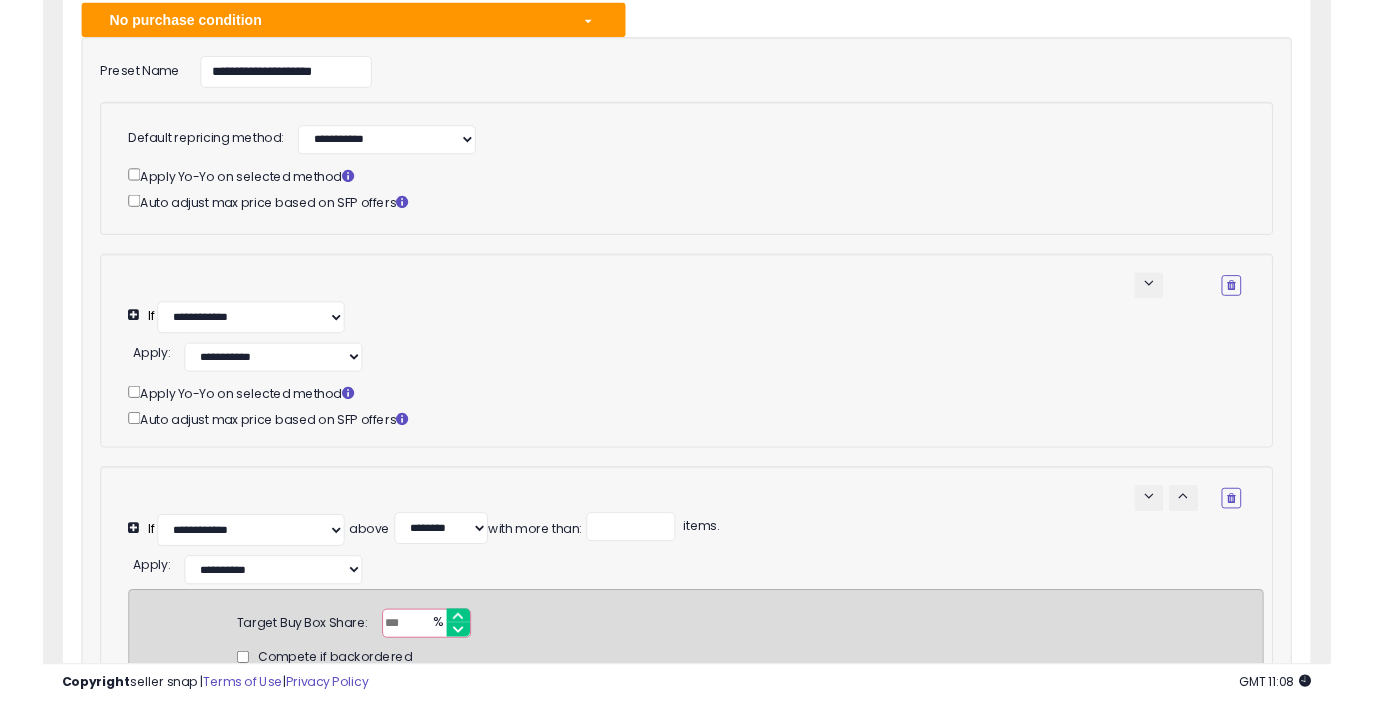 scroll, scrollTop: 0, scrollLeft: 0, axis: both 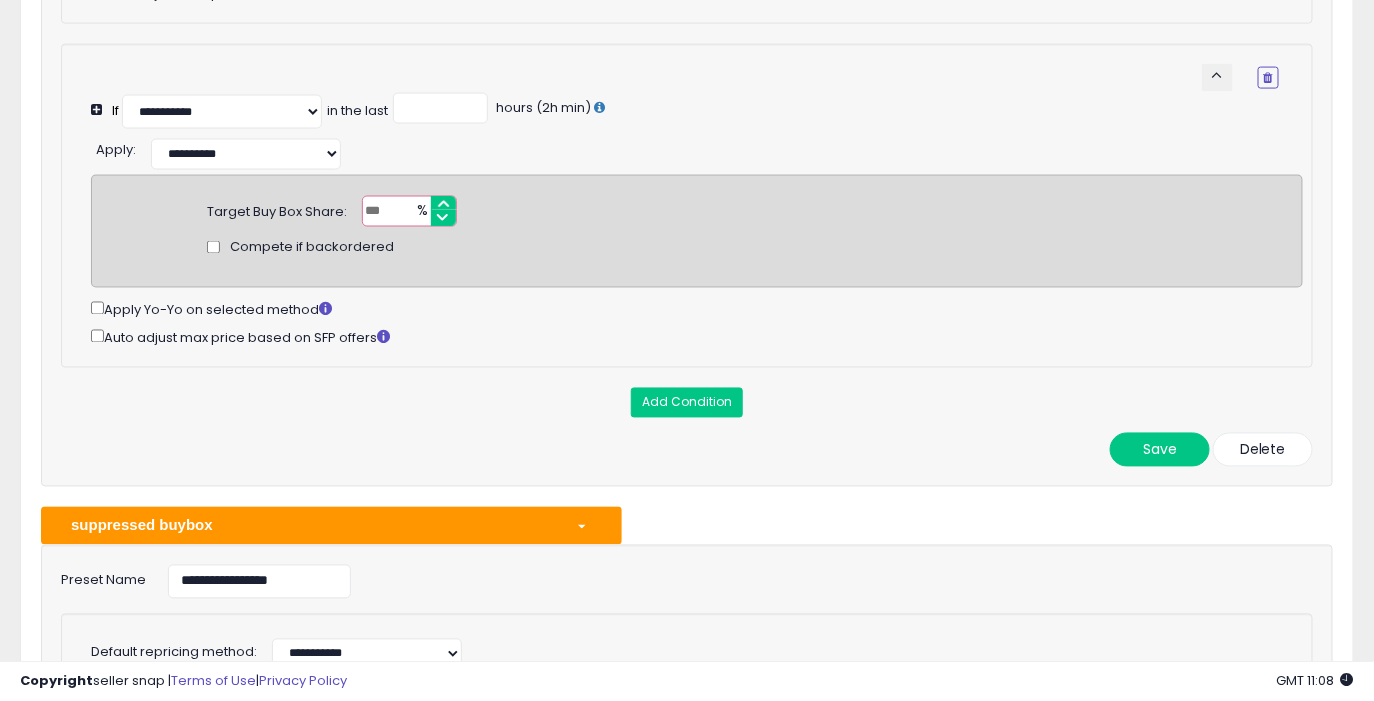 click at bounding box center [584, 525] 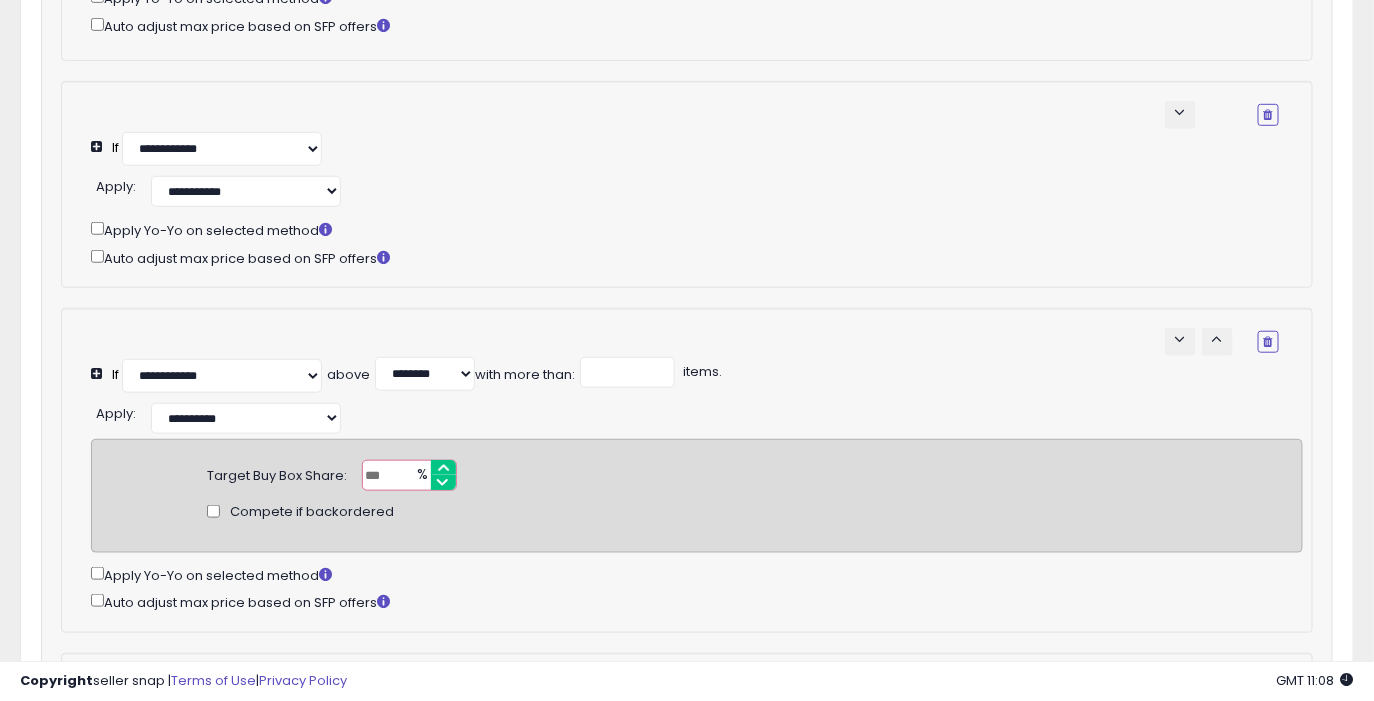 scroll, scrollTop: 0, scrollLeft: 0, axis: both 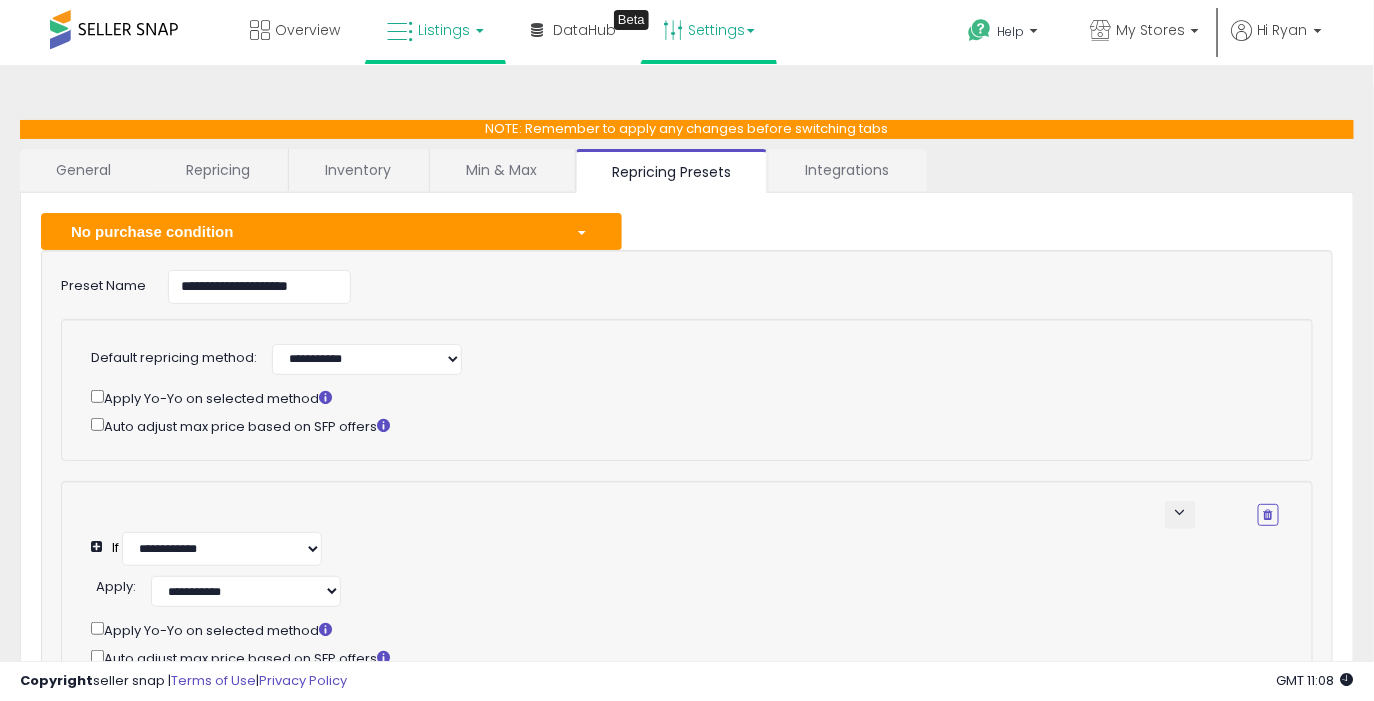 click on "Listings" at bounding box center (435, 30) 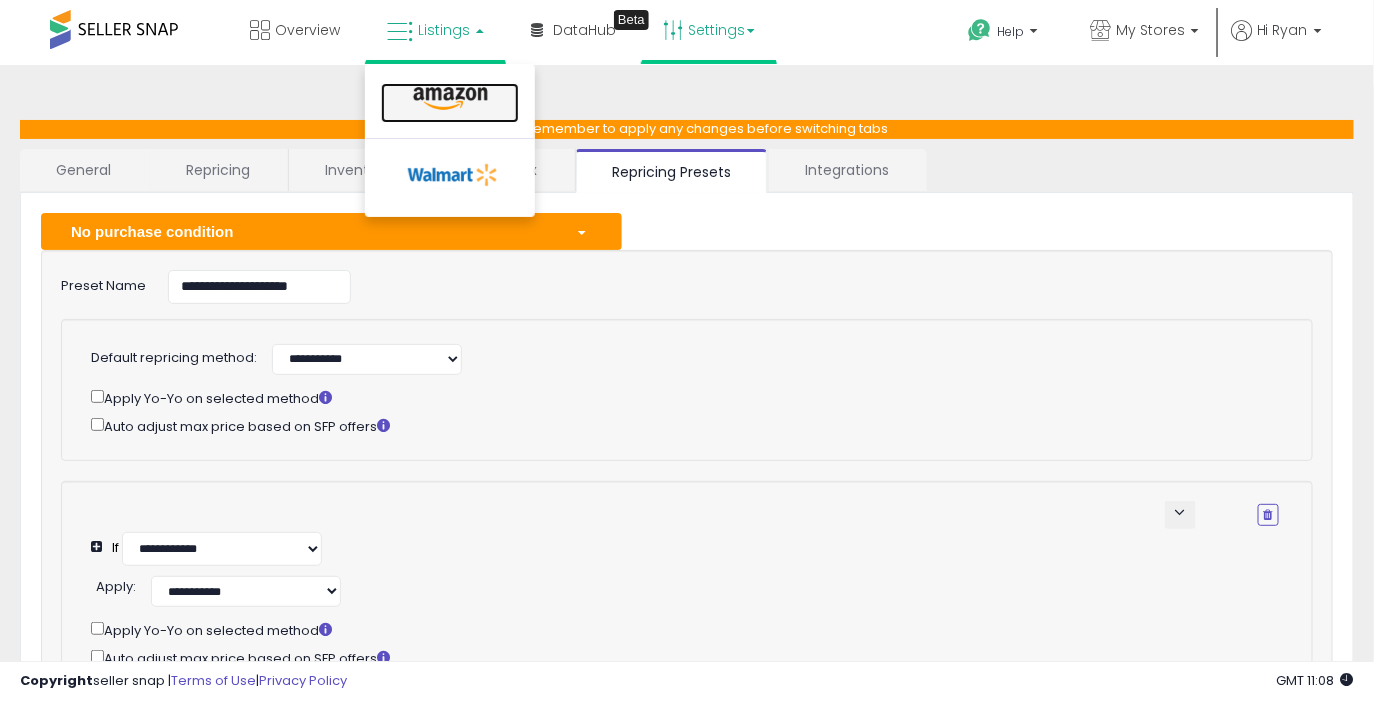 click at bounding box center [450, 99] 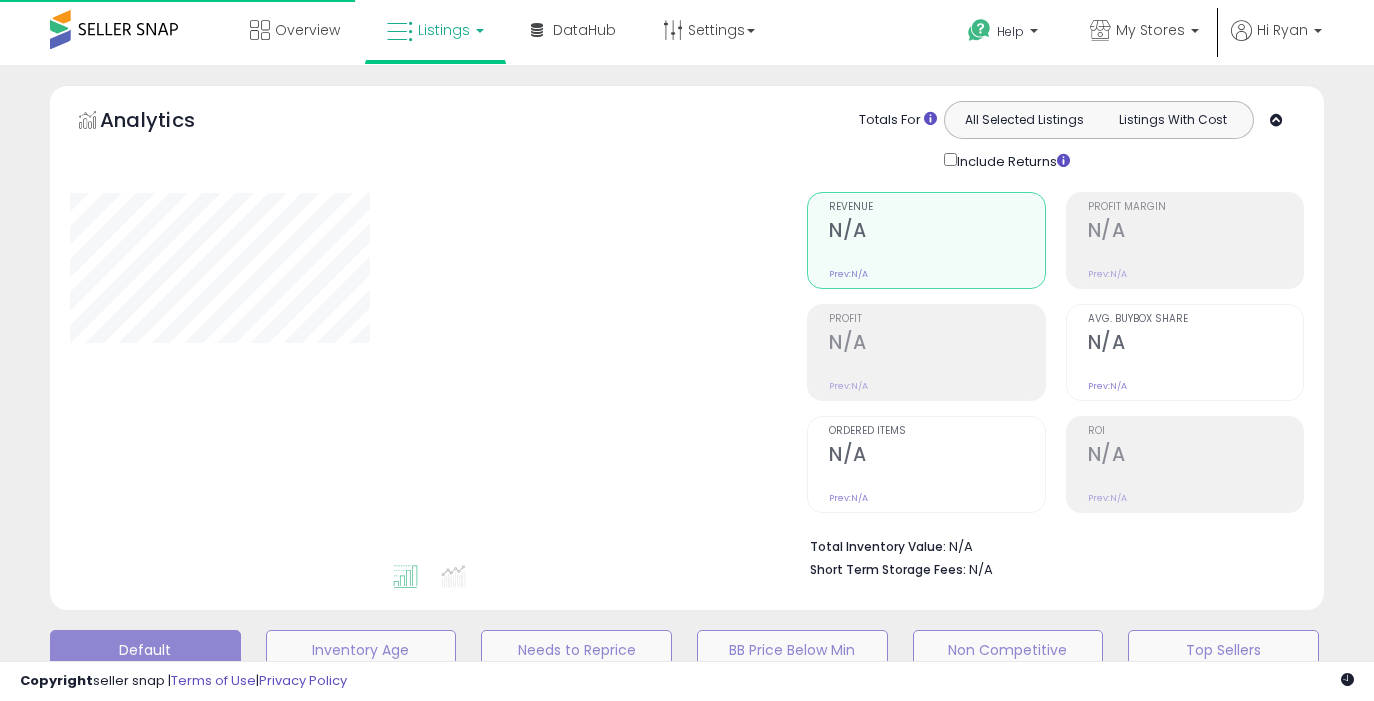 scroll, scrollTop: 0, scrollLeft: 0, axis: both 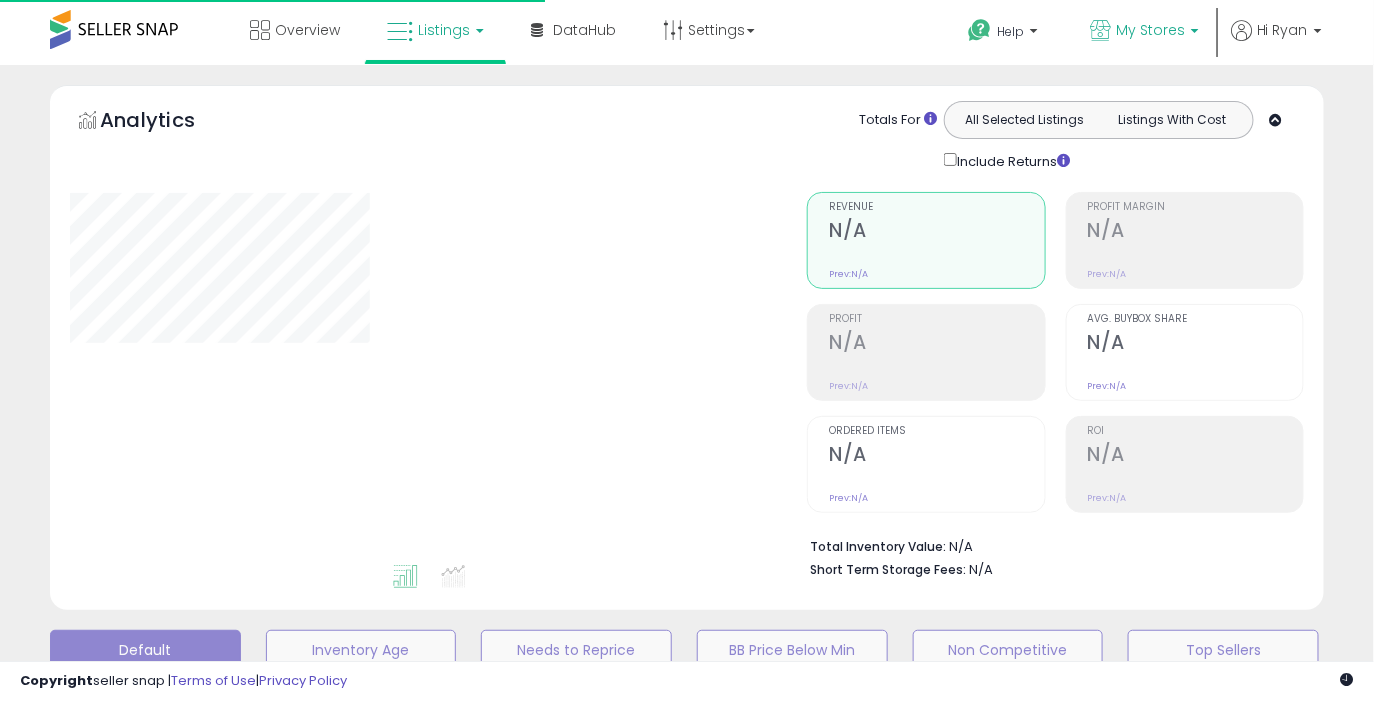 click on "My Stores" at bounding box center (1150, 30) 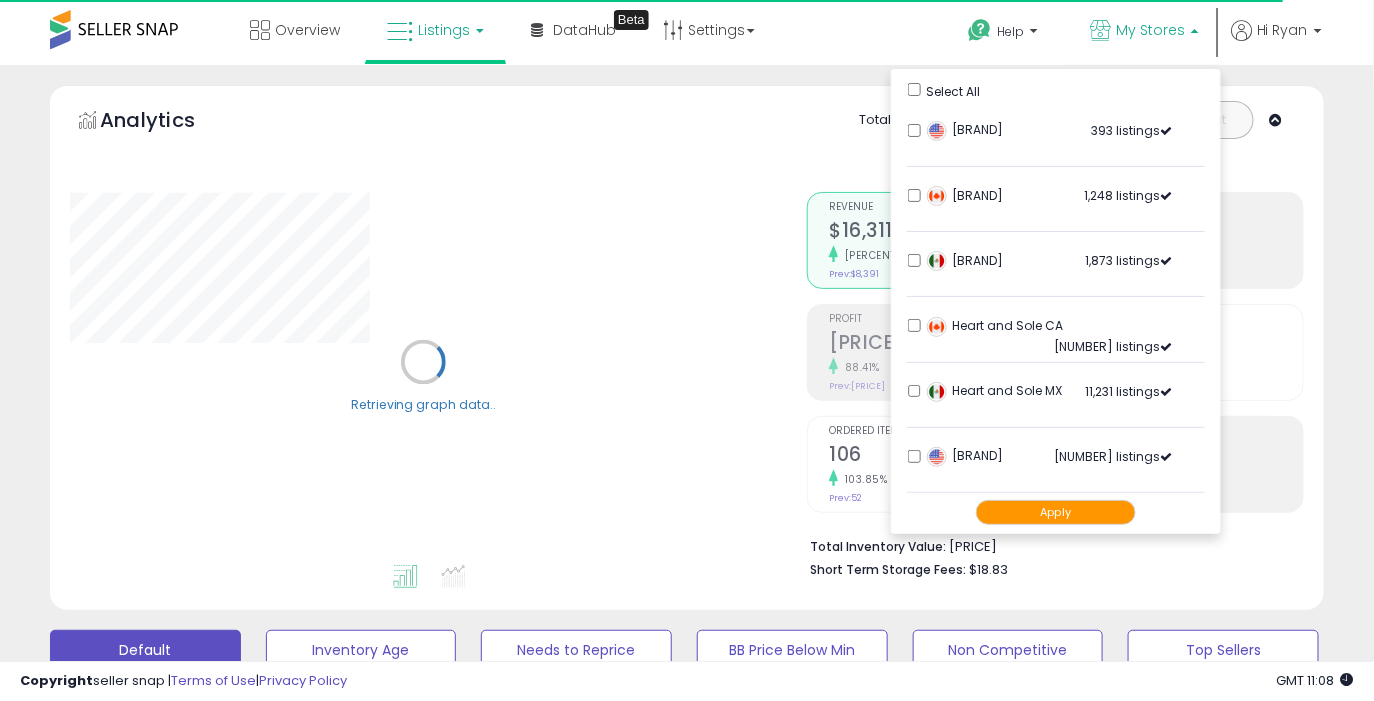 click on "My Stores" at bounding box center (1150, 30) 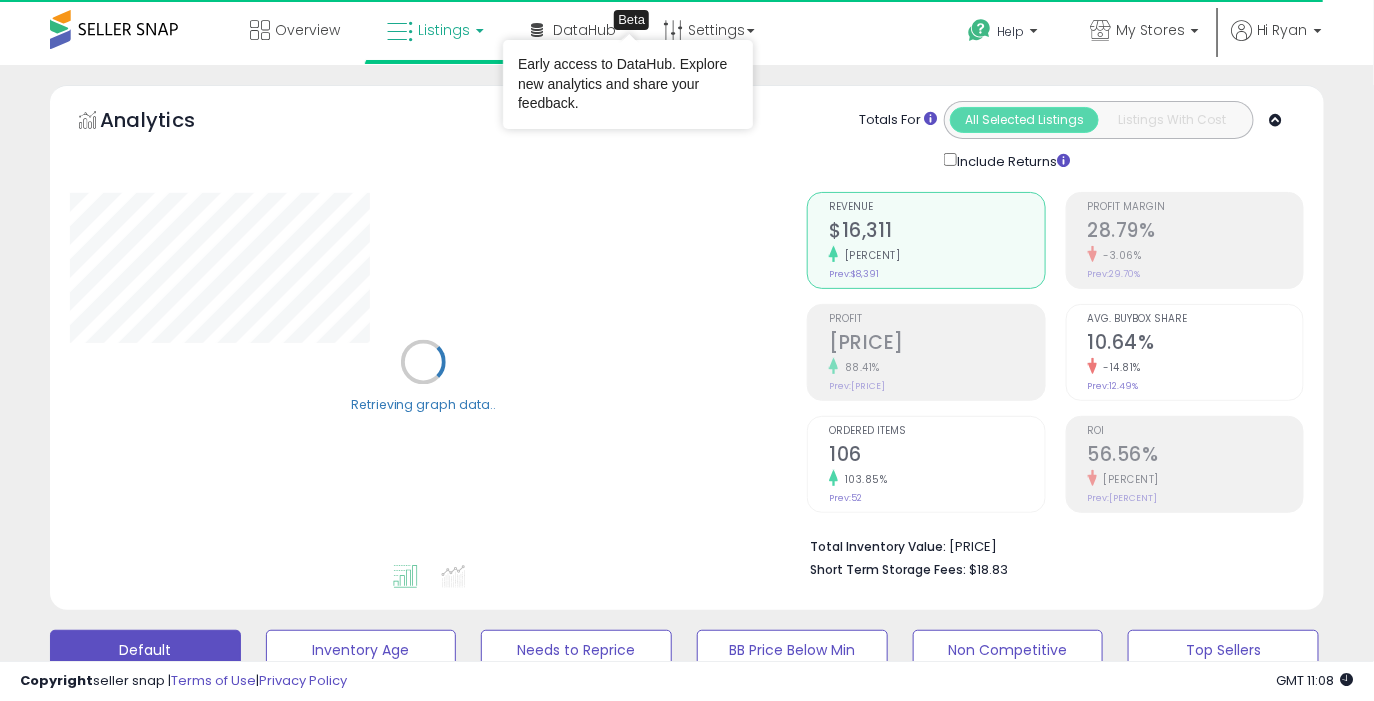click at bounding box center (400, 32) 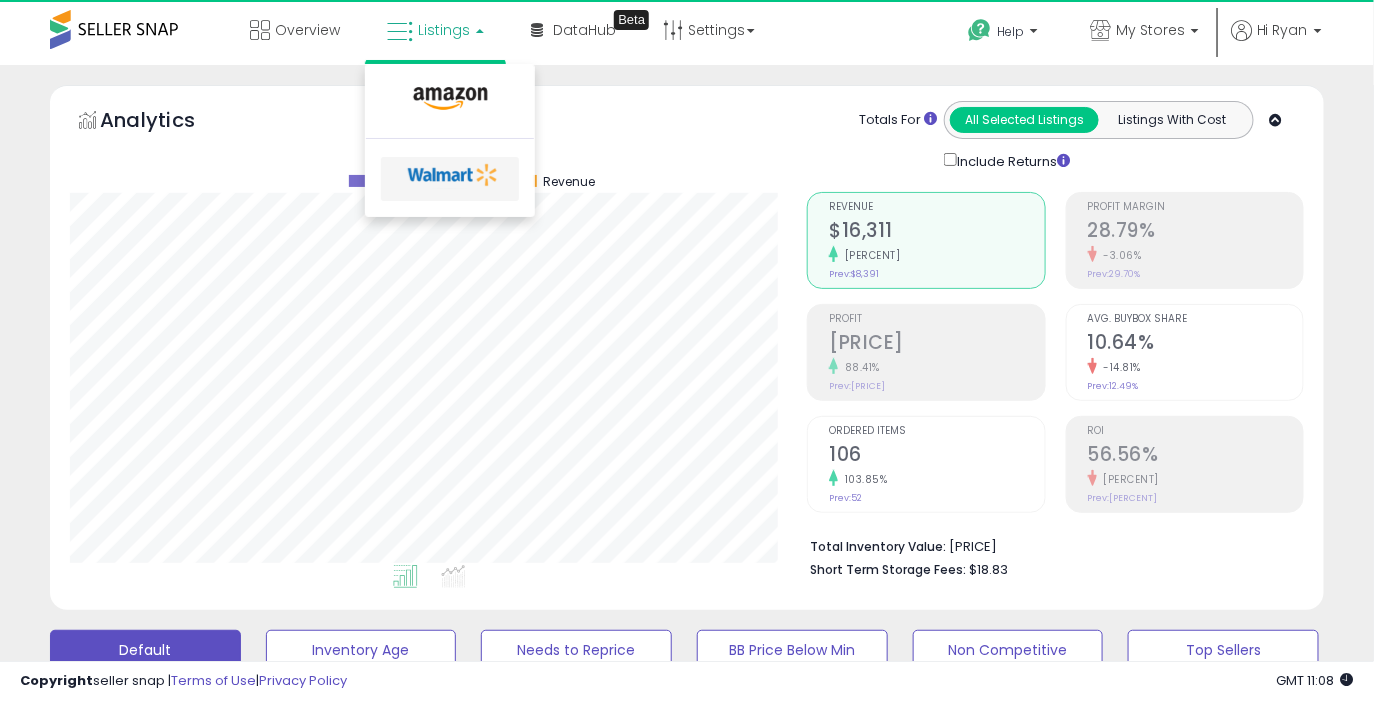scroll, scrollTop: 999590, scrollLeft: 999262, axis: both 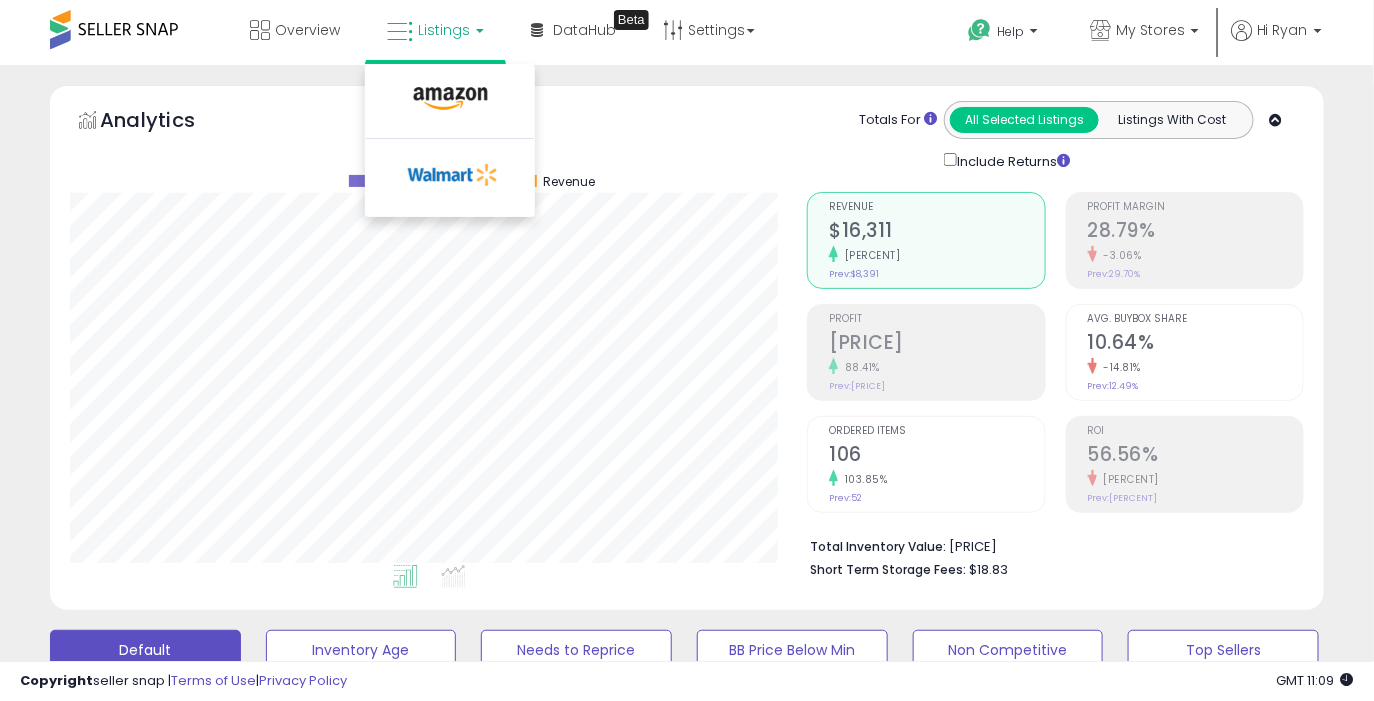 click on "Analytics
Totals For
All Selected Listings
Listings With Cost
Include Returns" at bounding box center (687, 136) 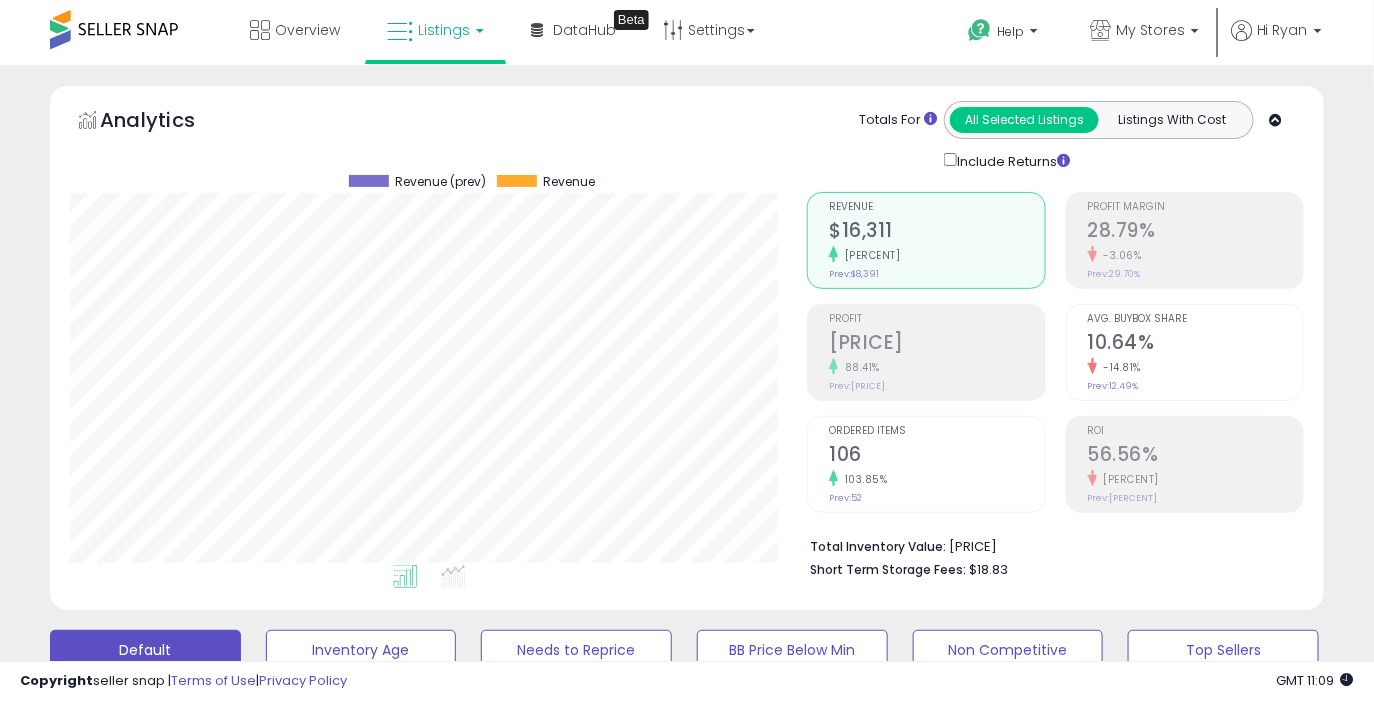 click on "Analytics
Totals For
All Selected Listings
Listings With Cost
Include Returns" at bounding box center (687, 136) 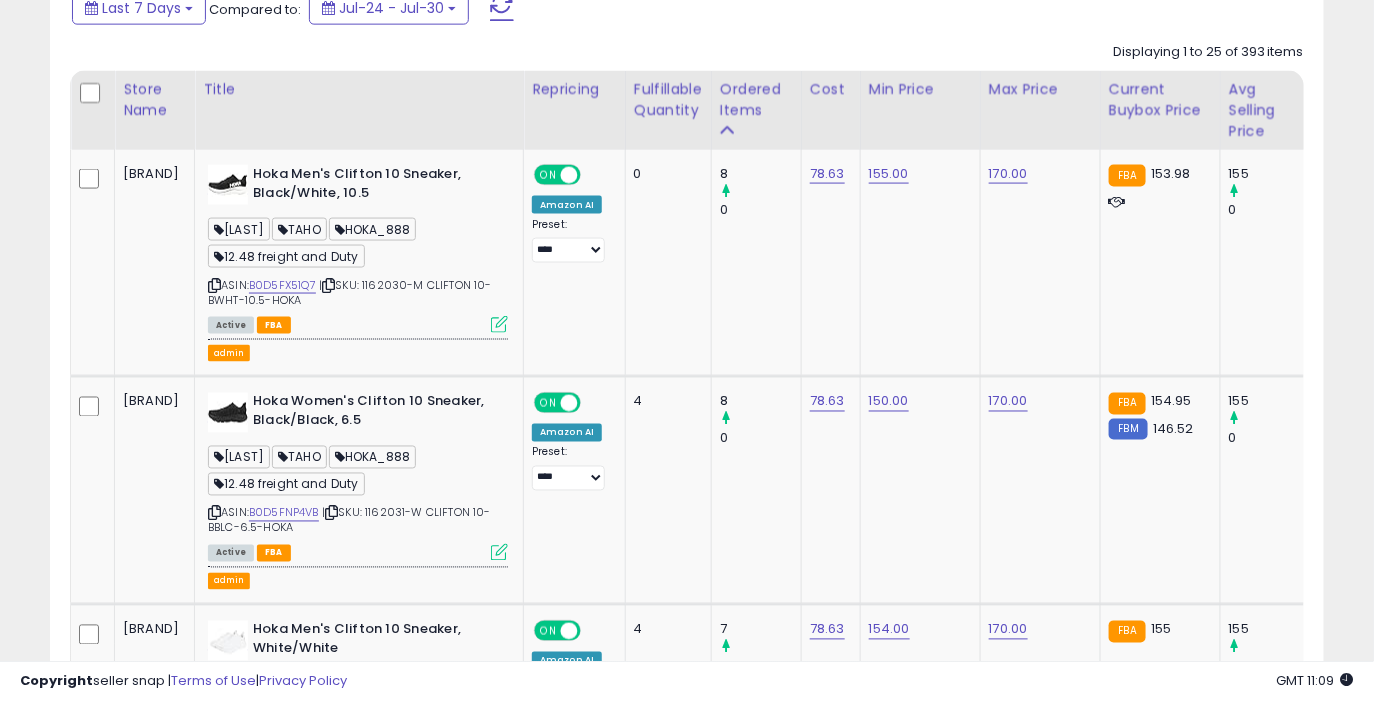 scroll, scrollTop: 922, scrollLeft: 0, axis: vertical 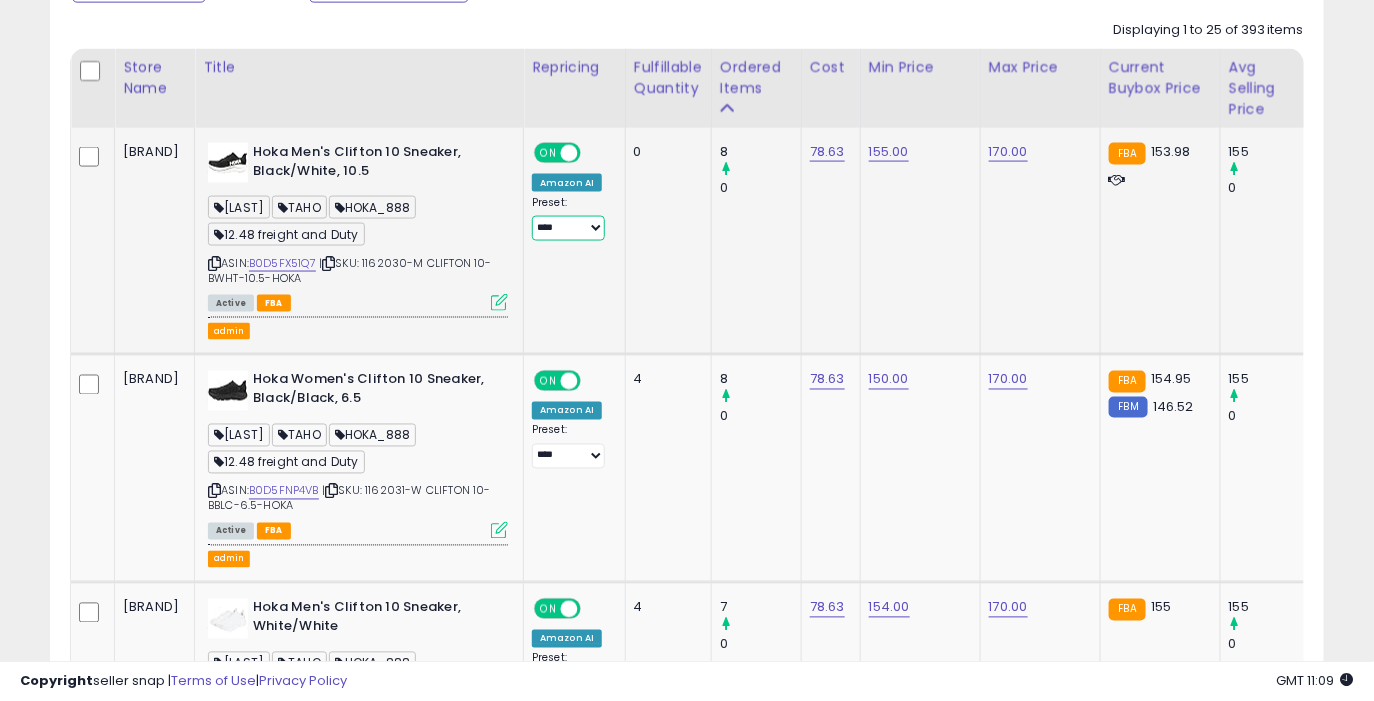 click on "**********" at bounding box center (568, 228) 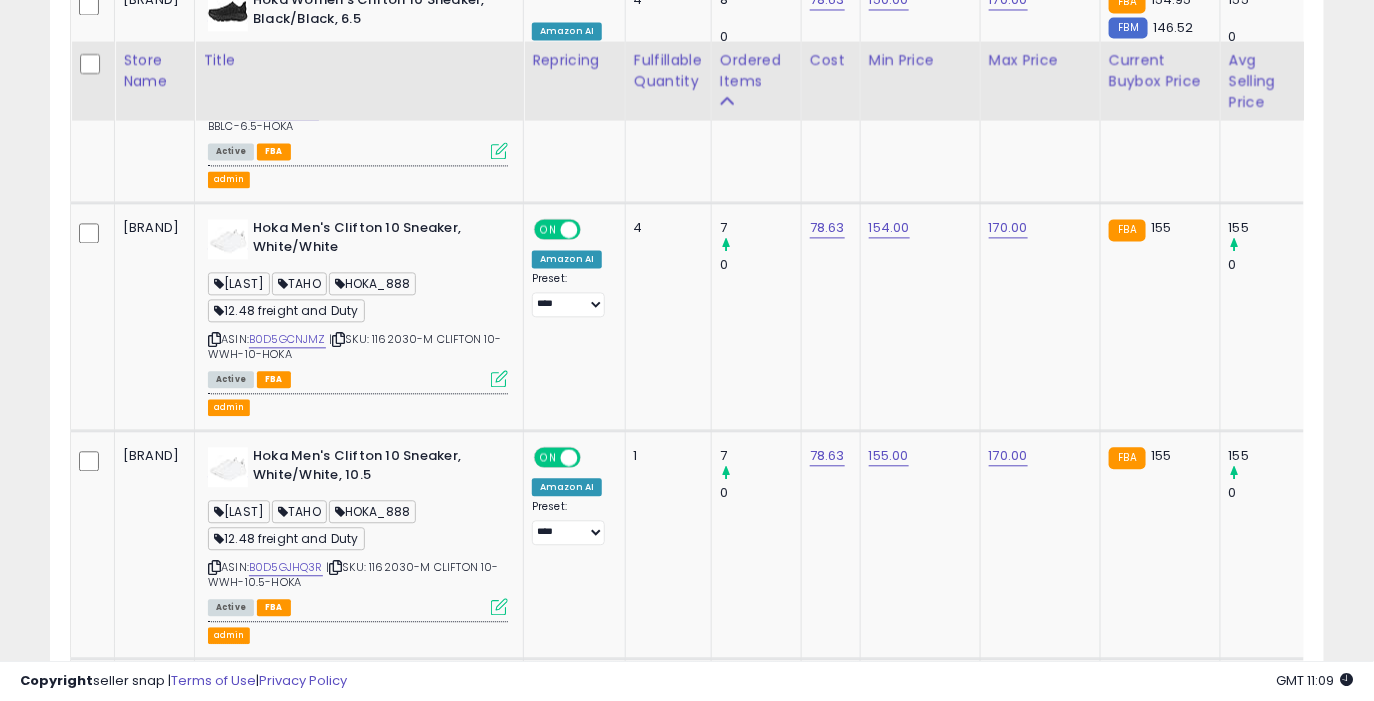 scroll, scrollTop: 1293, scrollLeft: 0, axis: vertical 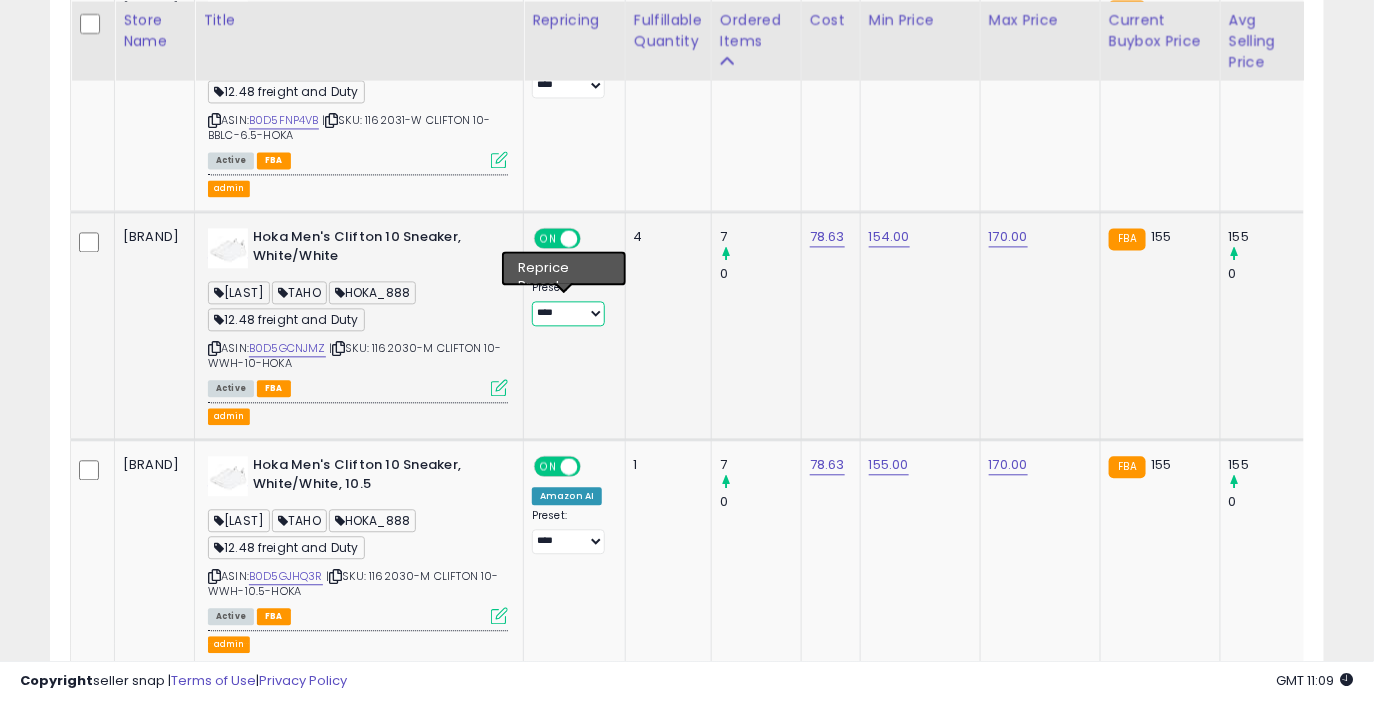 click on "**********" at bounding box center [568, 313] 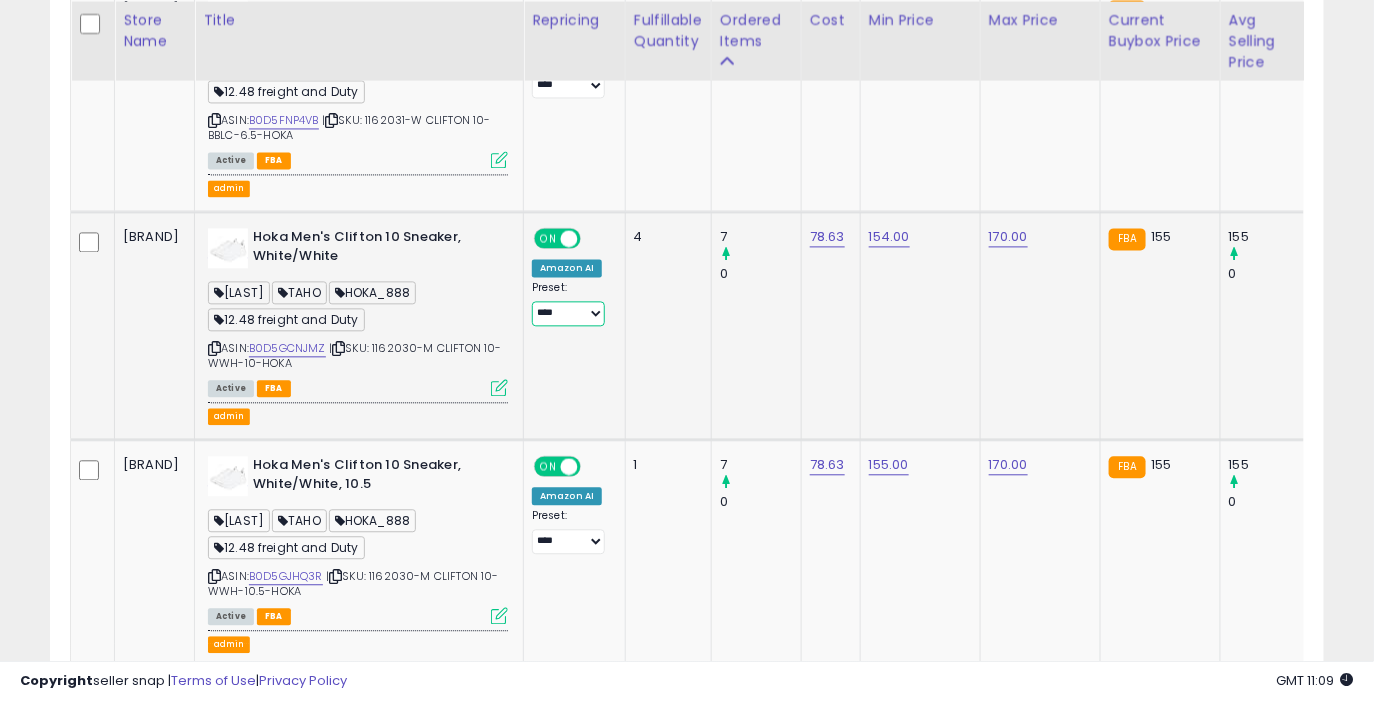 select on "**********" 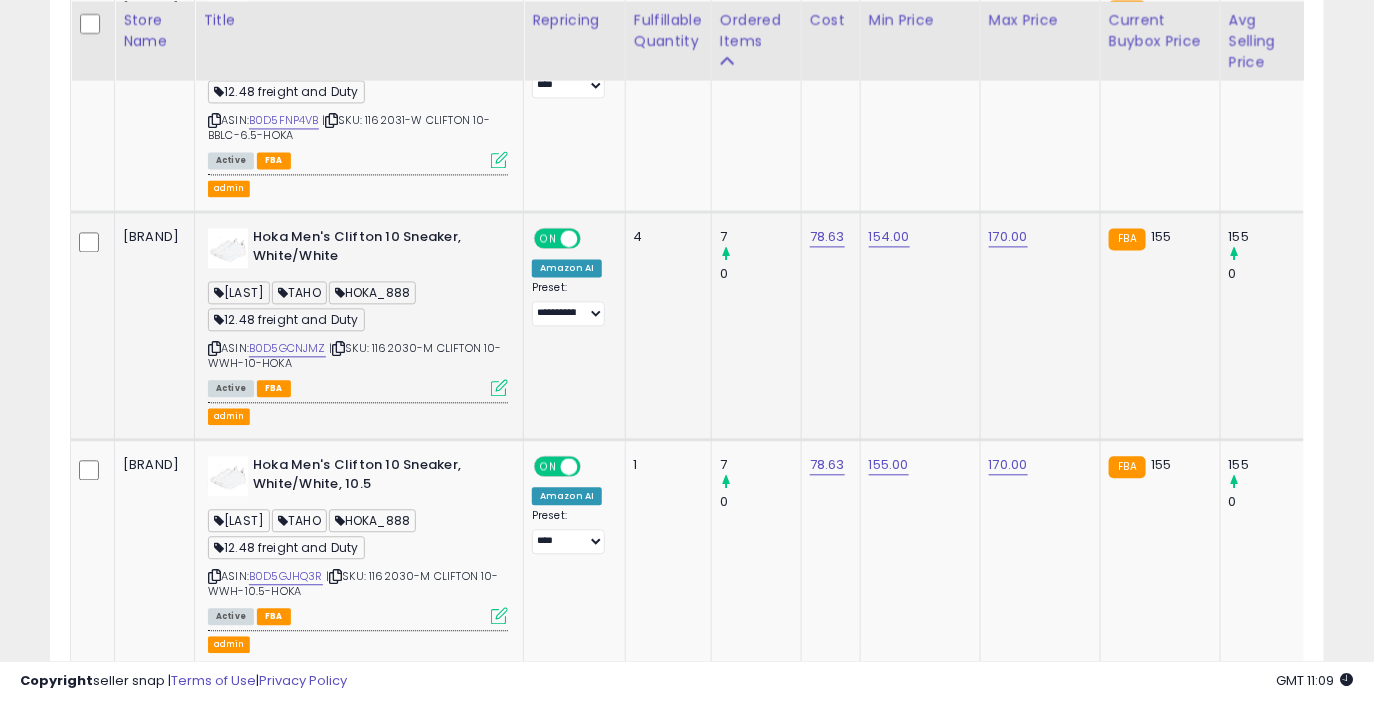 click on "4" 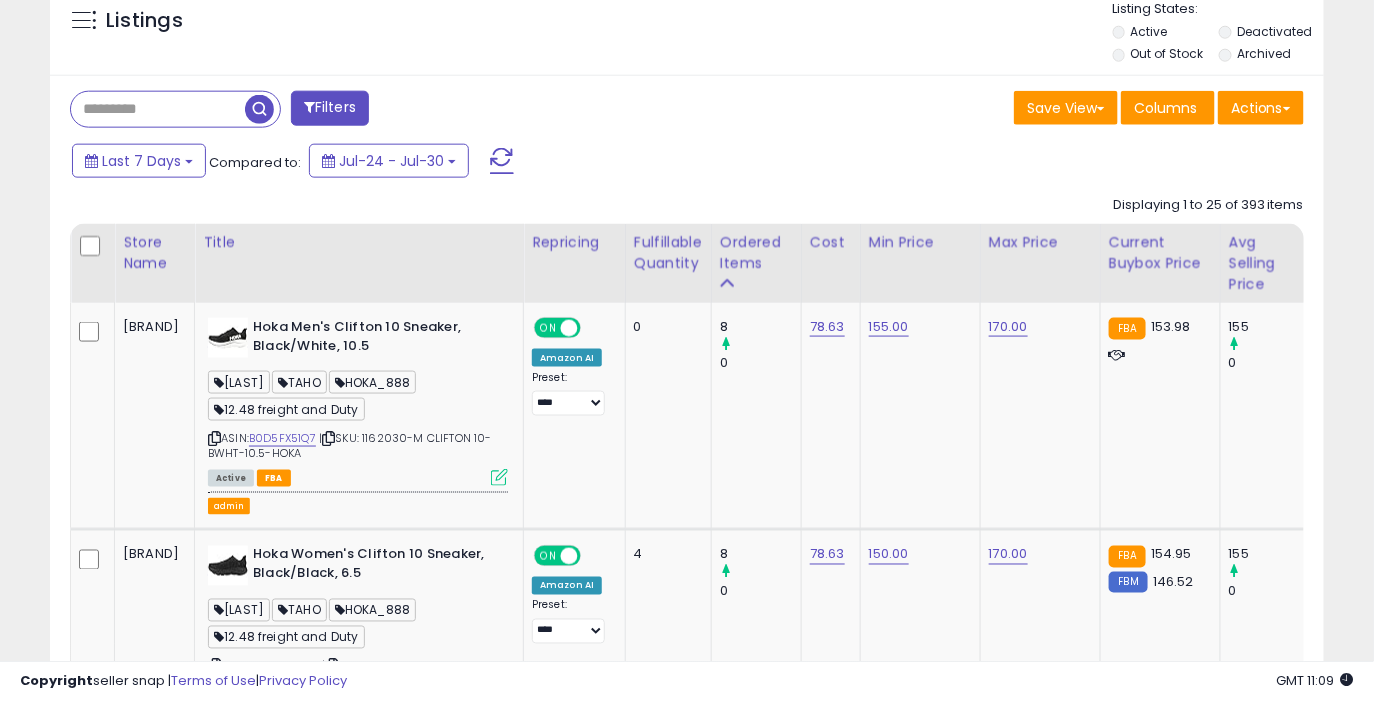 scroll, scrollTop: 750, scrollLeft: 0, axis: vertical 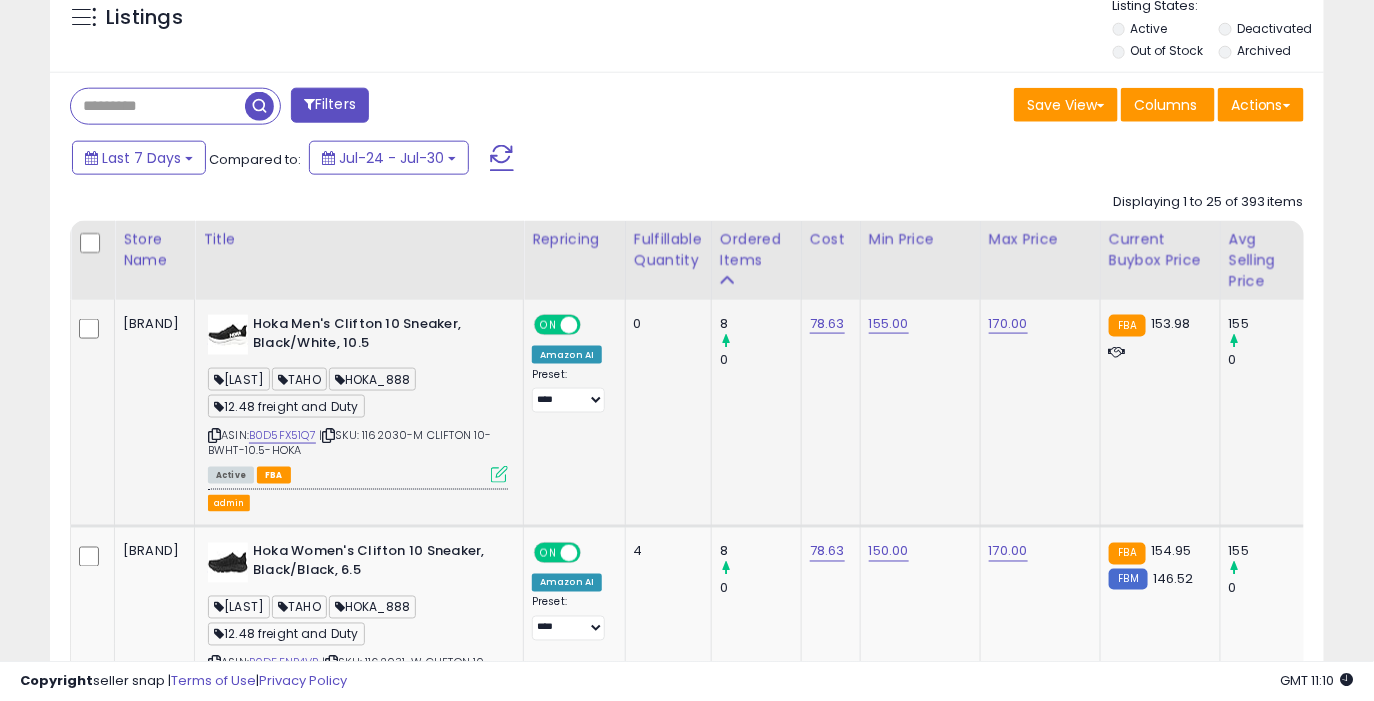 click at bounding box center (499, 474) 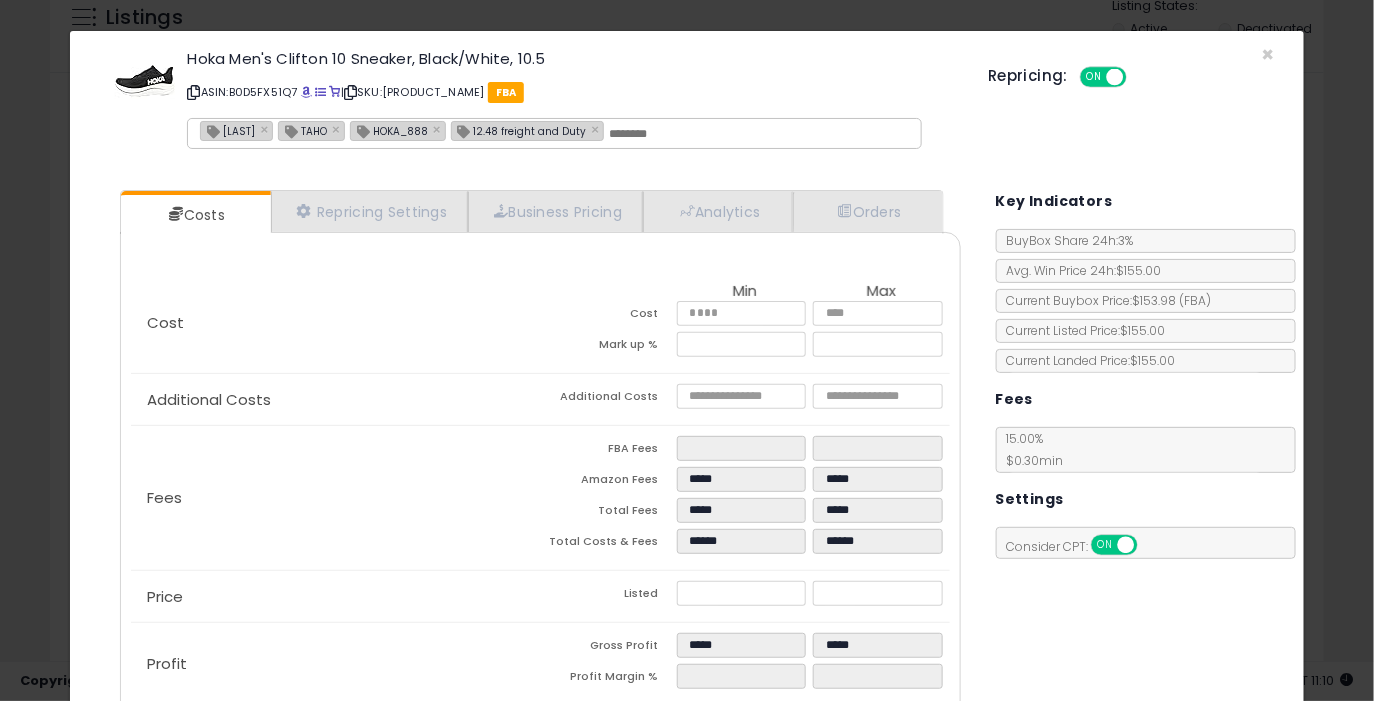 click on "Costs
Repricing Settings
Business Pricing
Analytics
Orders" at bounding box center [540, 460] 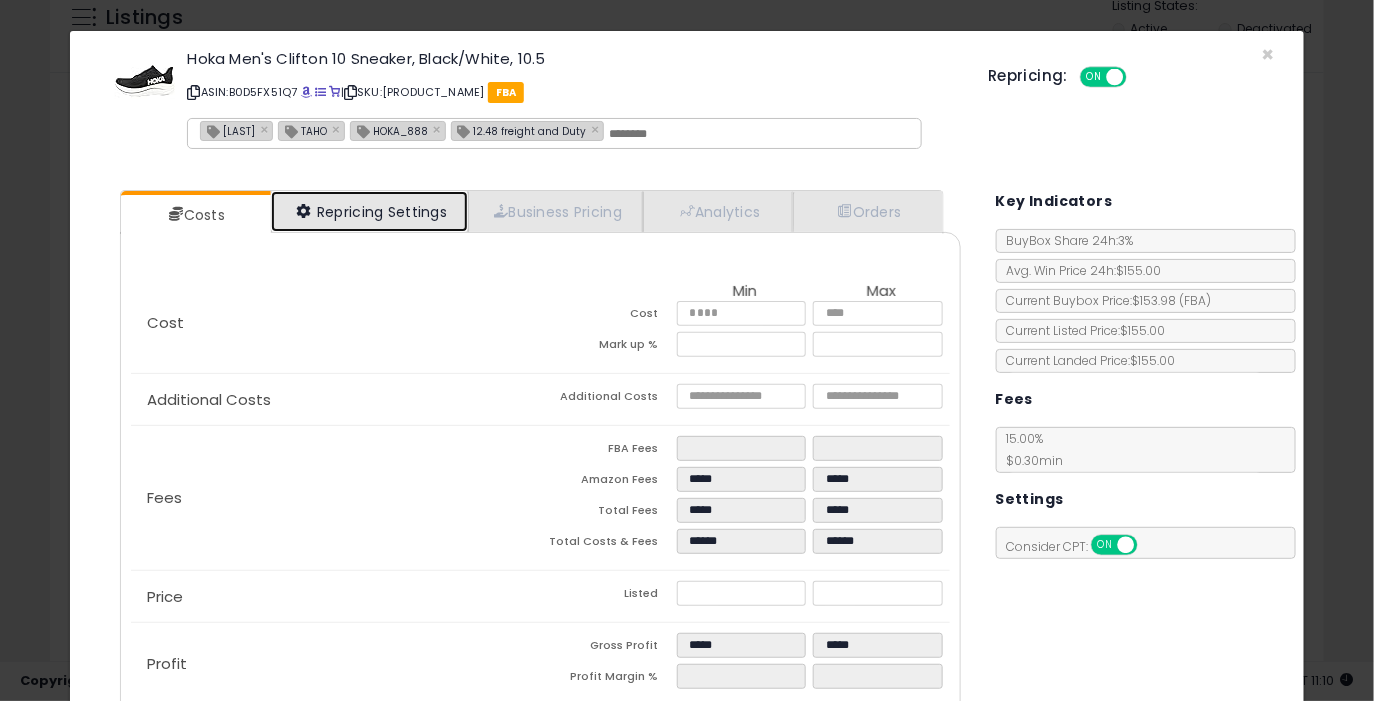 click on "Repricing Settings" at bounding box center [370, 211] 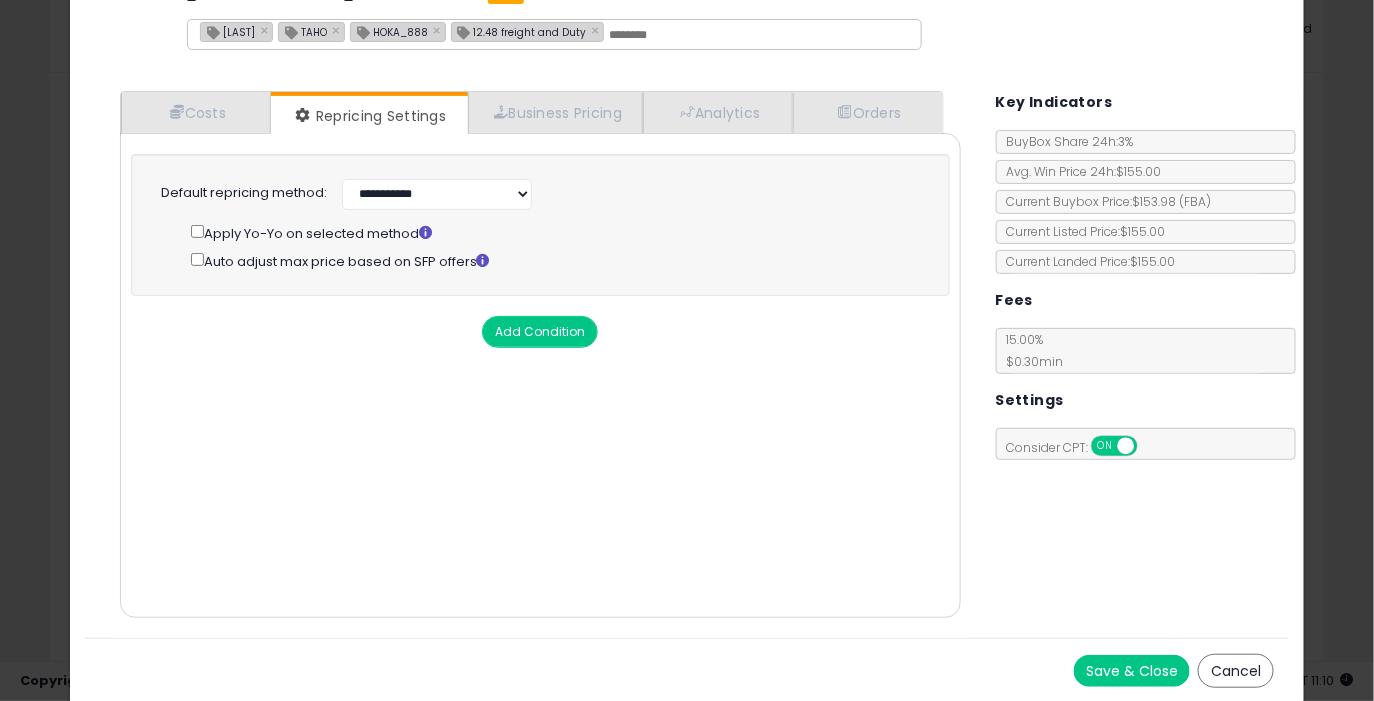 click on "× Close
Hoka Men's Clifton 10 Sneaker, Black/White, 10.5
ASIN:  B0D5FX51Q7
|
SKU:  1162030-M CLIFTON 10-BWHT-10.5-HOKA
FBA
ALLEN × TAHO × HOKA_888 × 12.48 freight and Duty ×
Repricing:
ON   OFF" 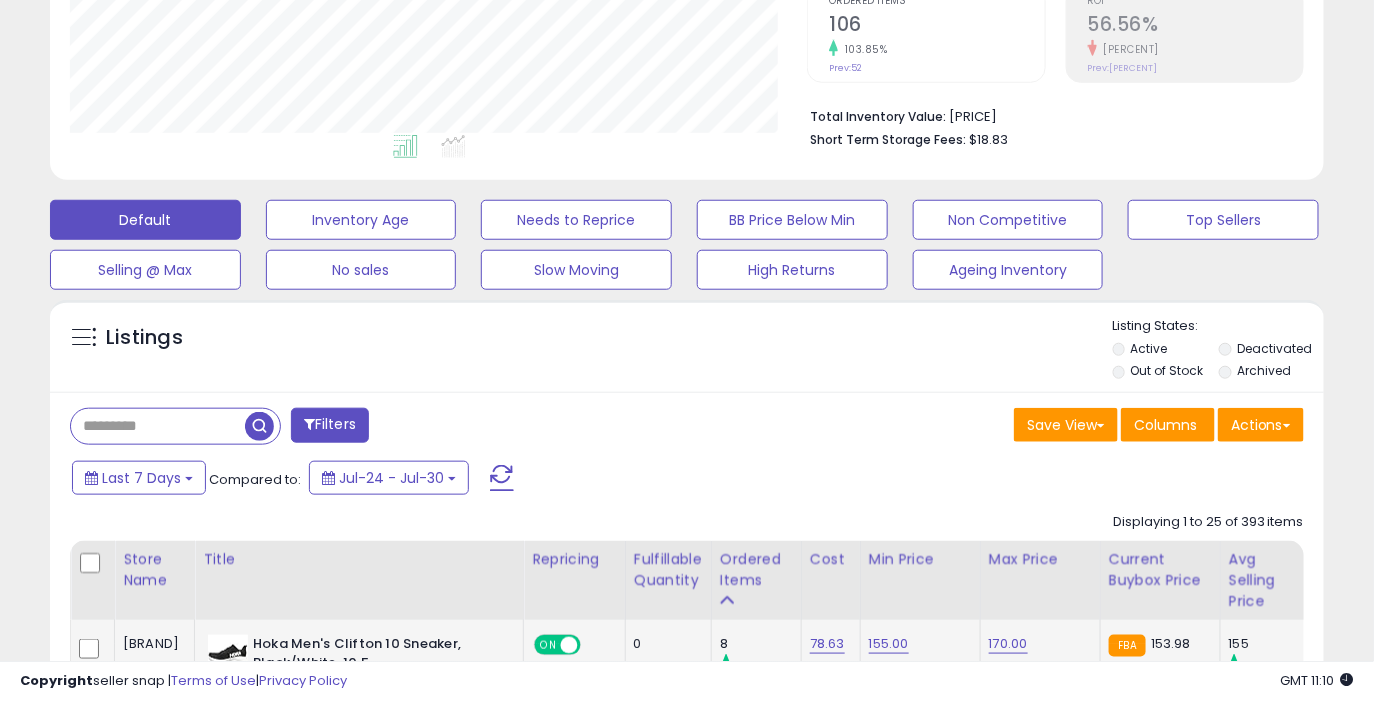 scroll, scrollTop: 0, scrollLeft: 0, axis: both 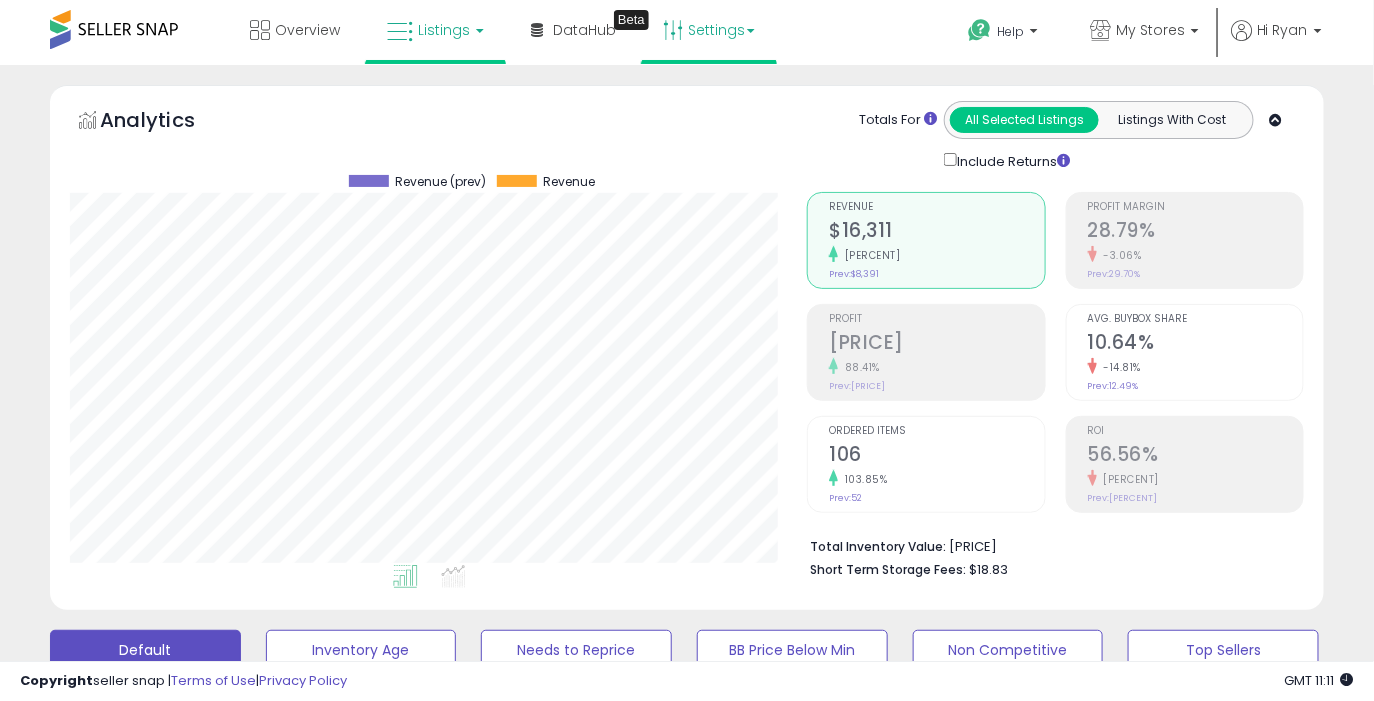click on "Settings" at bounding box center (709, 30) 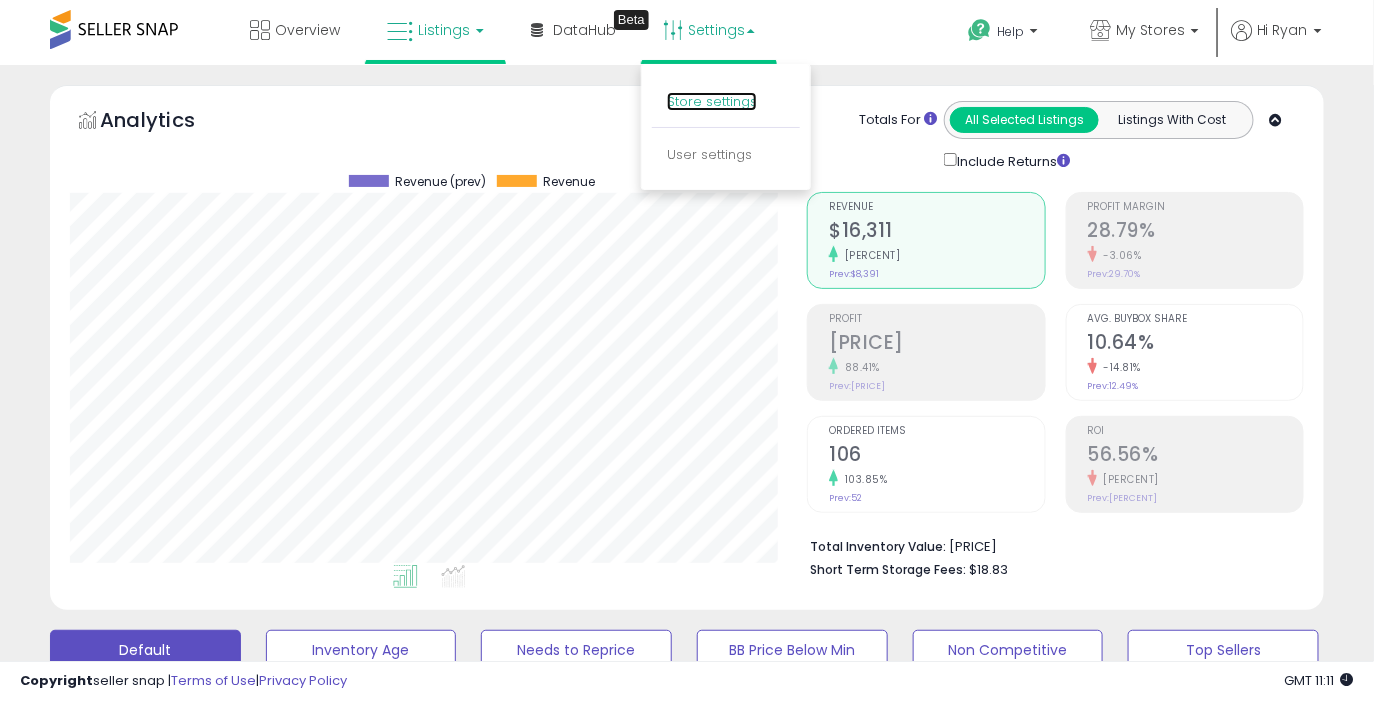 click on "Store
settings" at bounding box center [712, 101] 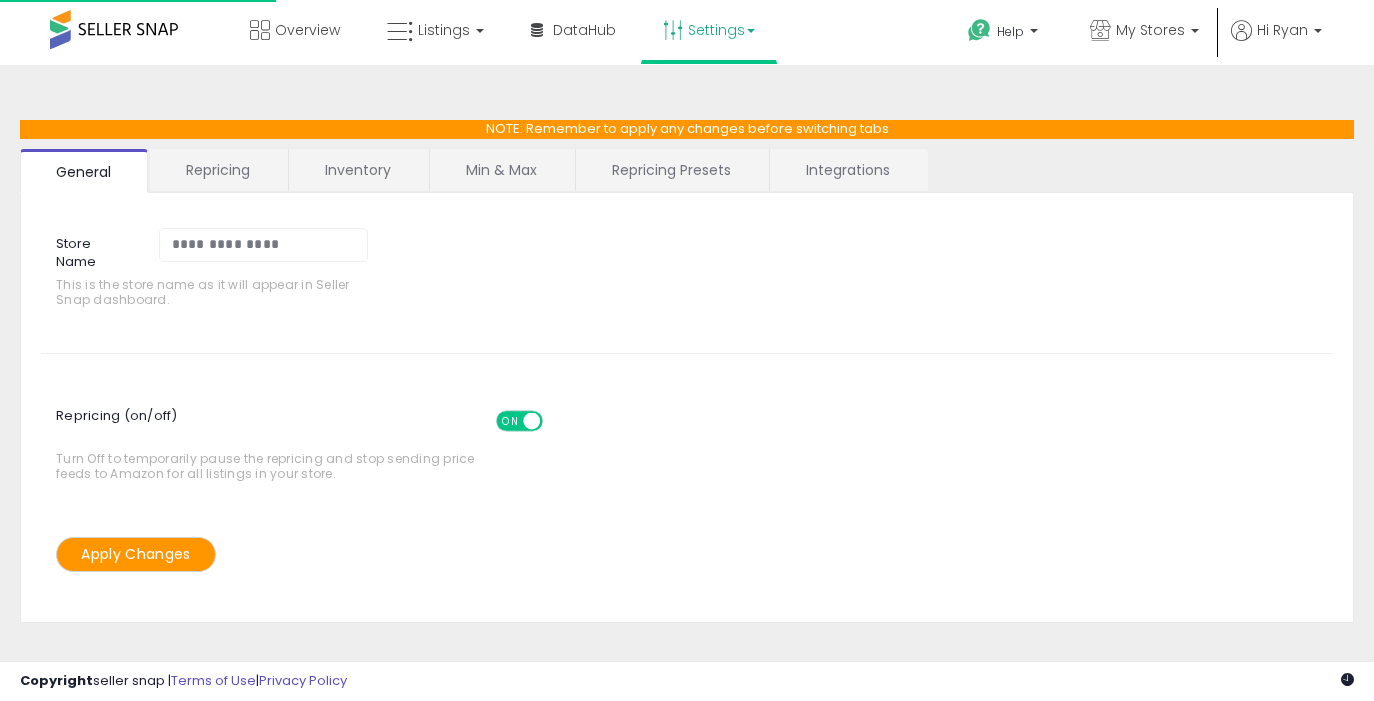scroll, scrollTop: 0, scrollLeft: 0, axis: both 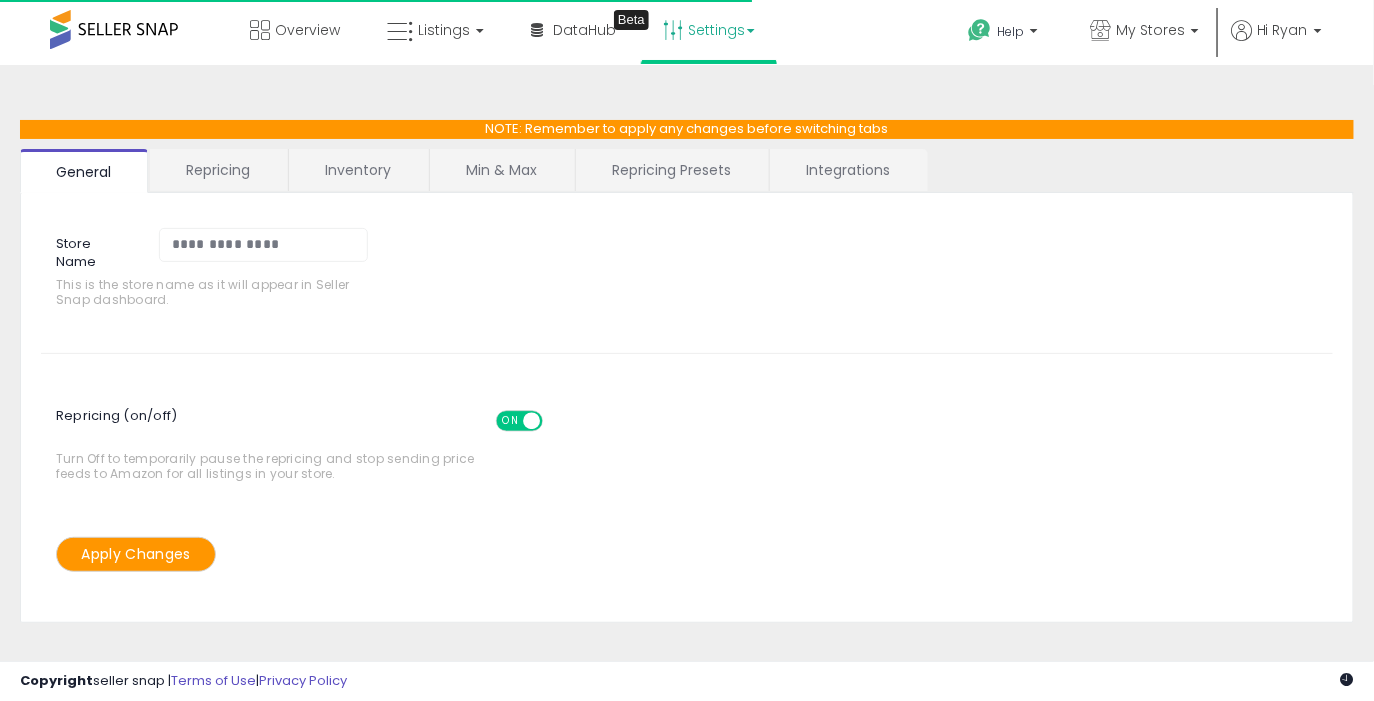 click on "Repricing Presets" at bounding box center [671, 170] 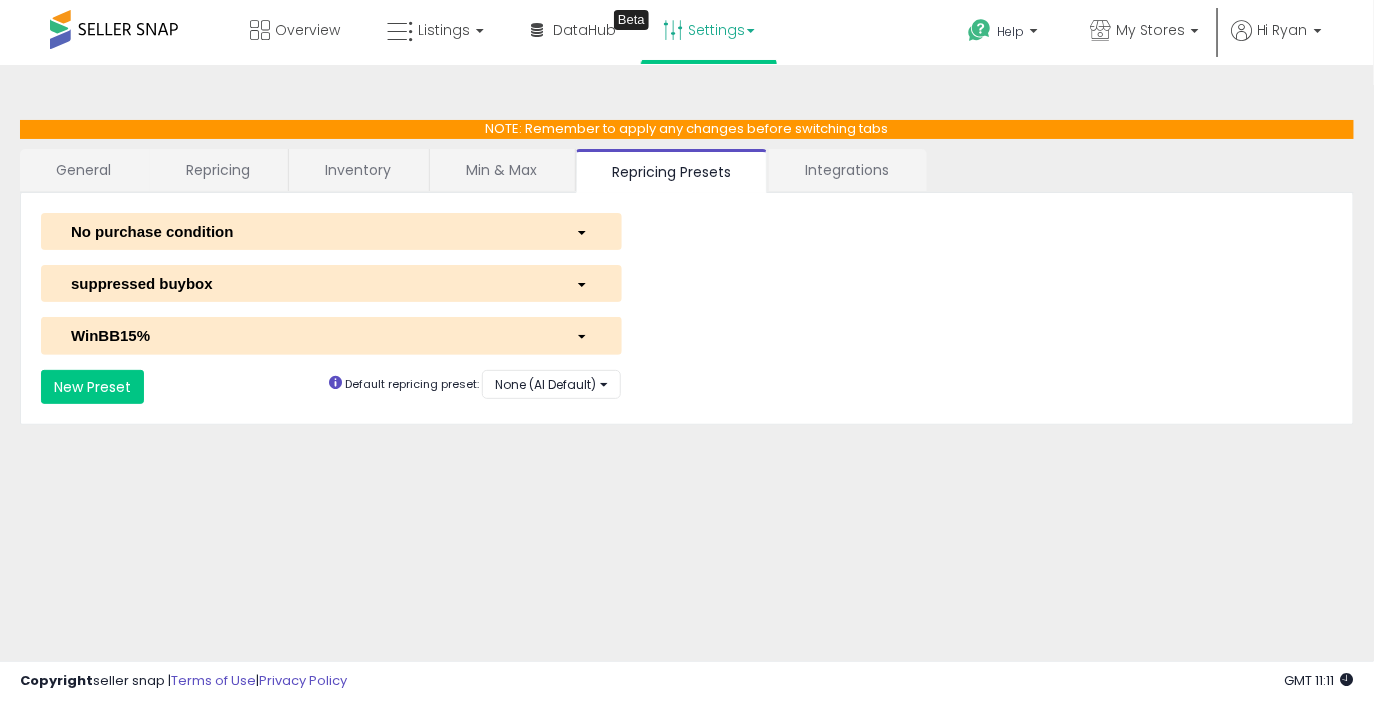click on "Settings" at bounding box center [709, 30] 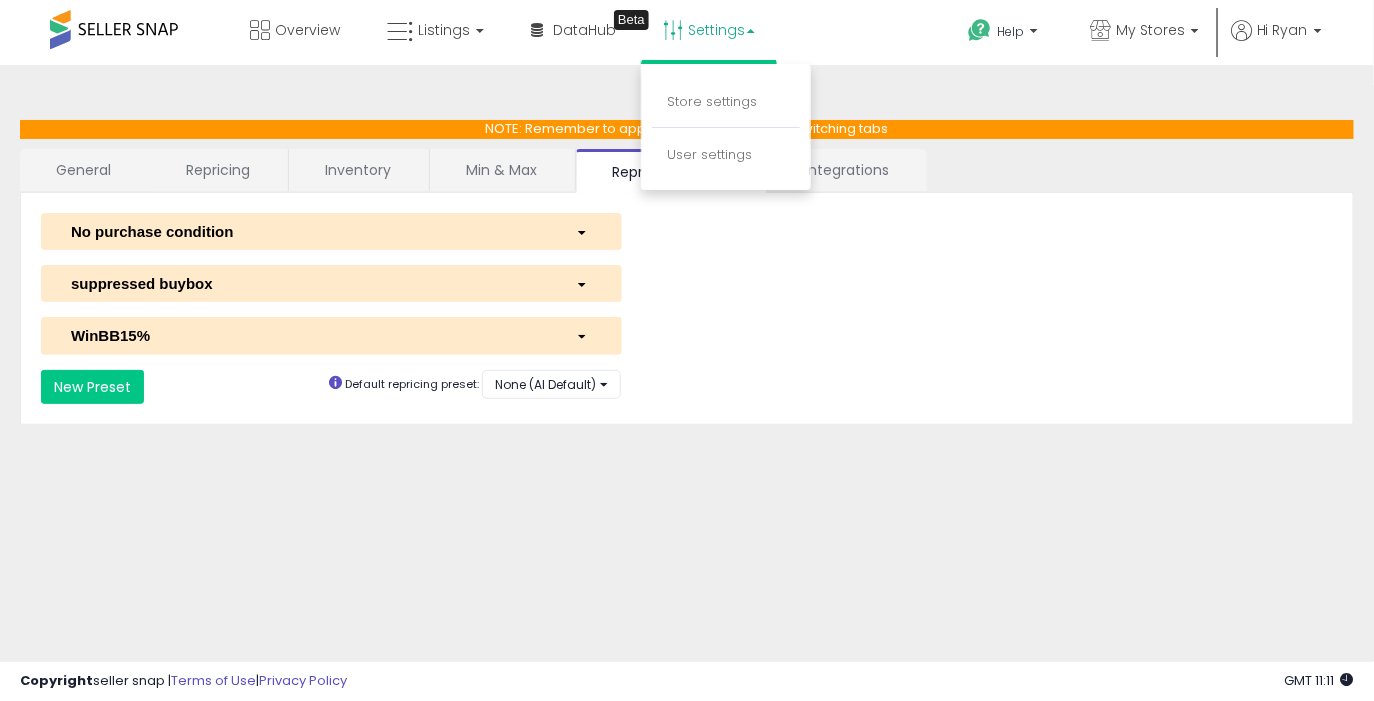 click on "Settings" at bounding box center (709, 30) 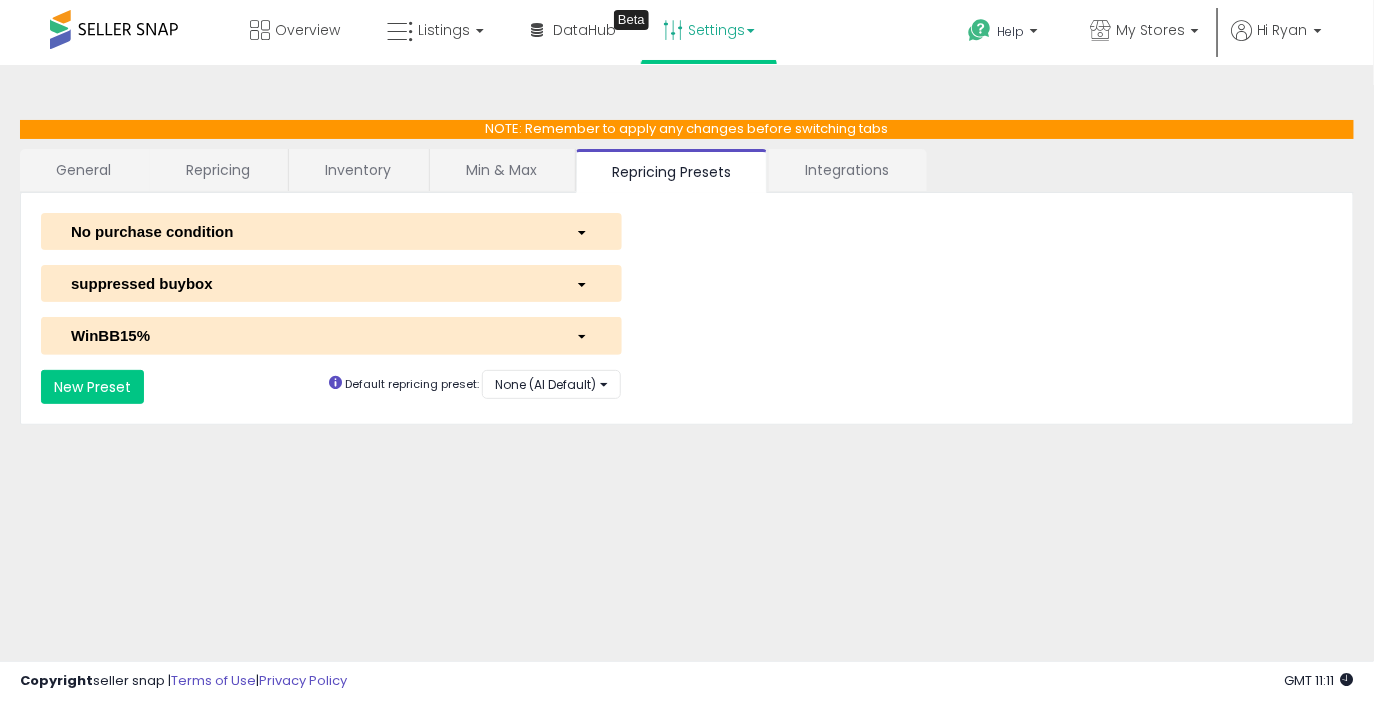 click on "suppressed buybox" at bounding box center (308, 283) 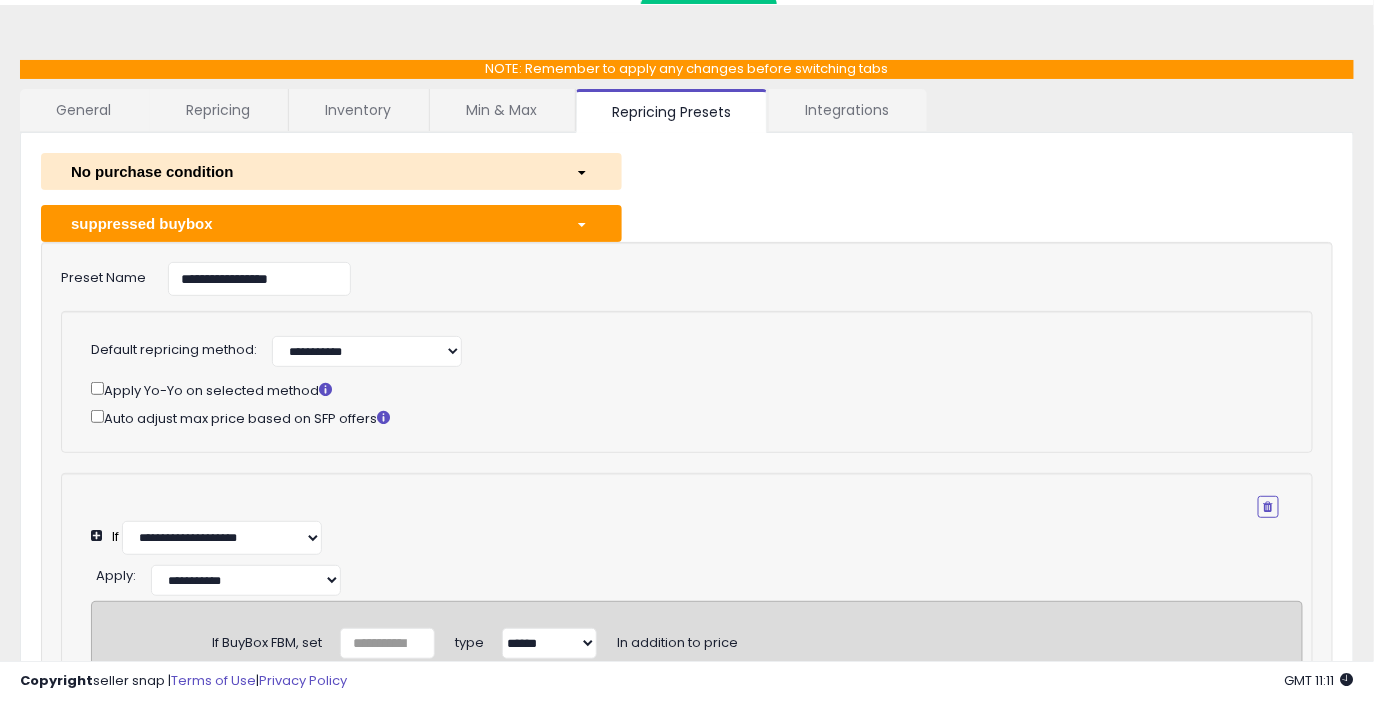 scroll, scrollTop: 63, scrollLeft: 0, axis: vertical 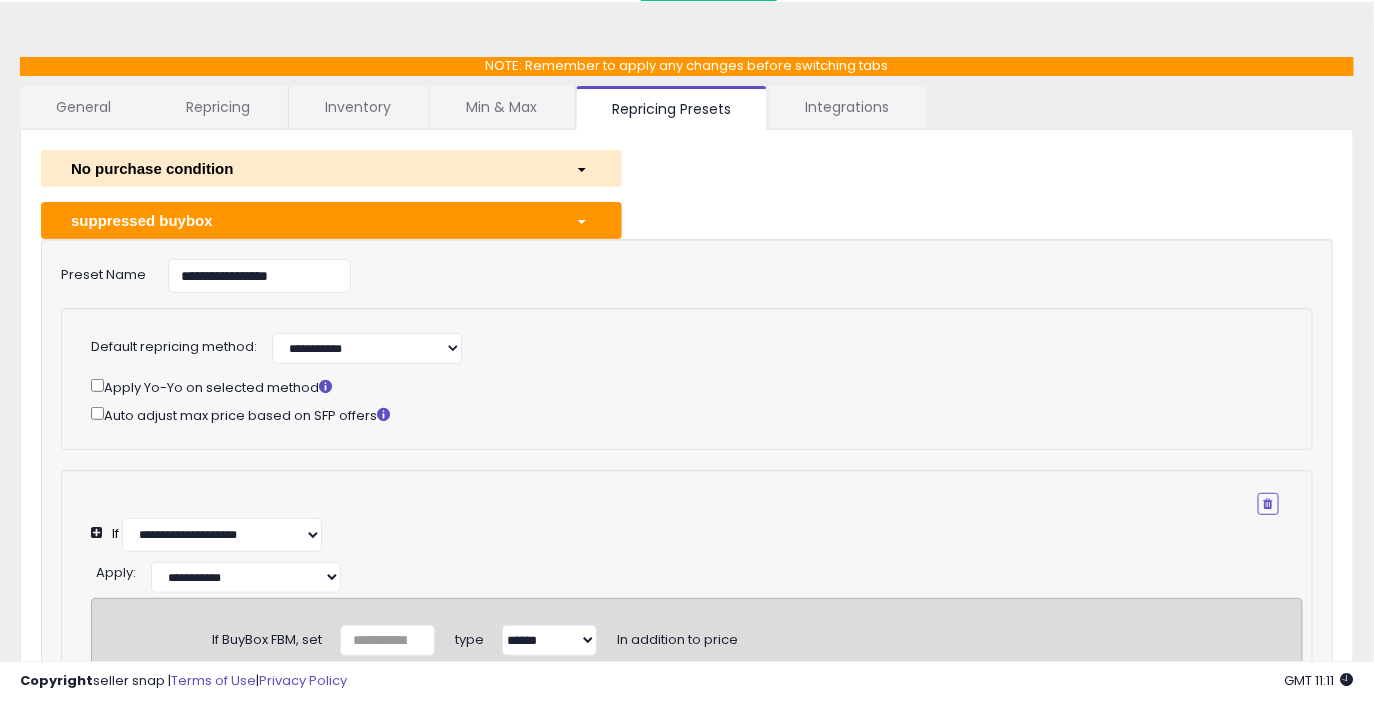 click on "suppressed buybox" at bounding box center [308, 220] 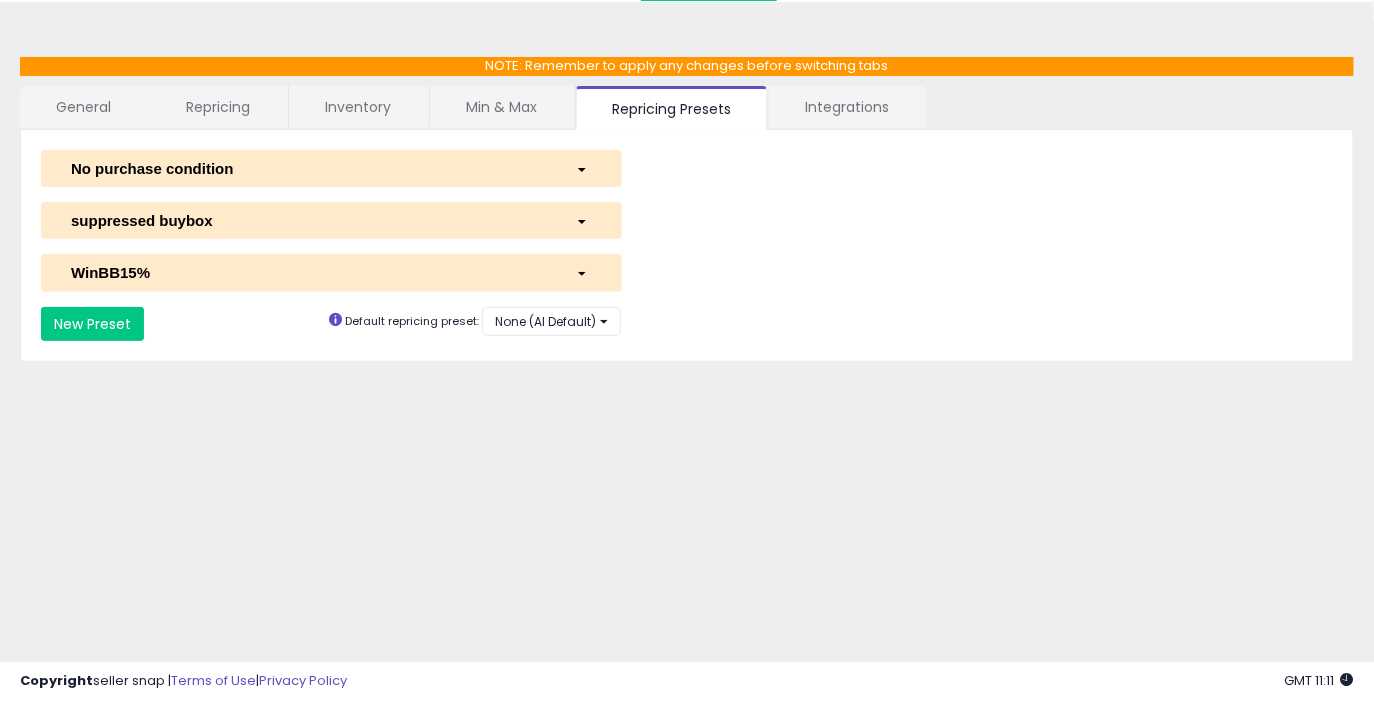 click on "WinBB15%" at bounding box center [331, 272] 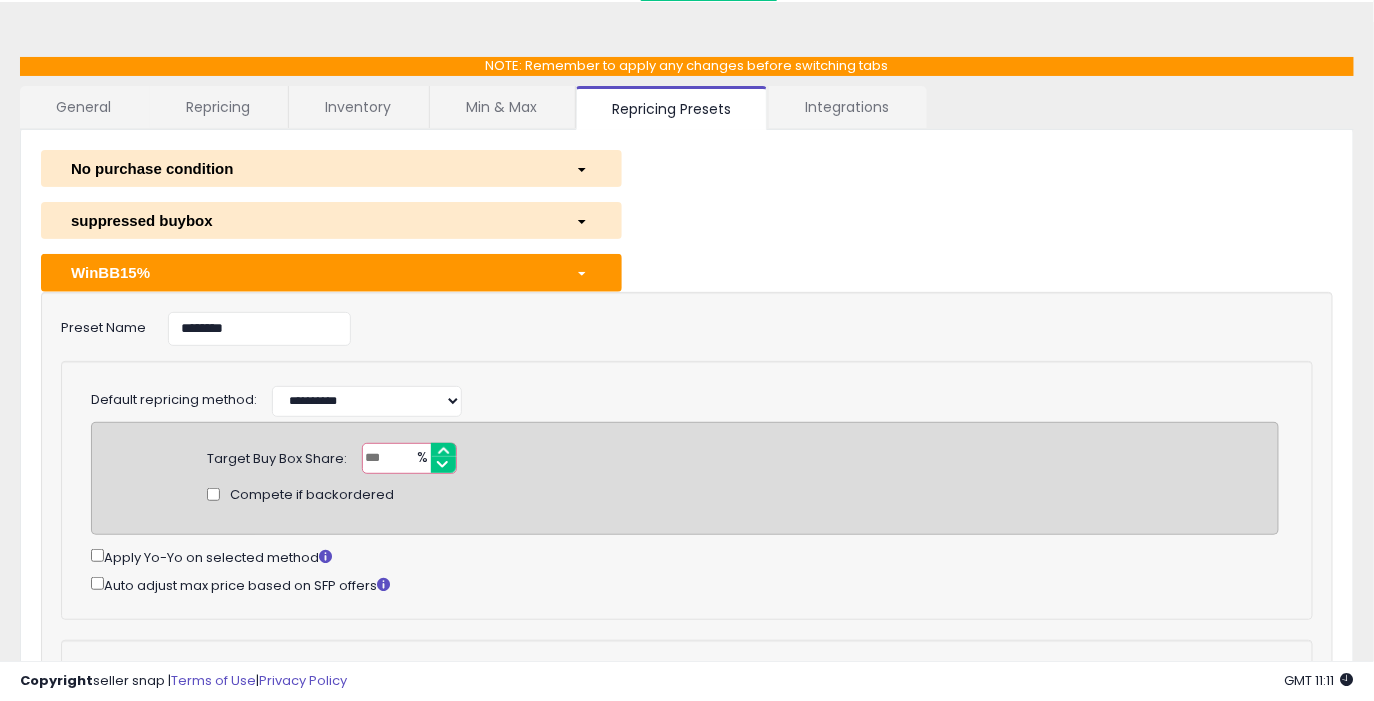 click on "**********" at bounding box center [653, 399] 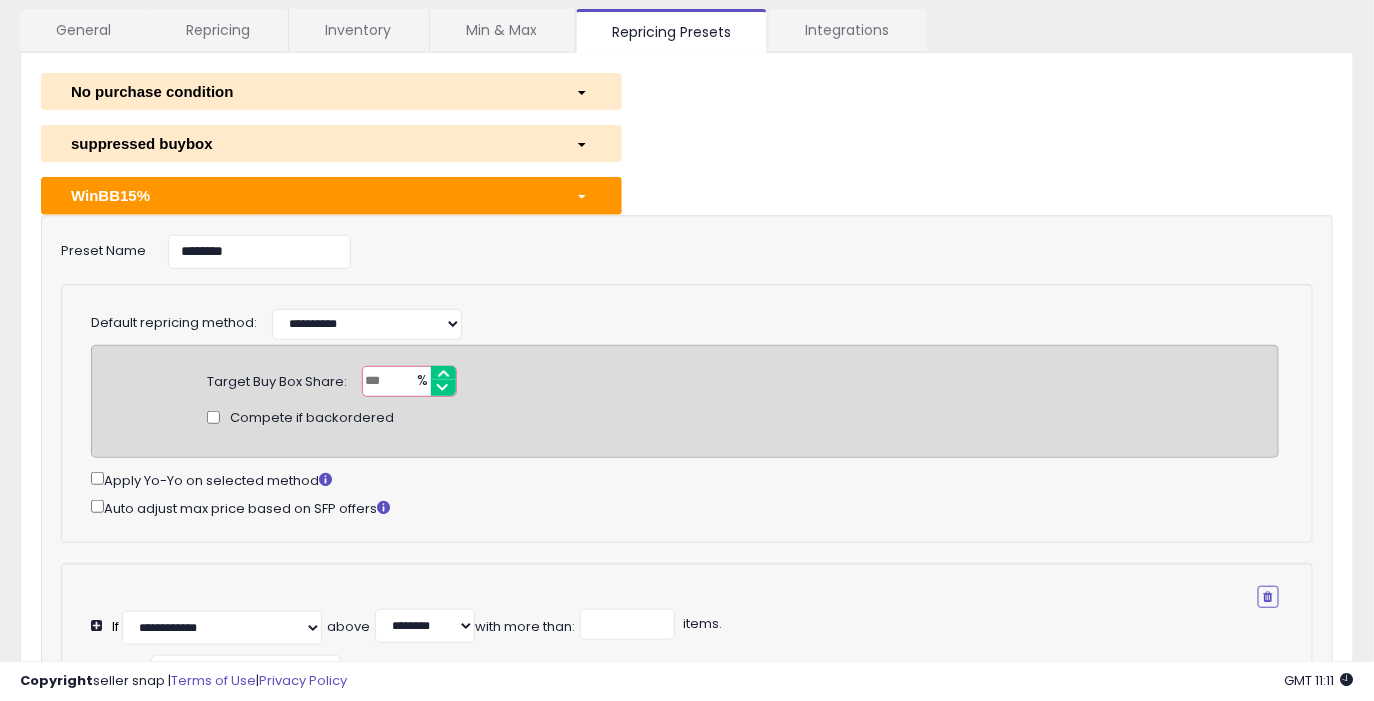 scroll, scrollTop: 129, scrollLeft: 0, axis: vertical 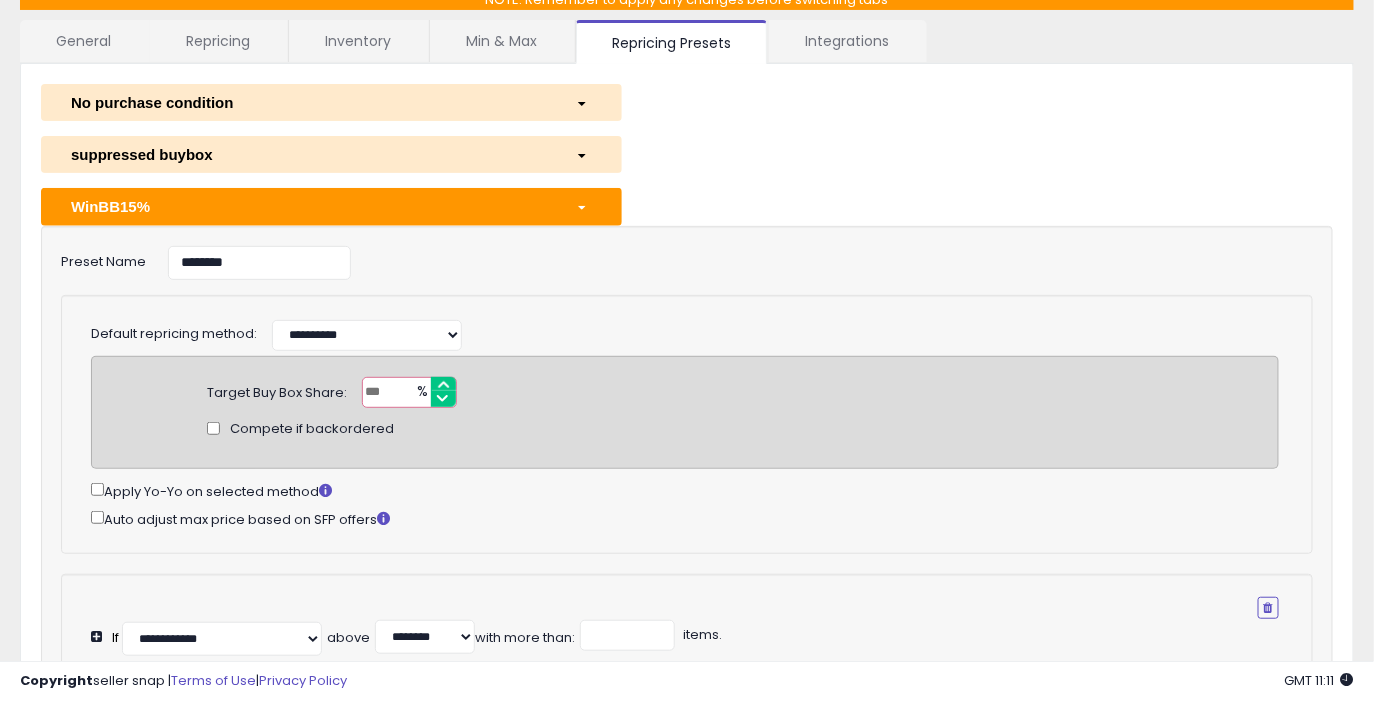click on "WinBB15%" at bounding box center (308, 206) 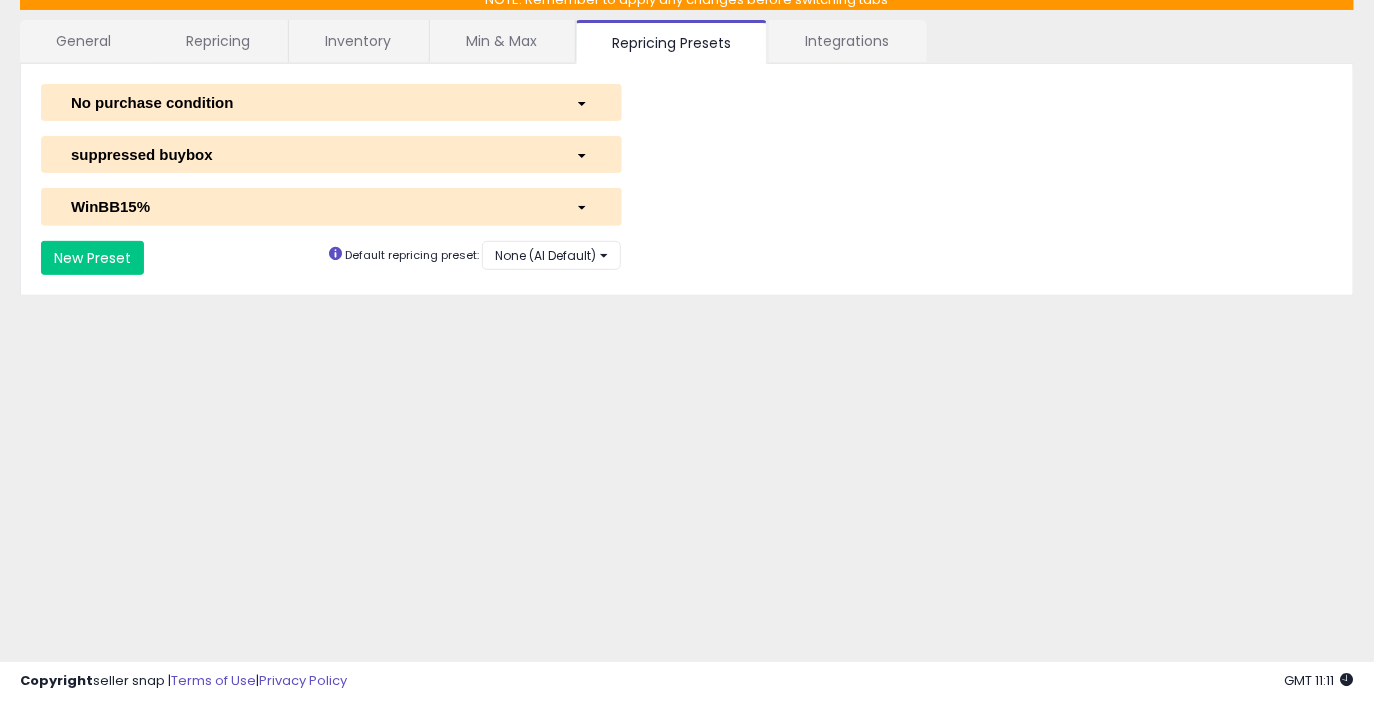 click on "No purchase condition" at bounding box center (331, 102) 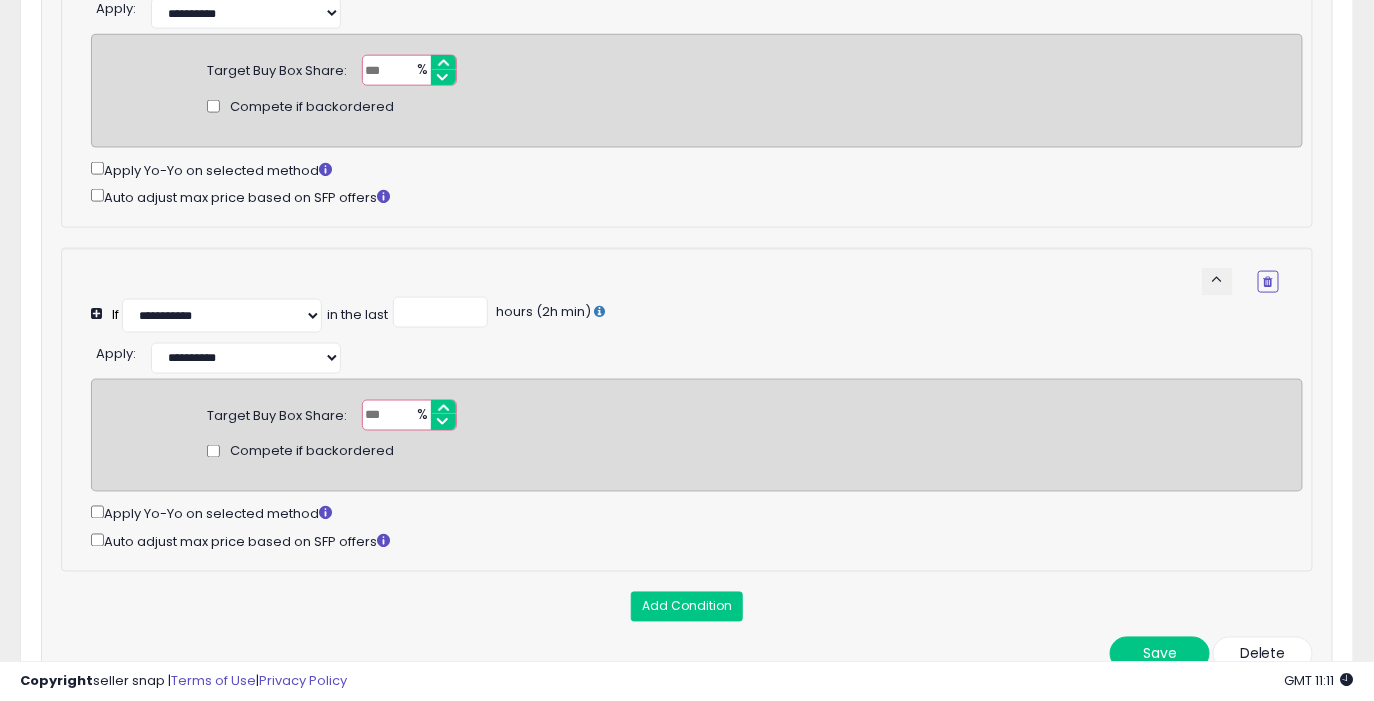 scroll, scrollTop: 818, scrollLeft: 0, axis: vertical 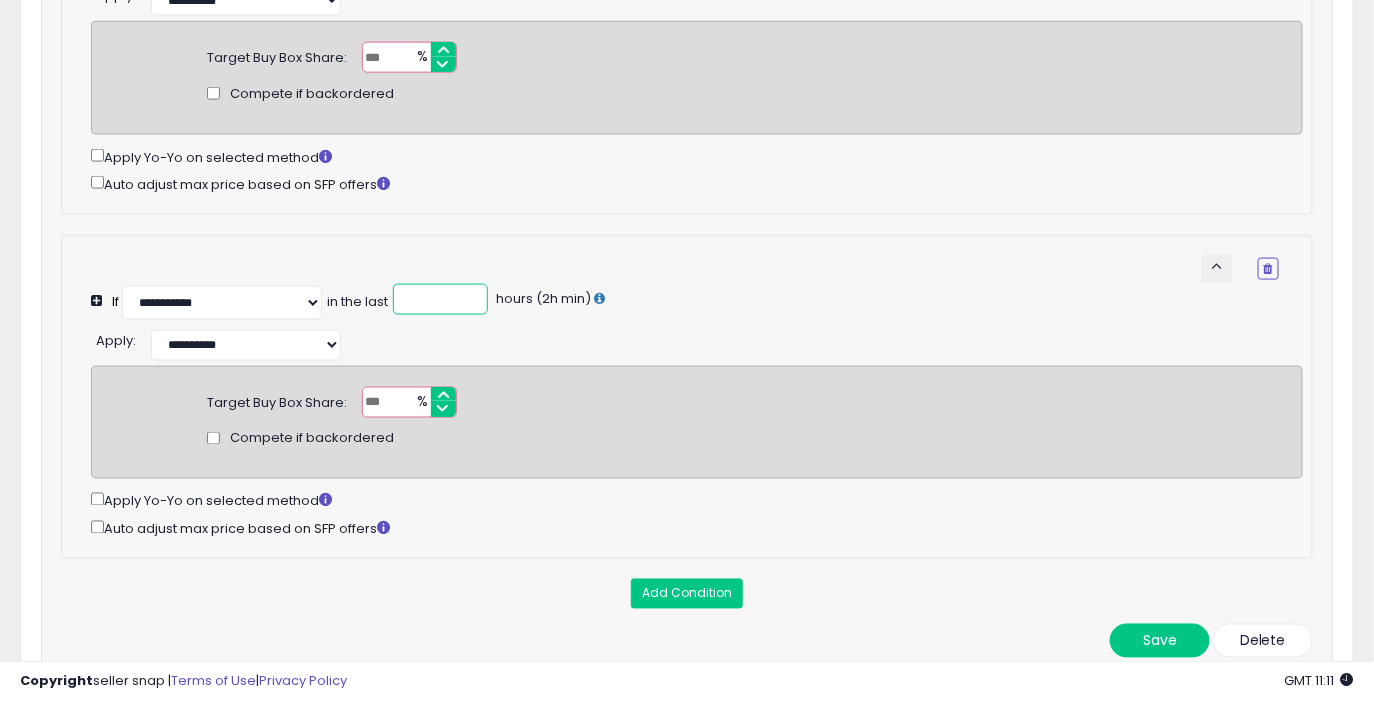 drag, startPoint x: 423, startPoint y: 291, endPoint x: 332, endPoint y: 291, distance: 91 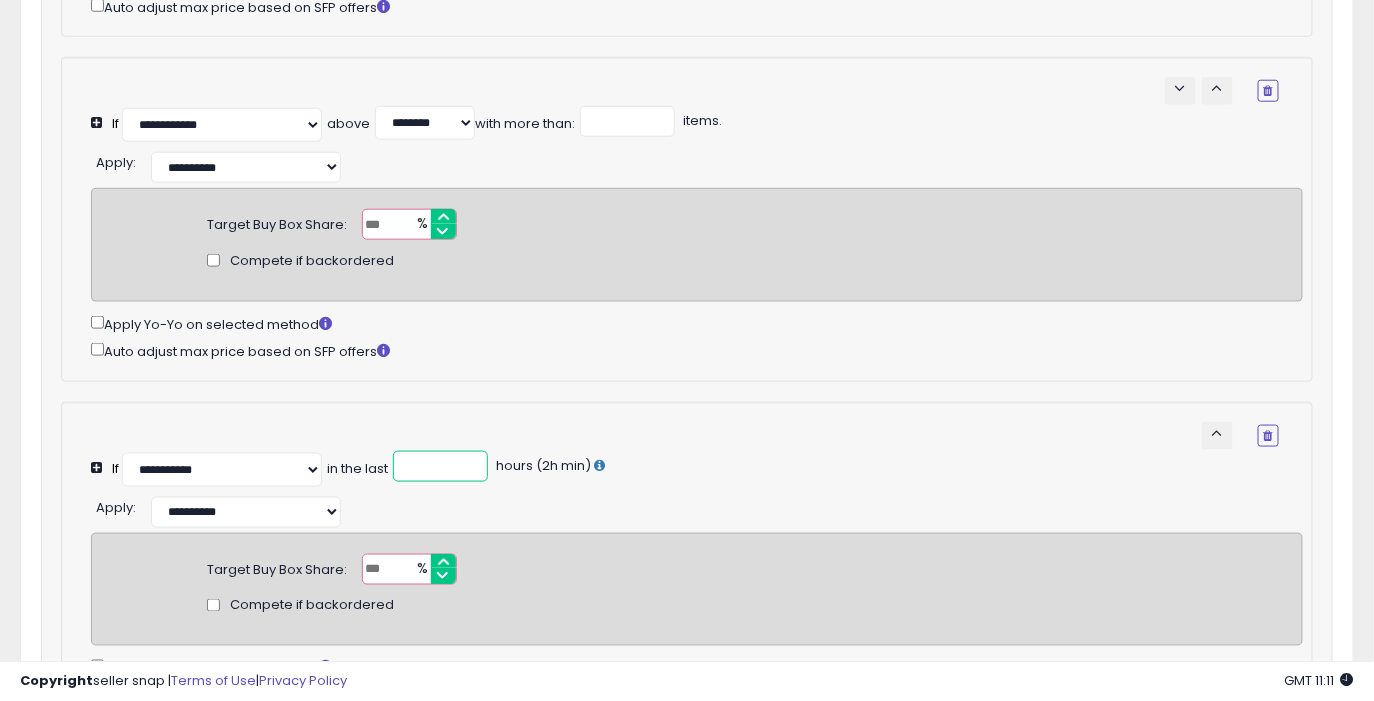 scroll, scrollTop: 643, scrollLeft: 0, axis: vertical 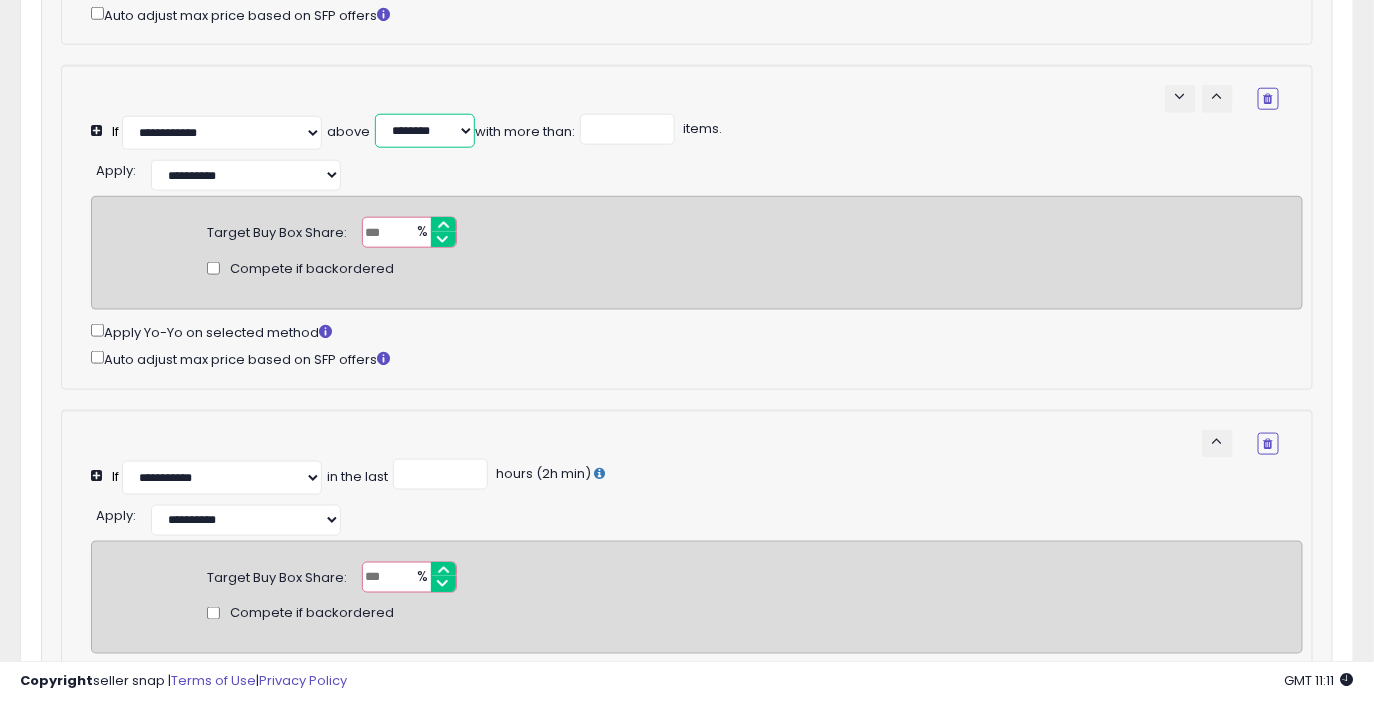 click on "*******
*******
*******
********
********
********" at bounding box center [425, 131] 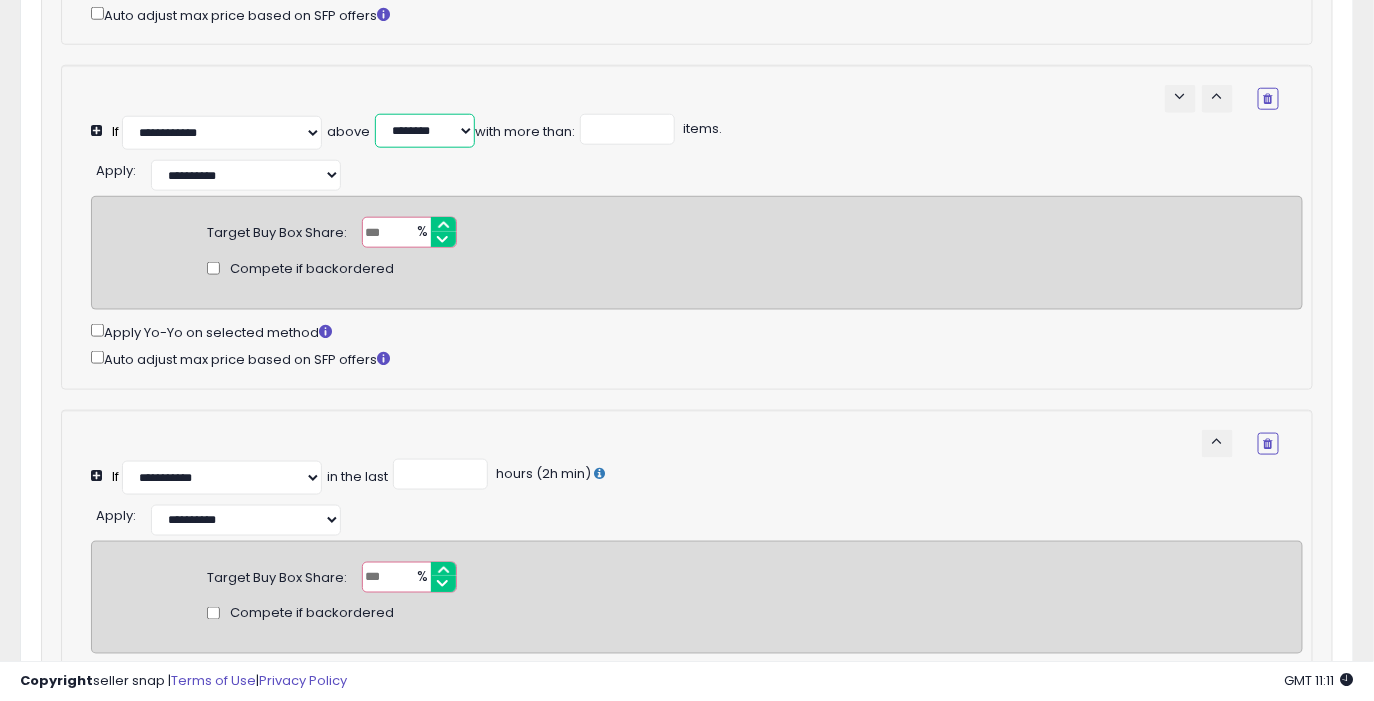 click on "*******
*******
*******
********
********
********" at bounding box center (425, 131) 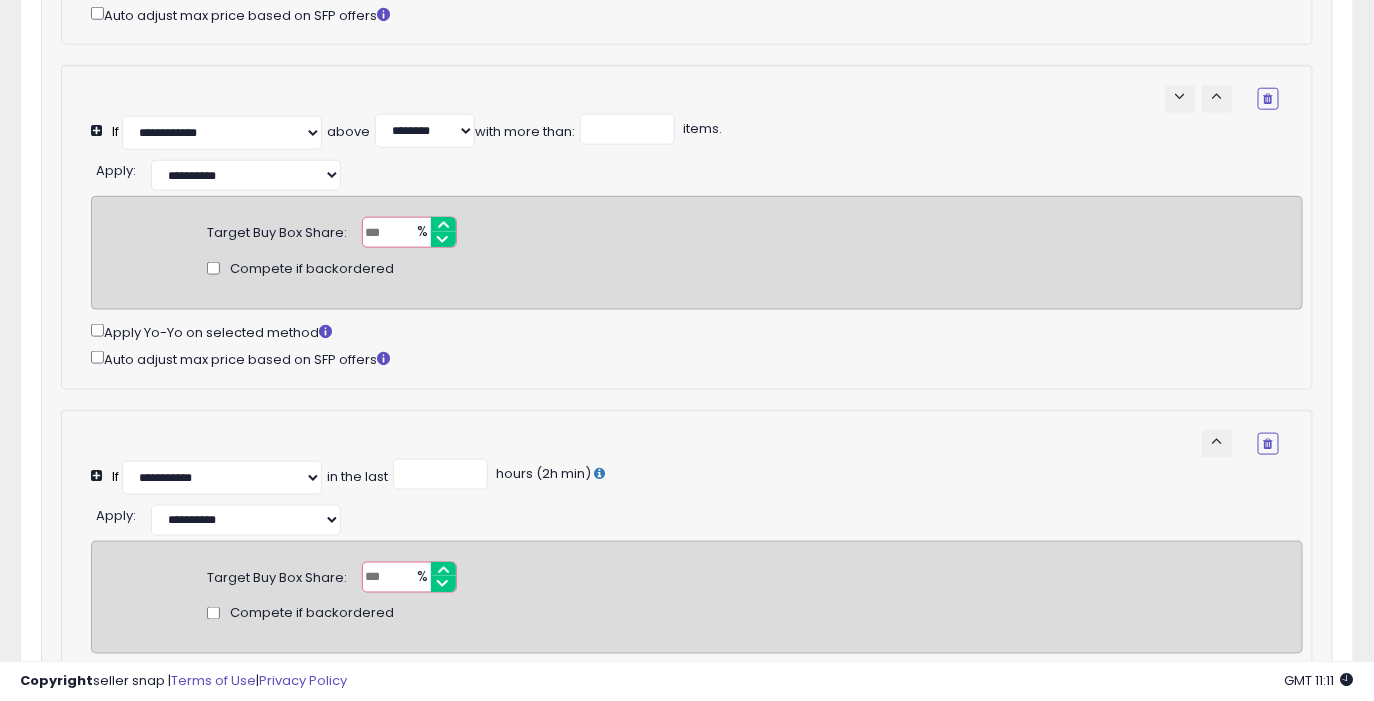 click on "Target Buy Box Share:
**
%
Compete if backordered" at bounding box center [697, 253] 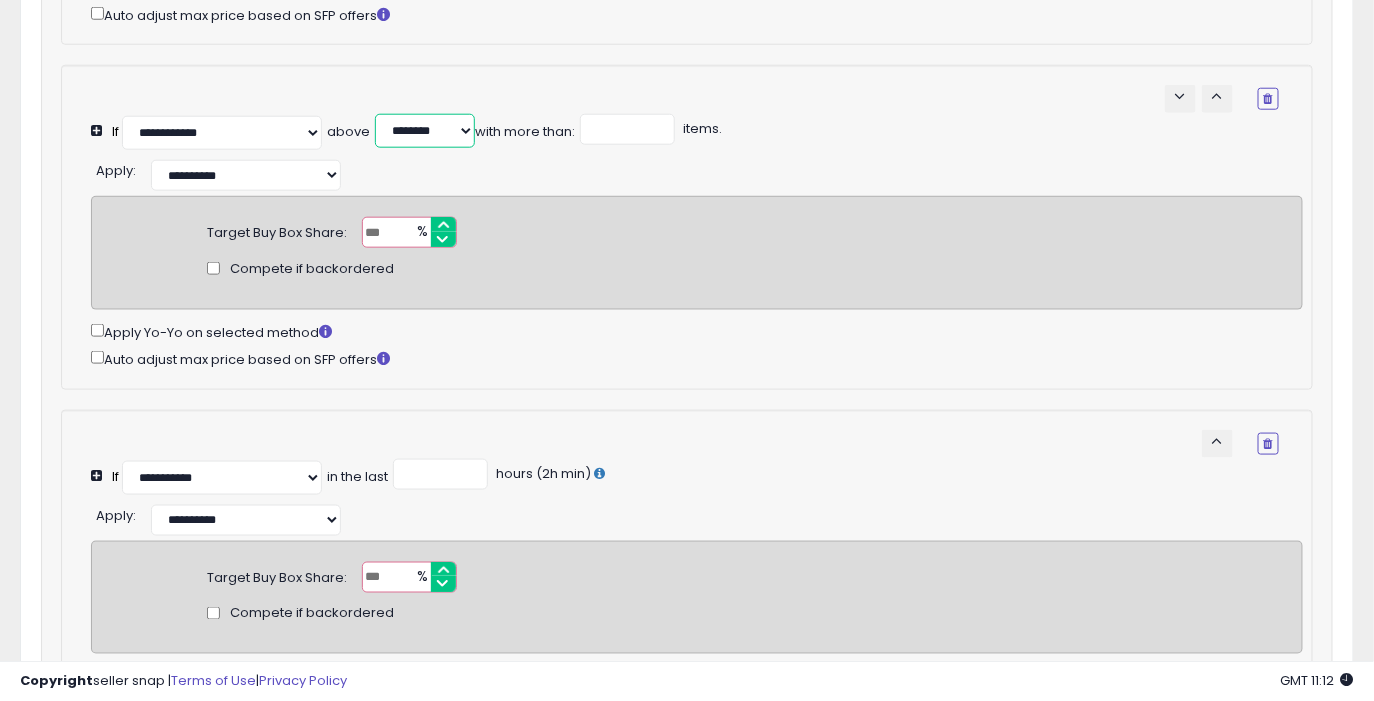 click on "*******
*******
*******
********
********
********" at bounding box center [425, 131] 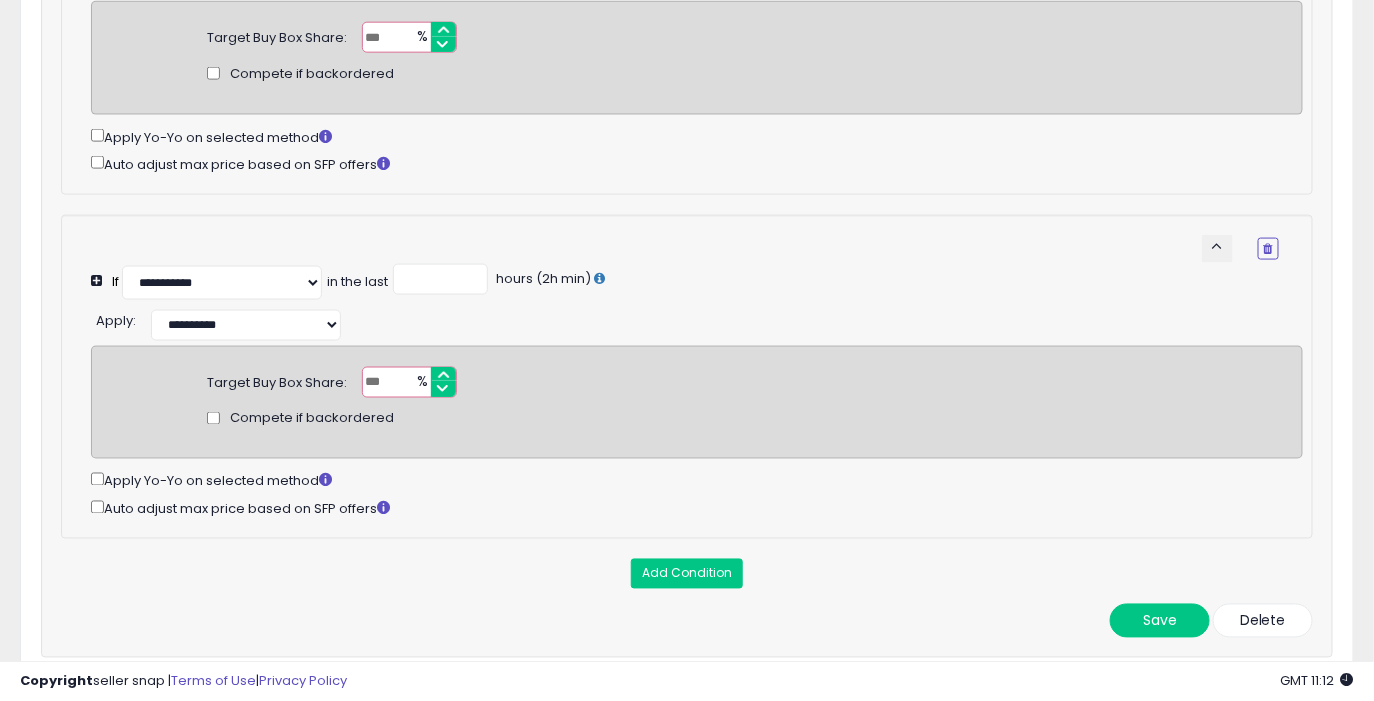click on "Compete if backordered" at bounding box center (697, 418) 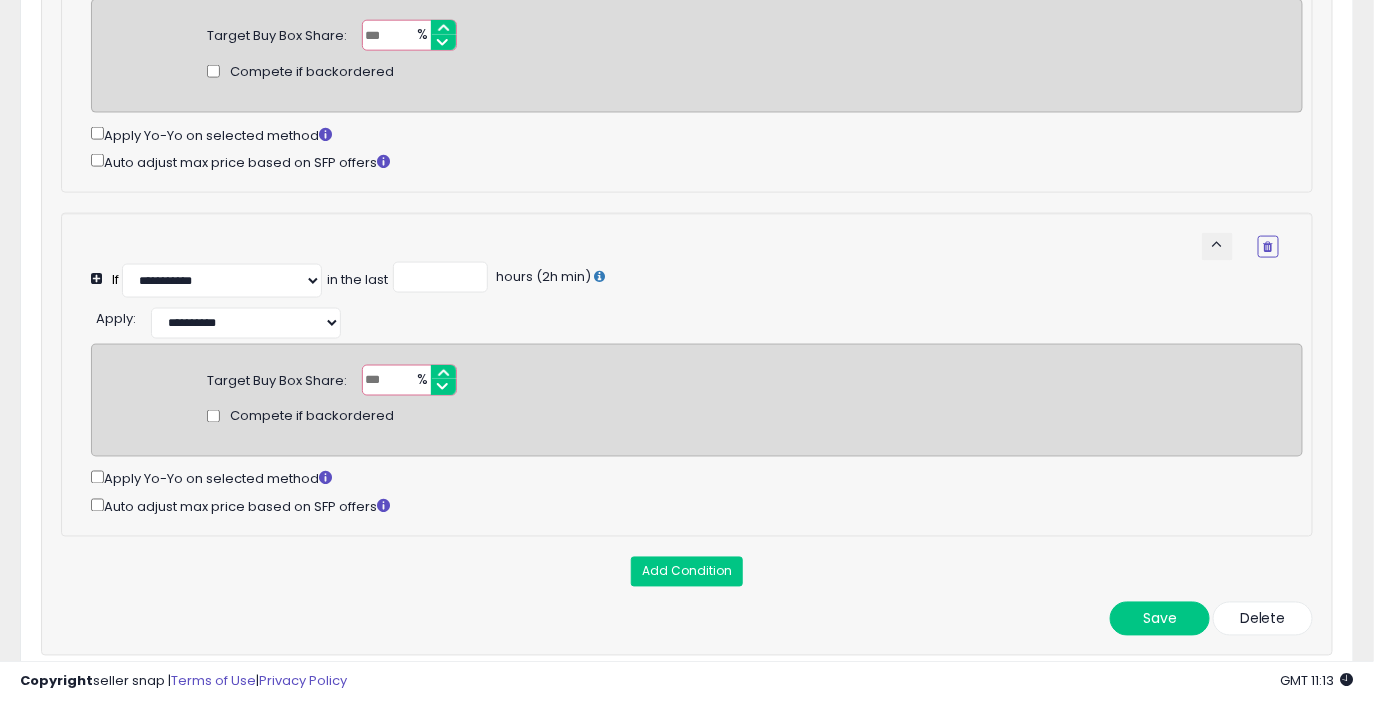 scroll, scrollTop: 864, scrollLeft: 0, axis: vertical 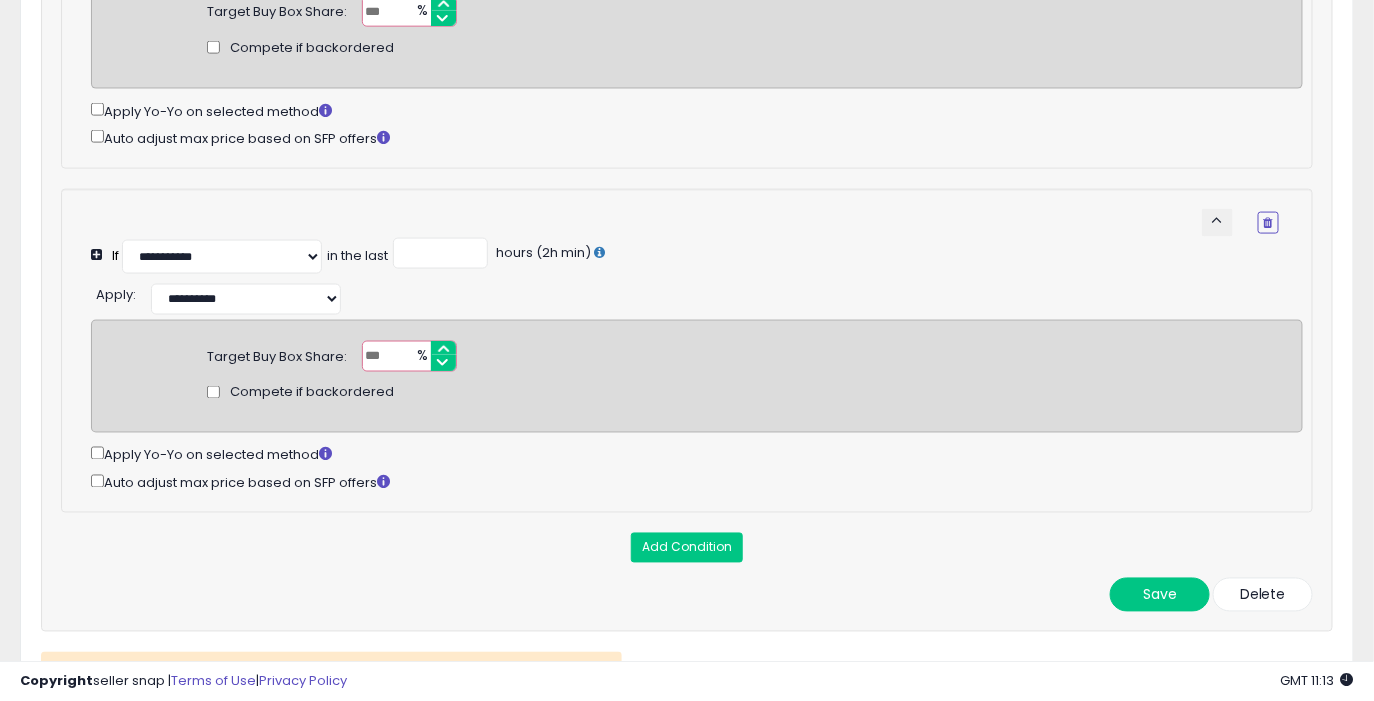 drag, startPoint x: 385, startPoint y: 355, endPoint x: 363, endPoint y: 355, distance: 22 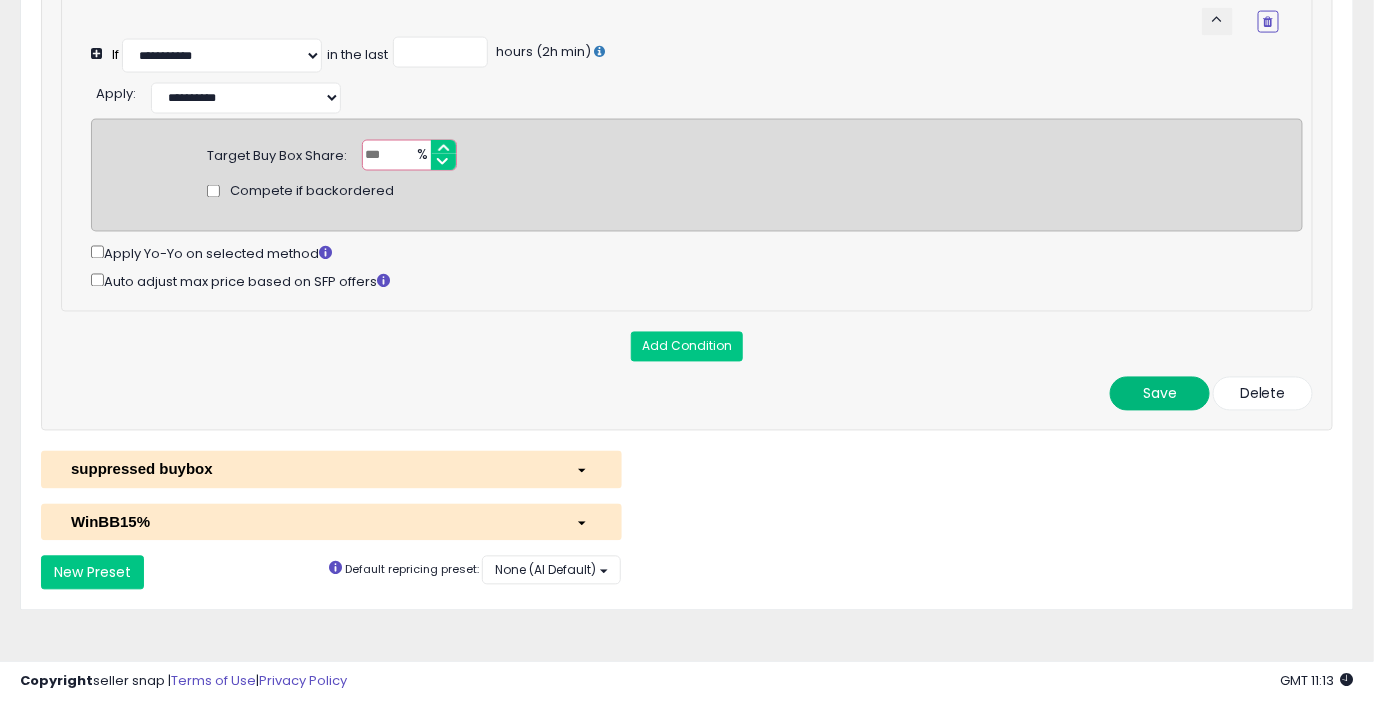 click on "Save" at bounding box center [1160, 394] 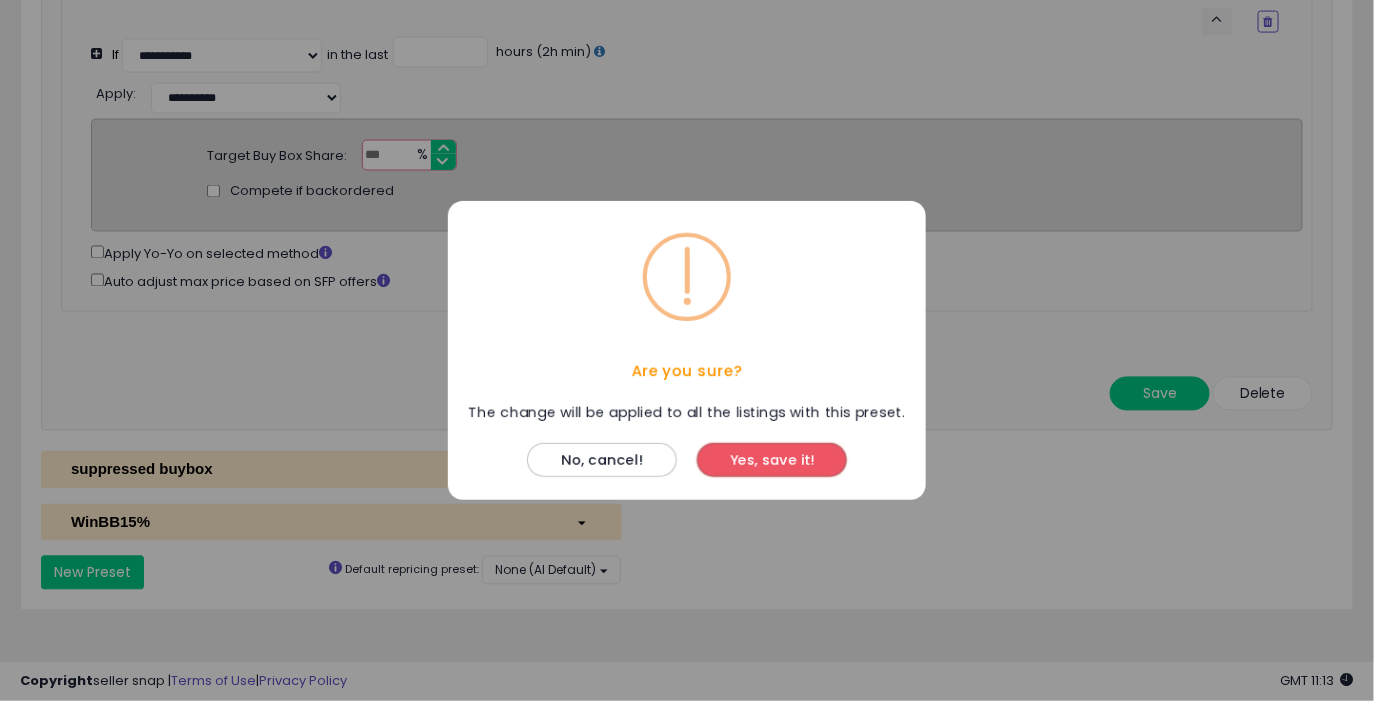click on "Yes, save it!" at bounding box center [772, 460] 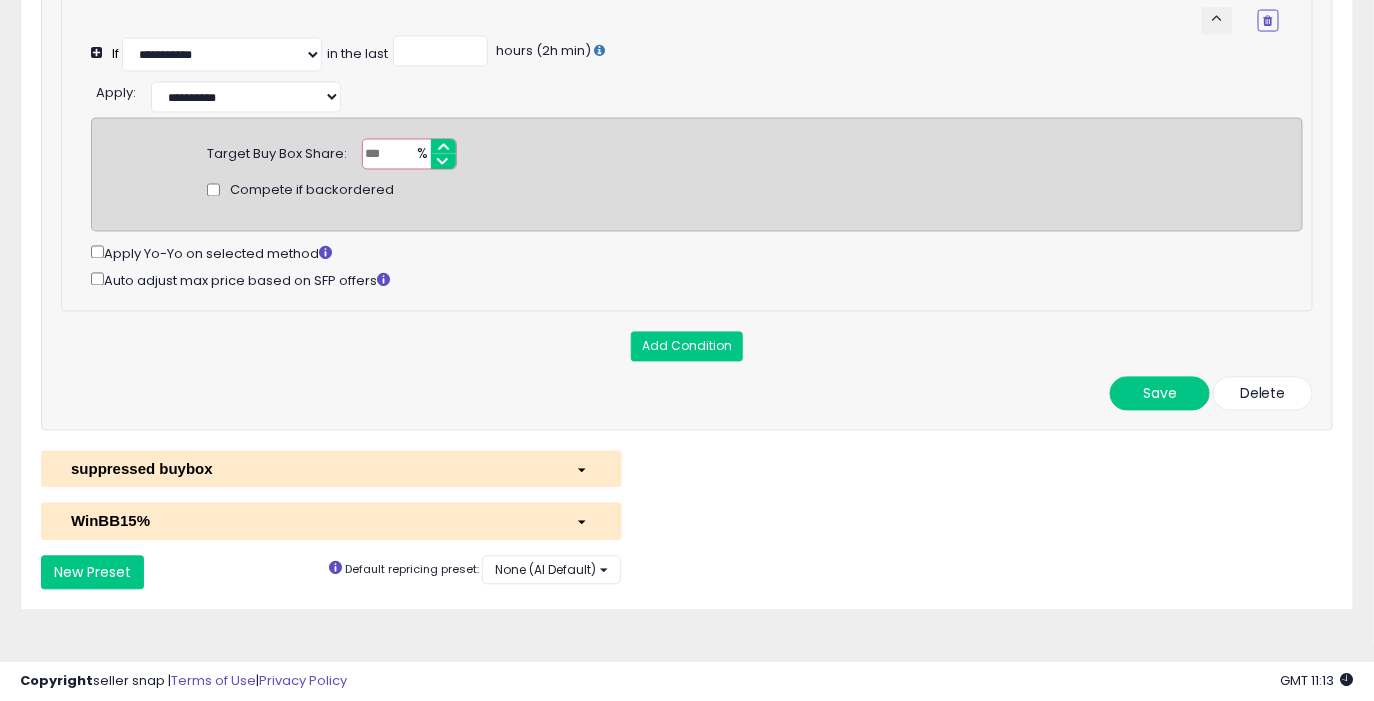 scroll, scrollTop: 0, scrollLeft: 0, axis: both 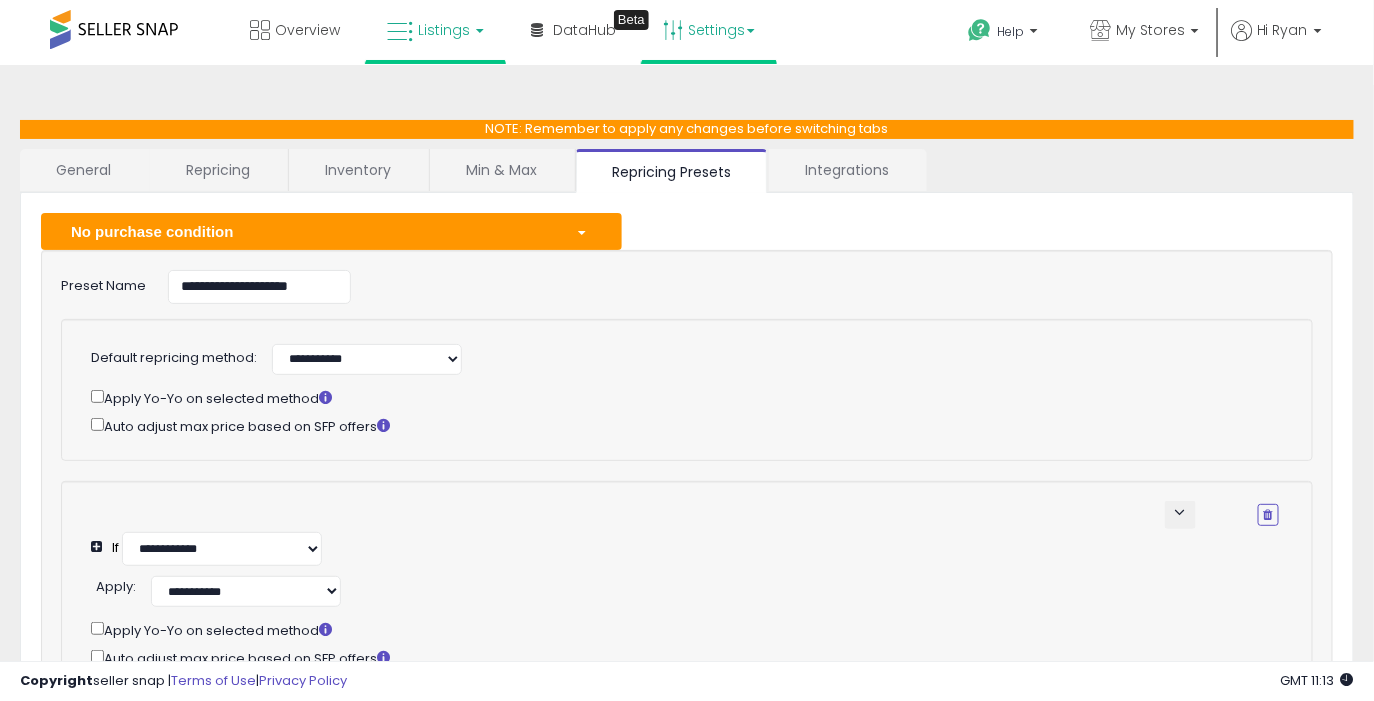 click on "Listings" at bounding box center (435, 30) 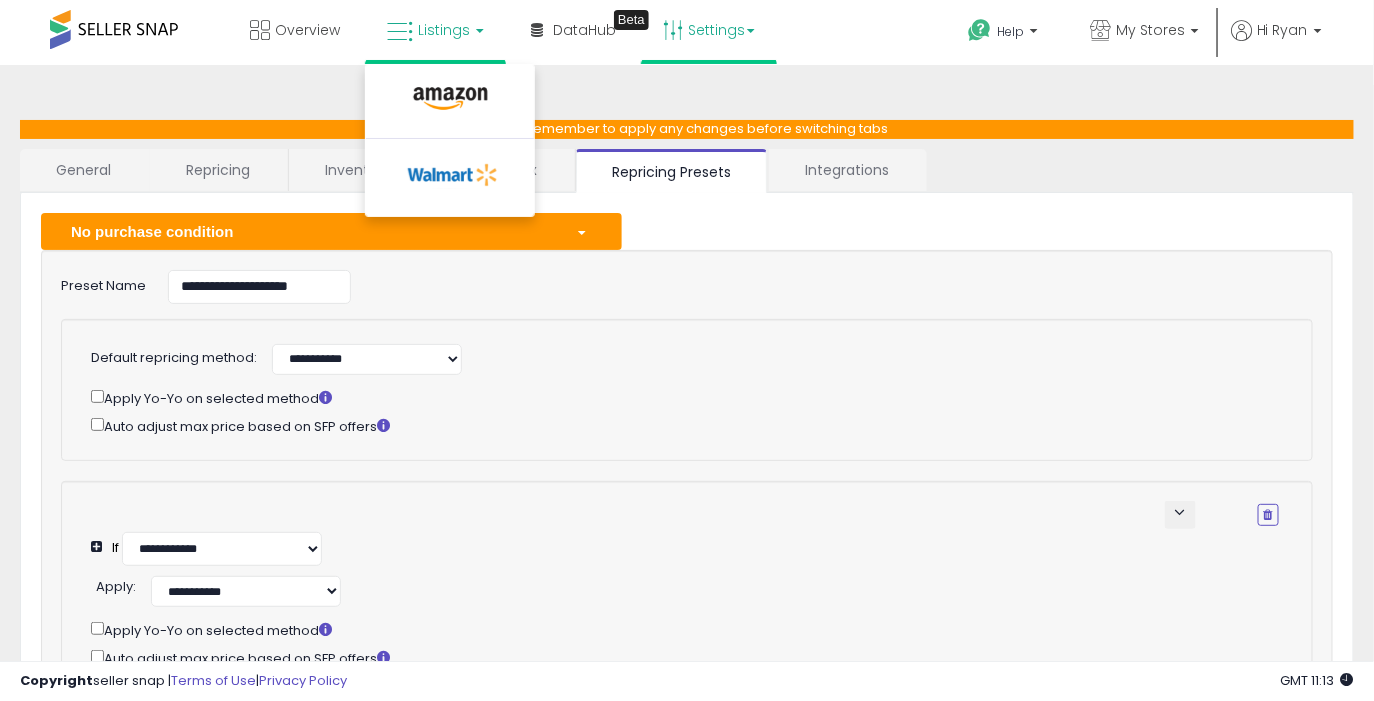 click at bounding box center (450, 103) 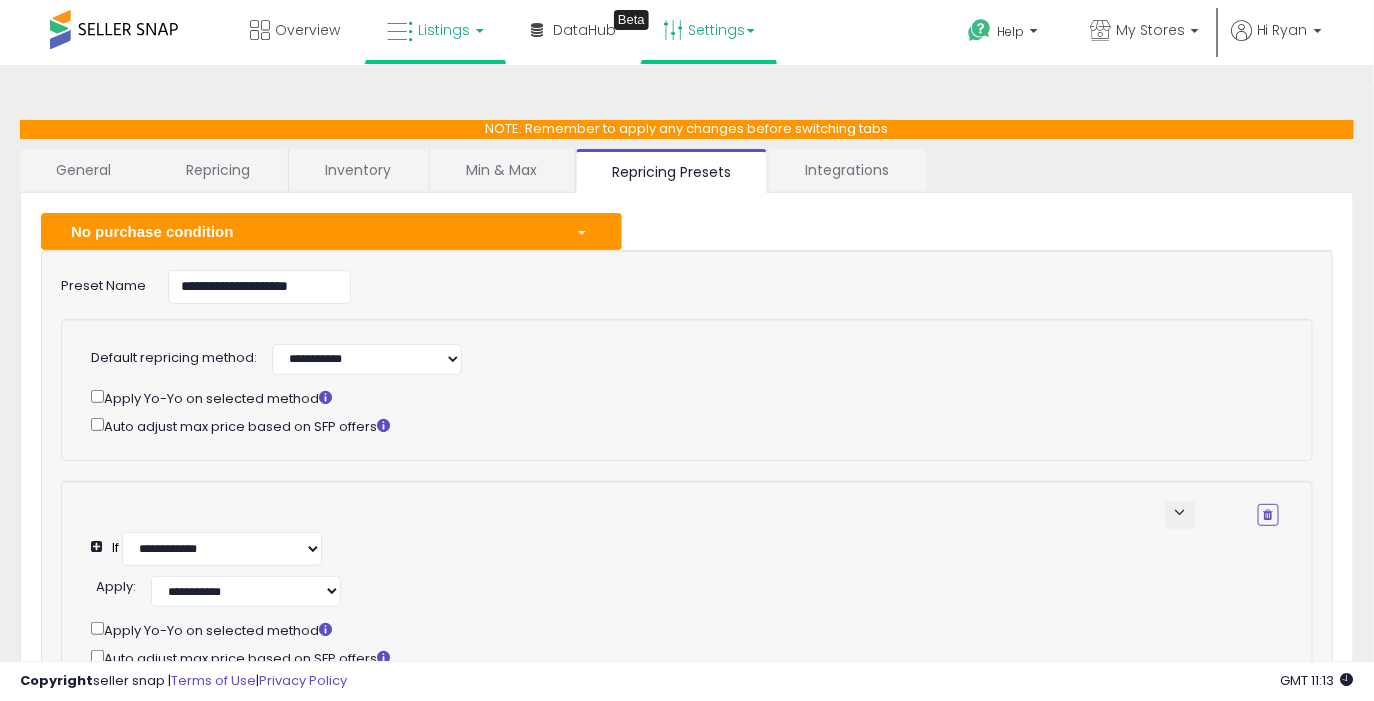 click on "Listings" at bounding box center (444, 30) 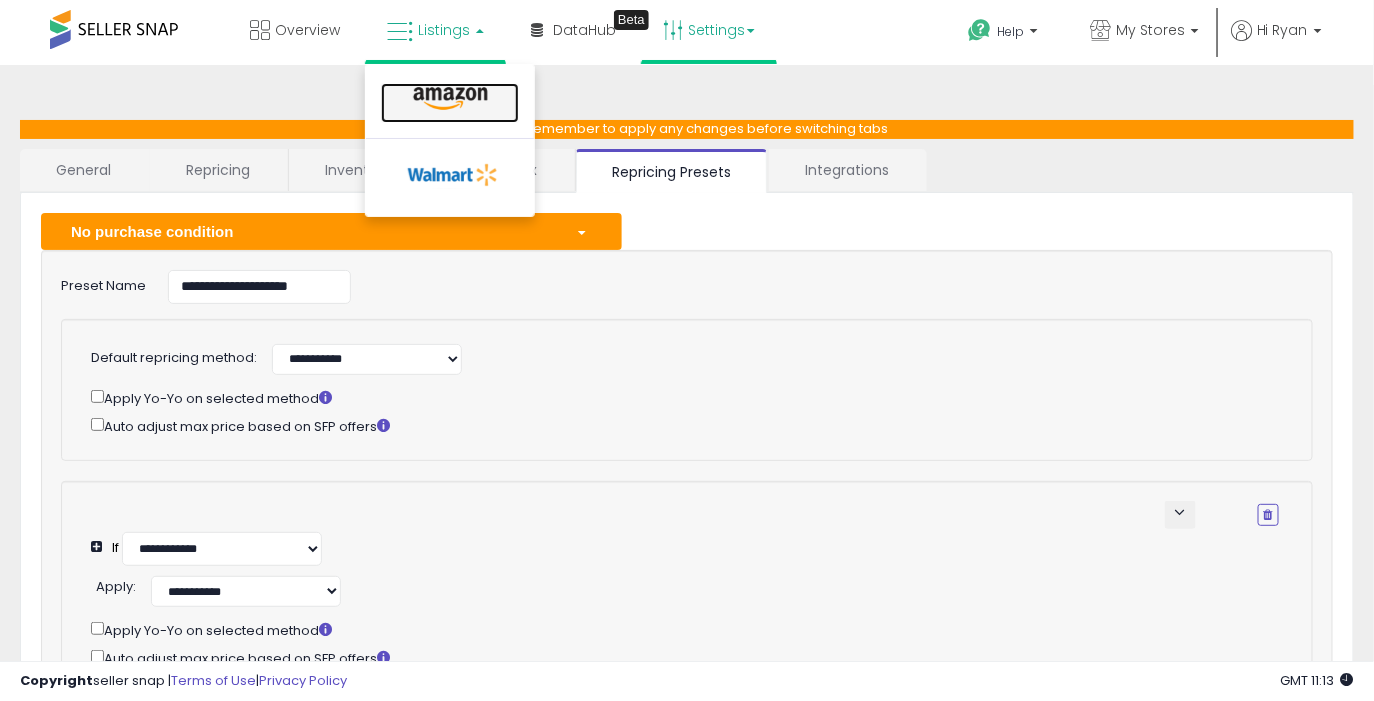 click at bounding box center [450, 103] 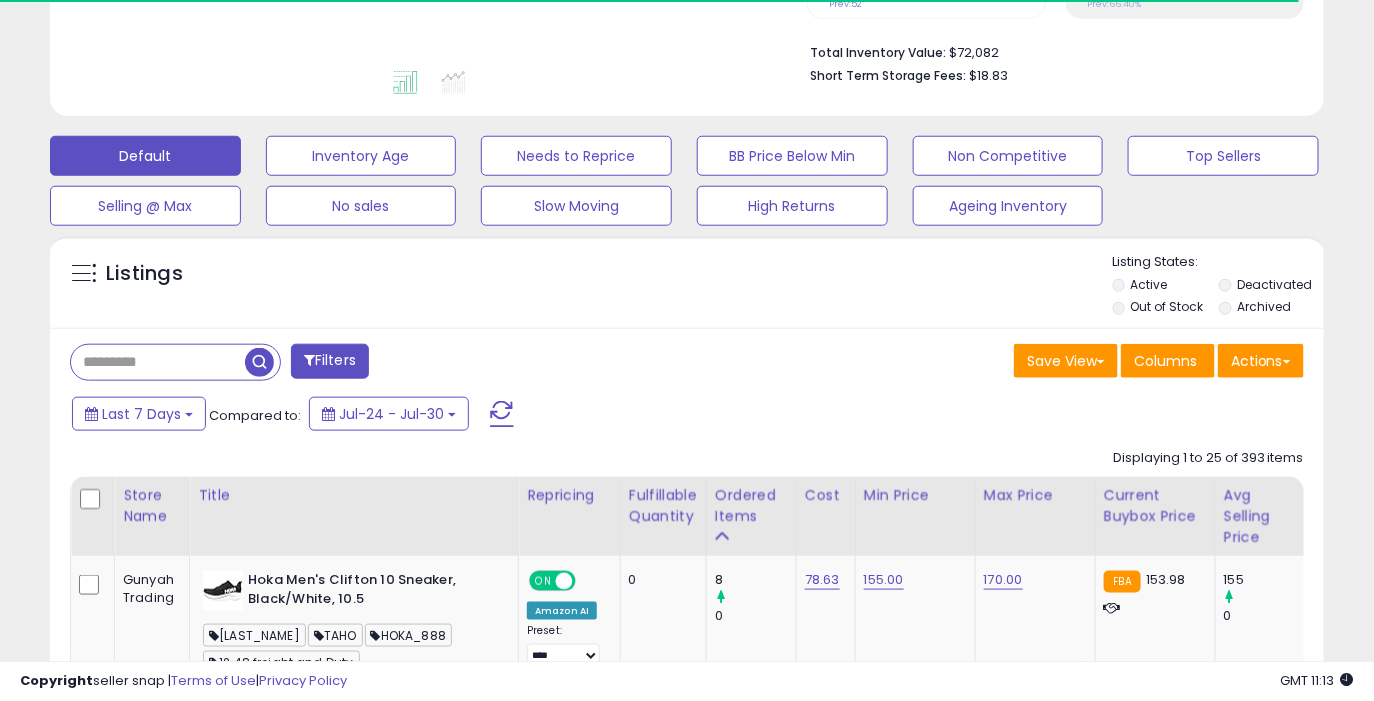 scroll, scrollTop: 514, scrollLeft: 0, axis: vertical 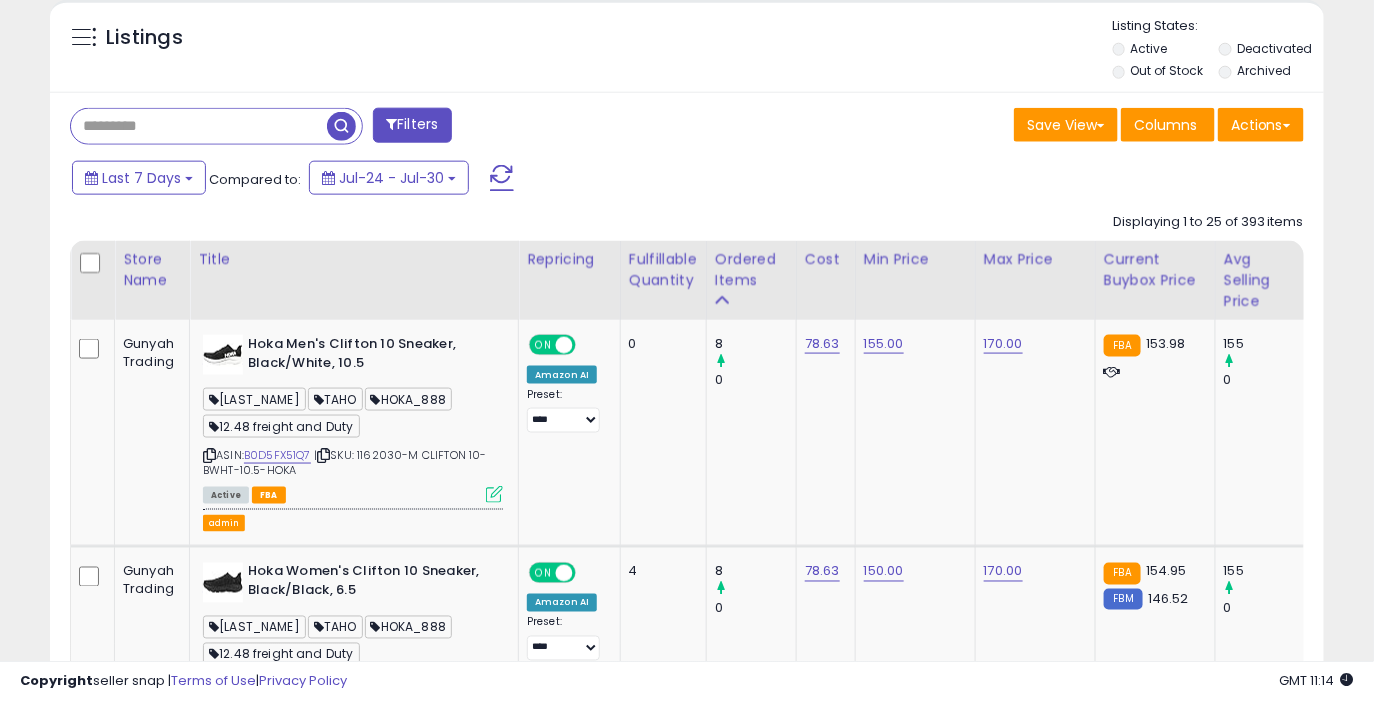 click at bounding box center [199, 126] 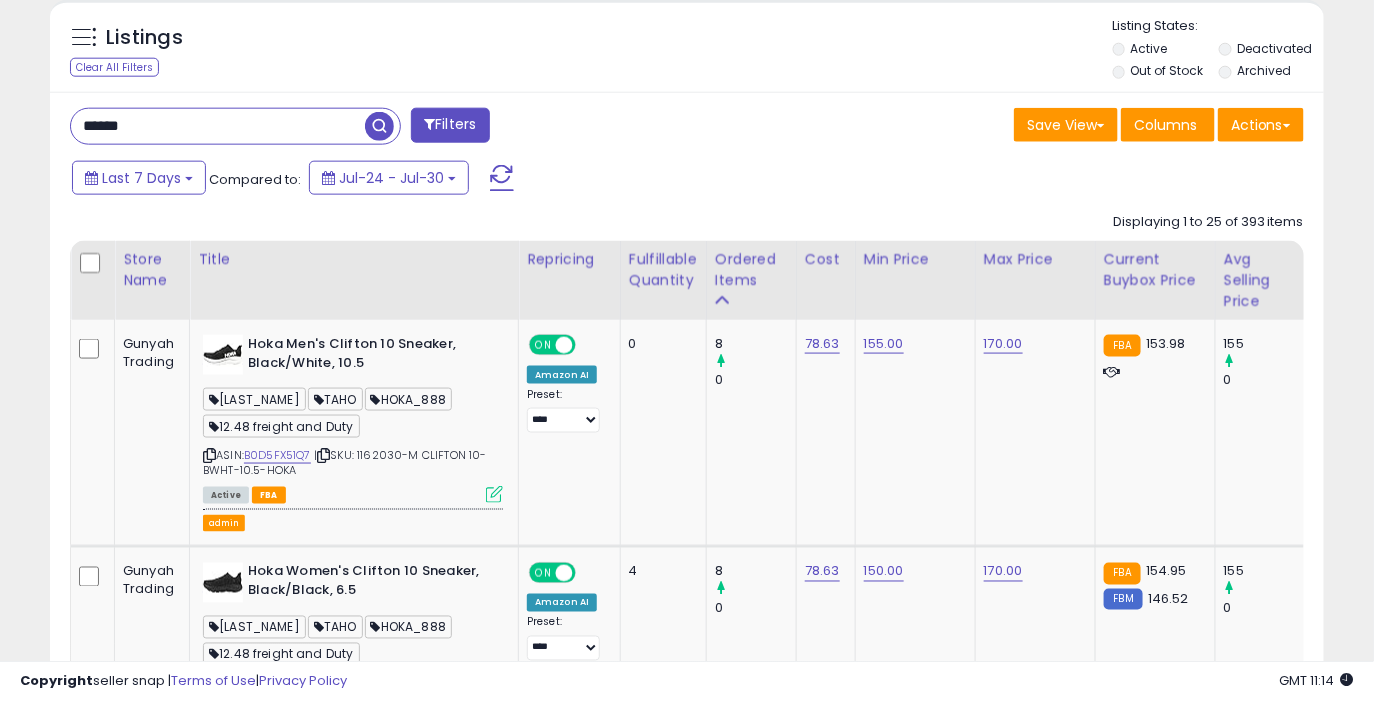 type on "******" 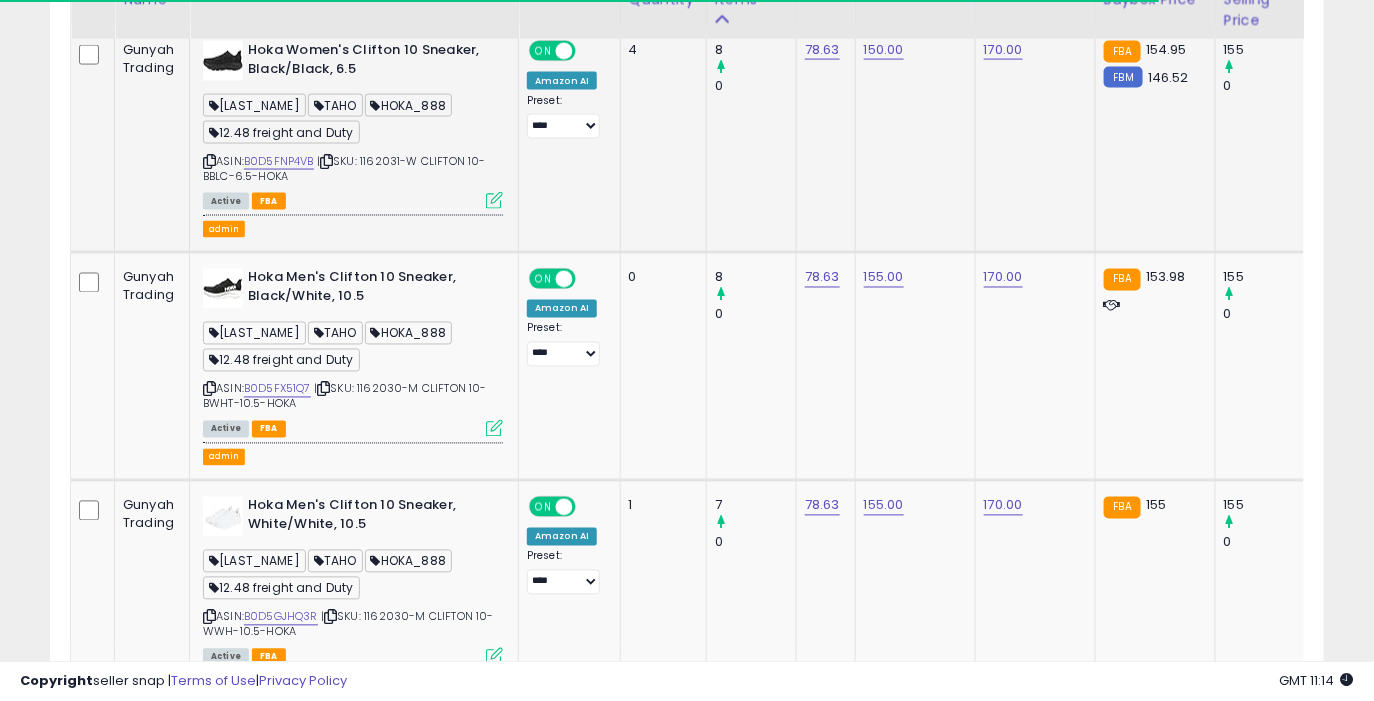 scroll, scrollTop: 1039, scrollLeft: 0, axis: vertical 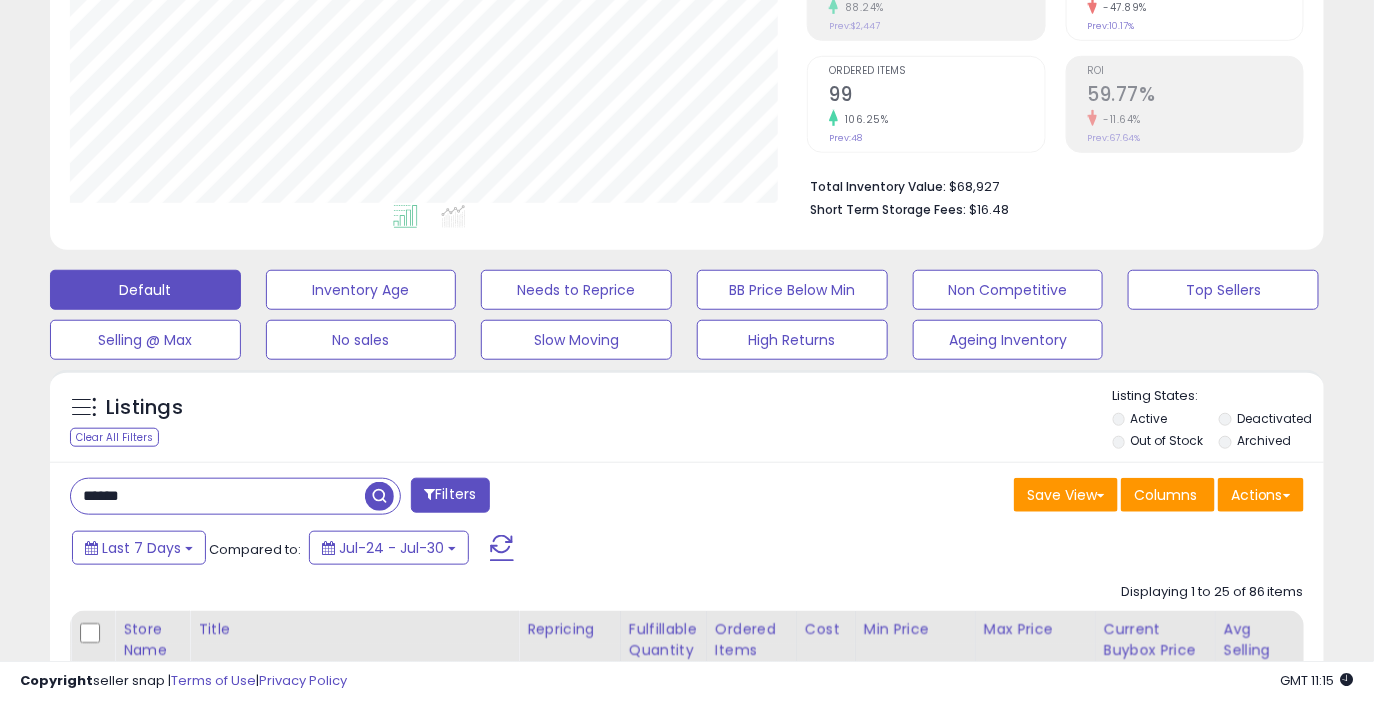 click on "******" at bounding box center (218, 496) 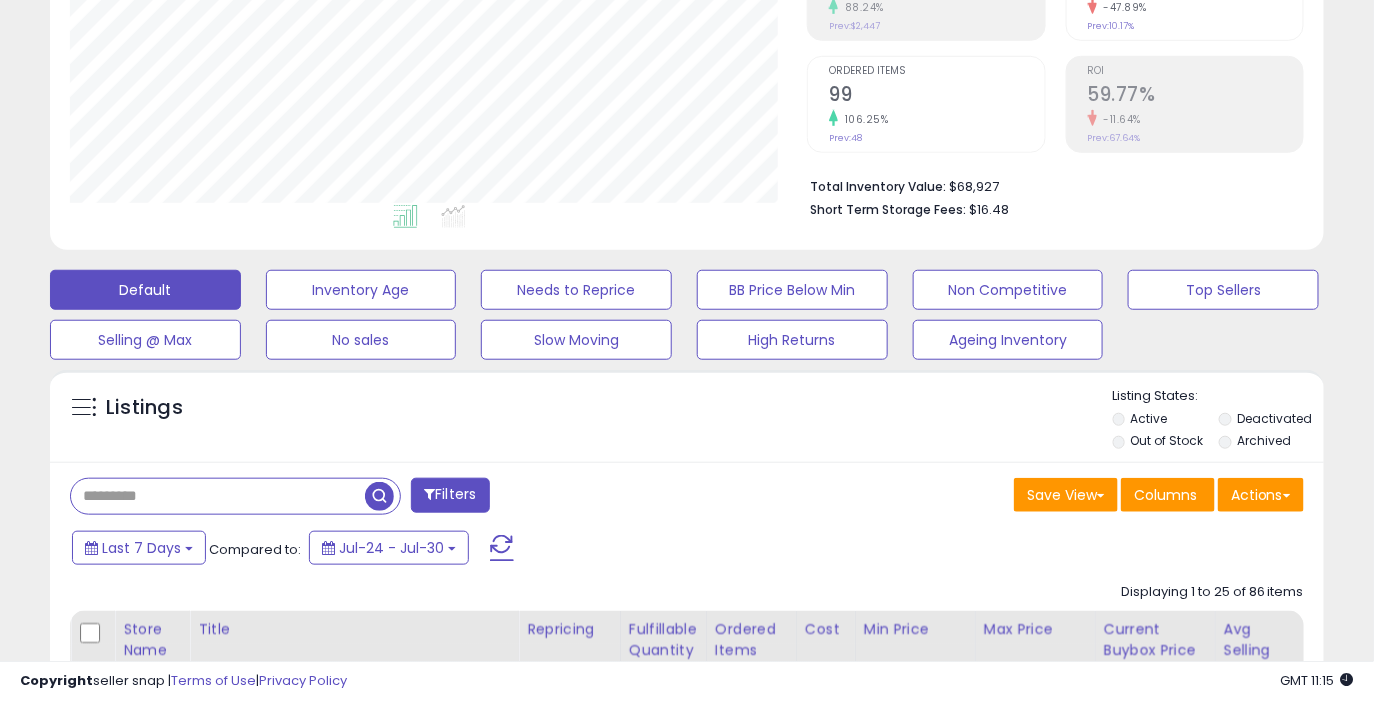 type 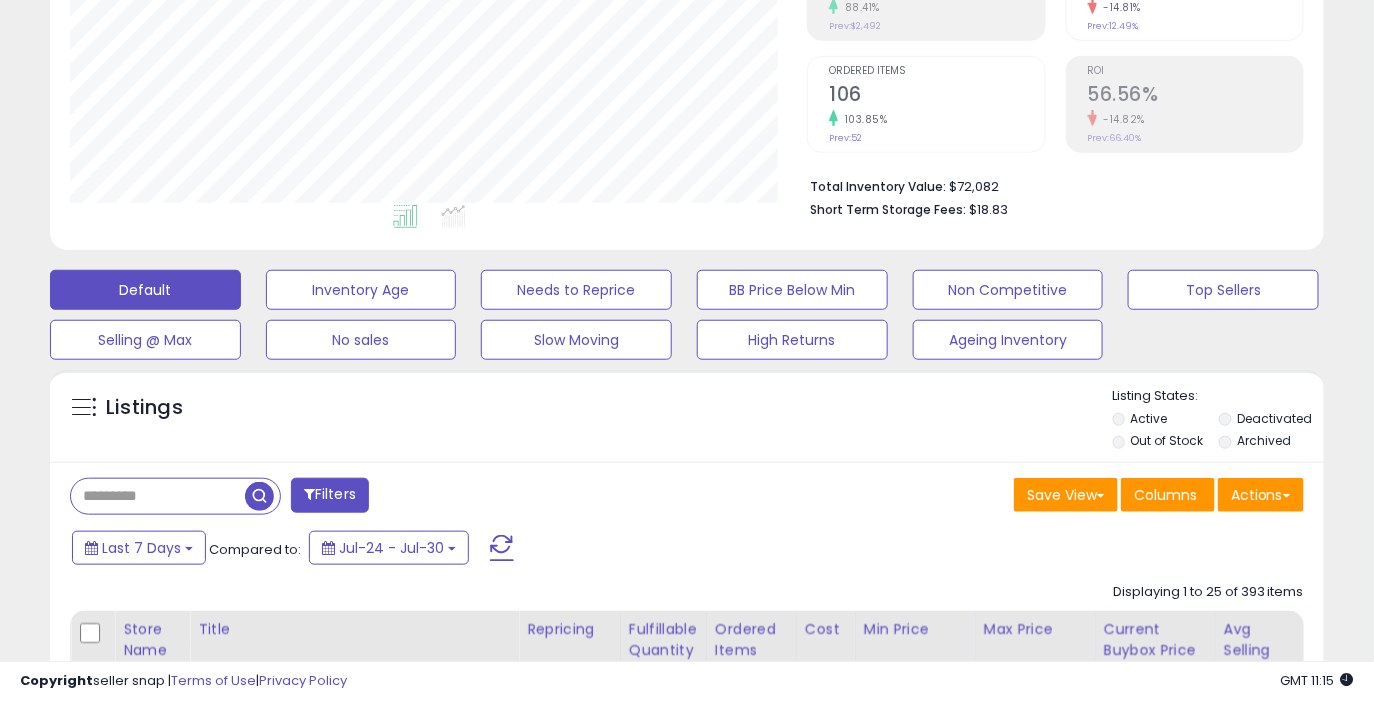 scroll, scrollTop: 999590, scrollLeft: 999262, axis: both 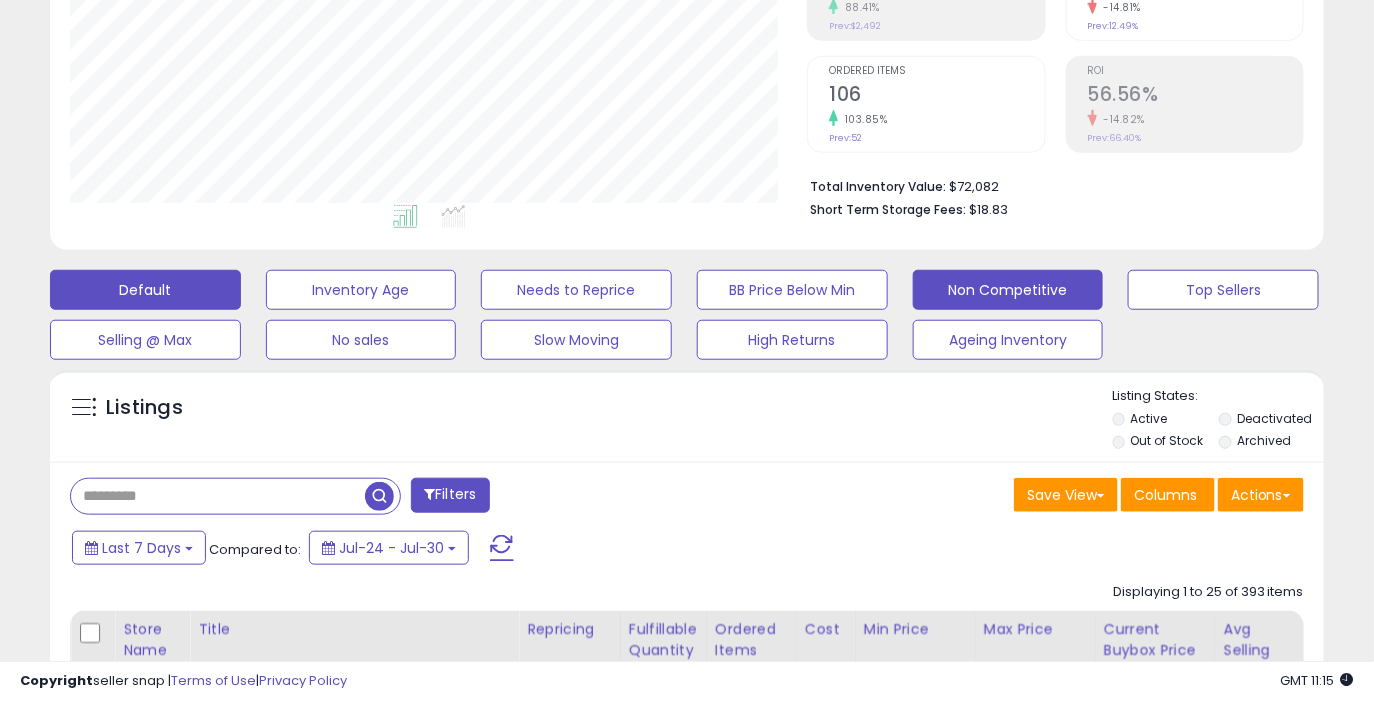 click on "Non Competitive" at bounding box center (361, 290) 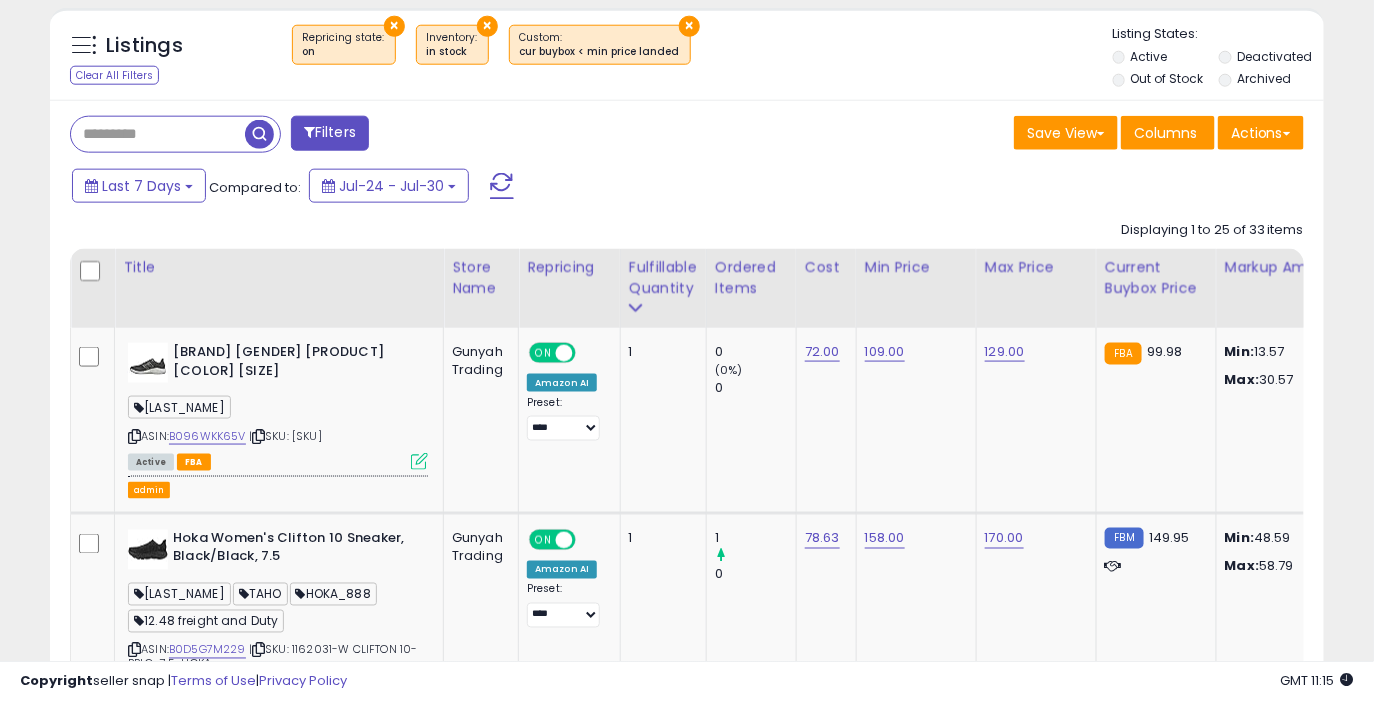 scroll, scrollTop: 723, scrollLeft: 0, axis: vertical 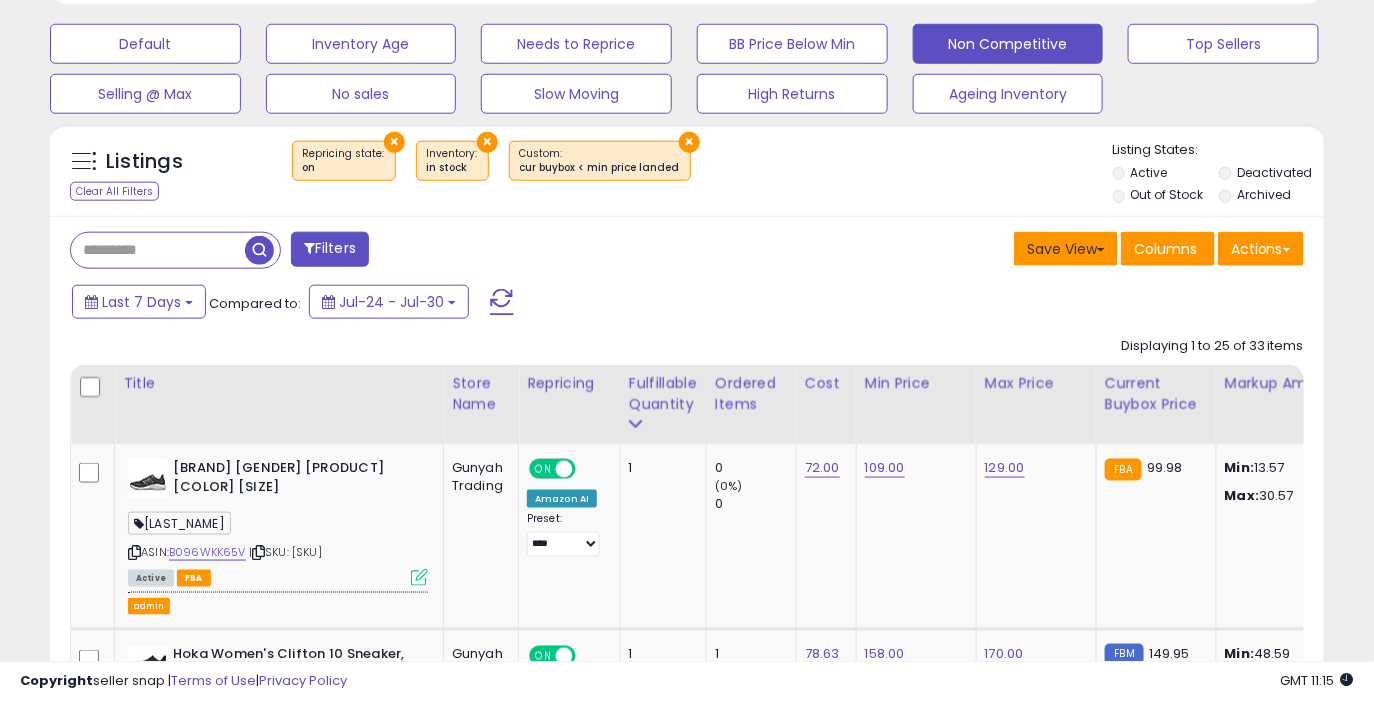 click on "Save View" at bounding box center [1066, 249] 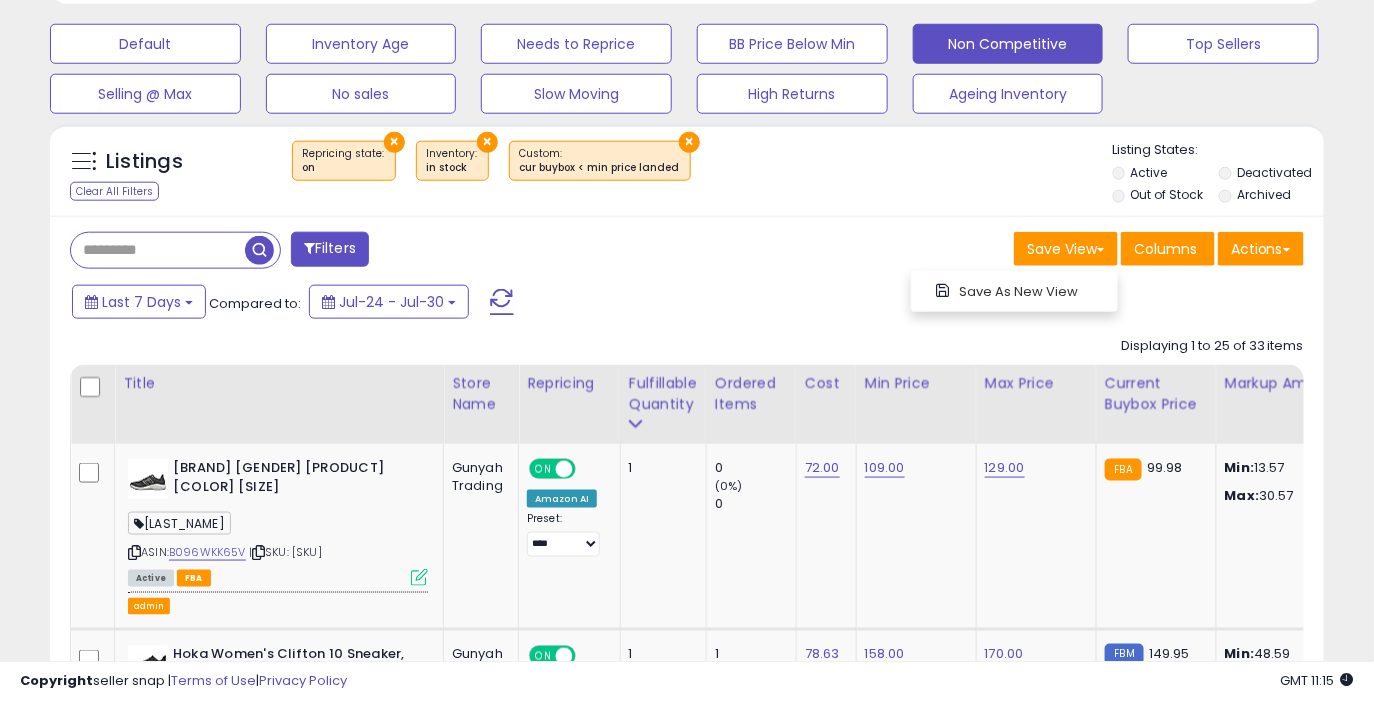 click on "Save View
Save As New View
Columns
Actions
Import" at bounding box center (1003, 251) 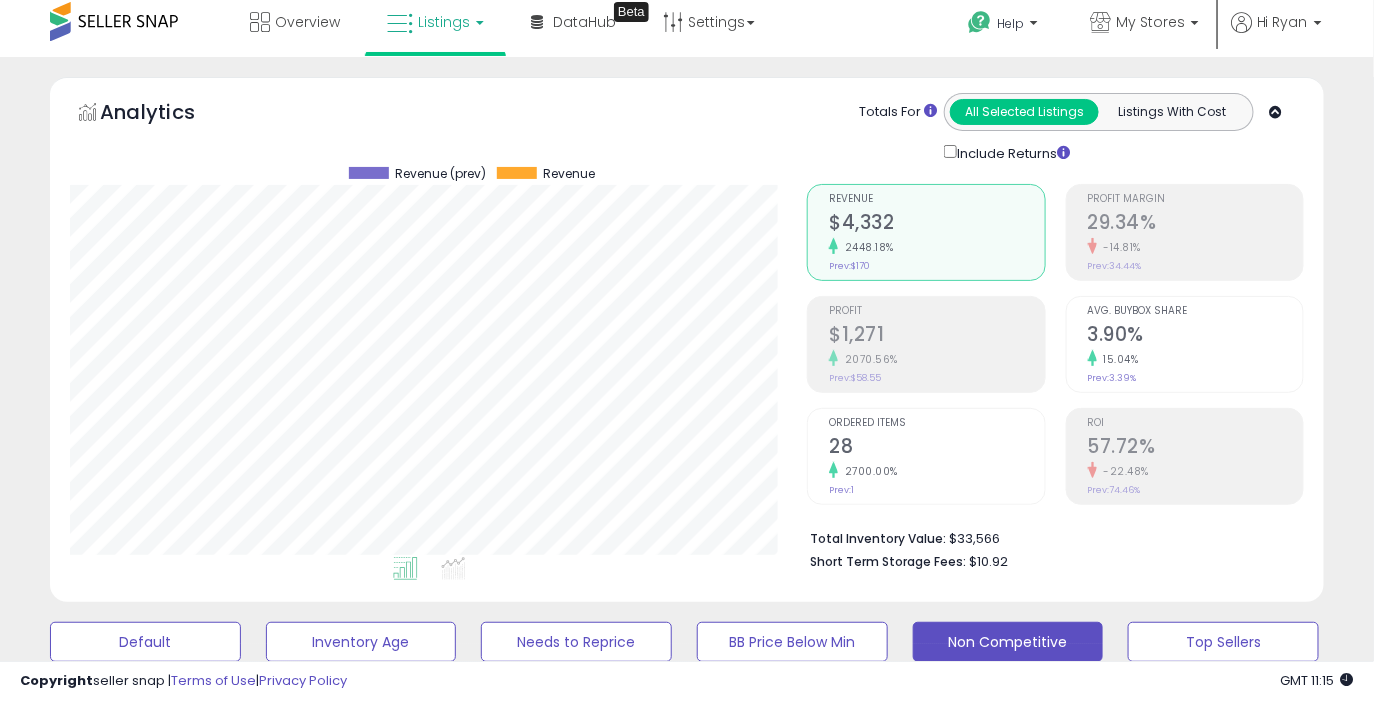 scroll, scrollTop: 0, scrollLeft: 0, axis: both 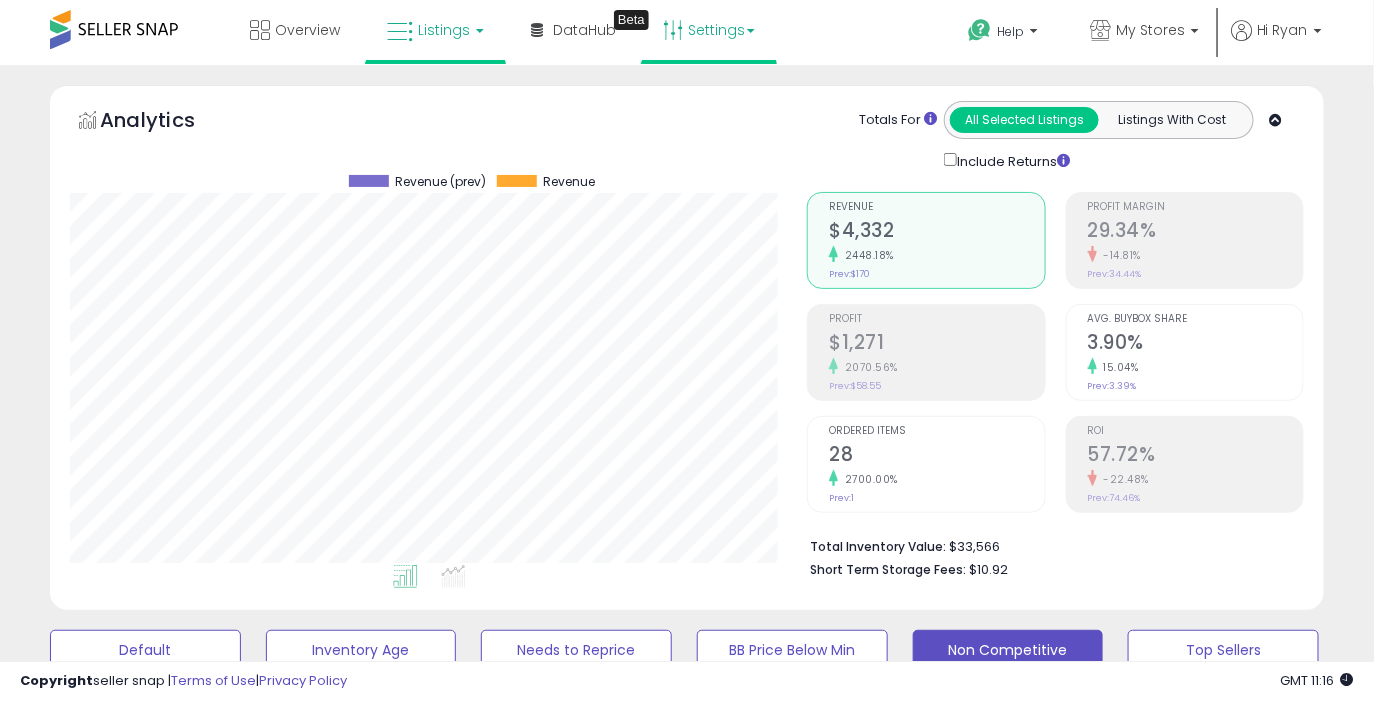 click on "Settings" at bounding box center [709, 30] 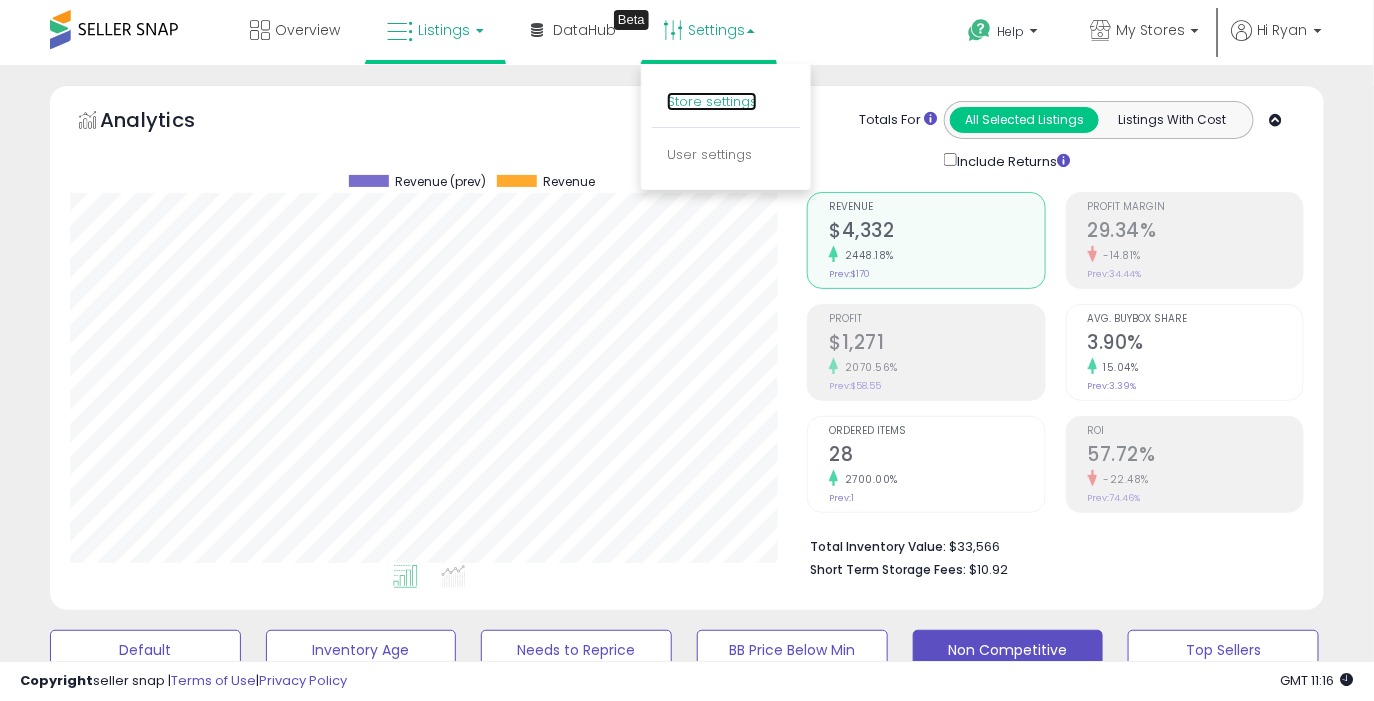 click on "Store
settings" at bounding box center [712, 101] 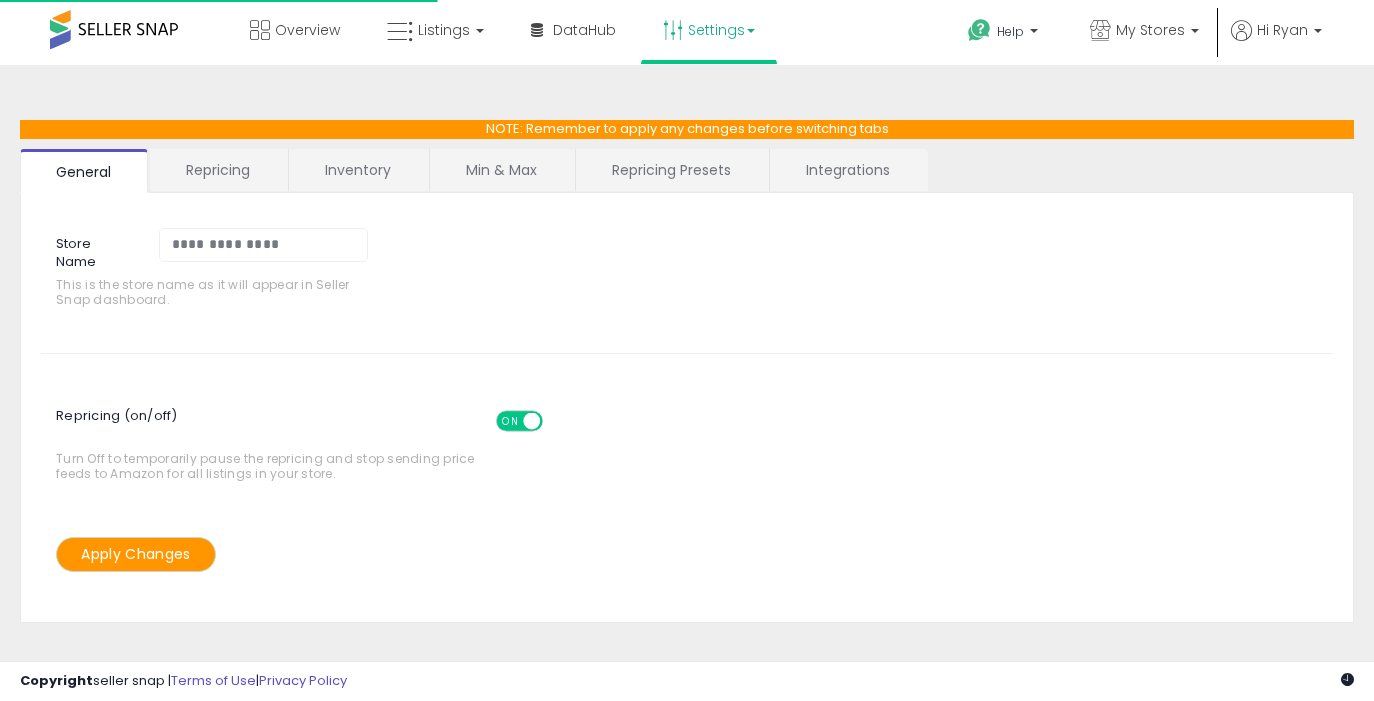 scroll, scrollTop: 0, scrollLeft: 0, axis: both 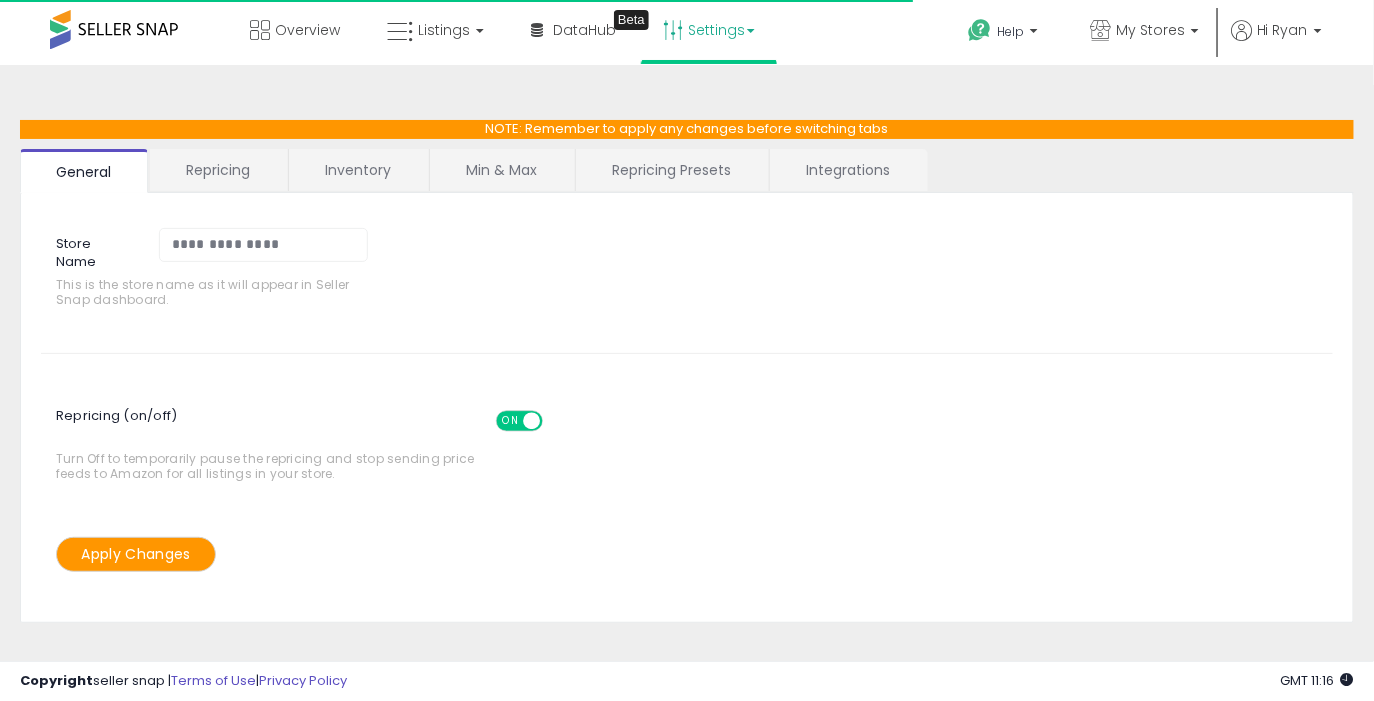 click on "Min & Max" at bounding box center [501, 170] 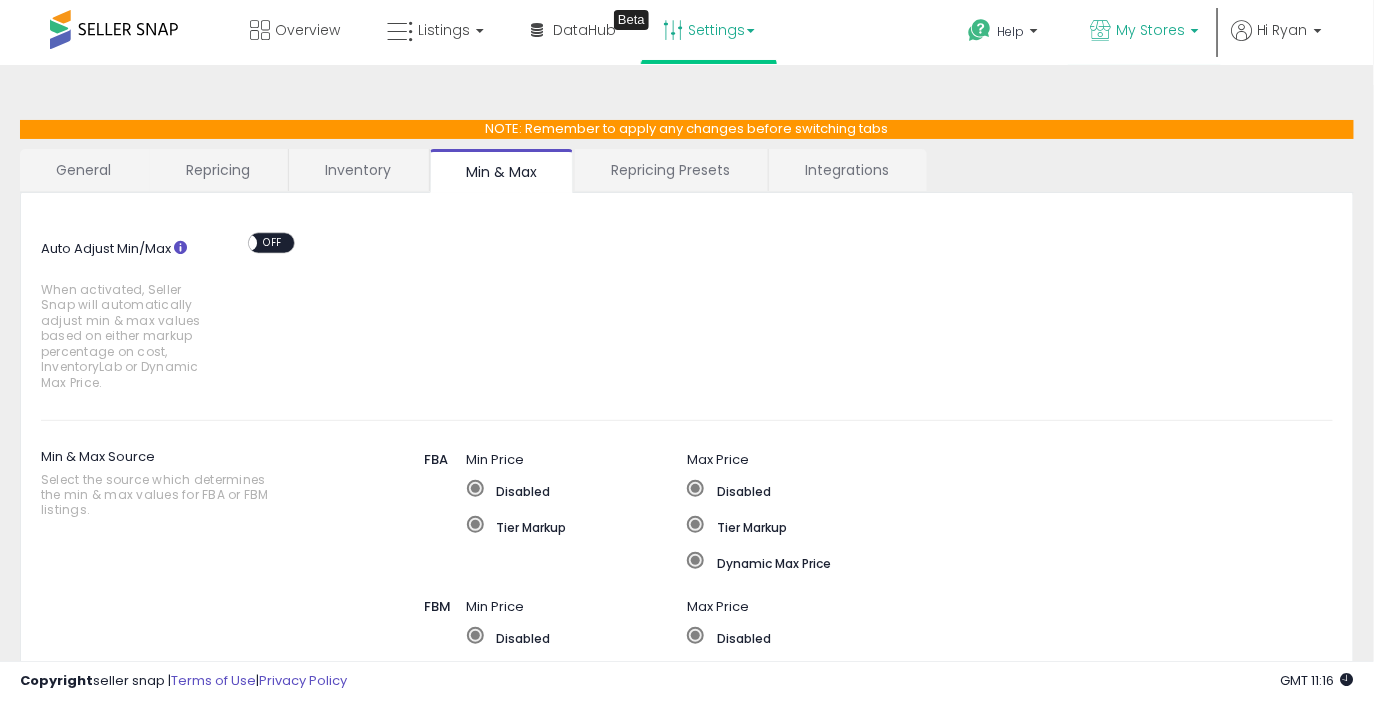 click on "My Stores" at bounding box center [1150, 30] 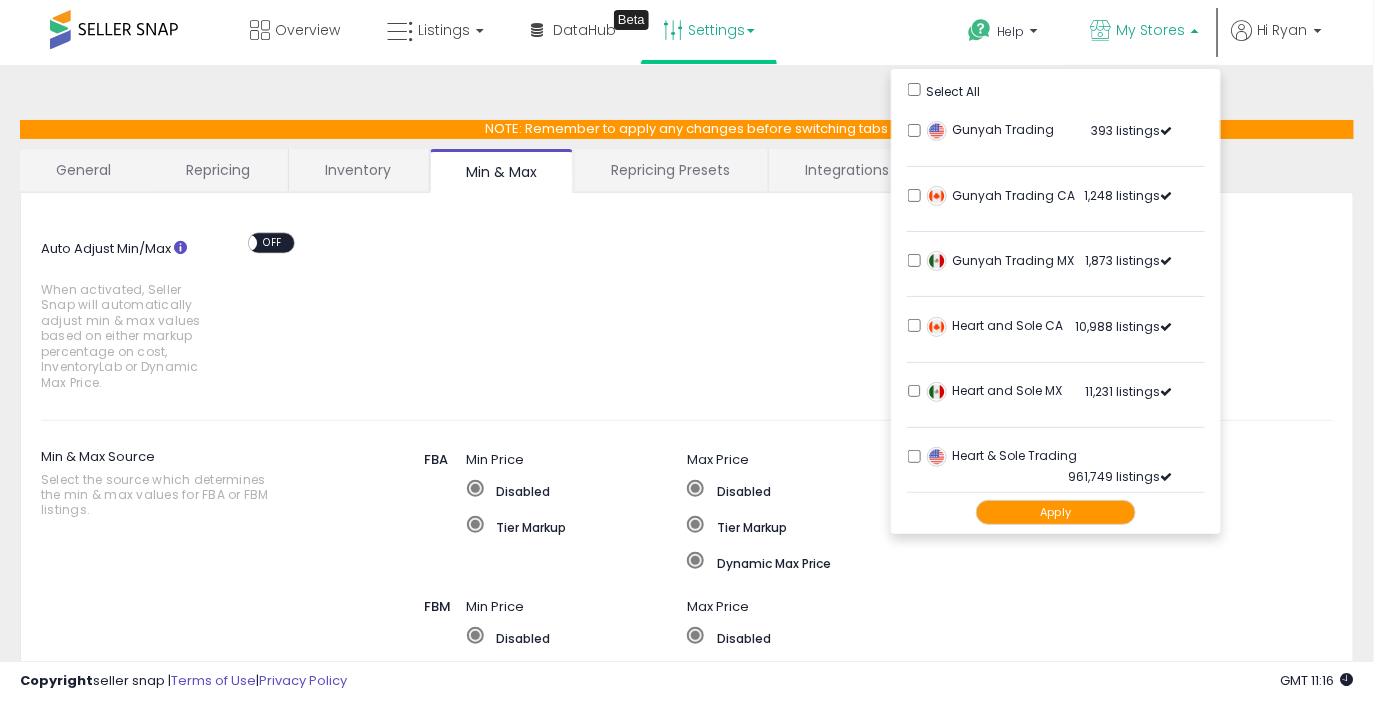 click on "My Stores" at bounding box center [1150, 30] 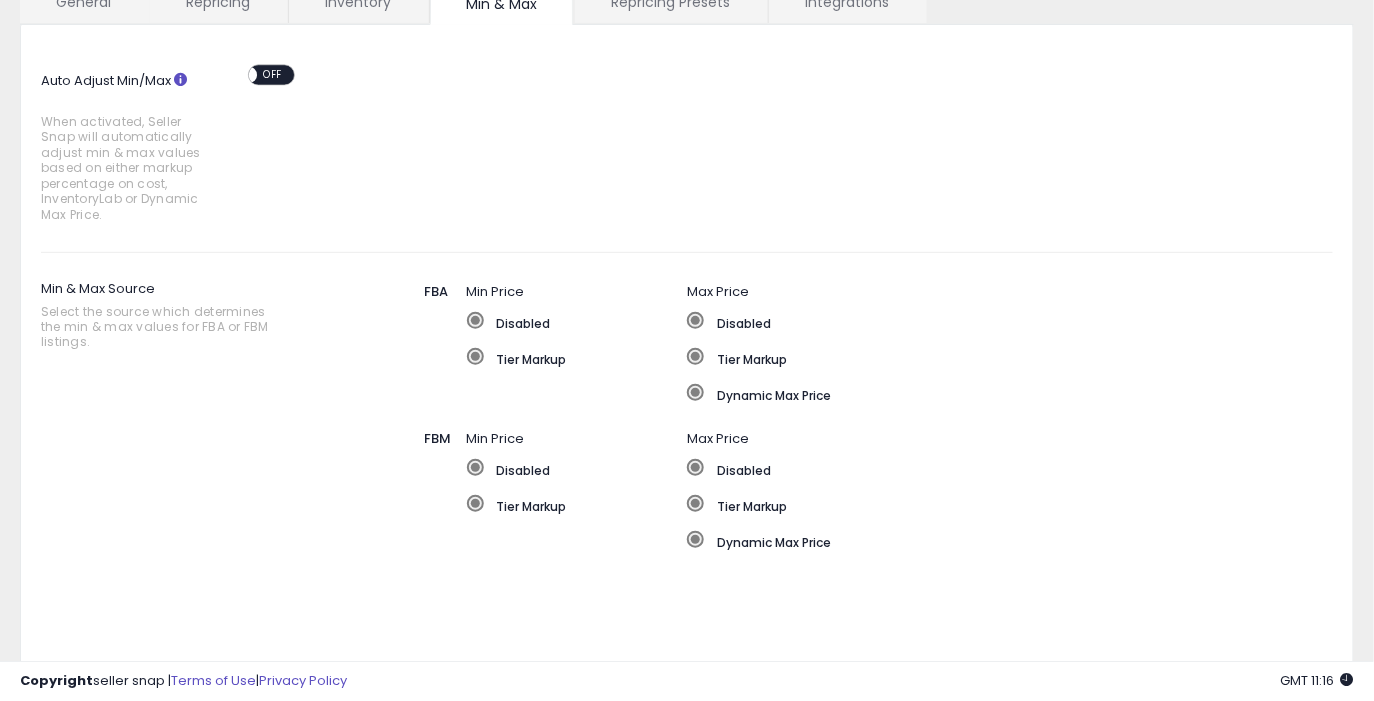 scroll, scrollTop: 166, scrollLeft: 0, axis: vertical 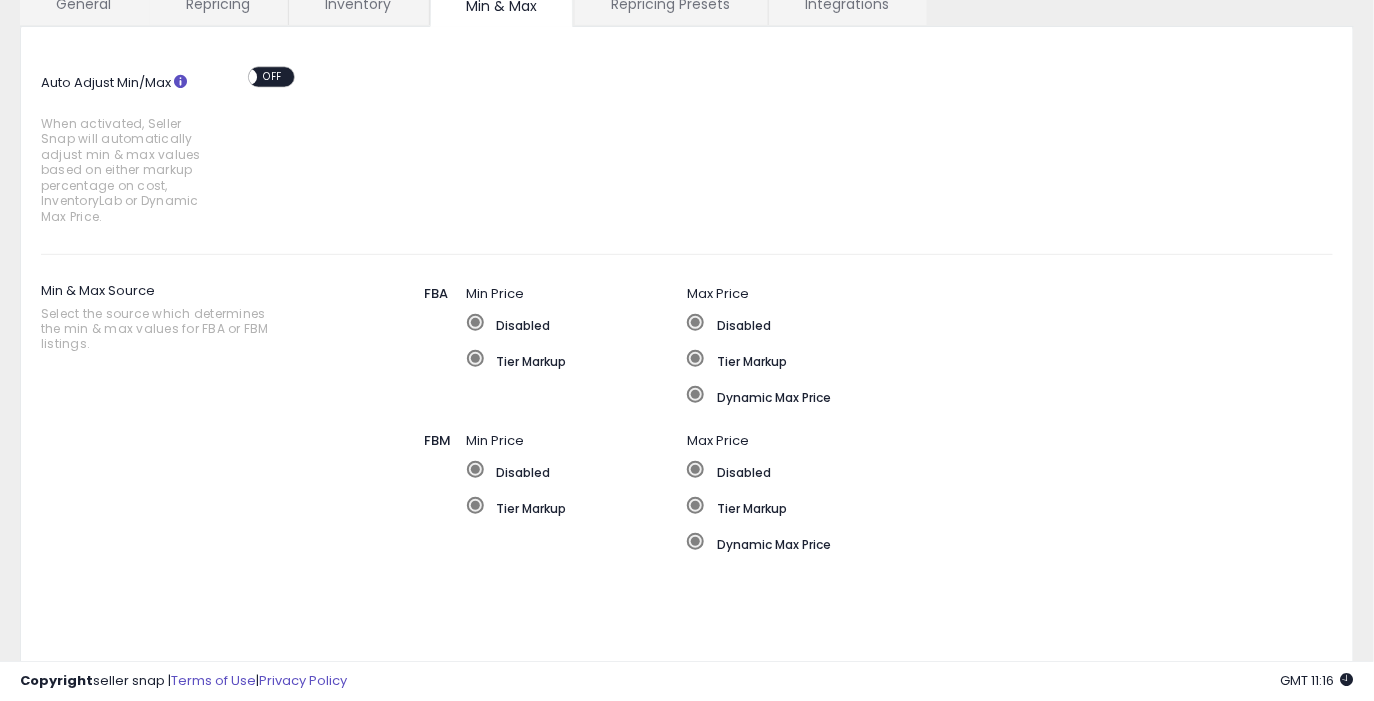 click on "OFF" at bounding box center (274, 76) 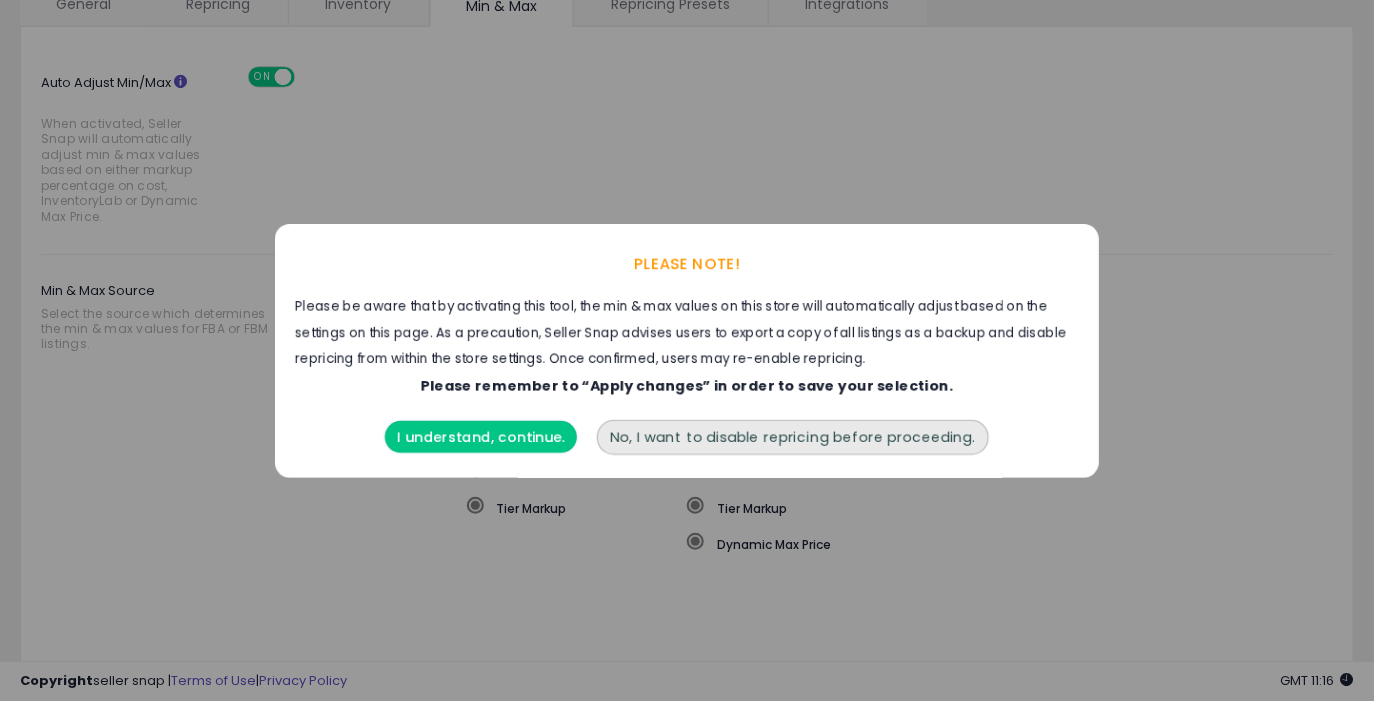 click on "I understand, continue." at bounding box center (481, 437) 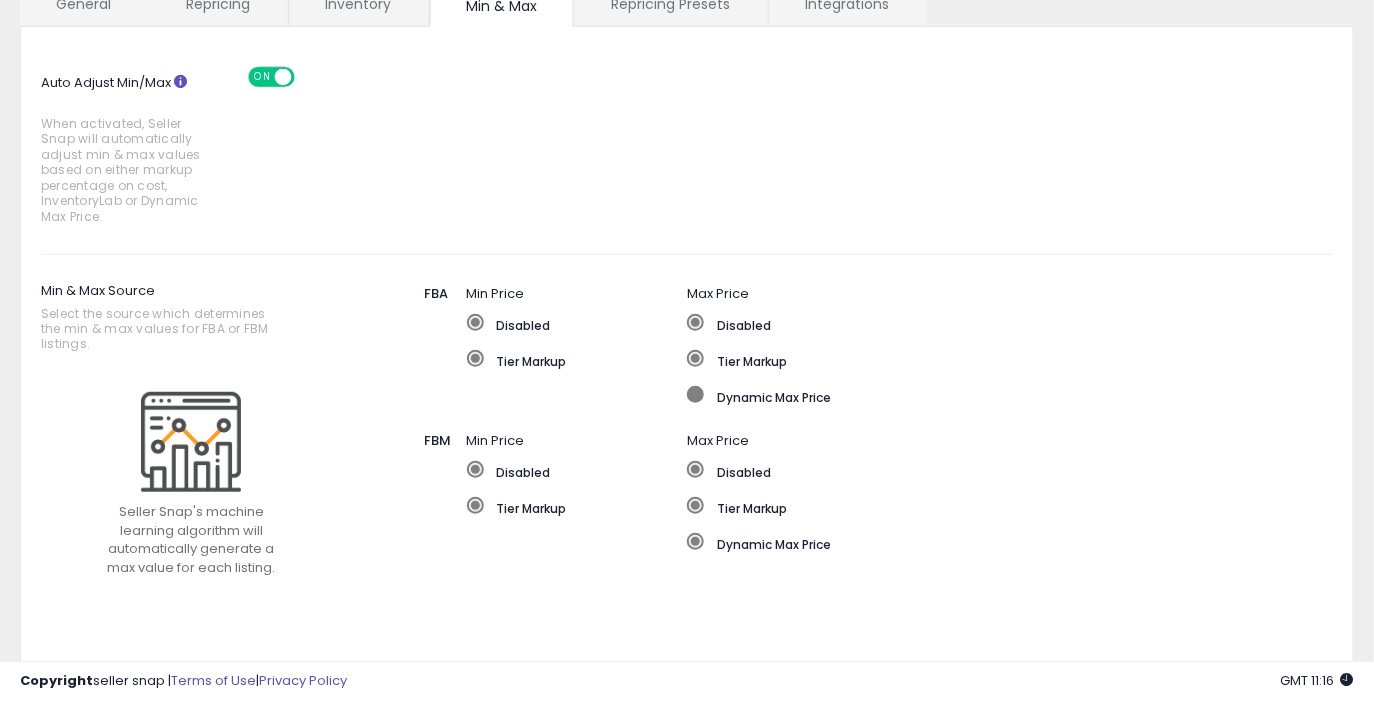 click on "Dynamic Max Price" 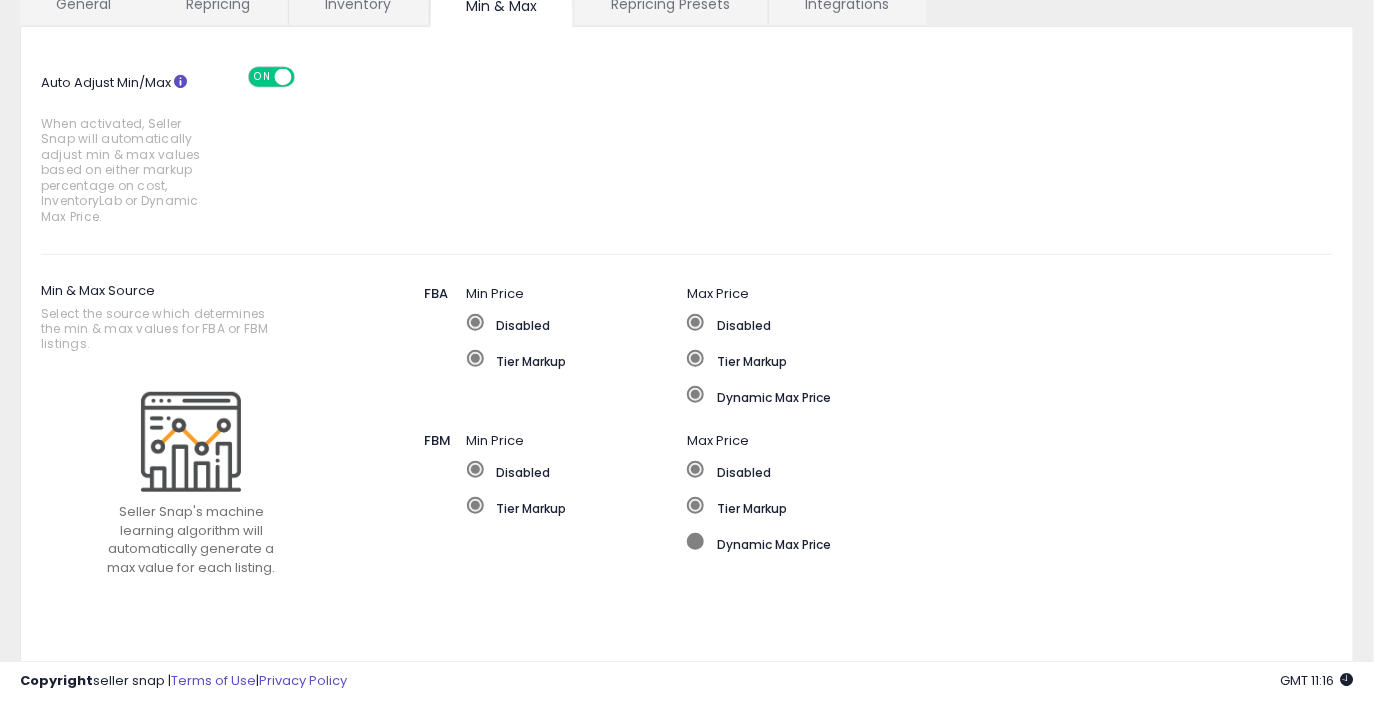 click on "Dynamic Max Price" 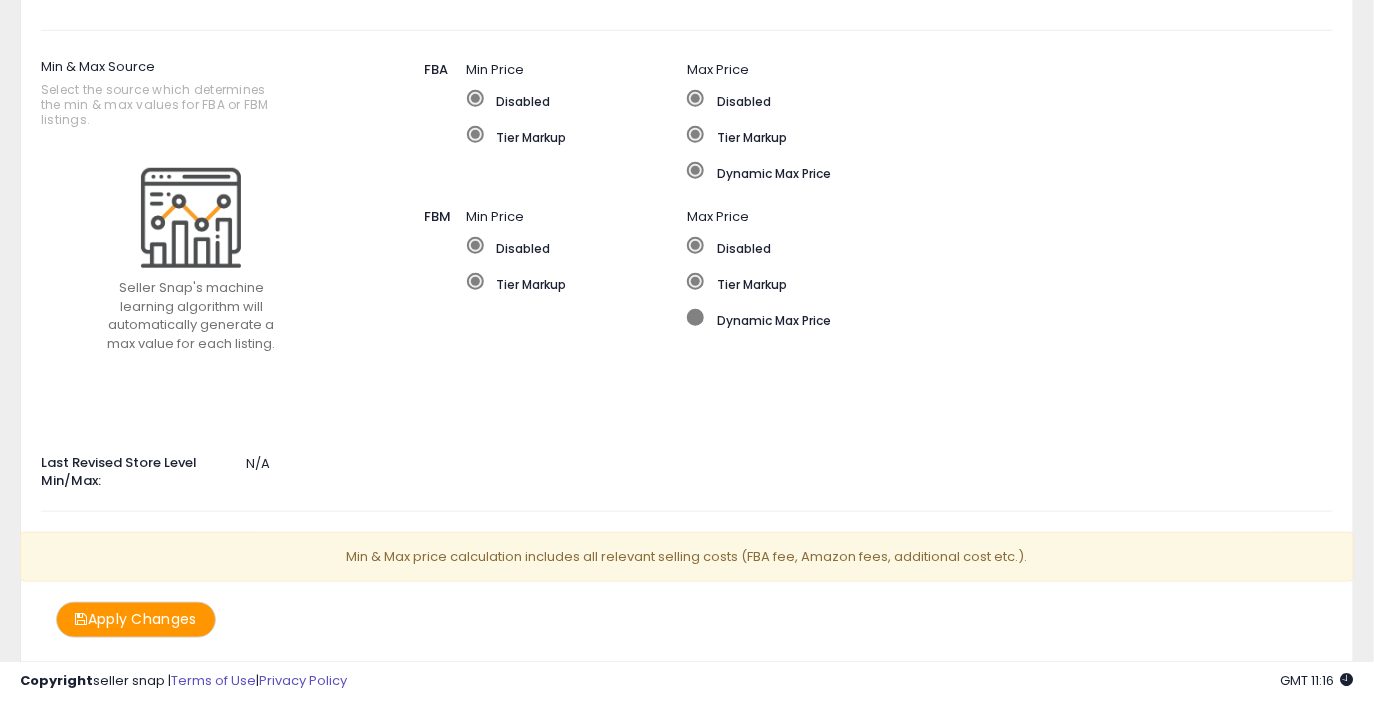 scroll, scrollTop: 406, scrollLeft: 0, axis: vertical 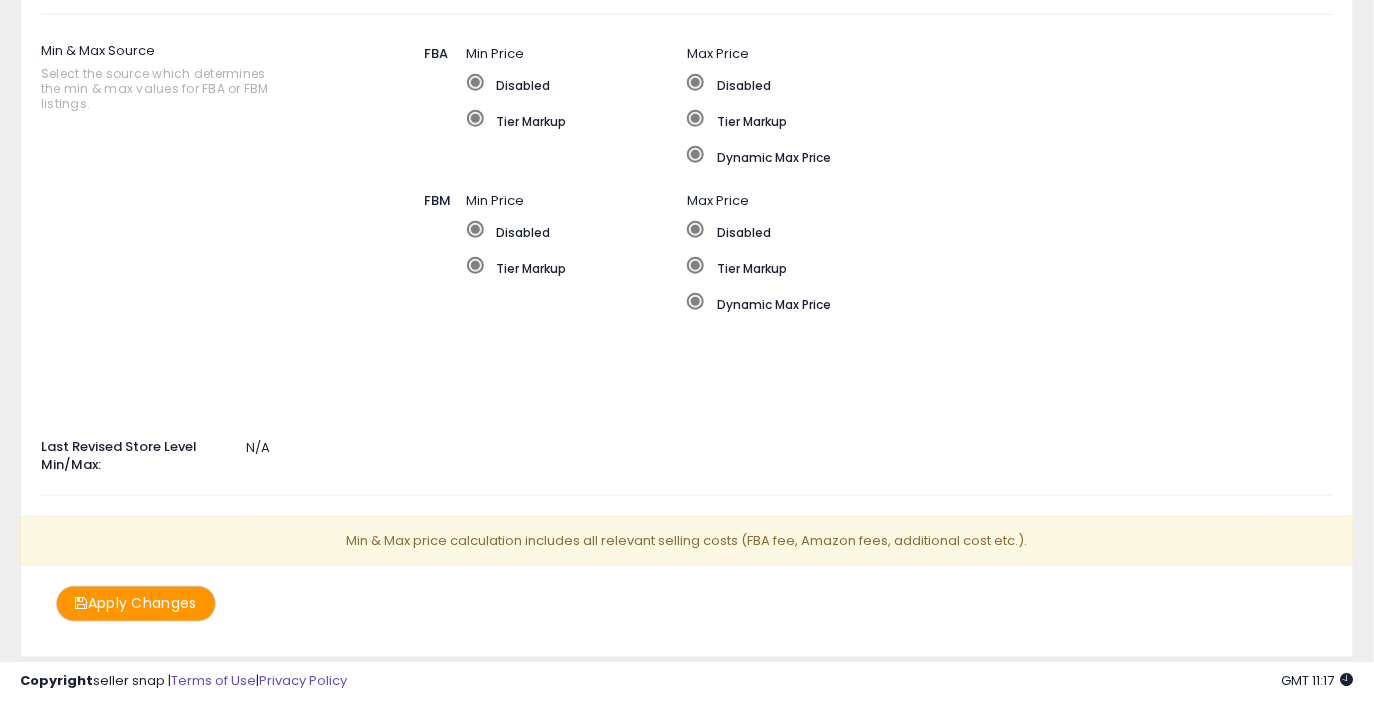click on "Apply Changes" at bounding box center (136, 603) 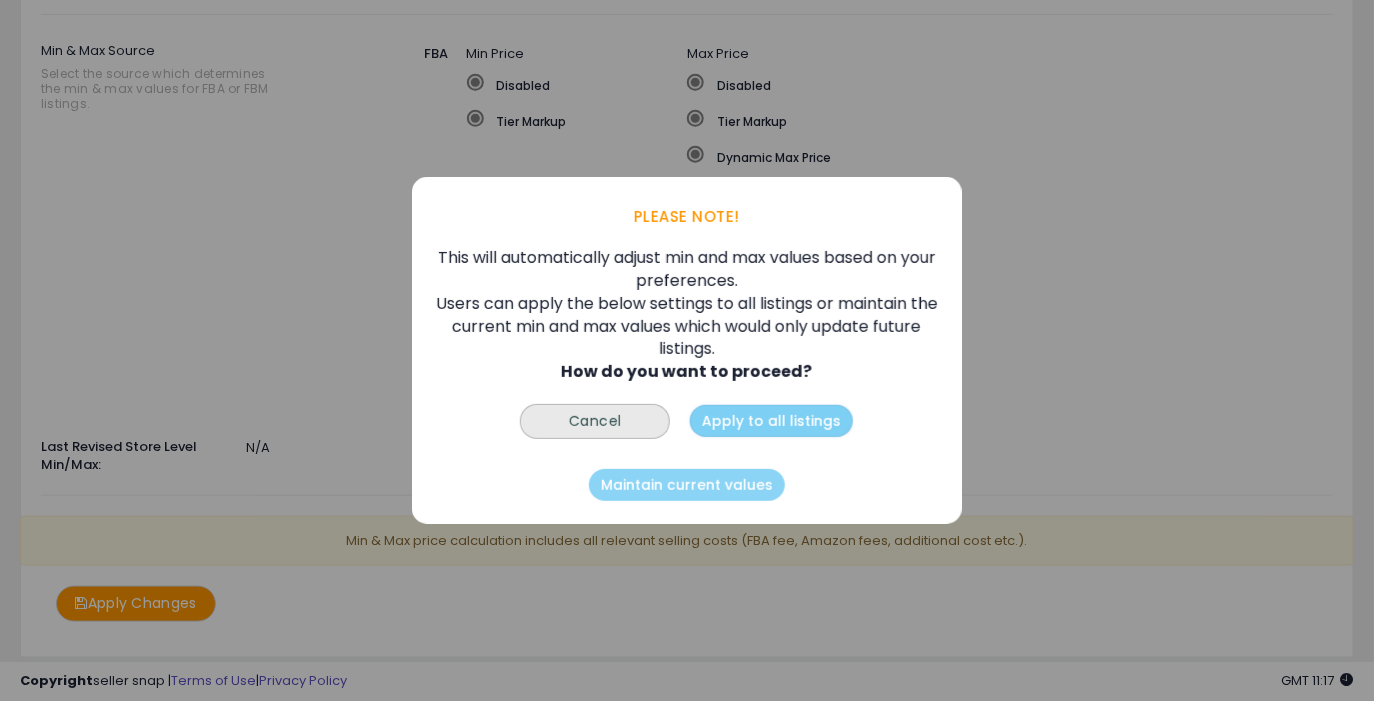 click on "Apply to all listings" at bounding box center [772, 421] 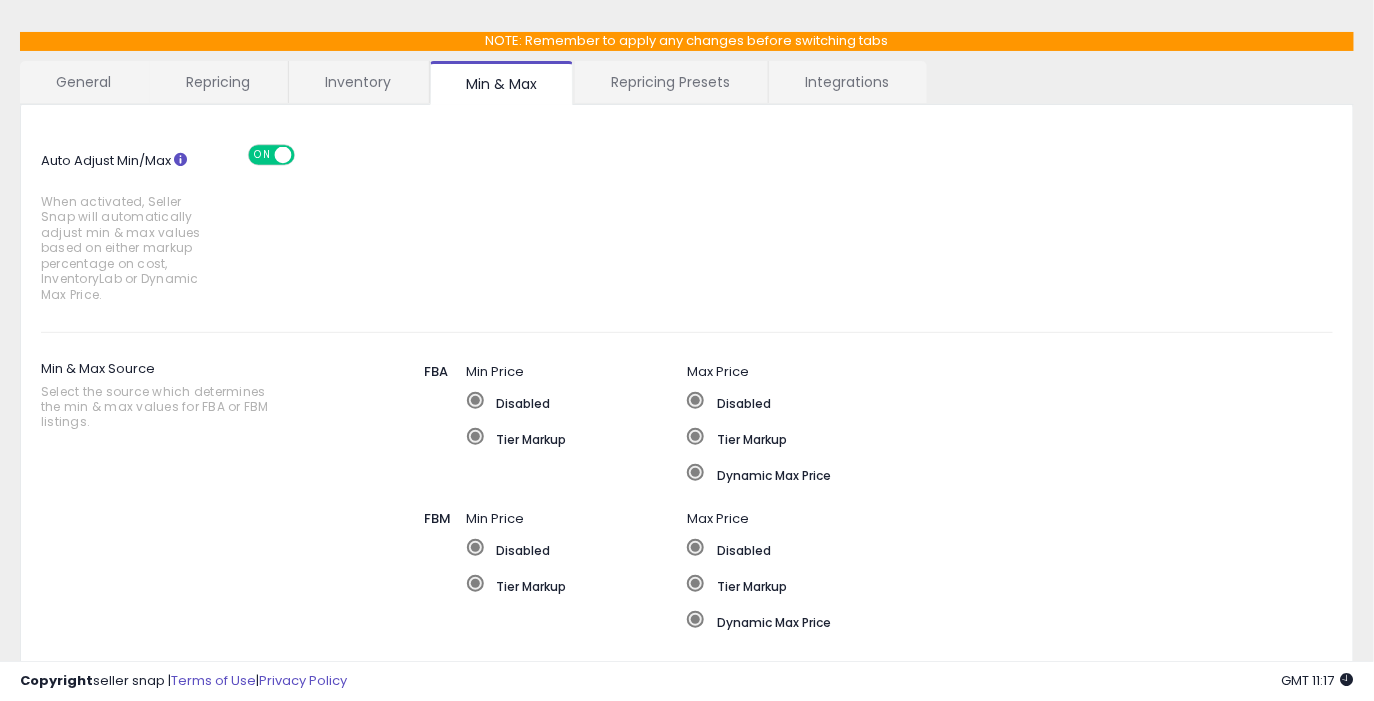 scroll, scrollTop: 0, scrollLeft: 0, axis: both 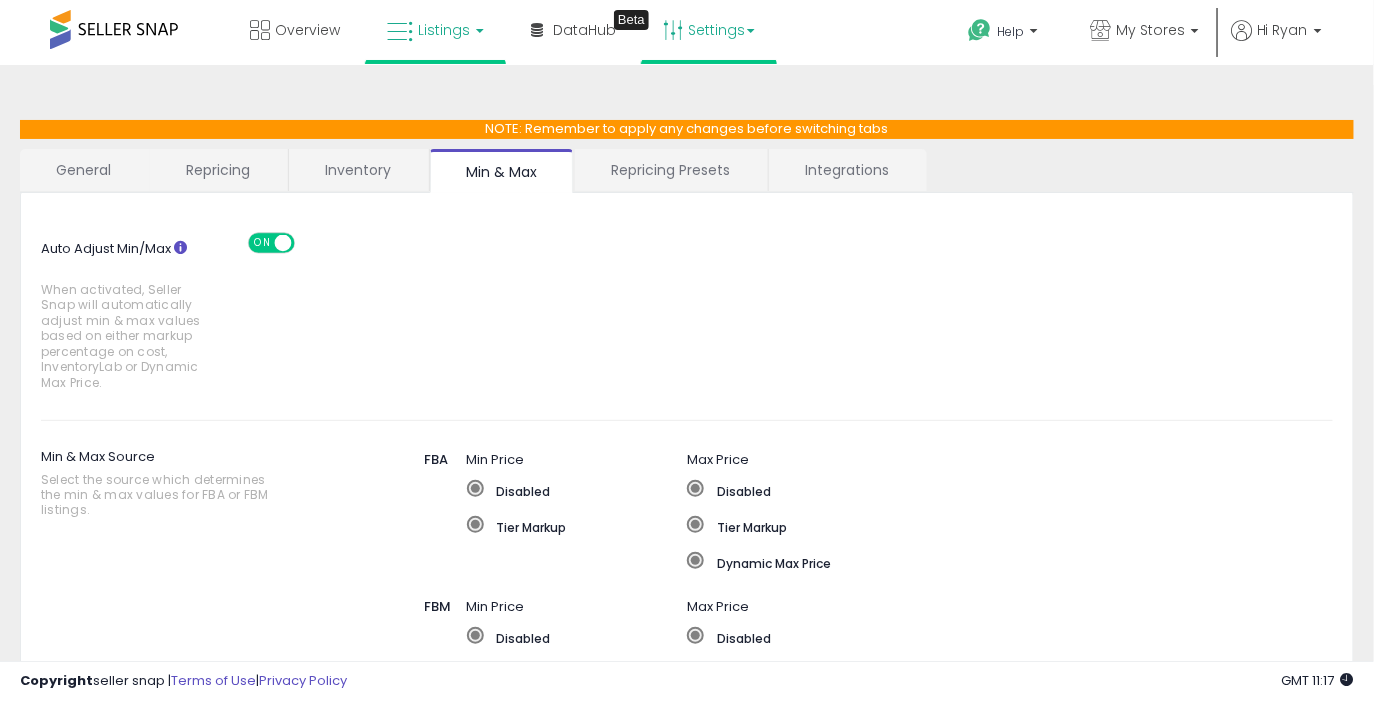 click on "Listings" at bounding box center (435, 30) 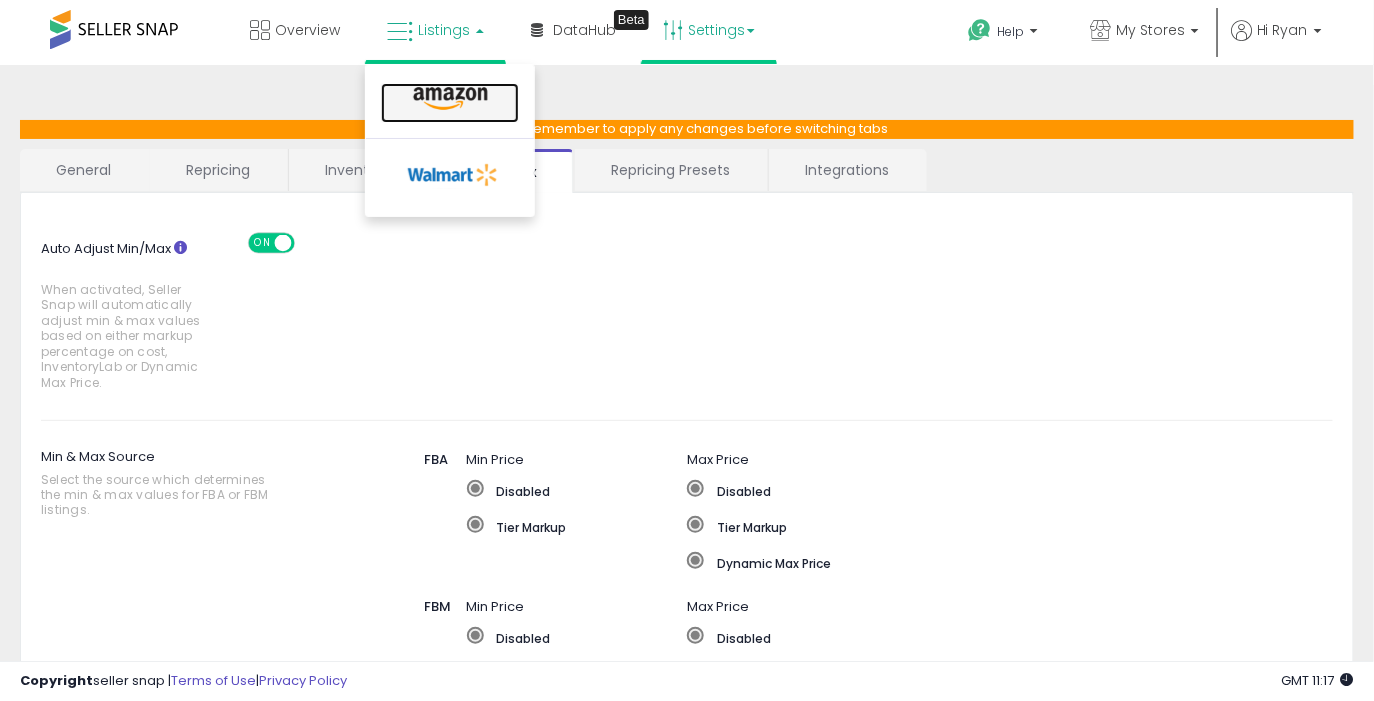 click at bounding box center [450, 99] 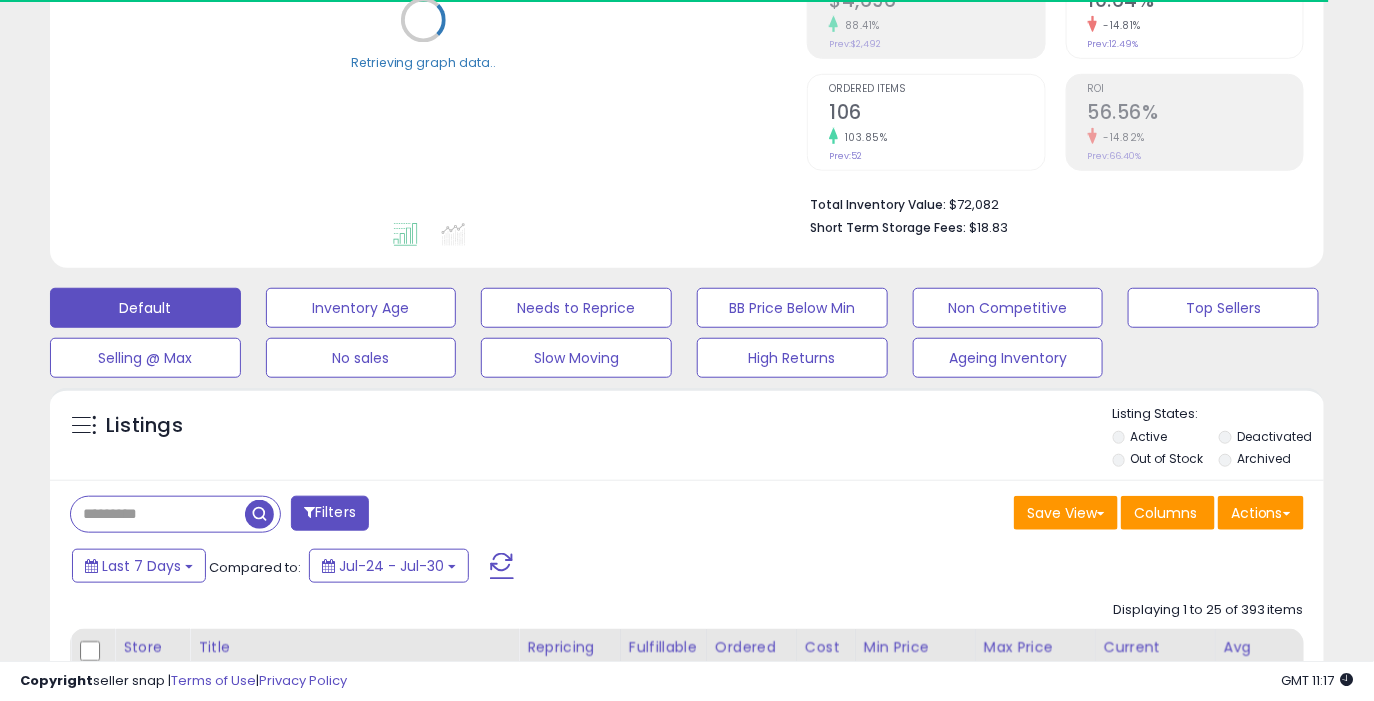scroll, scrollTop: 354, scrollLeft: 0, axis: vertical 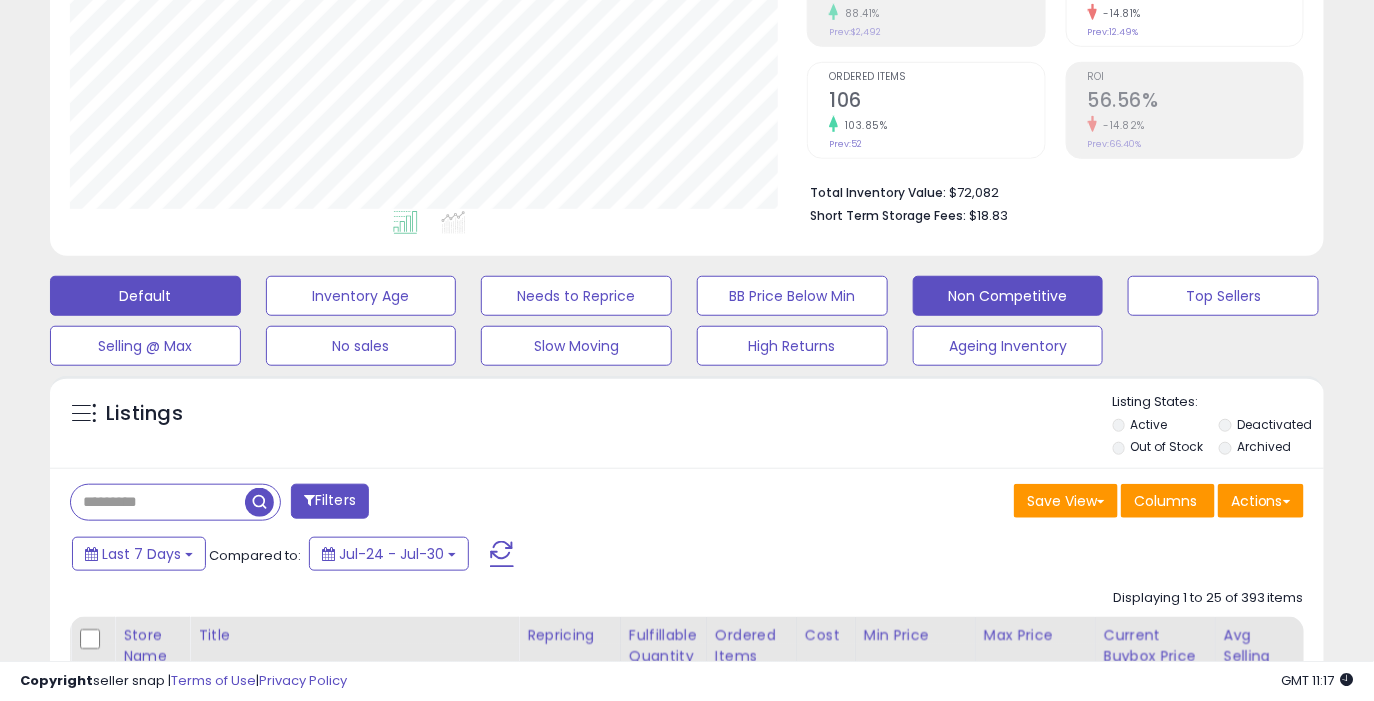 click on "Non Competitive" at bounding box center [361, 296] 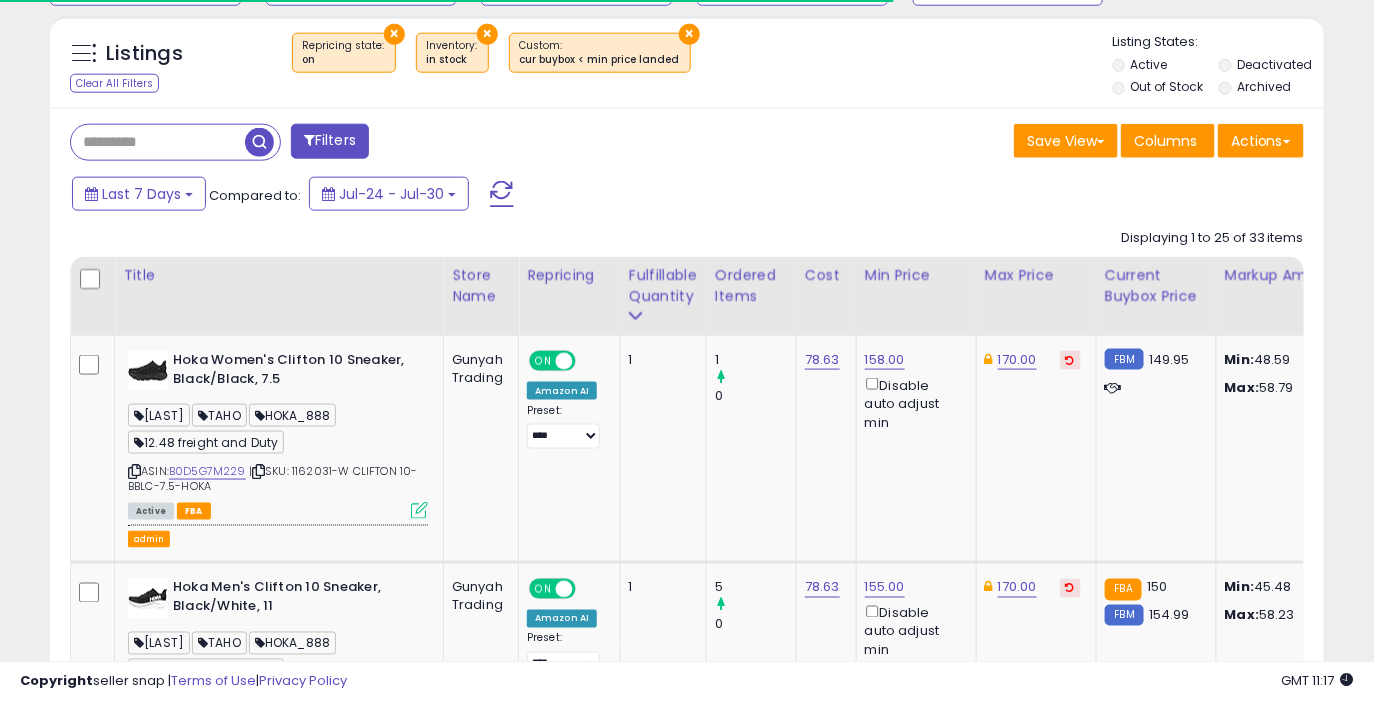 scroll, scrollTop: 737, scrollLeft: 0, axis: vertical 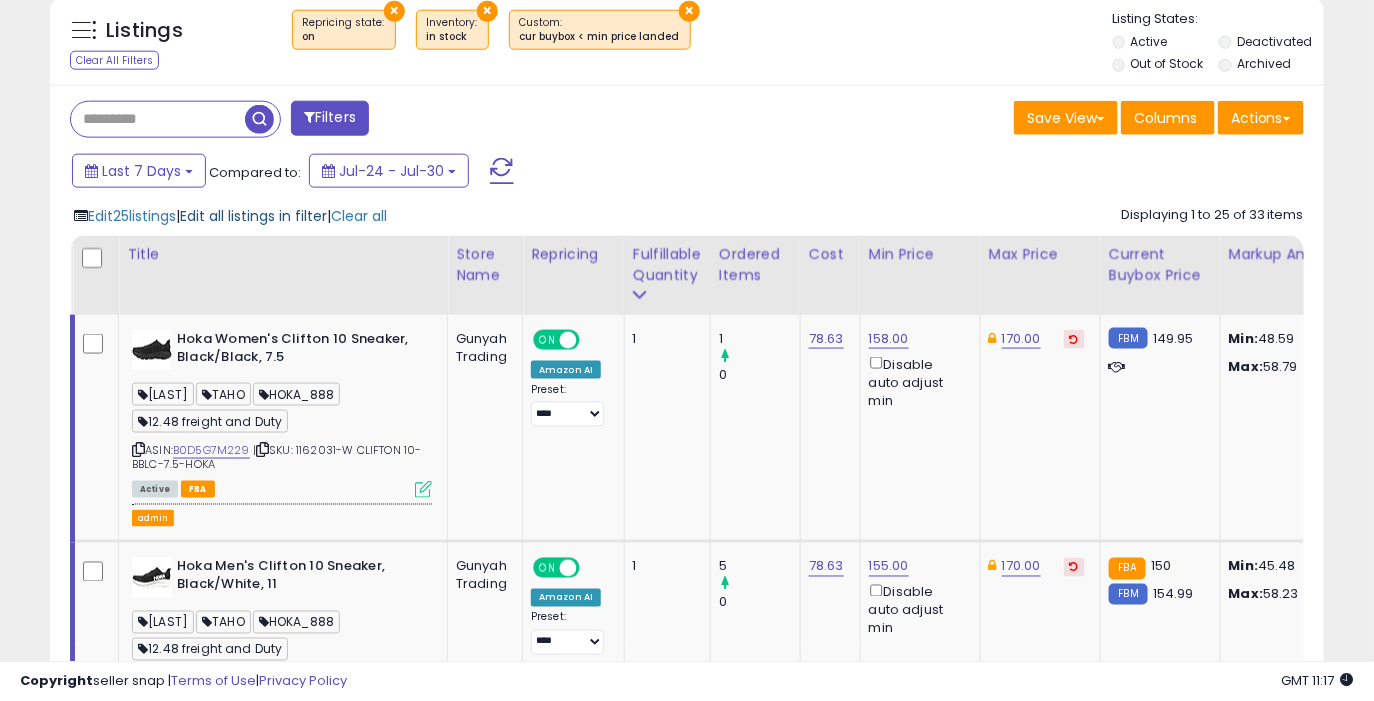 click on "Edit all listings in filter" at bounding box center [253, 216] 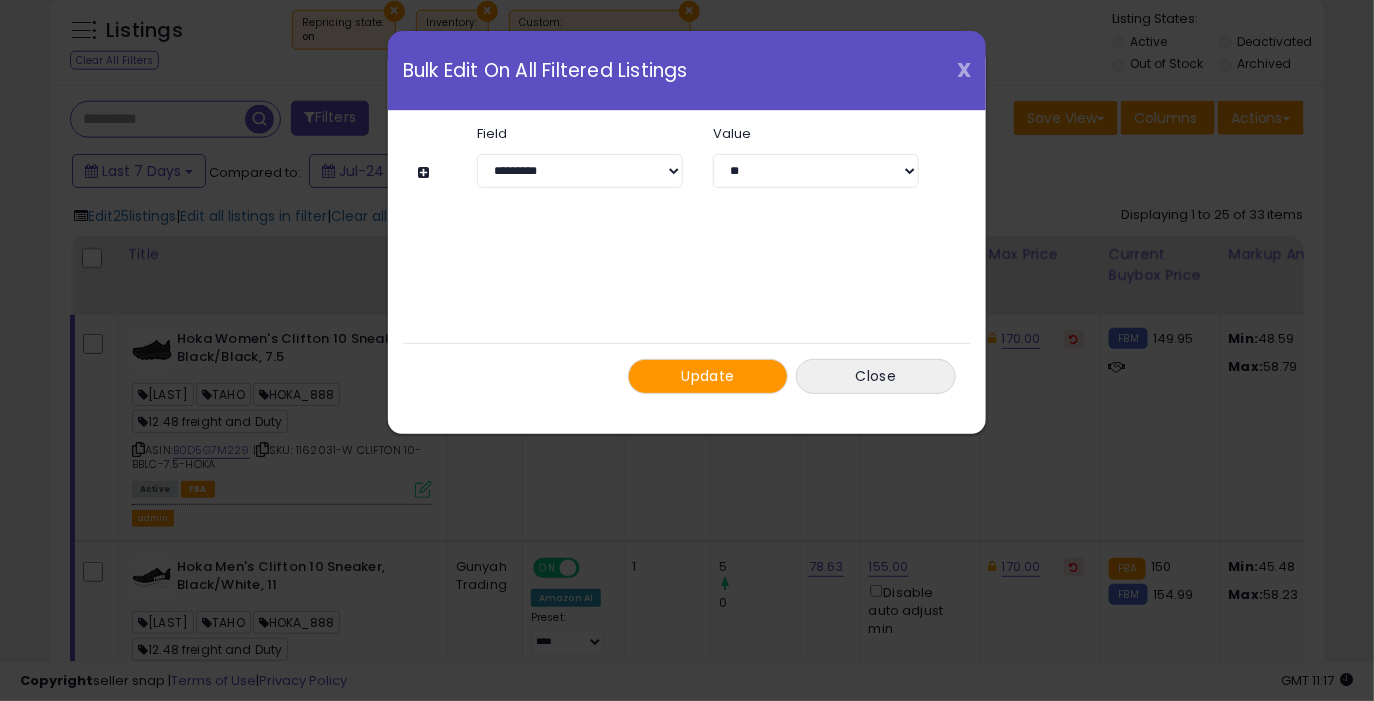 click on "X" at bounding box center (964, 70) 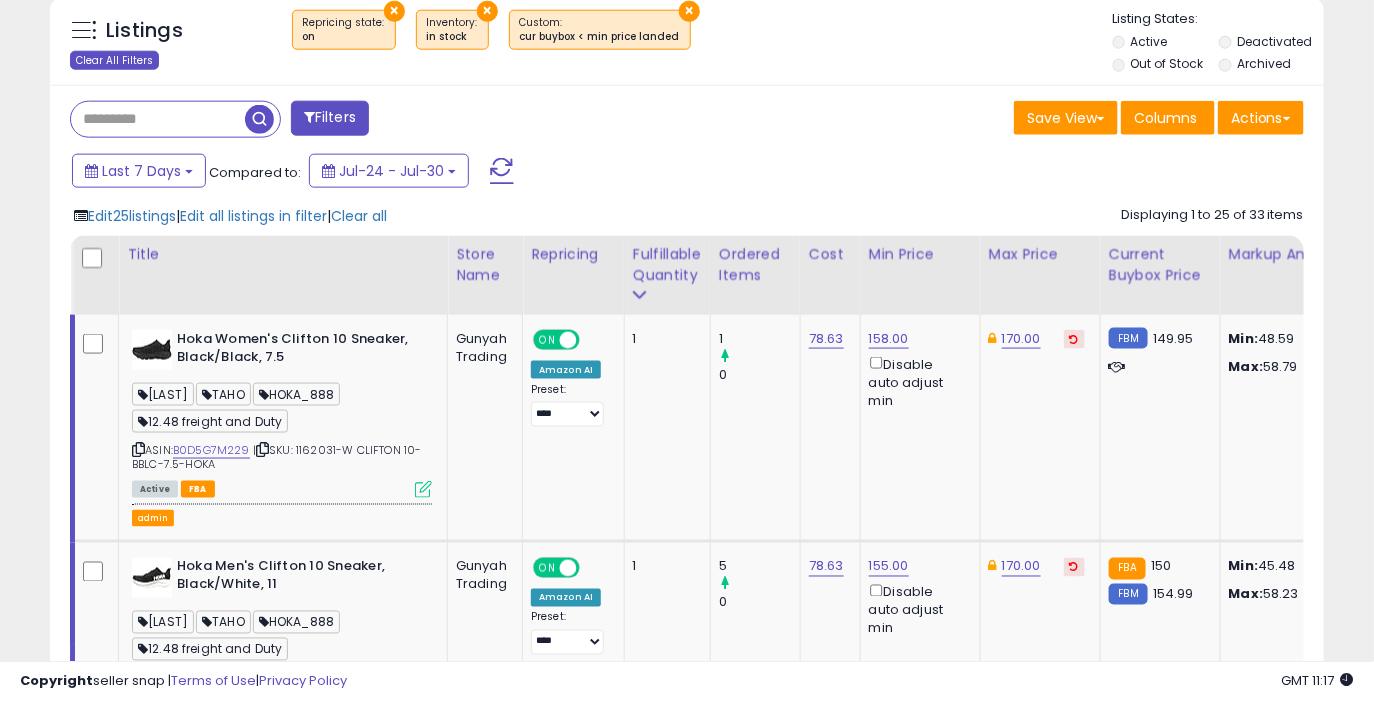 click on "Clear All Filters" at bounding box center [114, 60] 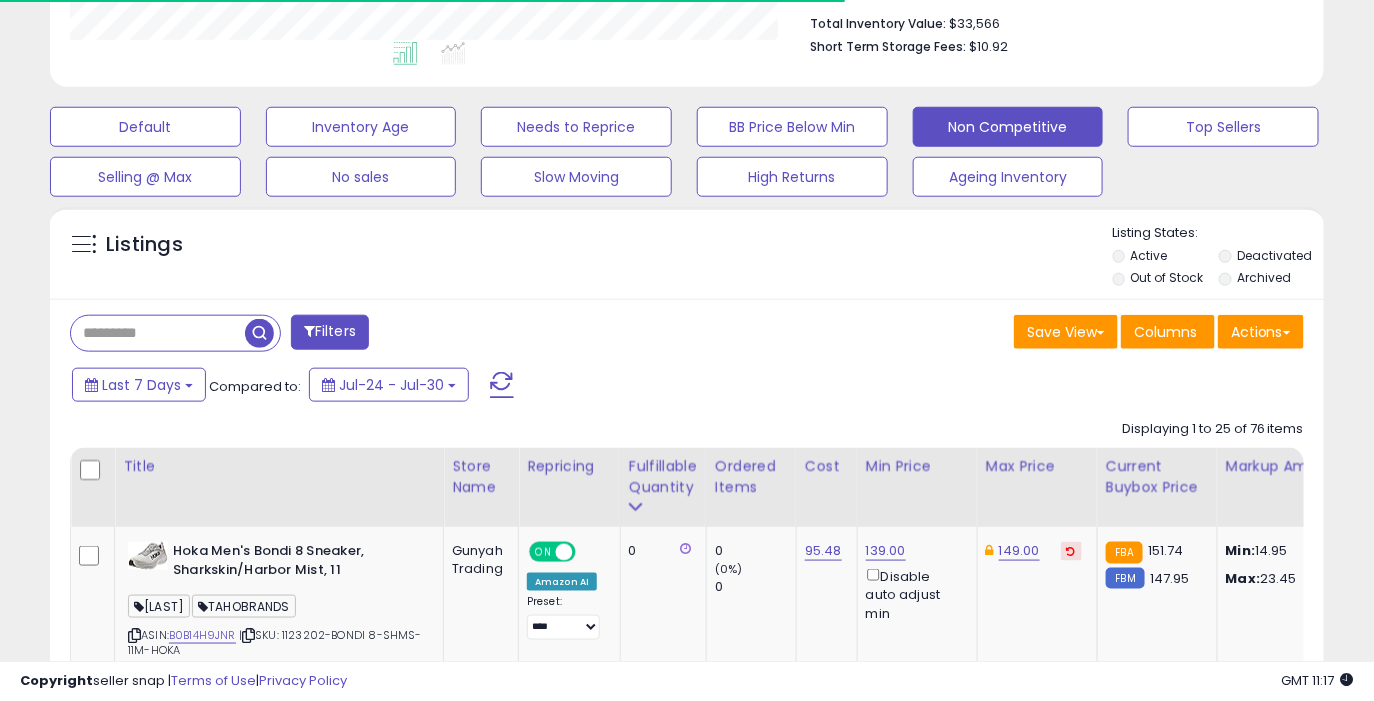 scroll, scrollTop: 737, scrollLeft: 0, axis: vertical 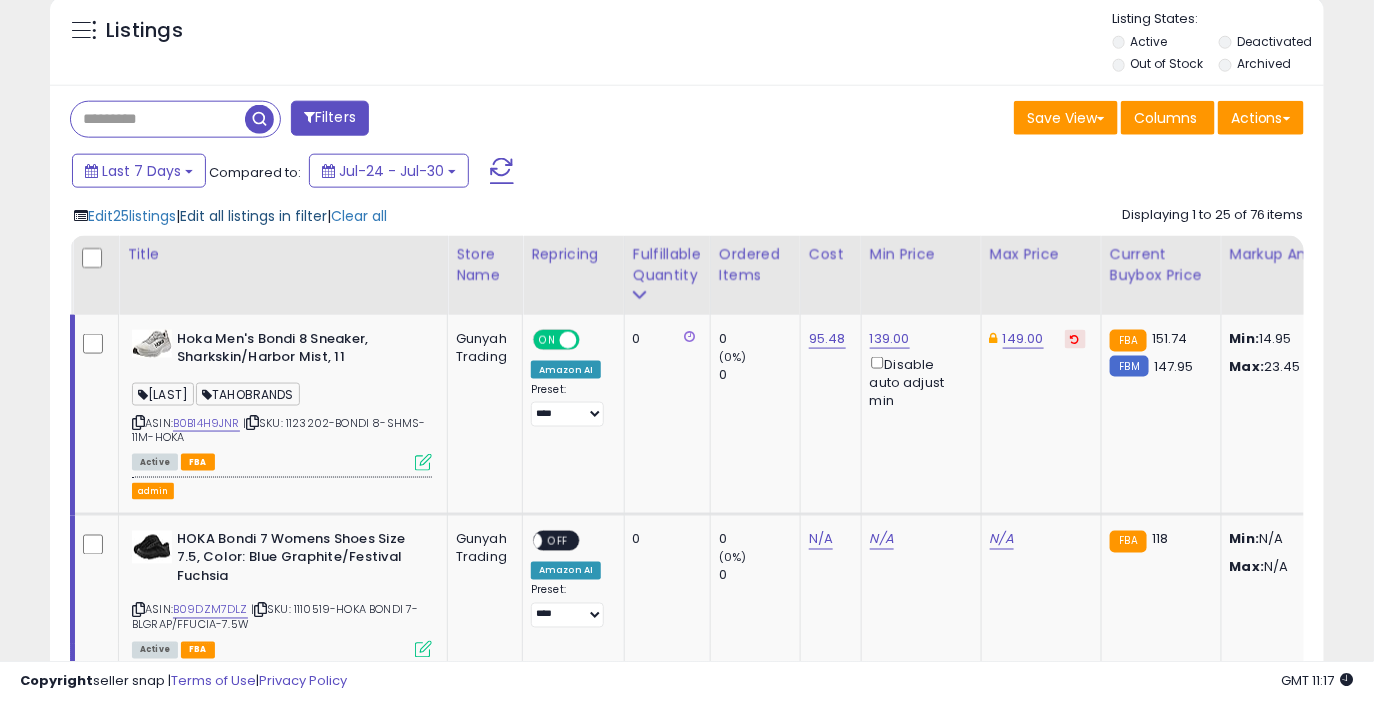 click on "Edit all listings in filter" at bounding box center [253, 216] 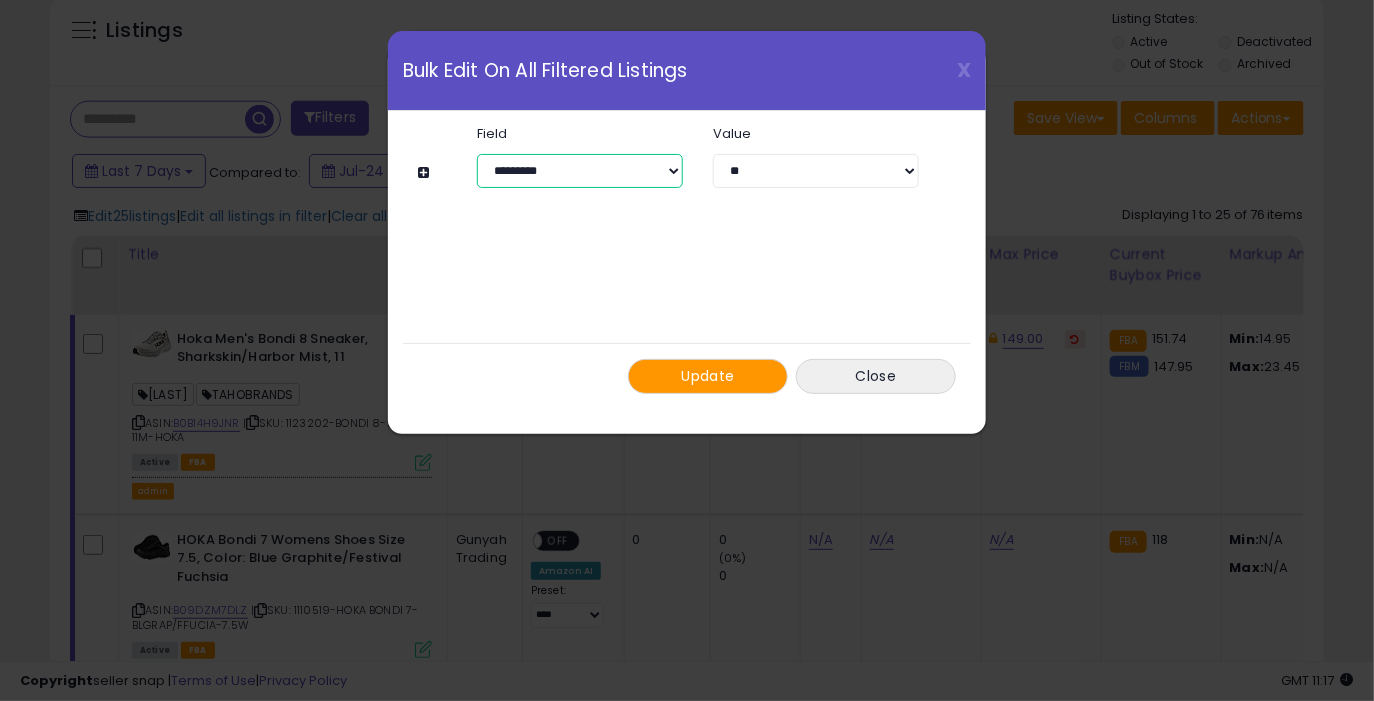 click on "**********" at bounding box center (580, 171) 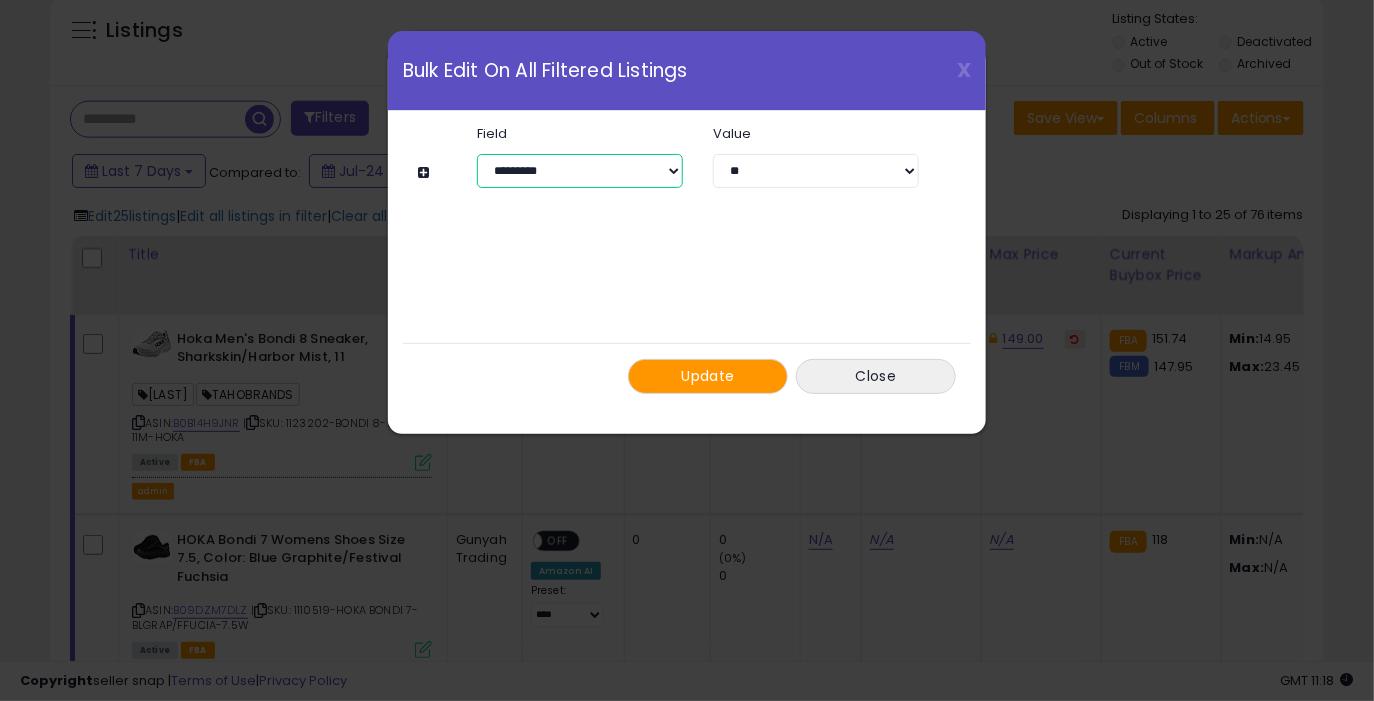 select on "**********" 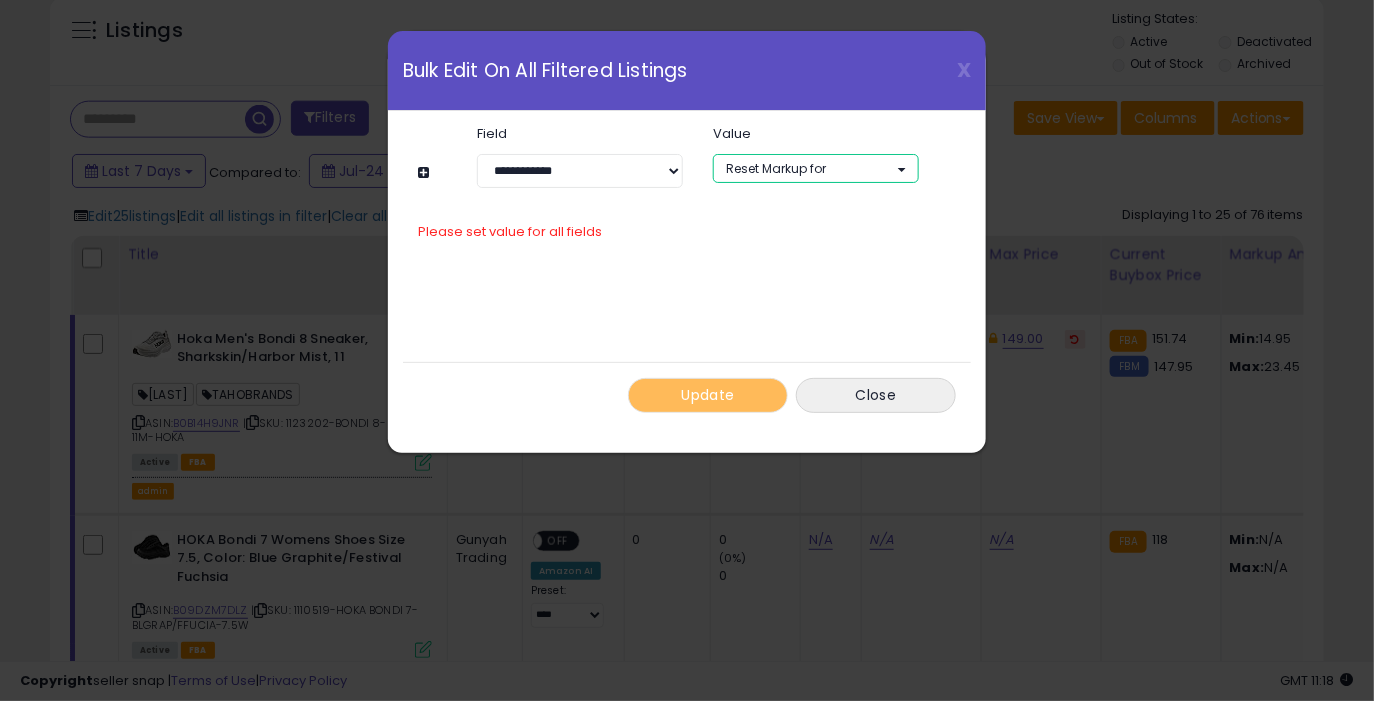 click on "Reset Markup for" at bounding box center [776, 168] 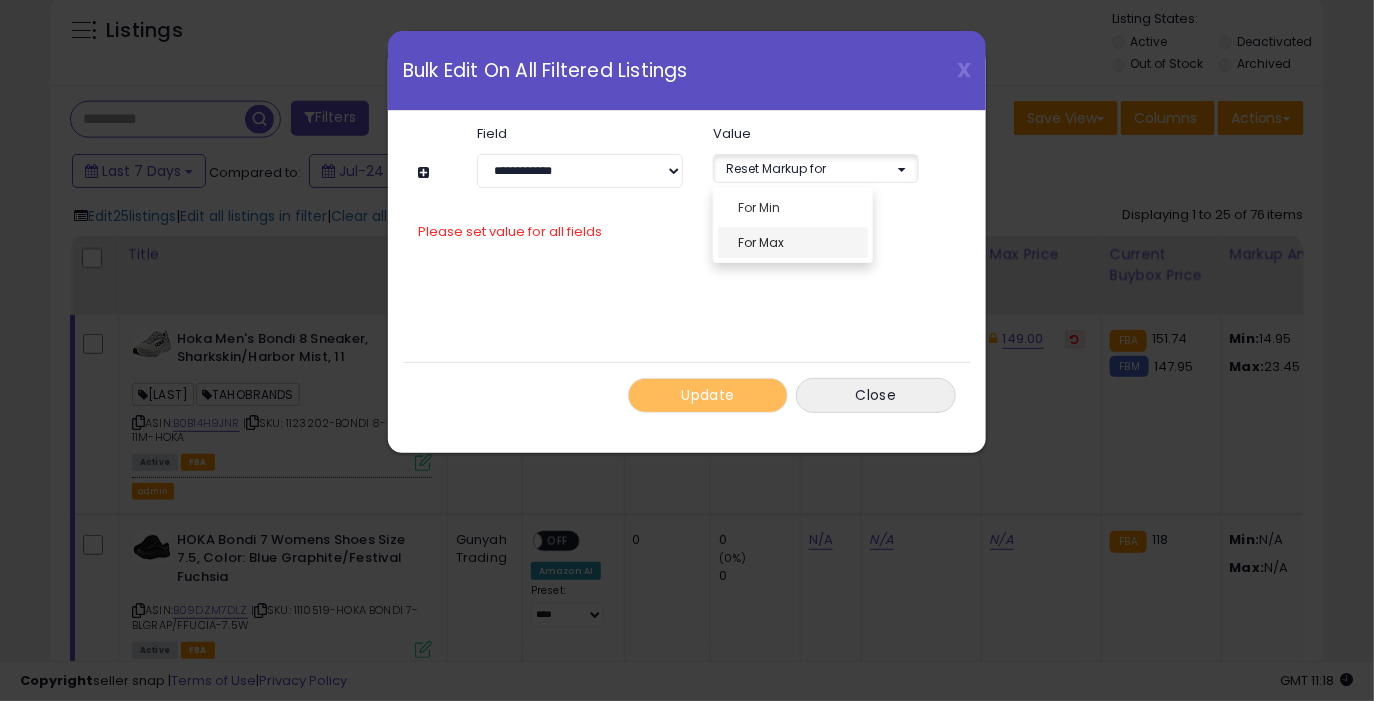 select on "***" 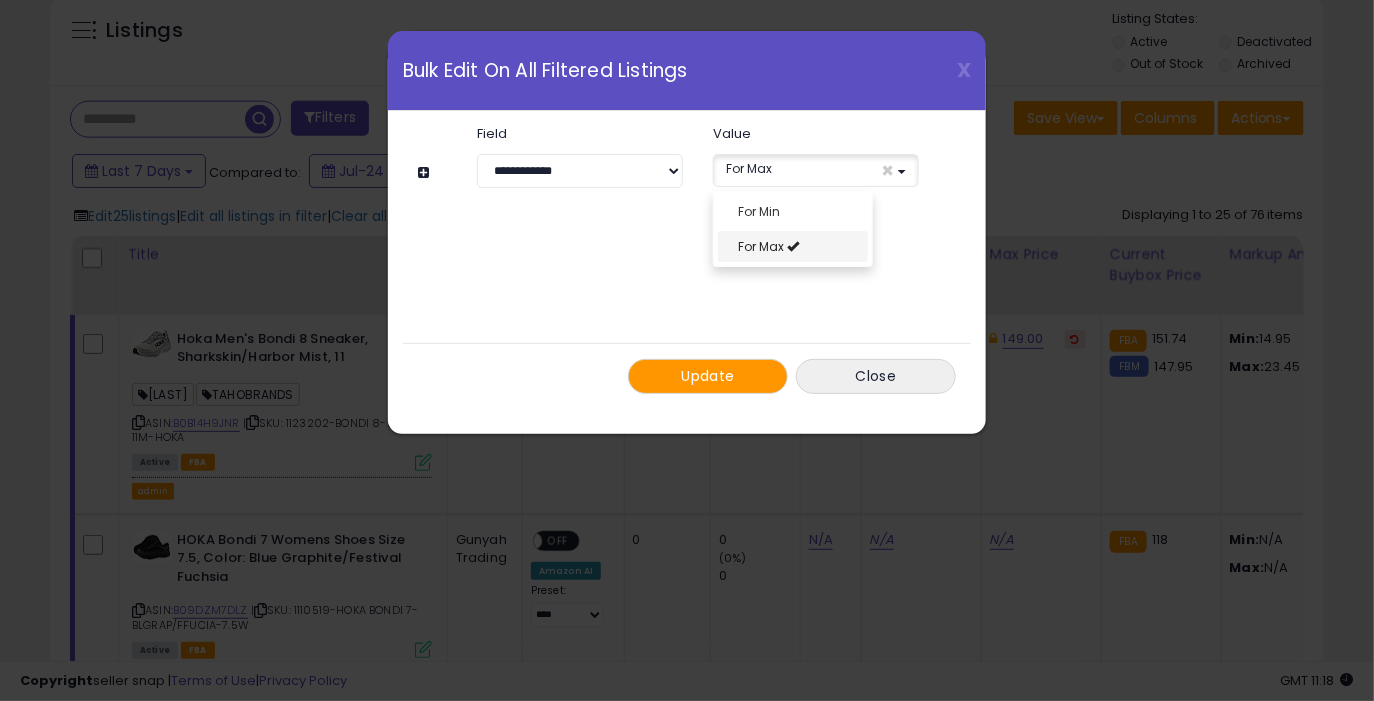 scroll, scrollTop: 15, scrollLeft: 0, axis: vertical 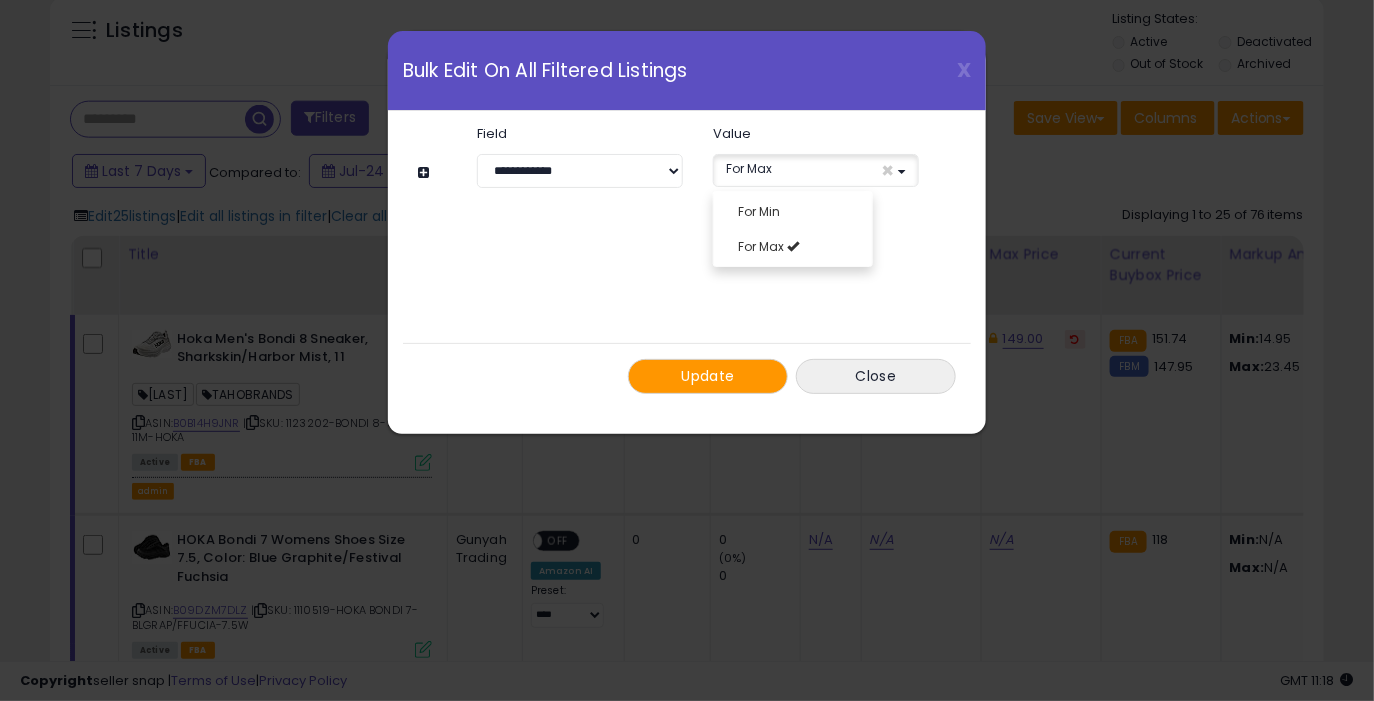 click on "Update" at bounding box center [708, 376] 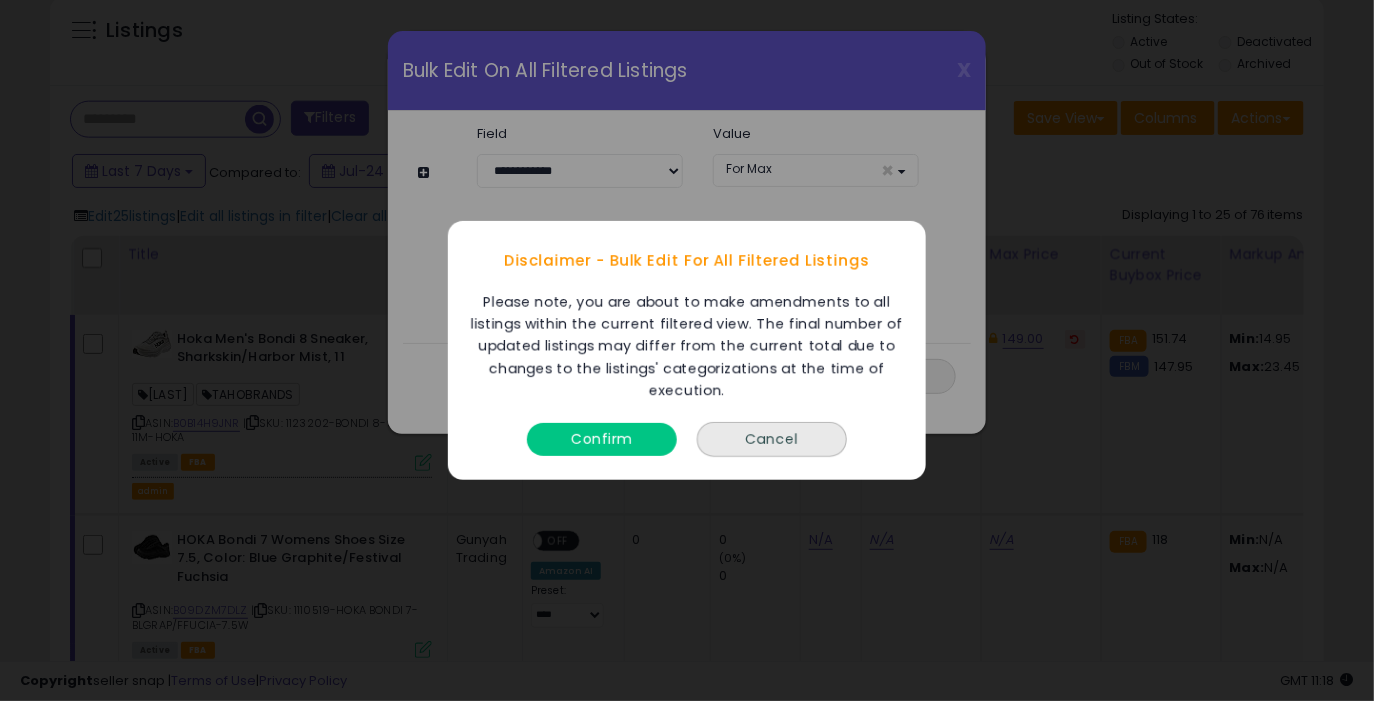 click on "Confirm" at bounding box center (602, 439) 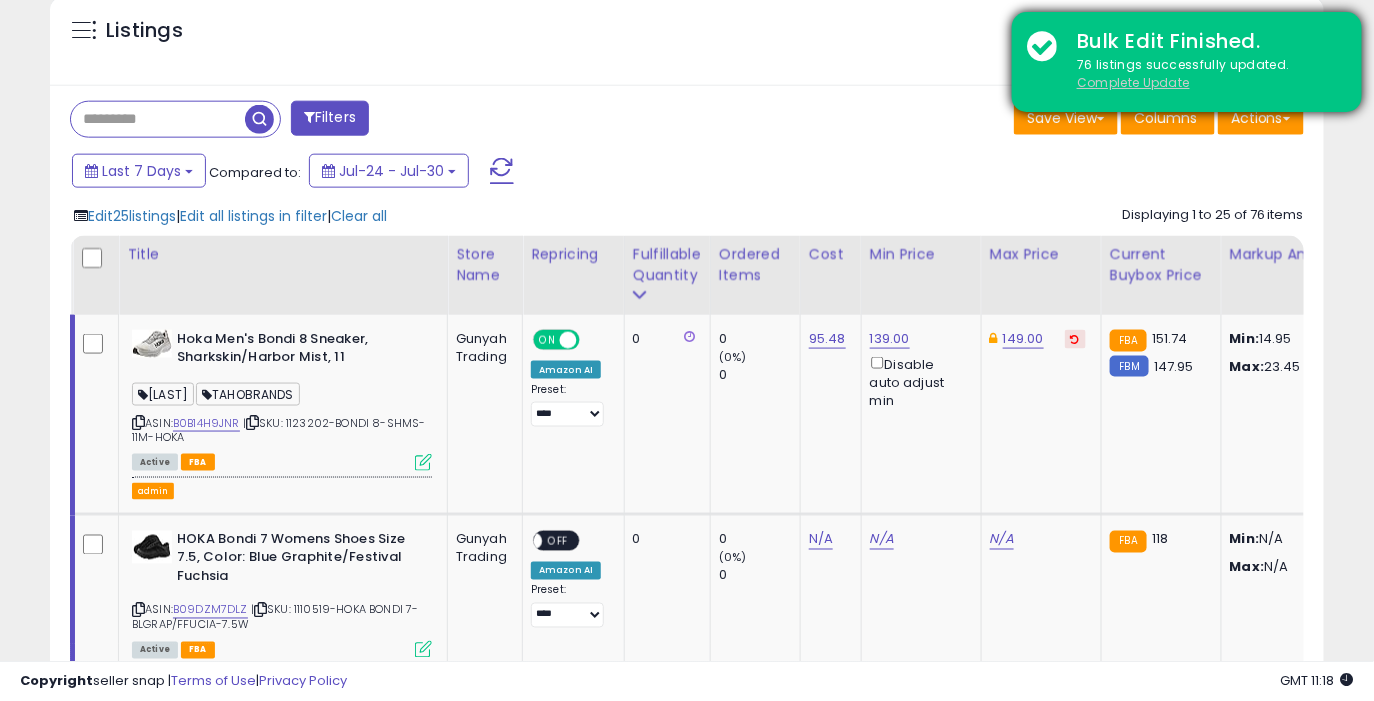 click on "Complete Update" at bounding box center [1133, 82] 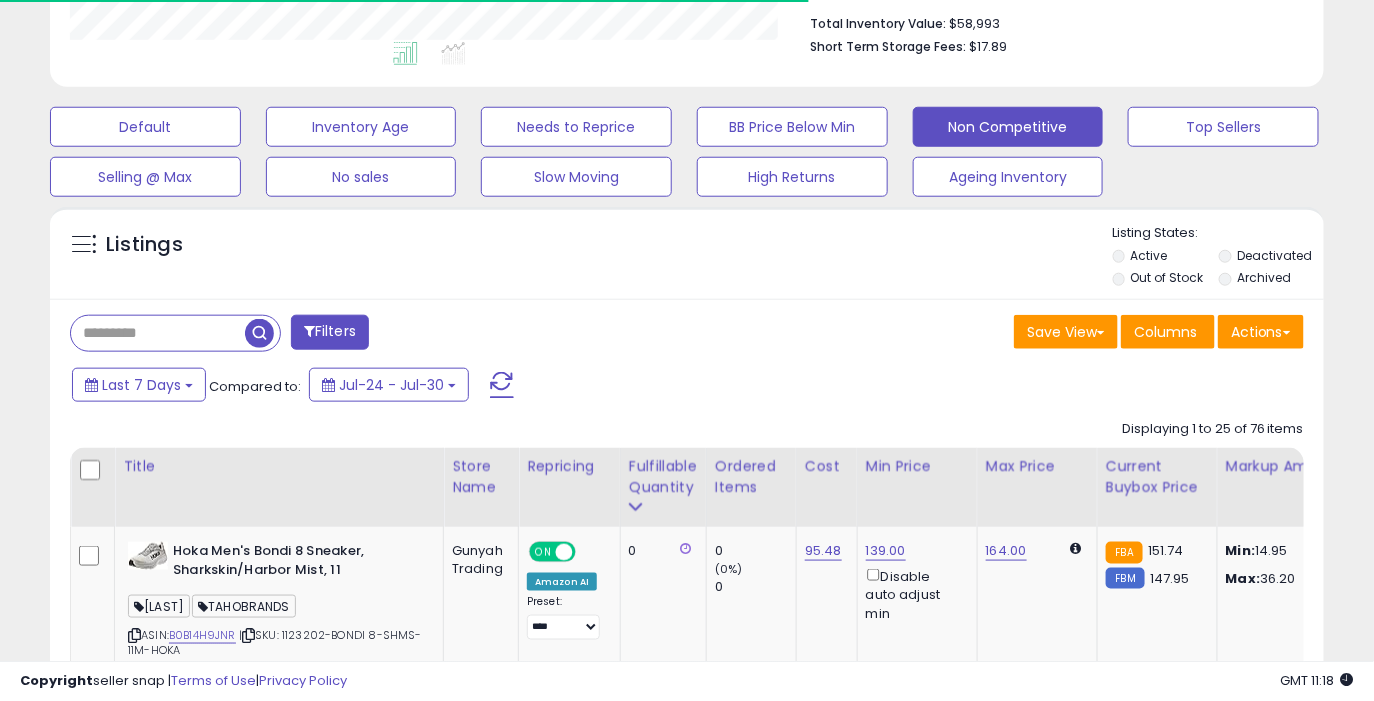 scroll, scrollTop: 737, scrollLeft: 0, axis: vertical 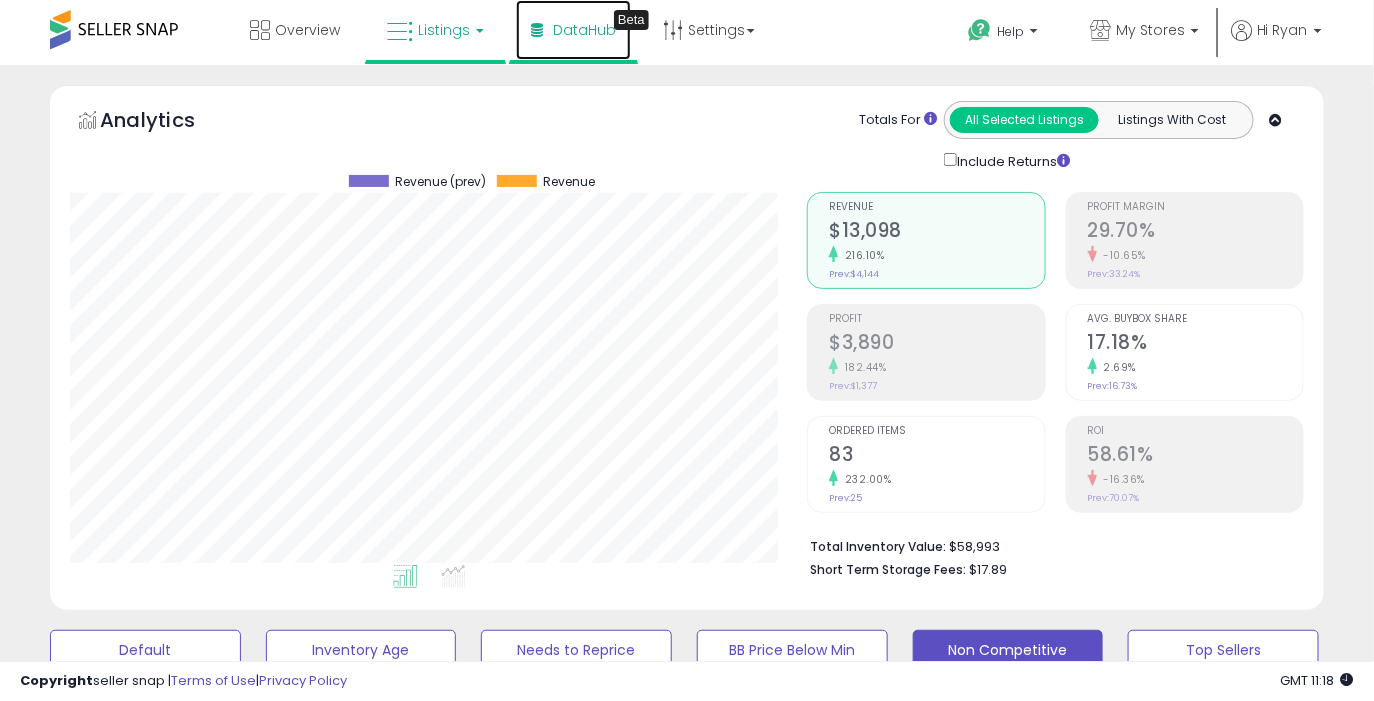 click on "DataHub" at bounding box center [584, 30] 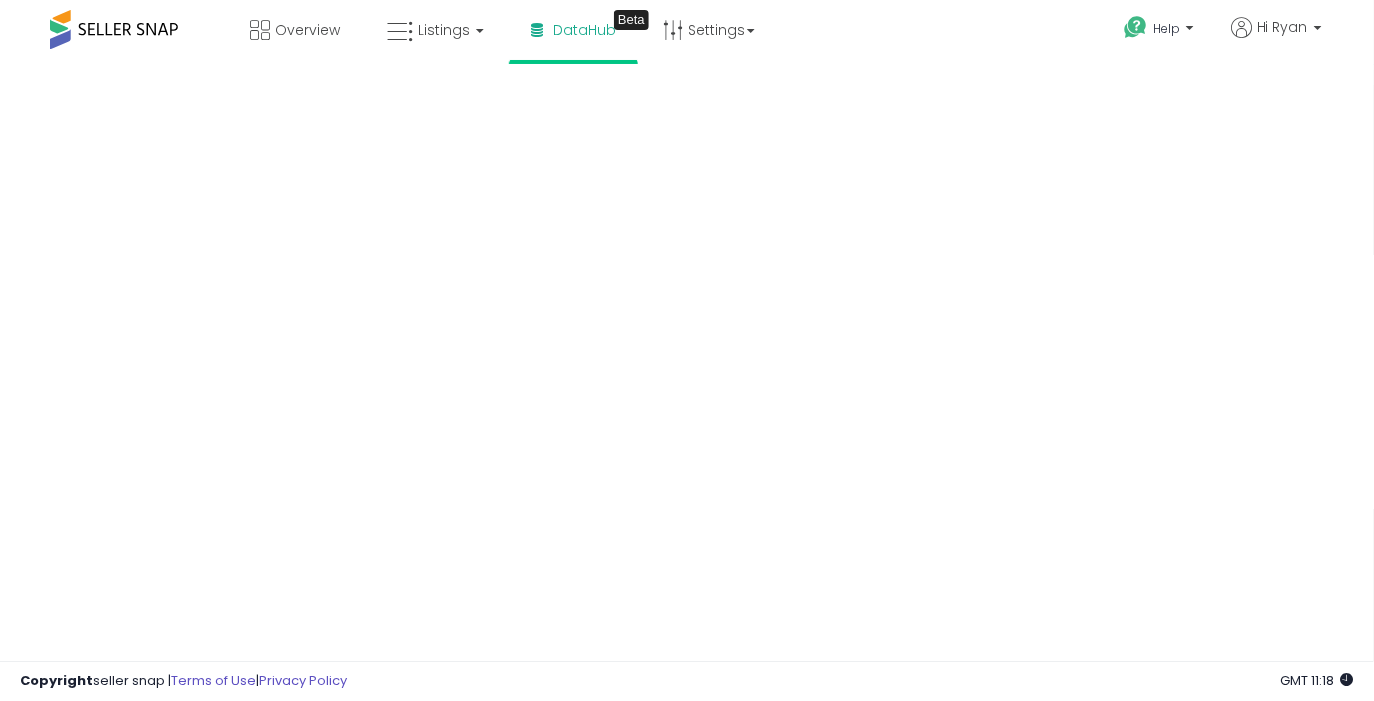 scroll, scrollTop: 0, scrollLeft: 0, axis: both 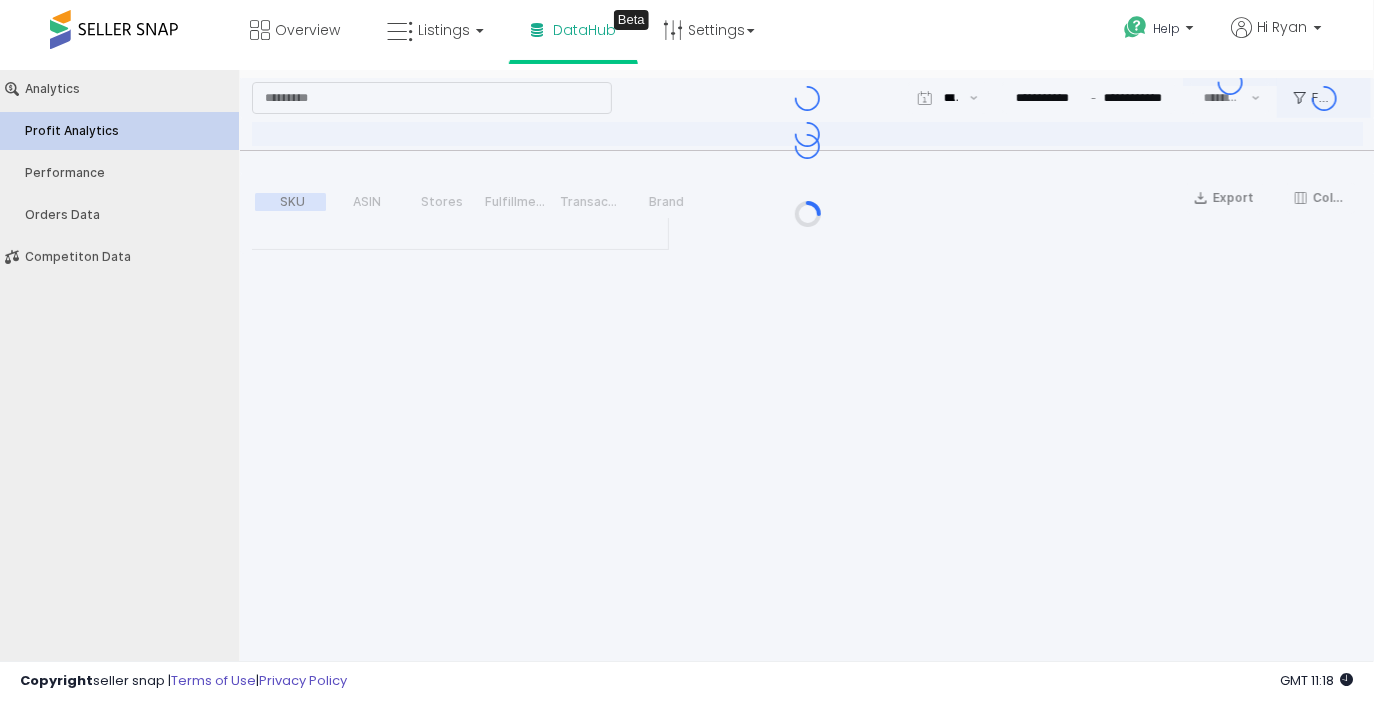 type on "***" 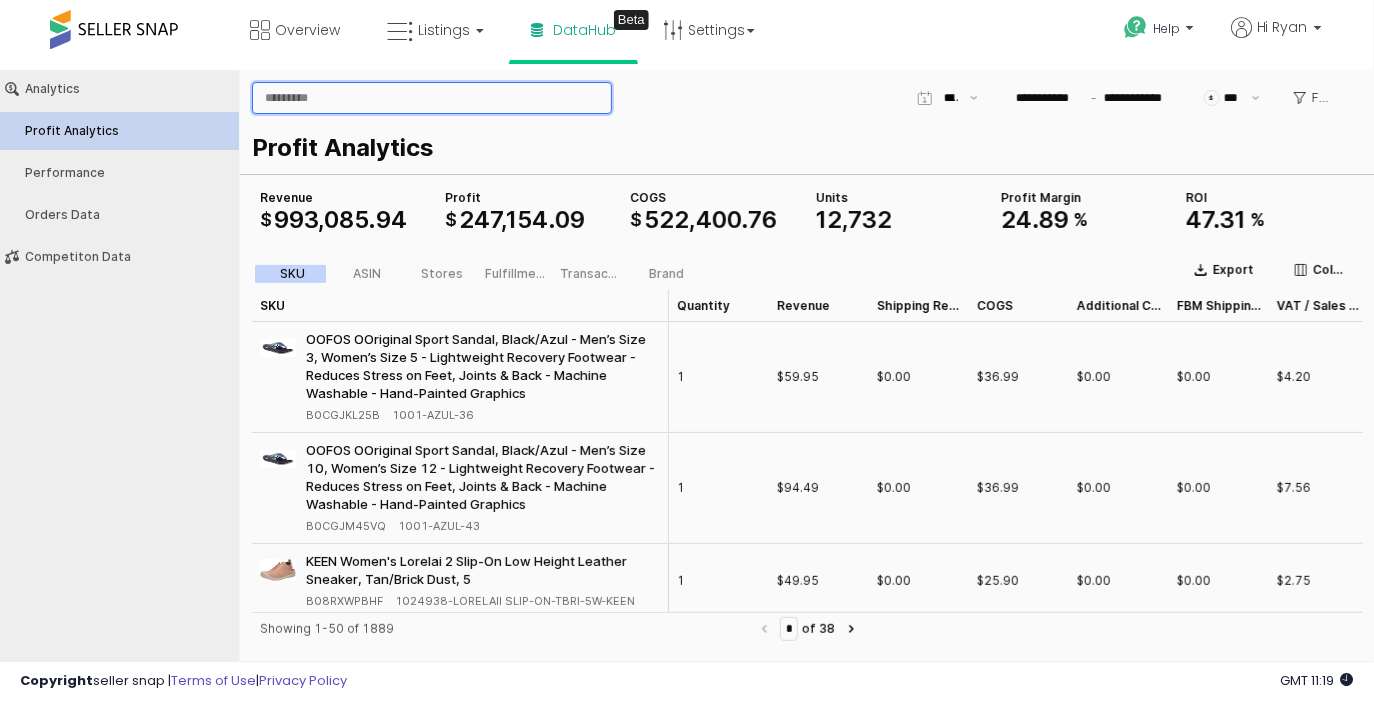 click at bounding box center [432, 97] 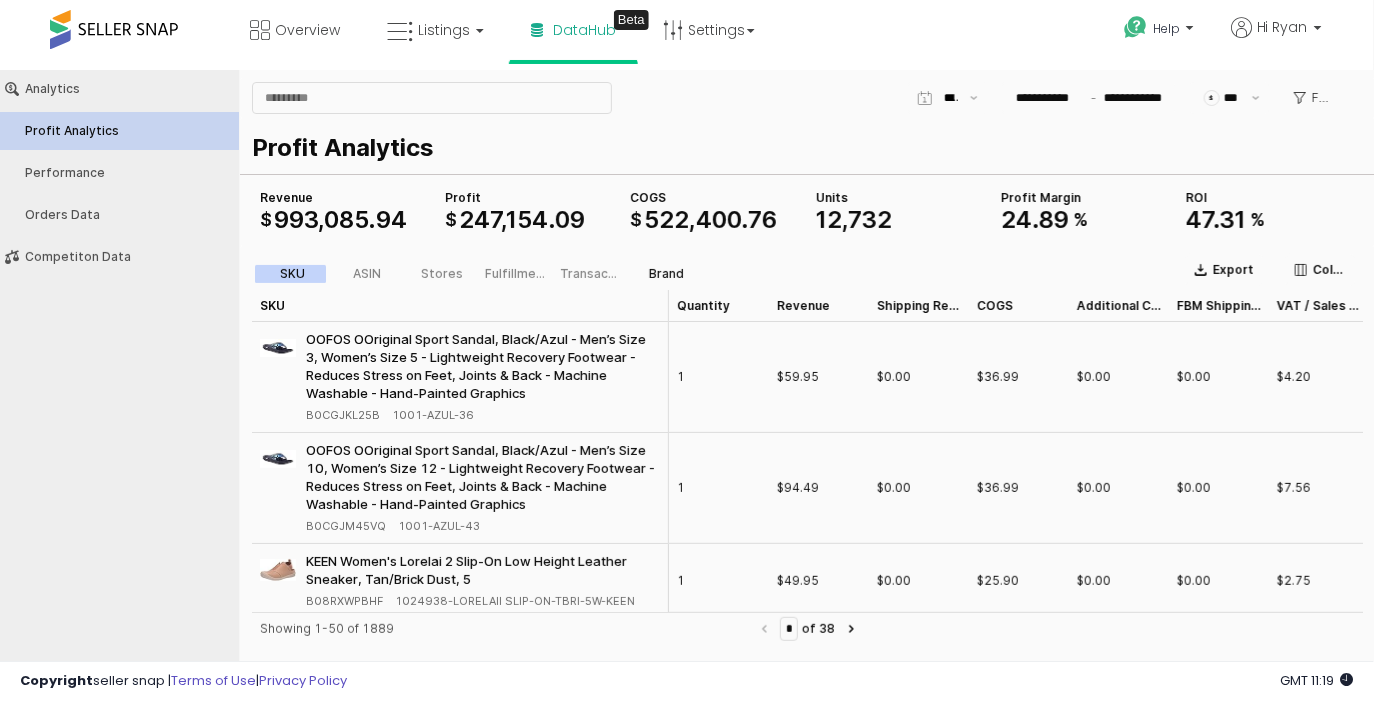 click on "Brand" at bounding box center [666, 273] 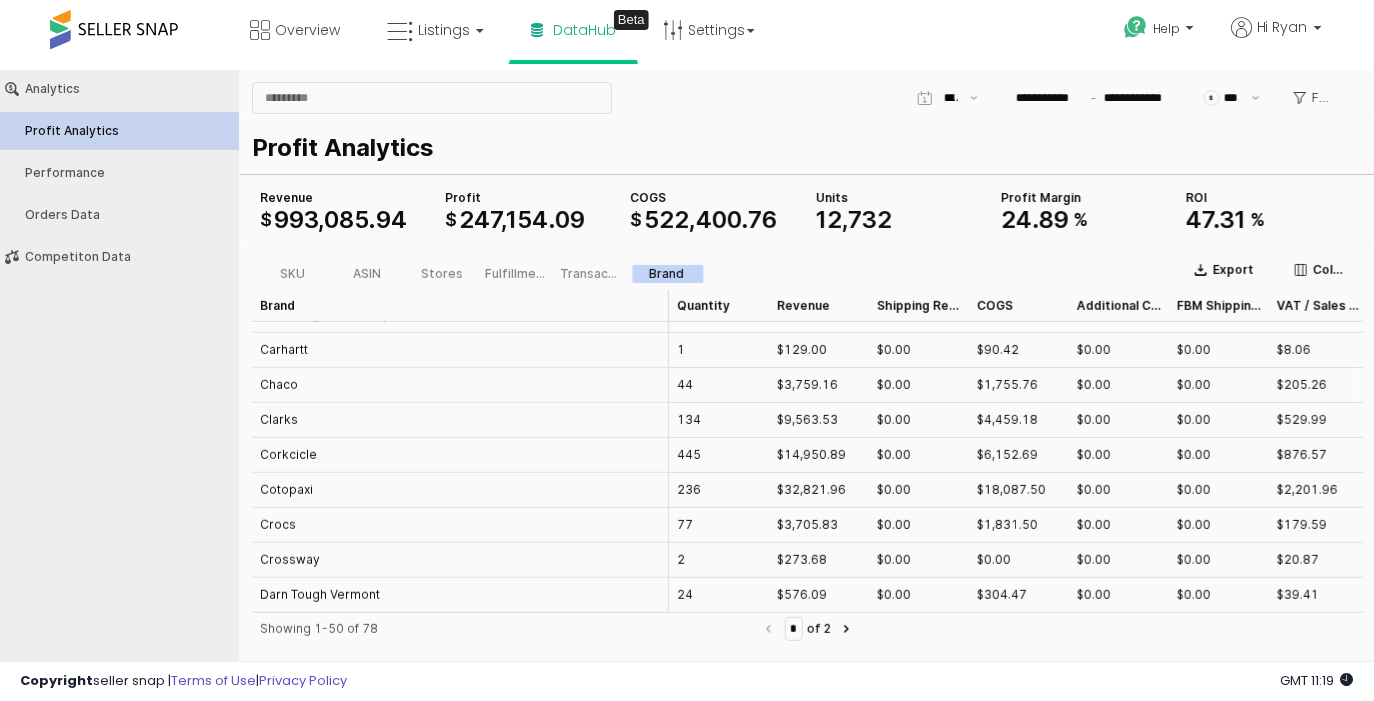scroll, scrollTop: 382, scrollLeft: 0, axis: vertical 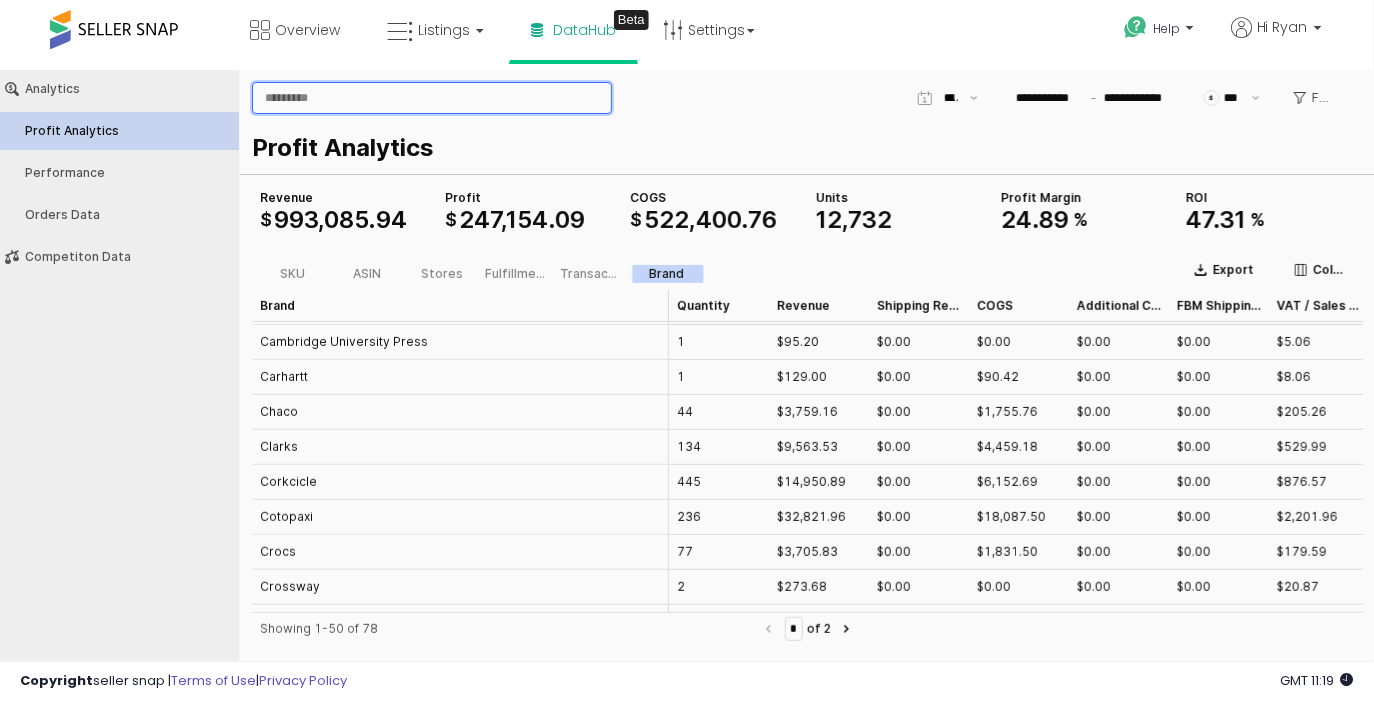 click at bounding box center [432, 97] 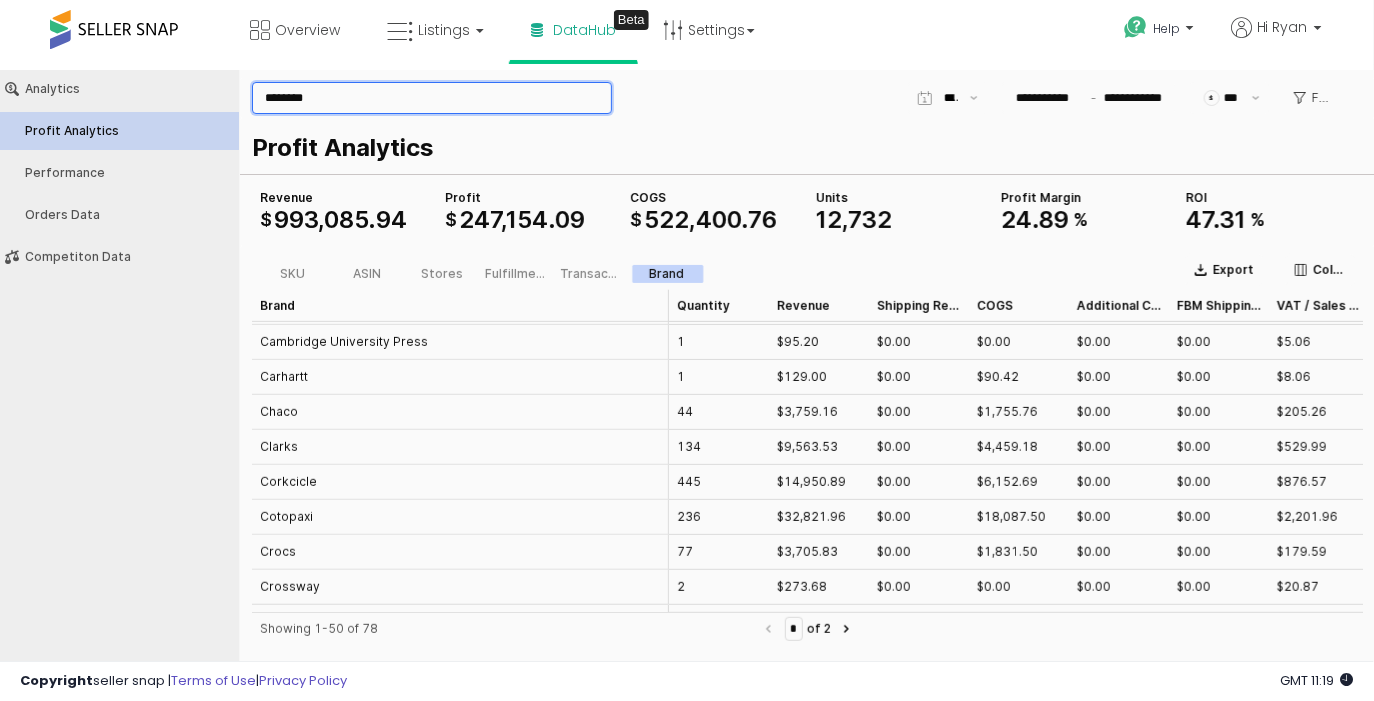 type on "********" 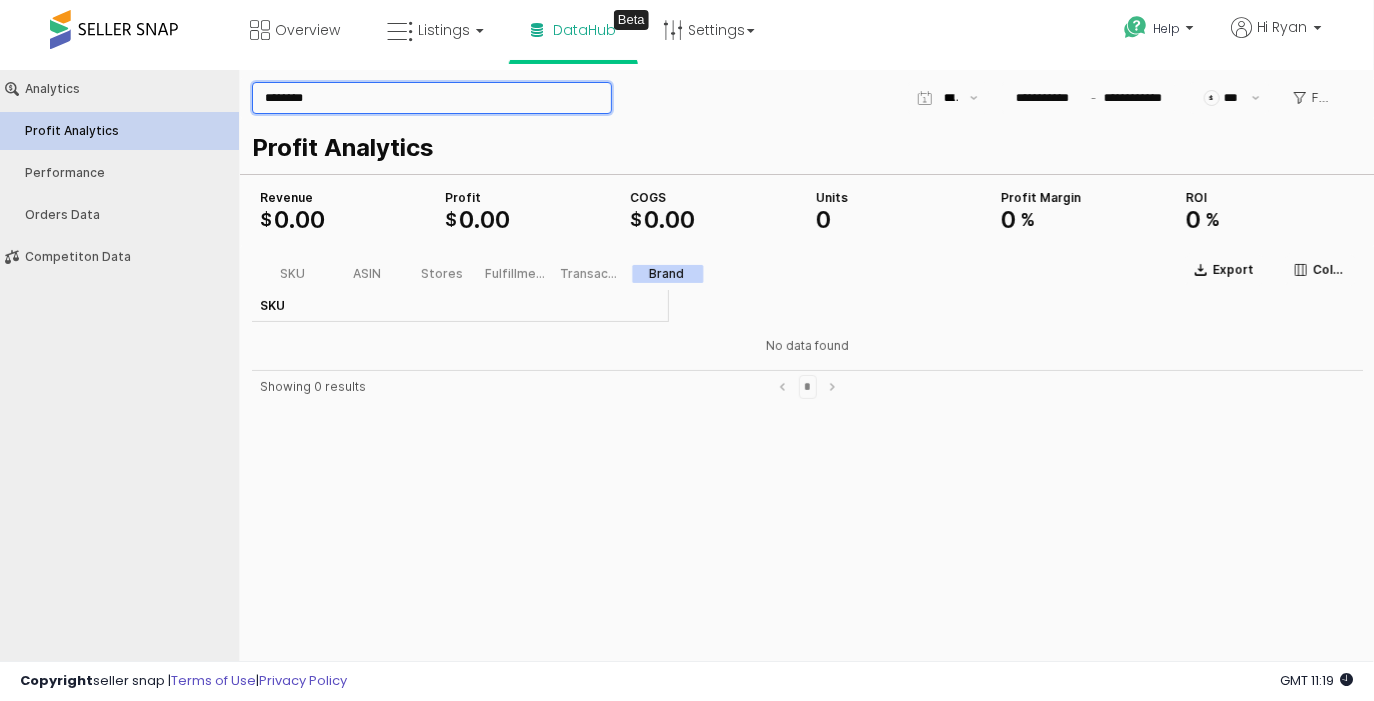 scroll, scrollTop: 0, scrollLeft: 0, axis: both 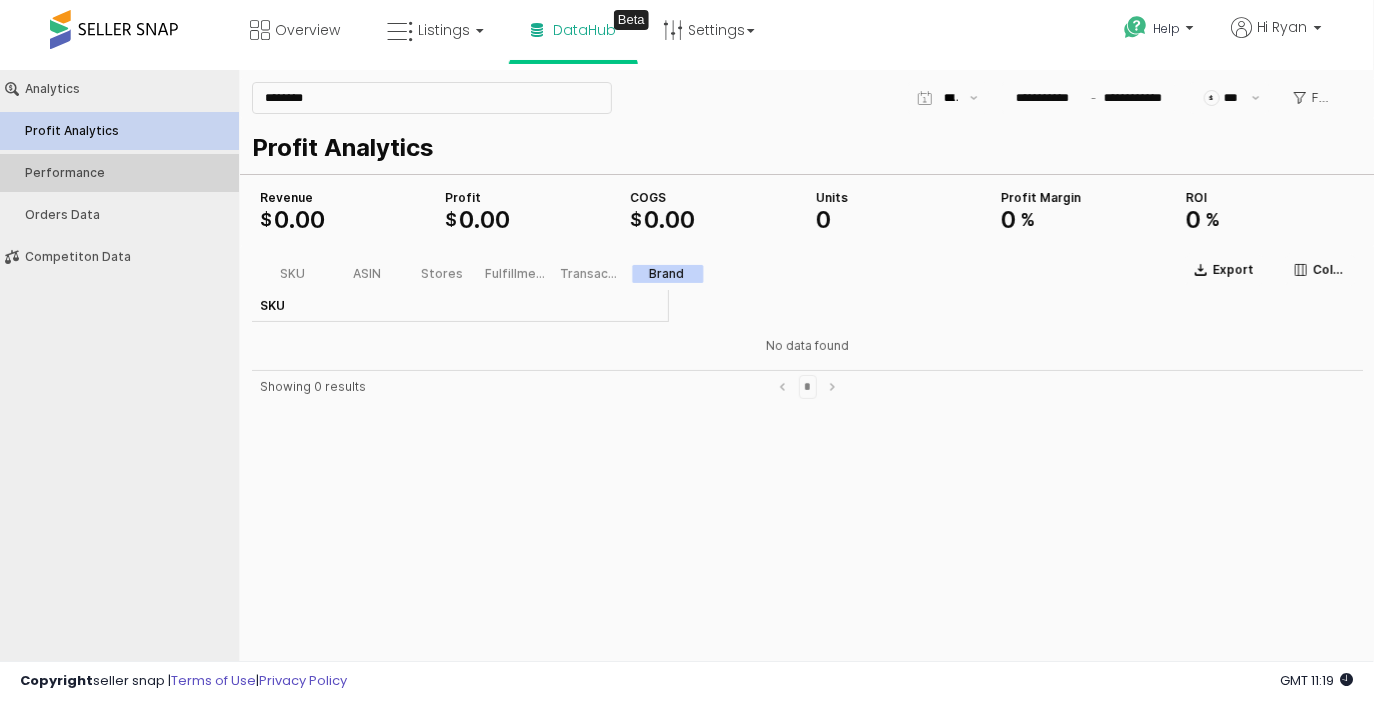 click on "Performance" at bounding box center [129, 172] 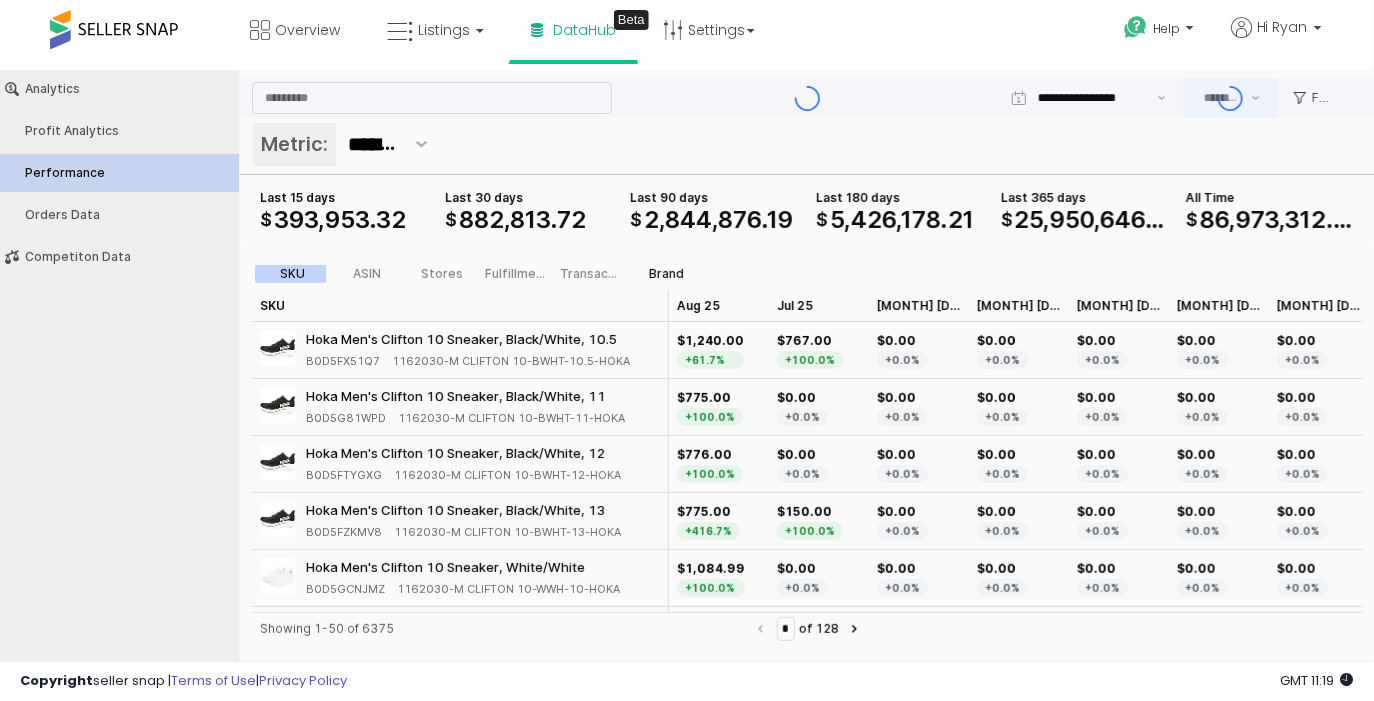 click on "Brand" at bounding box center (666, 273) 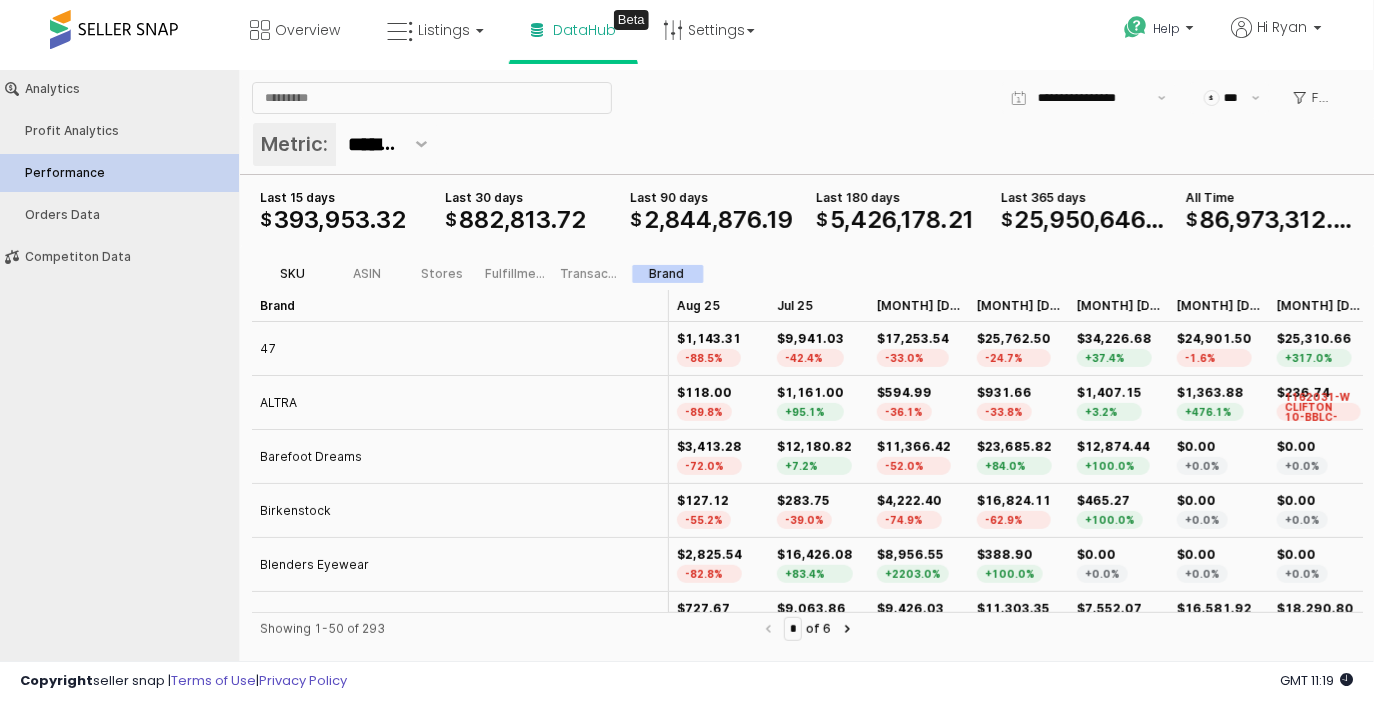 click on "SKU" at bounding box center (292, 273) 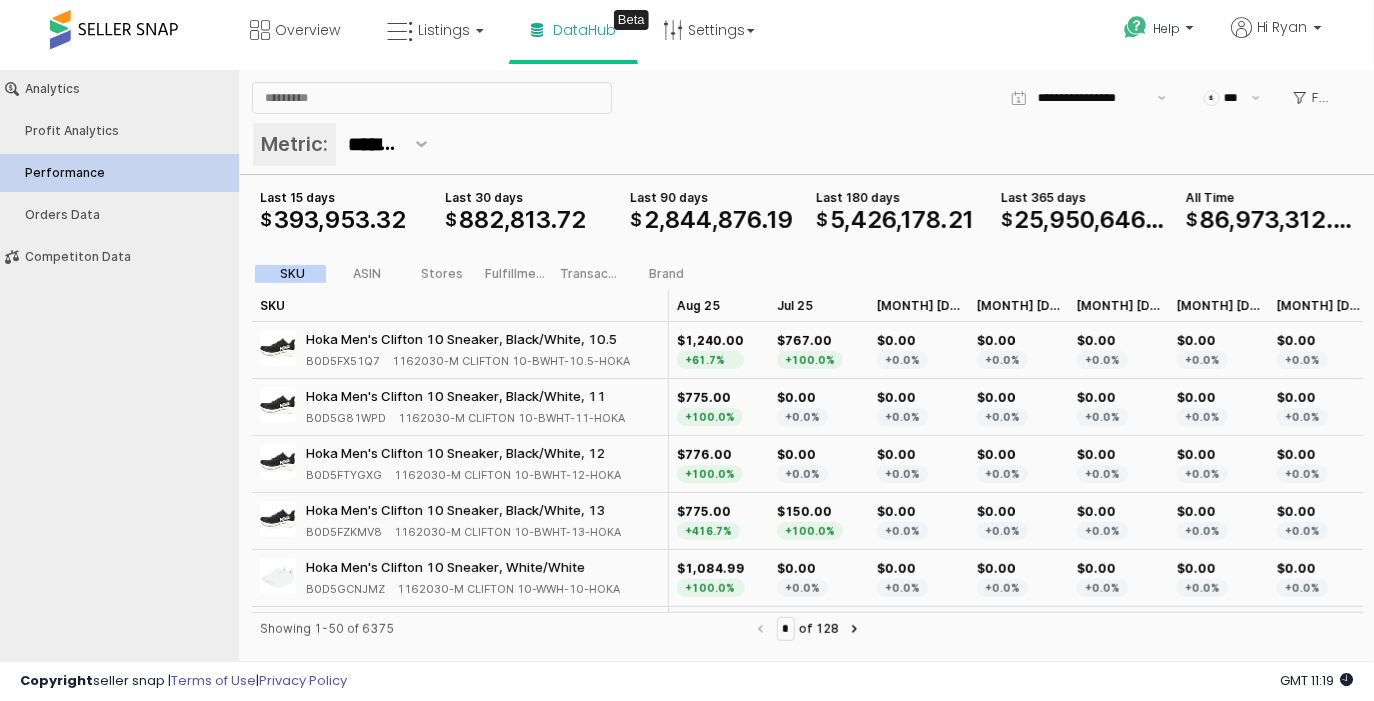 click on "Hoka Men's Clifton 10 Sneaker, Black/White, 10.5" at bounding box center [468, 338] 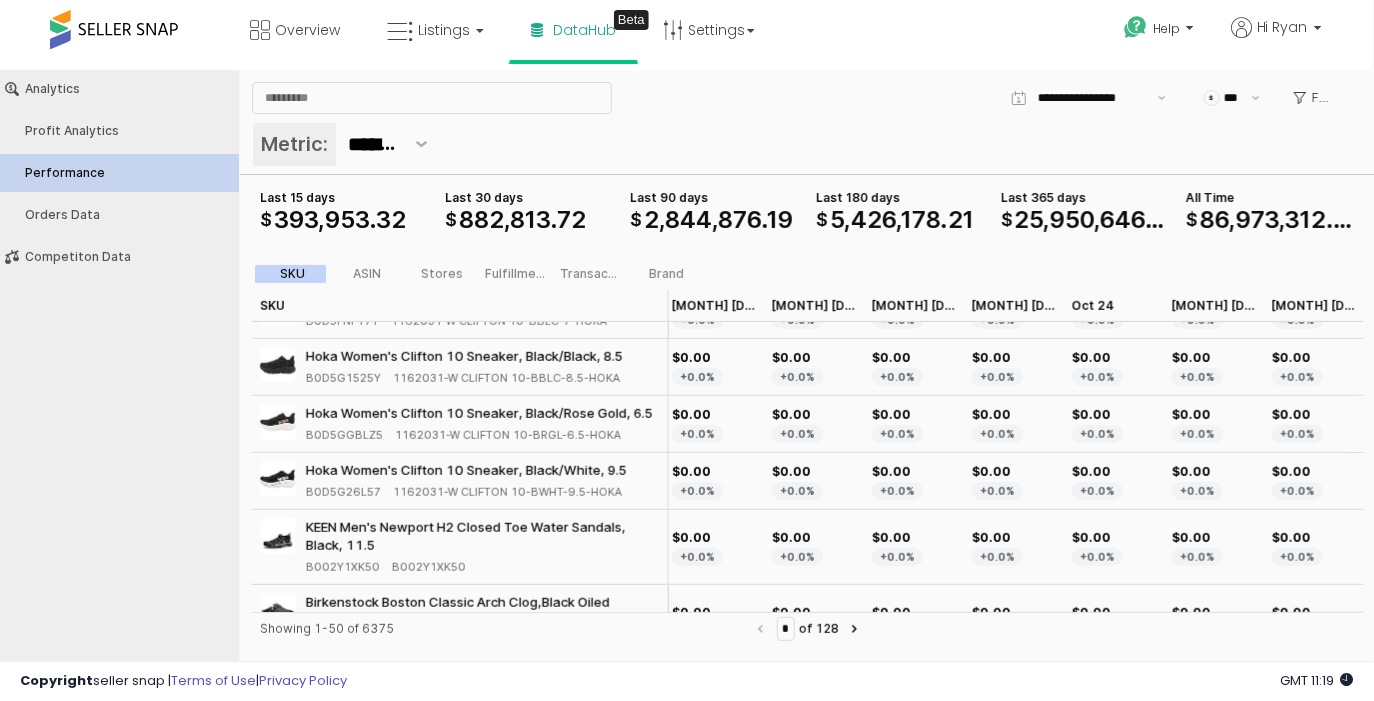 scroll, scrollTop: 477, scrollLeft: 605, axis: both 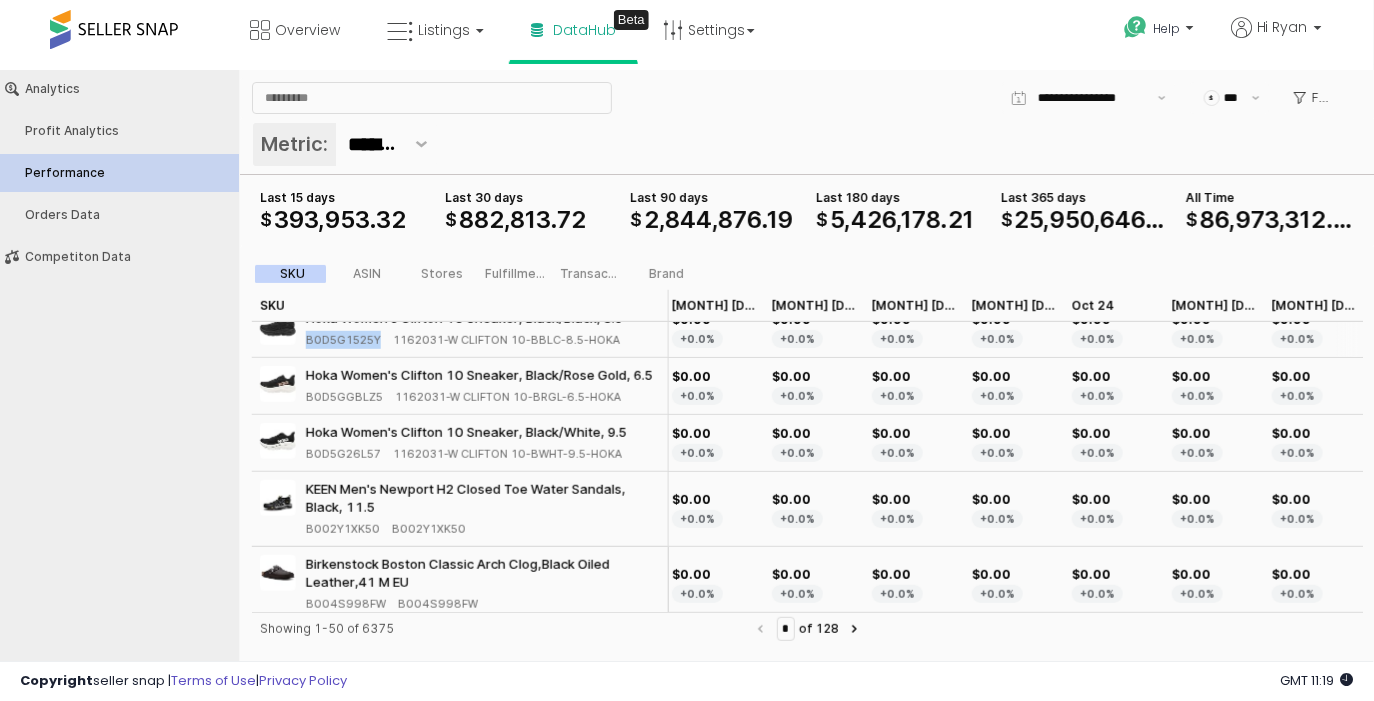 drag, startPoint x: 382, startPoint y: 338, endPoint x: 305, endPoint y: 343, distance: 77.16217 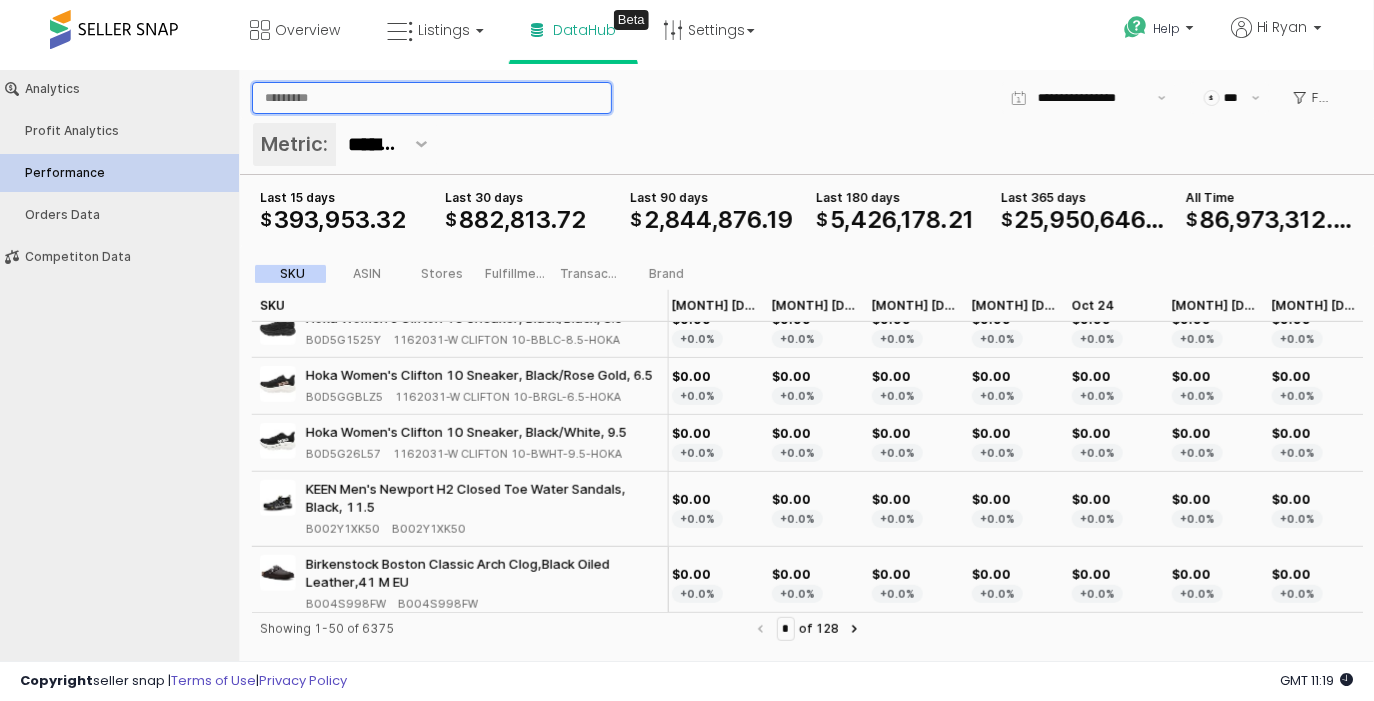 click at bounding box center (432, 97) 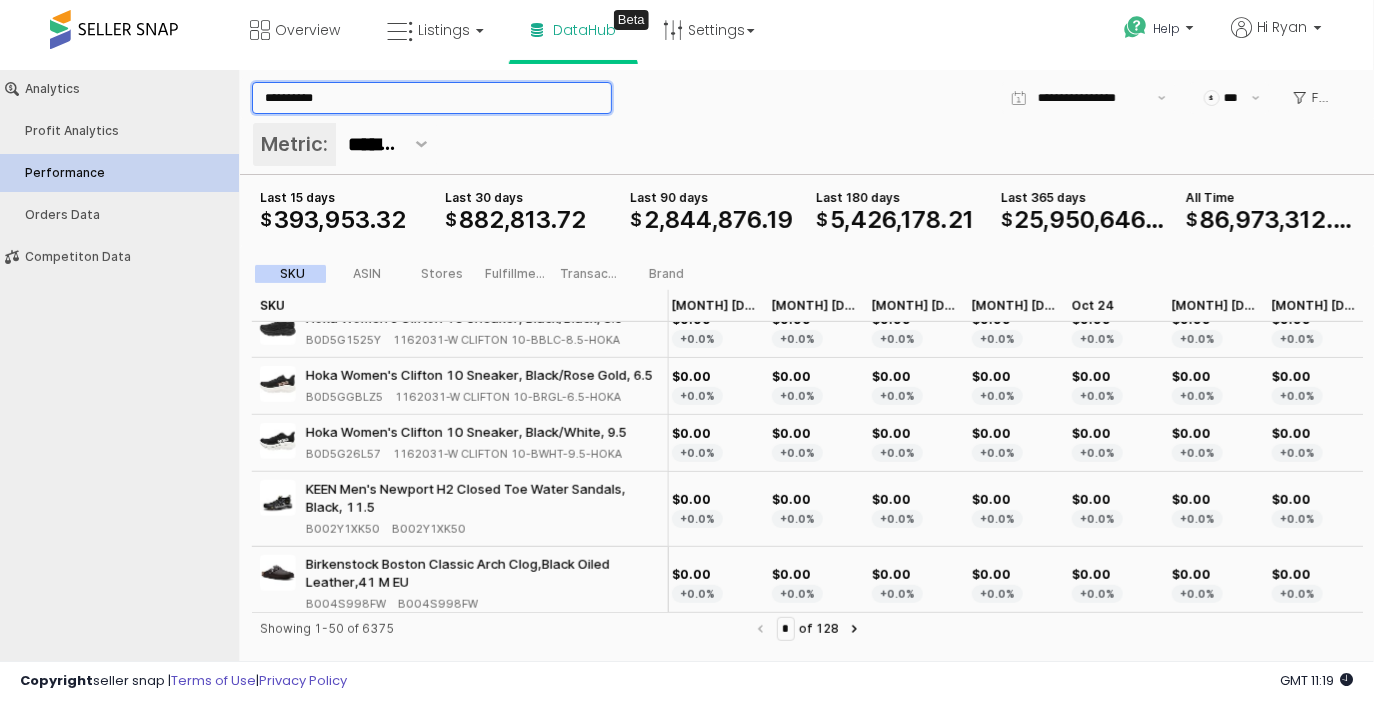type on "**********" 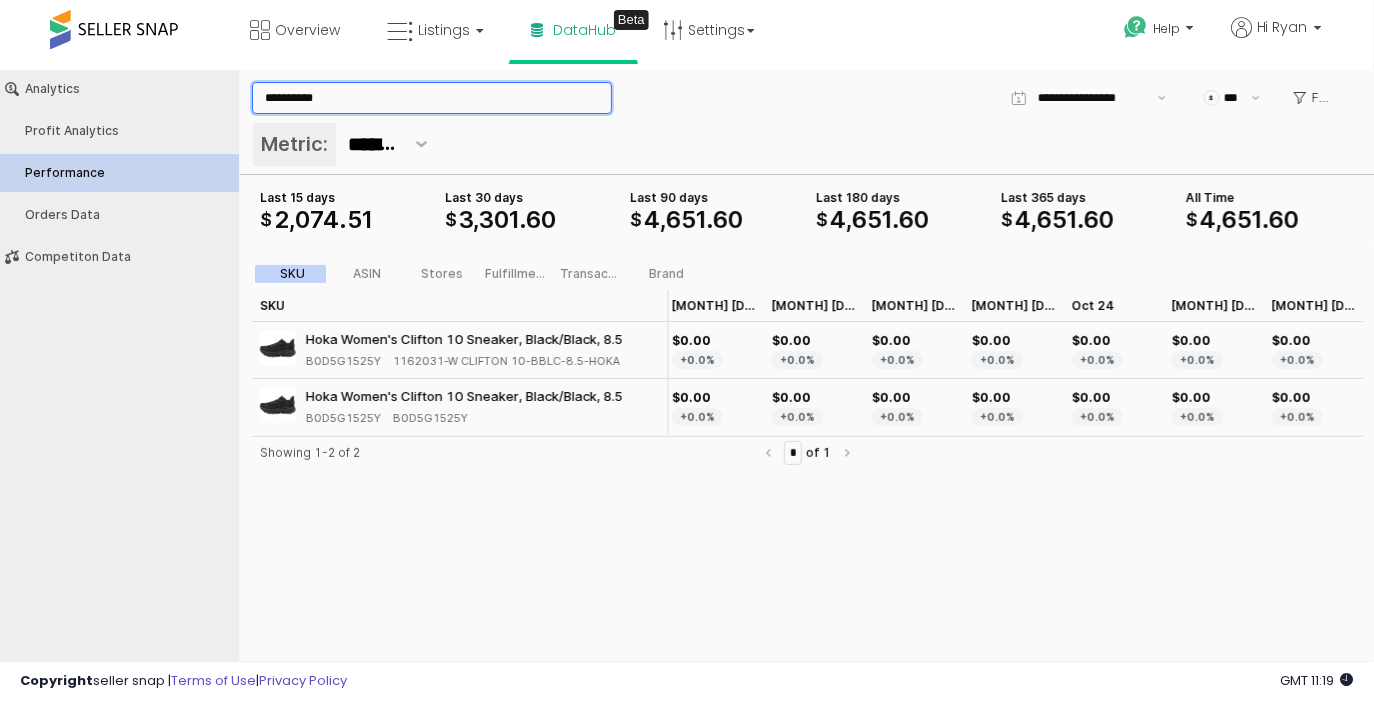 scroll, scrollTop: 0, scrollLeft: 605, axis: horizontal 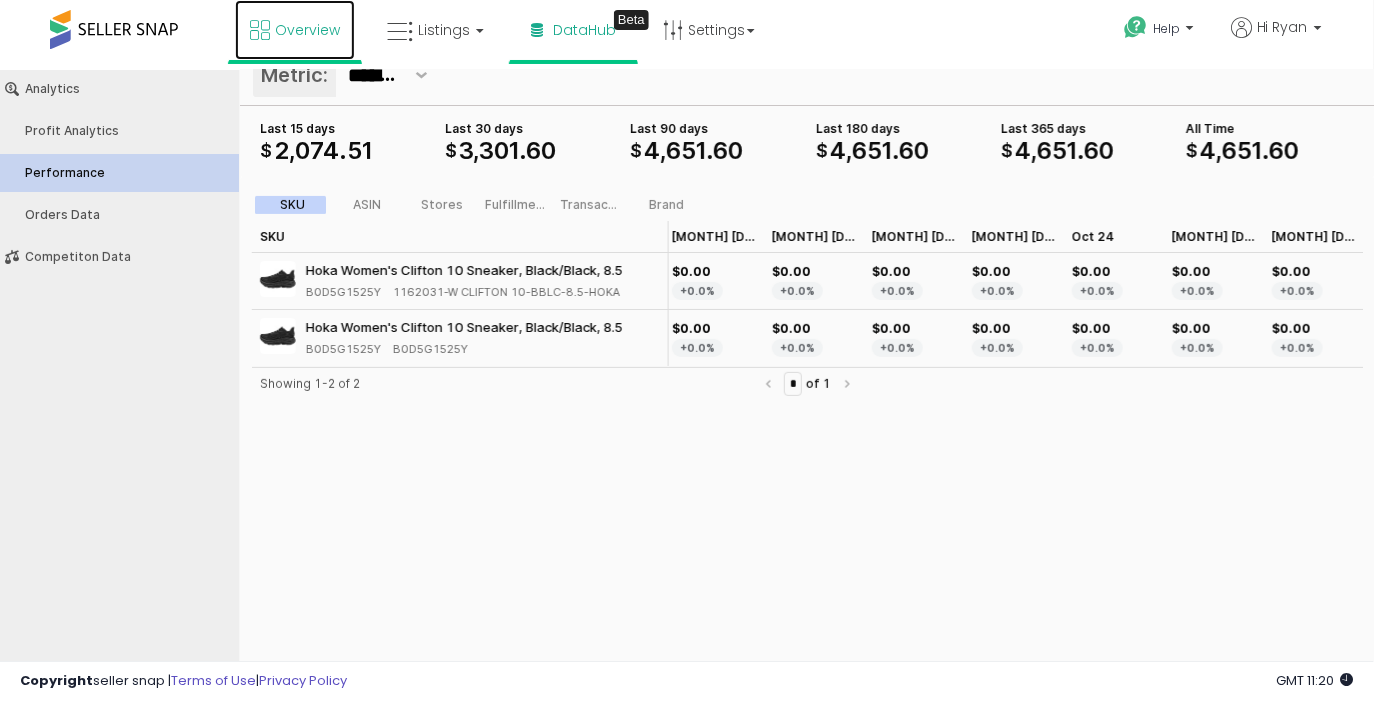 click on "Overview" at bounding box center (307, 30) 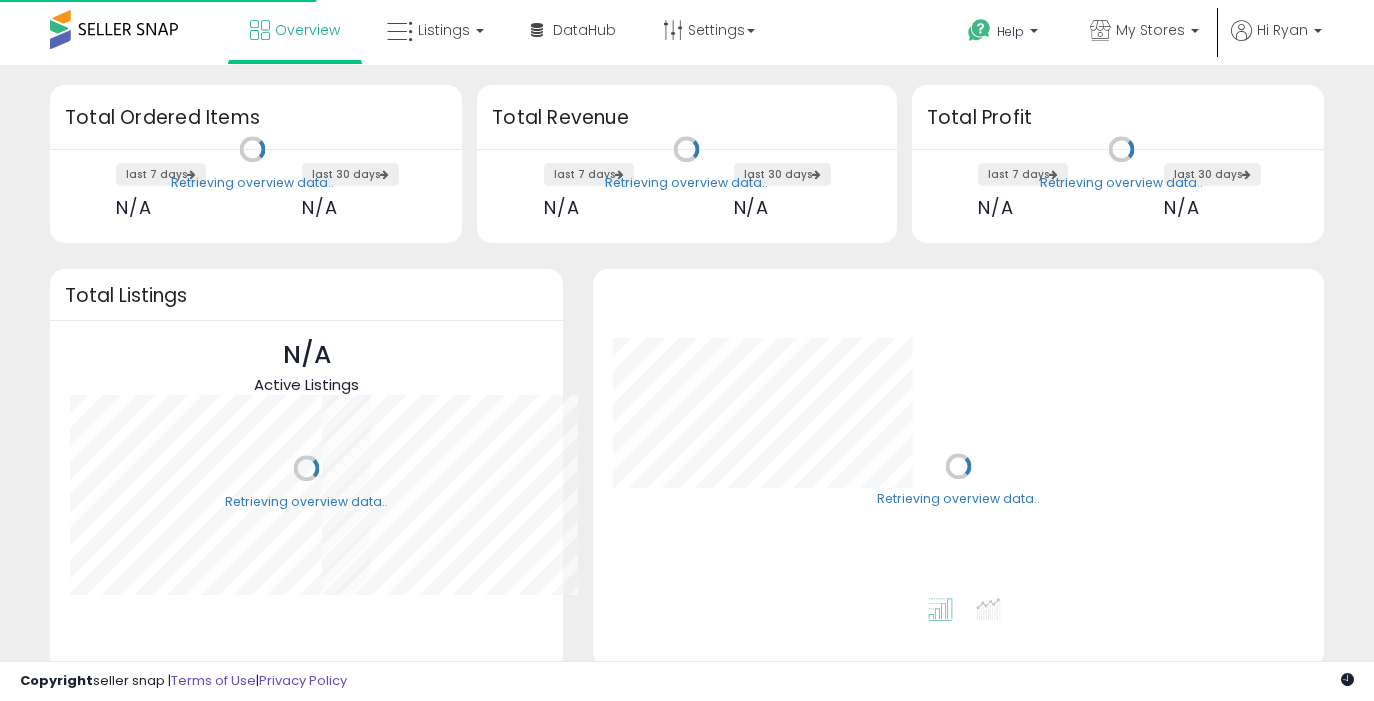 scroll, scrollTop: 0, scrollLeft: 0, axis: both 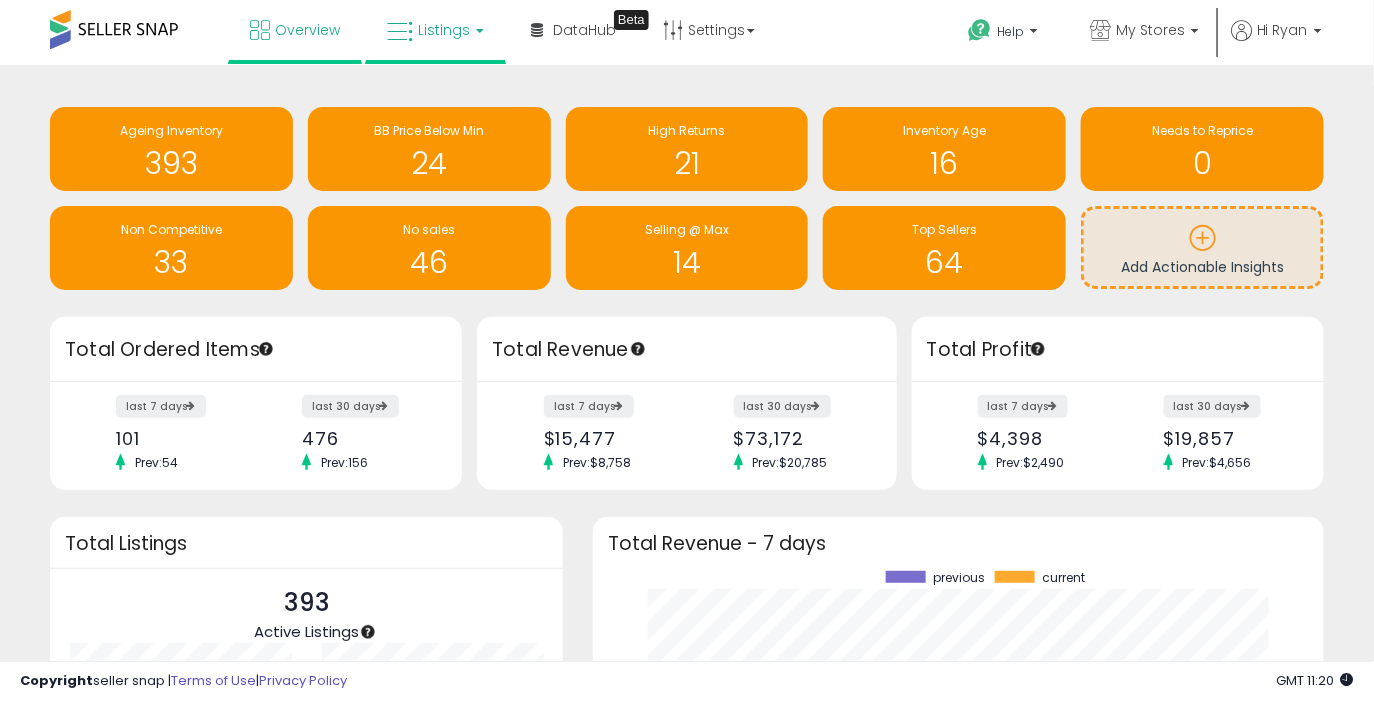 click on "Listings" at bounding box center (435, 30) 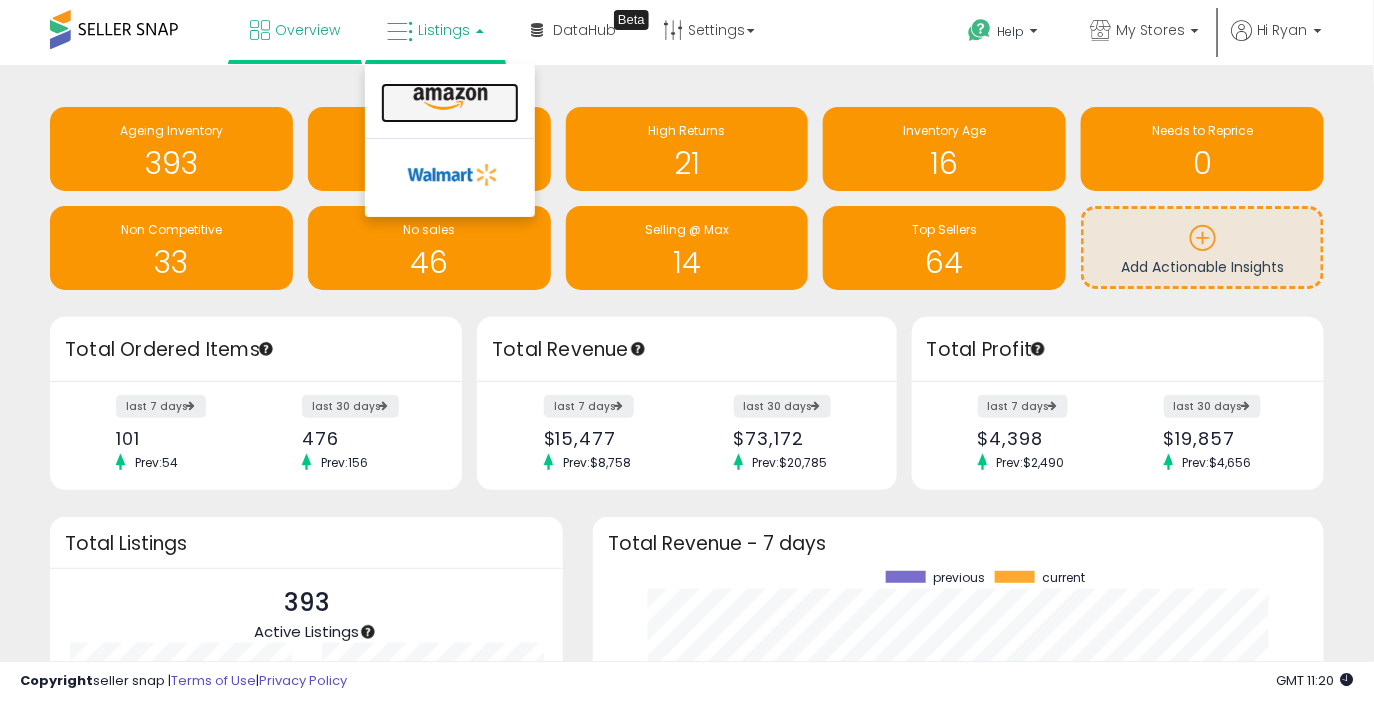 click at bounding box center (450, 99) 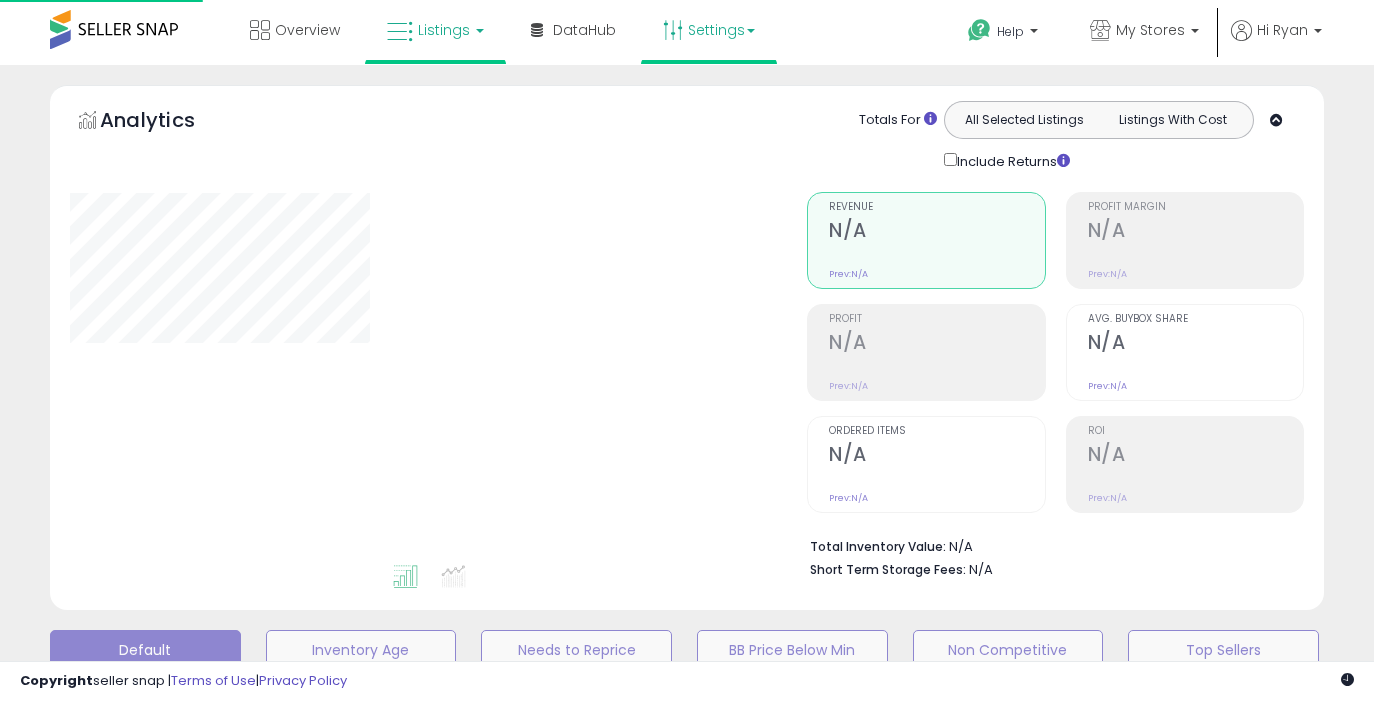 scroll, scrollTop: 0, scrollLeft: 0, axis: both 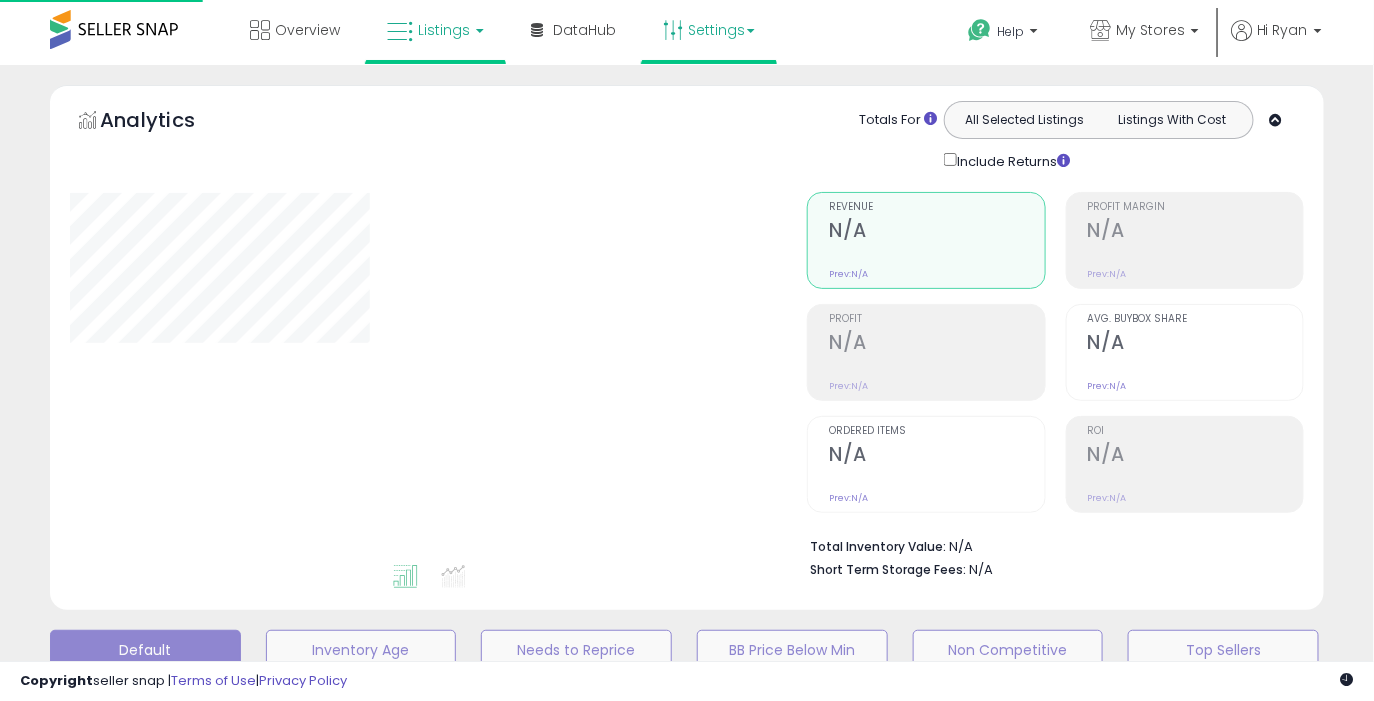 click on "Settings" at bounding box center [709, 30] 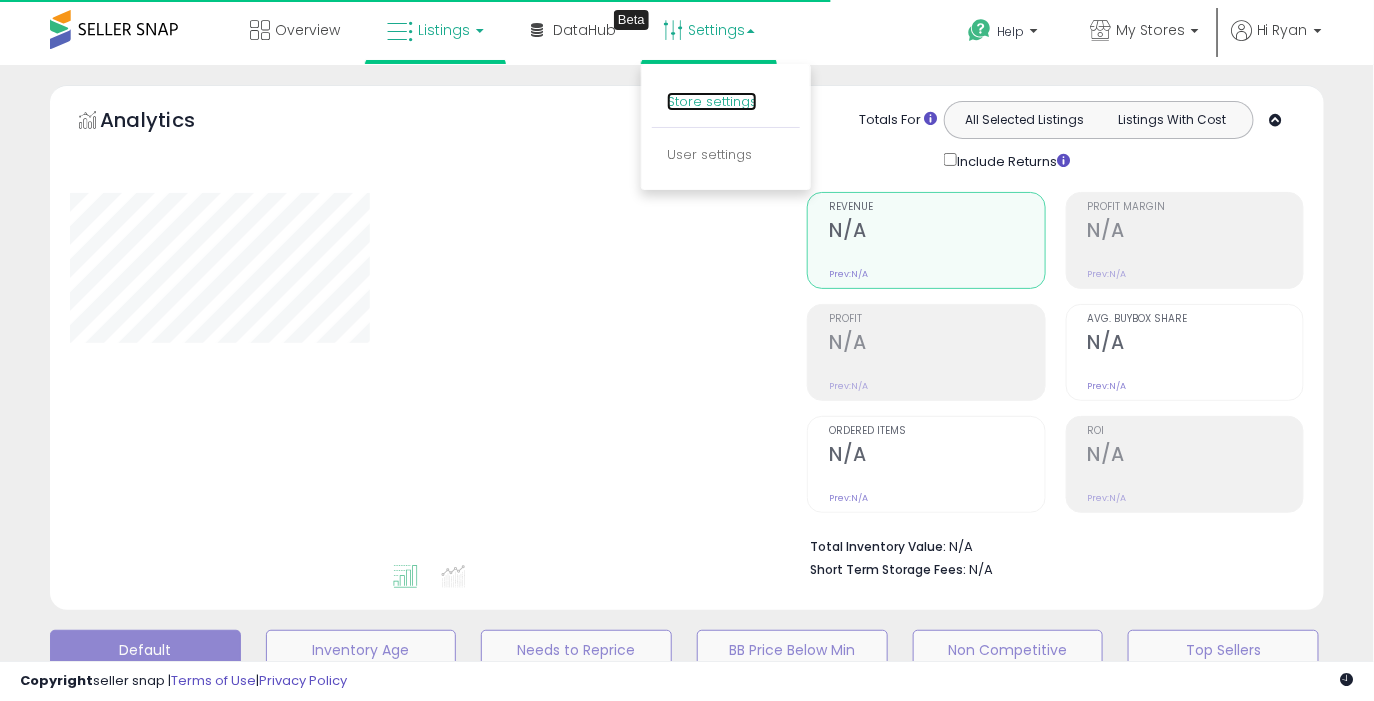 click on "Store
settings" at bounding box center (712, 101) 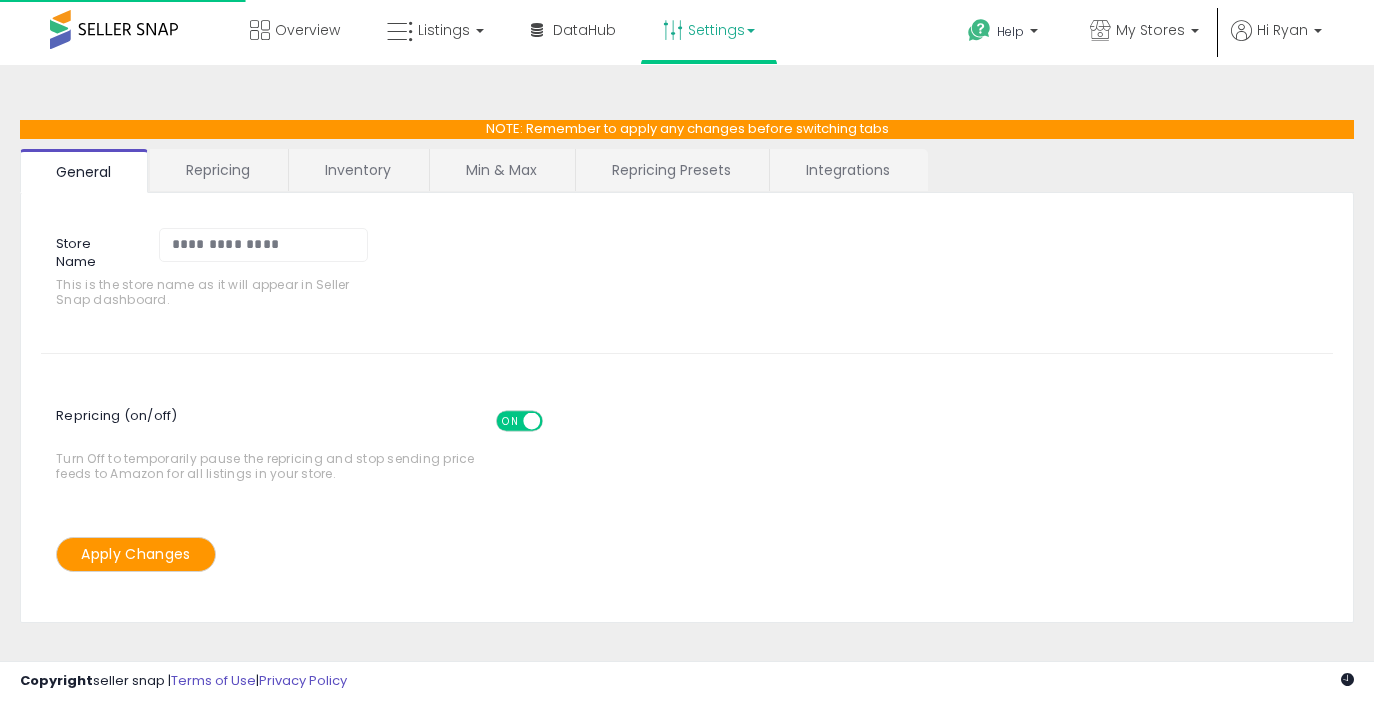 scroll, scrollTop: 0, scrollLeft: 0, axis: both 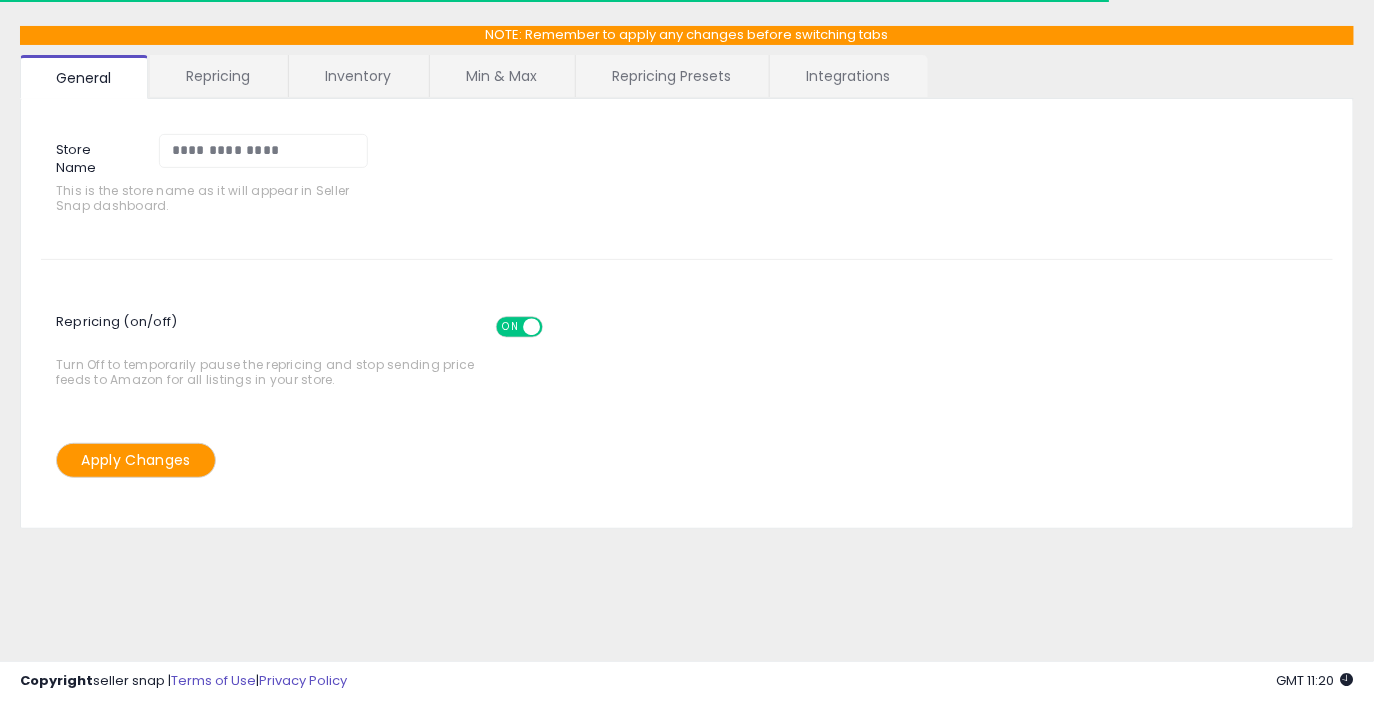 click on "Inventory" at bounding box center [358, 76] 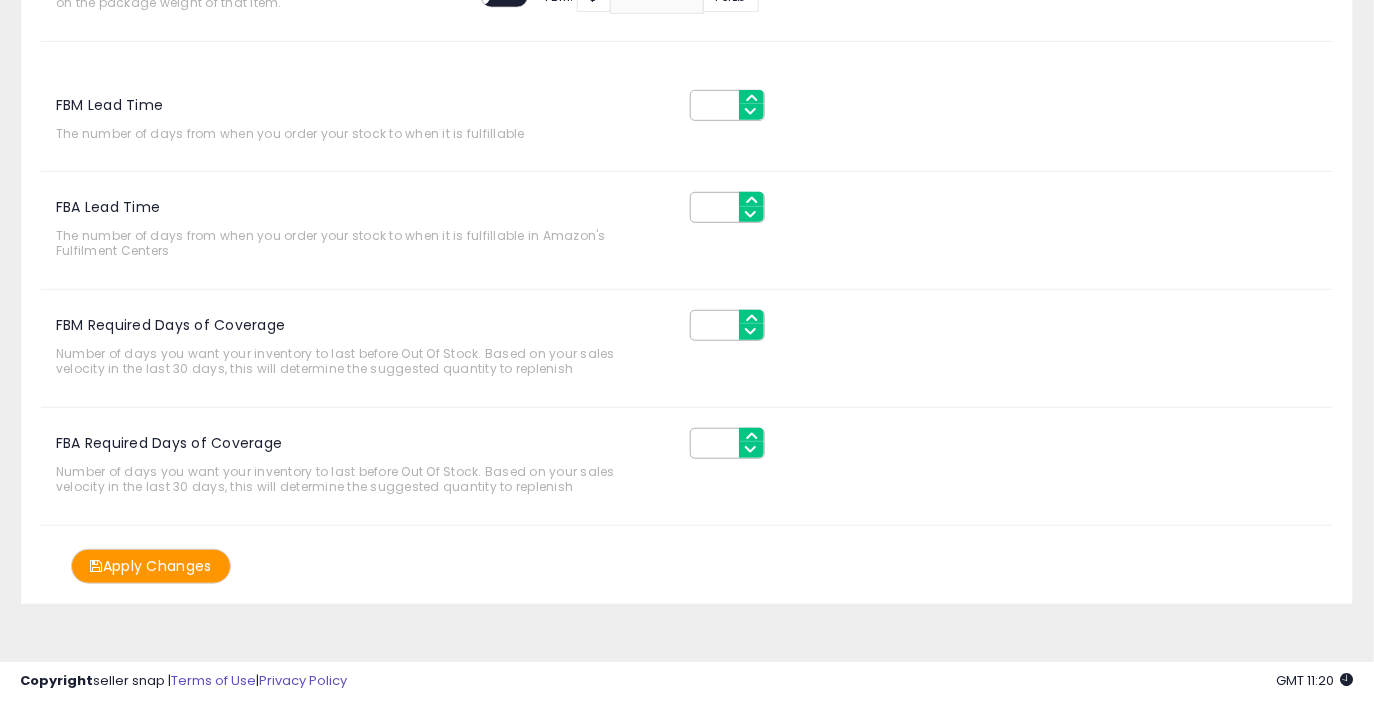 scroll, scrollTop: 307, scrollLeft: 0, axis: vertical 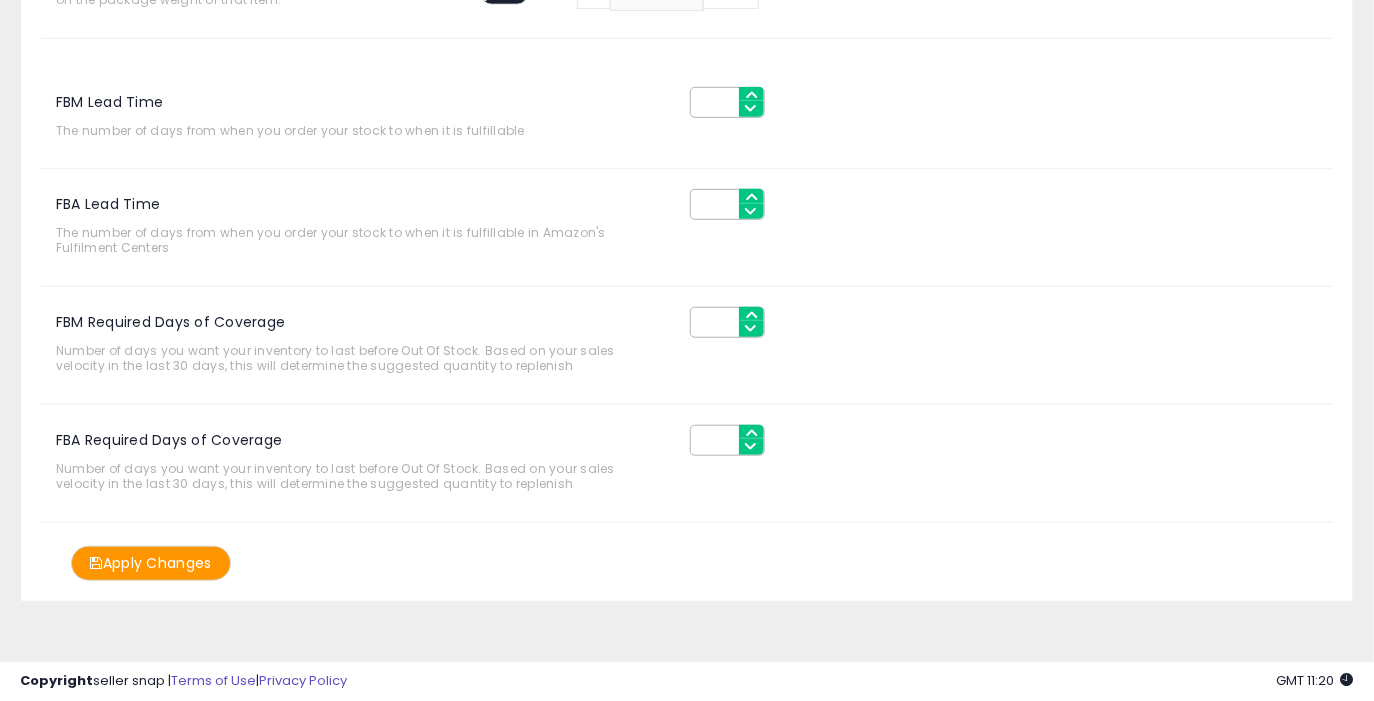 drag, startPoint x: 53, startPoint y: 441, endPoint x: 288, endPoint y: 435, distance: 235.07658 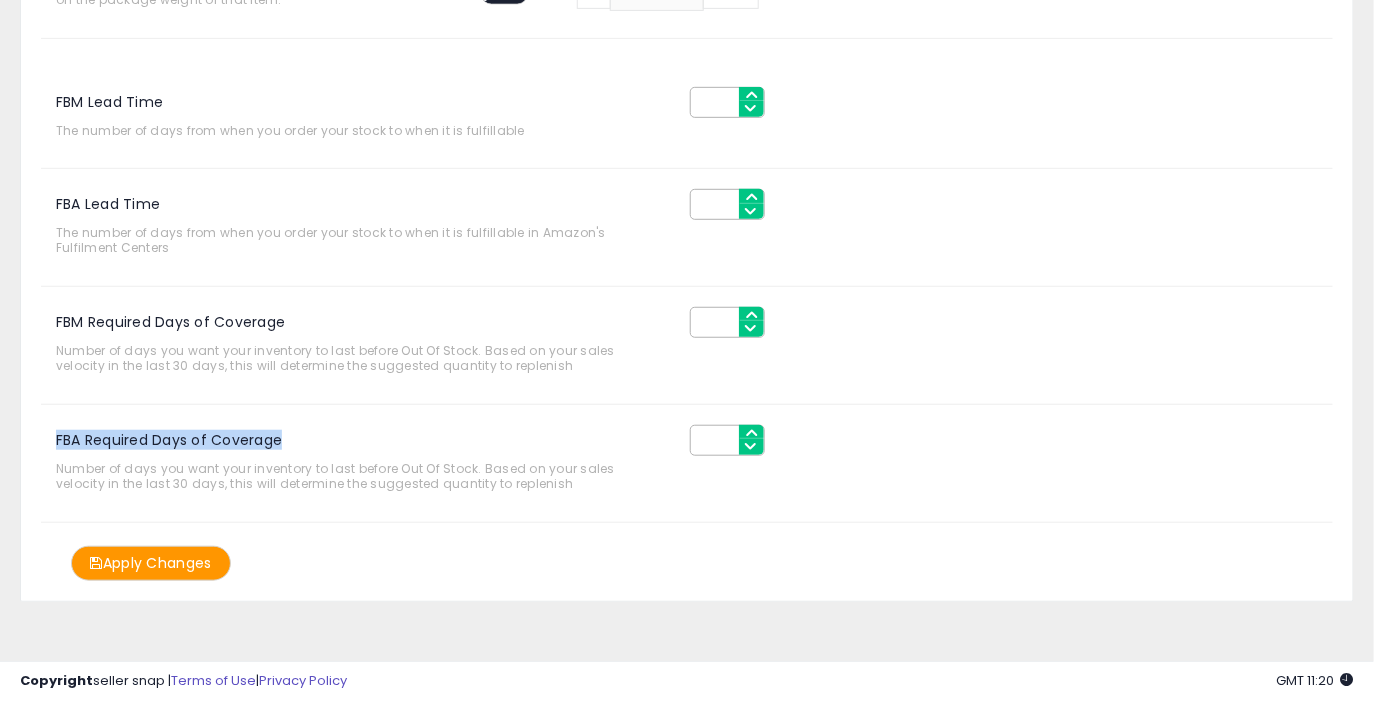 drag, startPoint x: 54, startPoint y: 441, endPoint x: 279, endPoint y: 443, distance: 225.0089 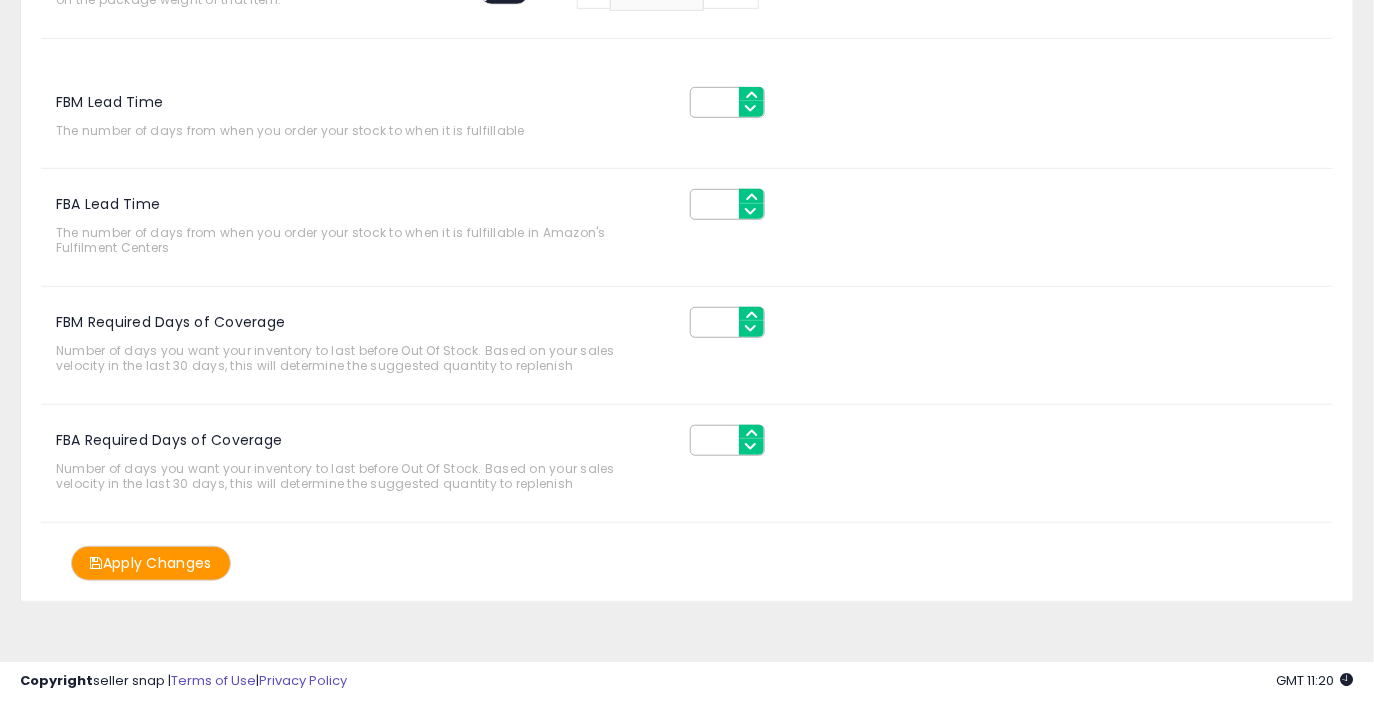 click on "Number of days you want your inventory to last before Out Of Stock. Based on your sales velocity in the last 30 days, this will determine the suggested quantity to replenish" at bounding box center (358, 476) 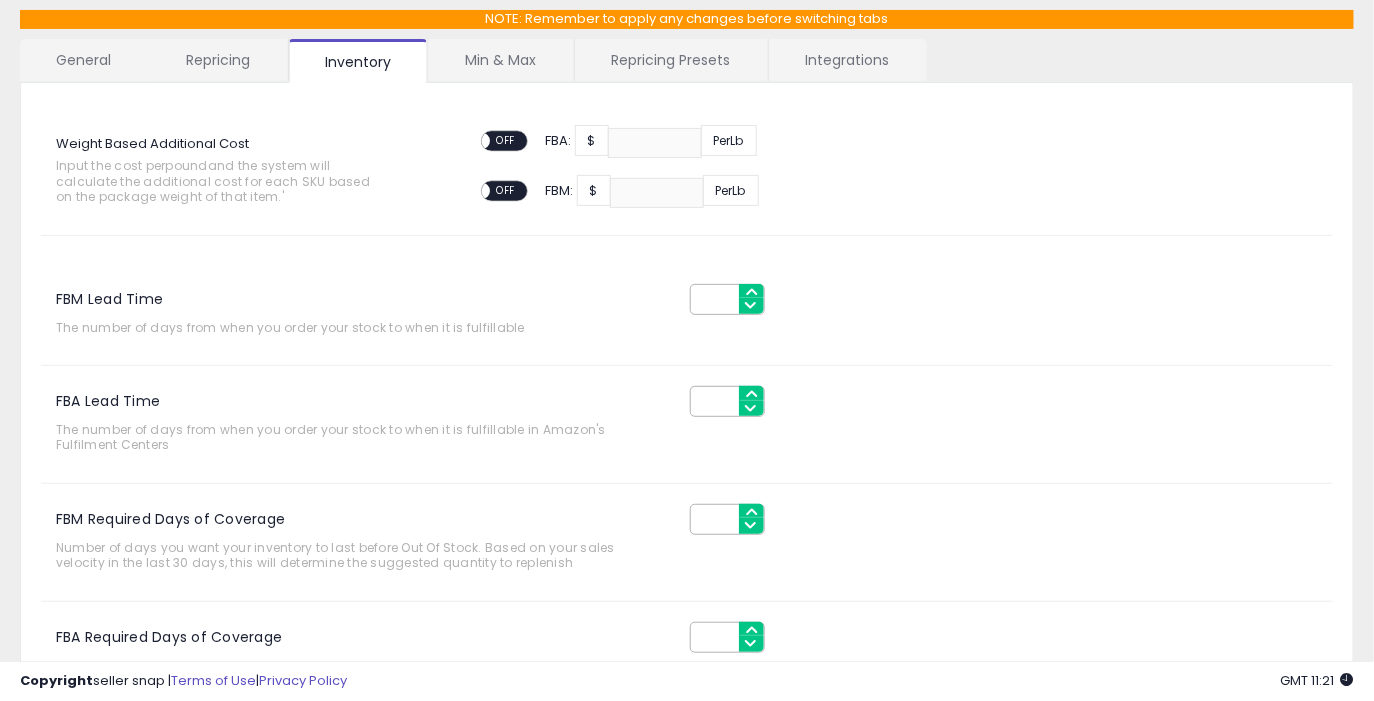 scroll, scrollTop: 0, scrollLeft: 0, axis: both 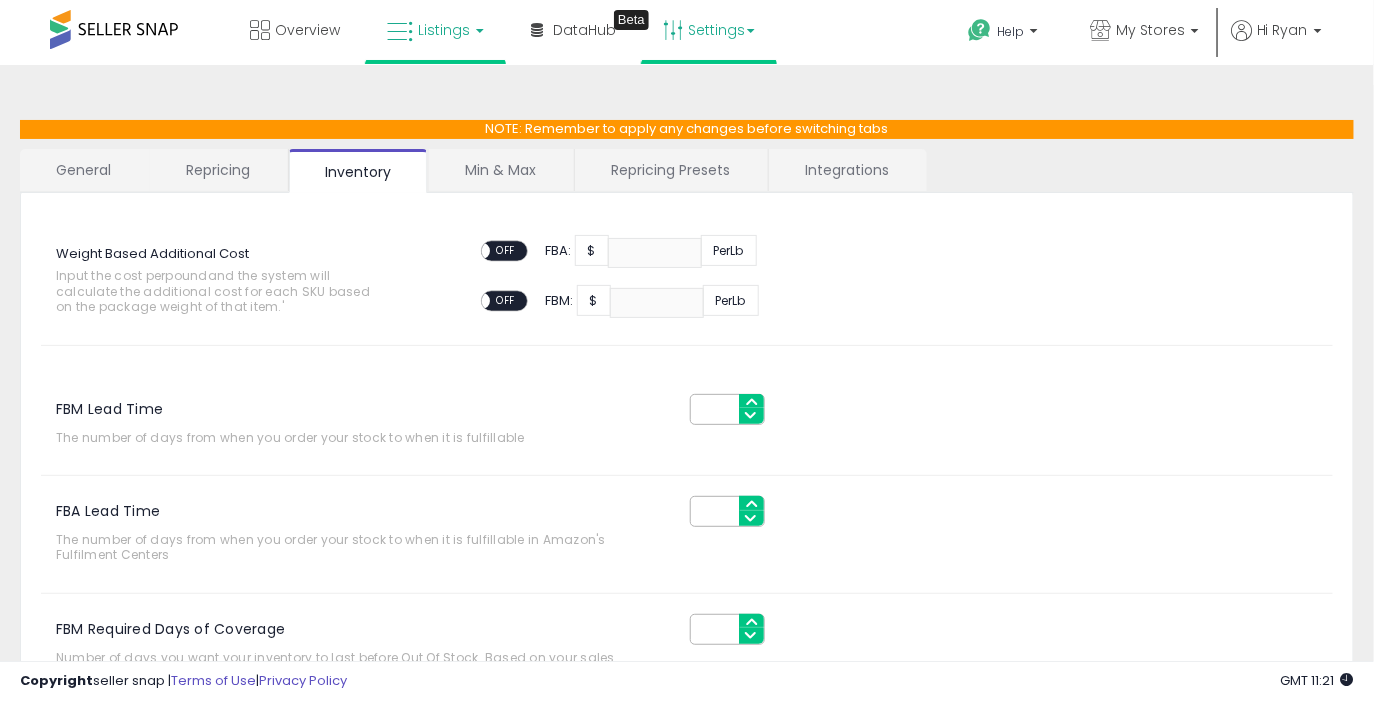 click on "Listings" at bounding box center [444, 30] 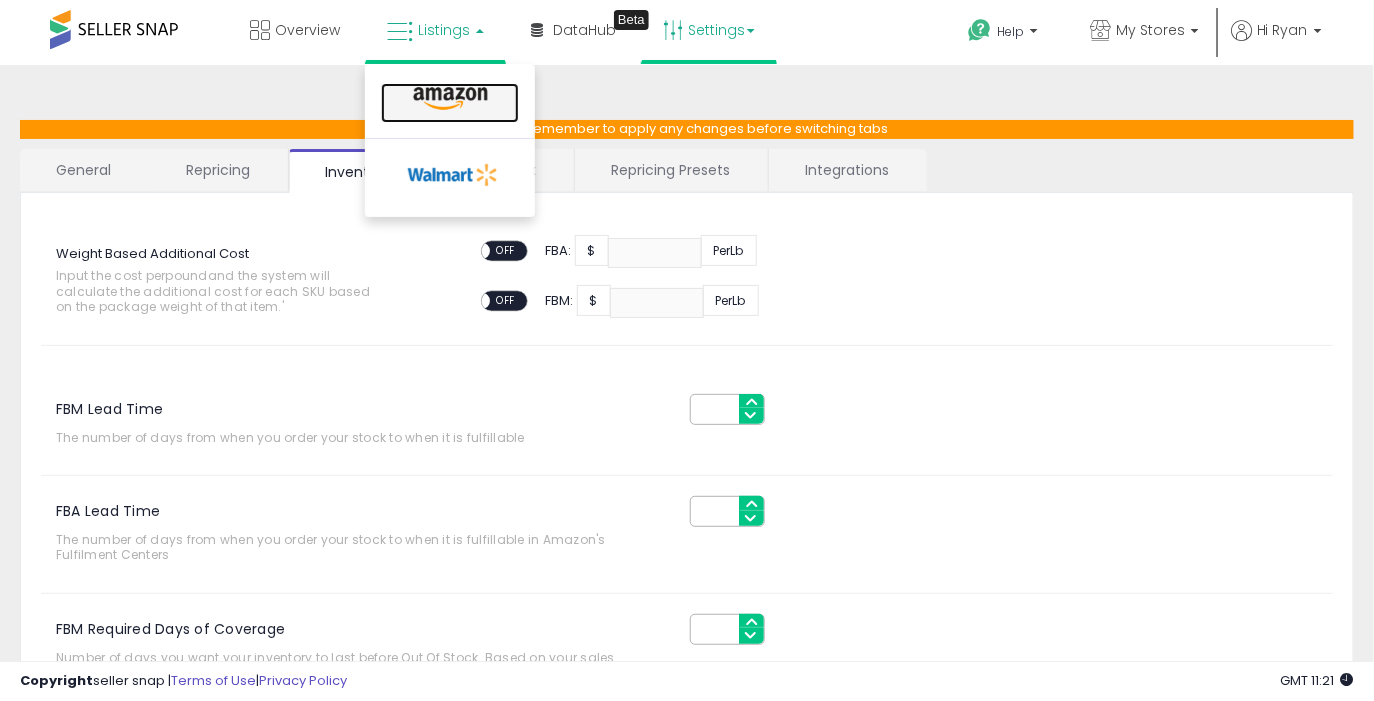 click at bounding box center [450, 99] 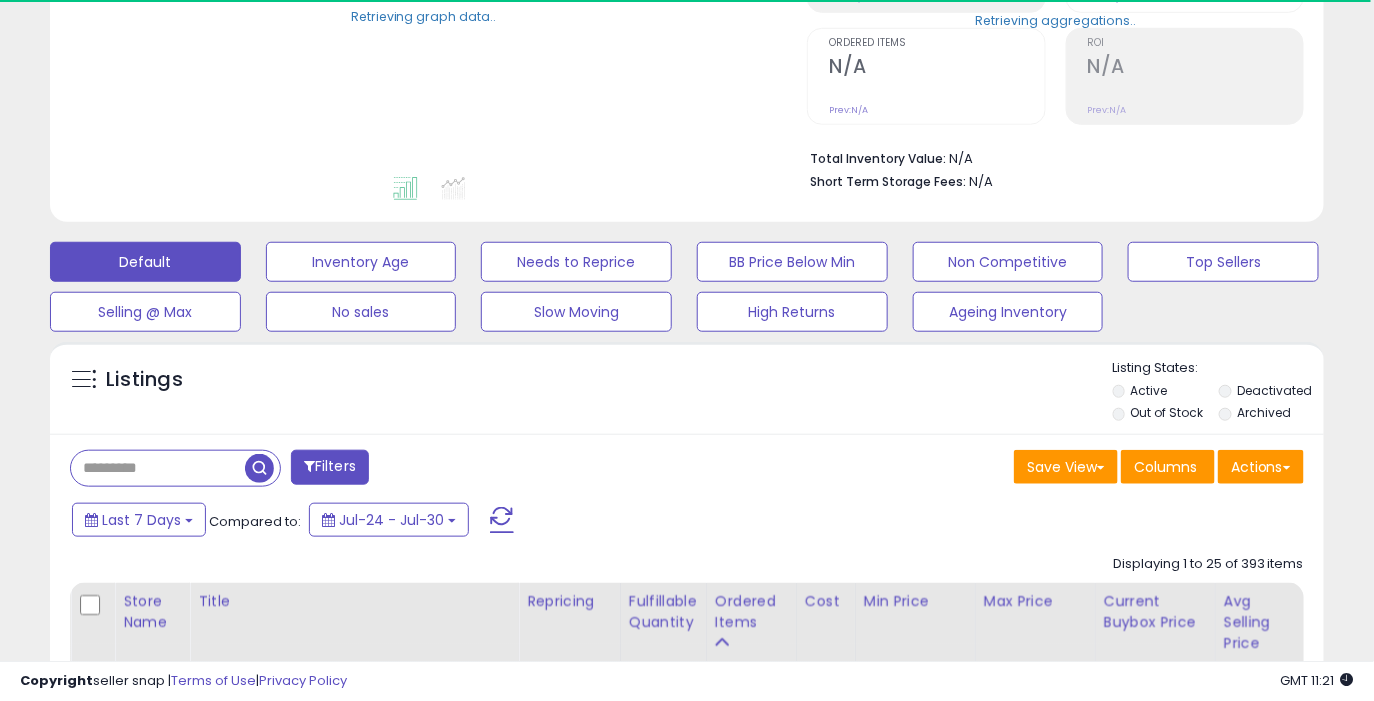 scroll, scrollTop: 390, scrollLeft: 0, axis: vertical 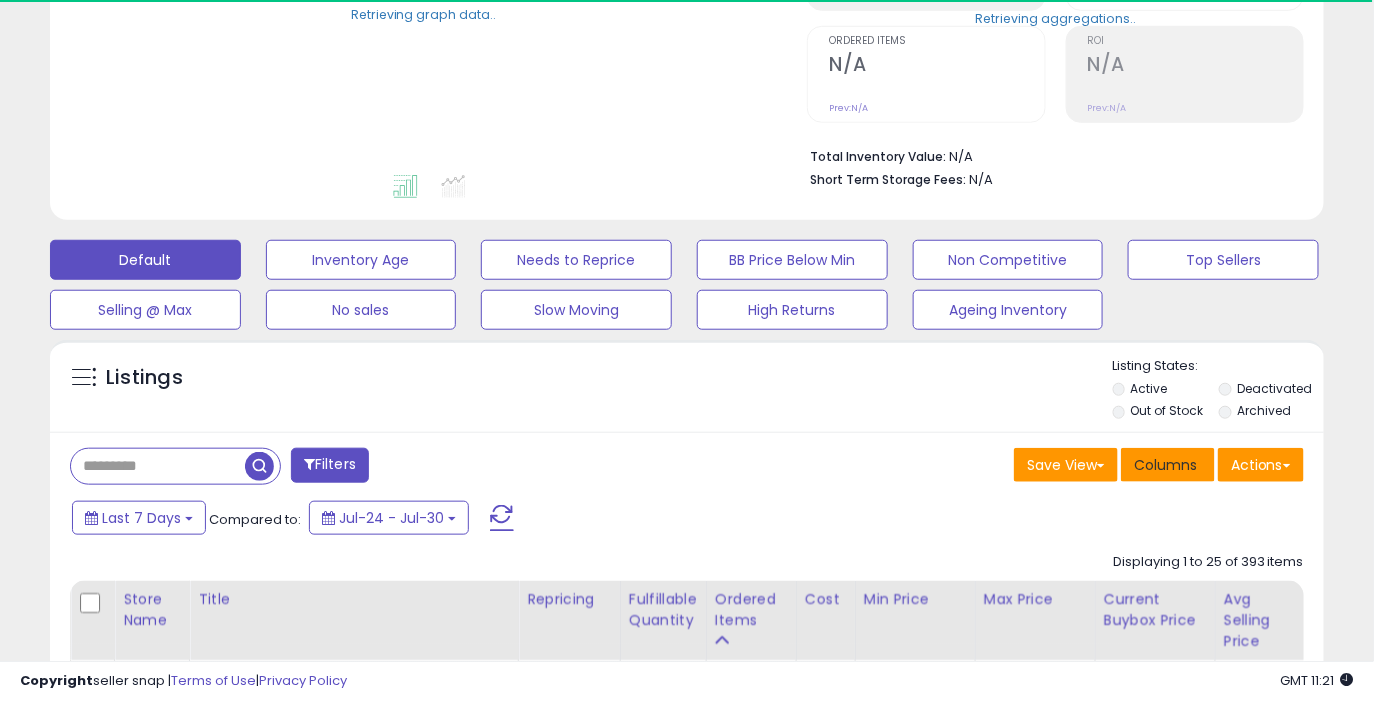click on "Columns" at bounding box center [1165, 465] 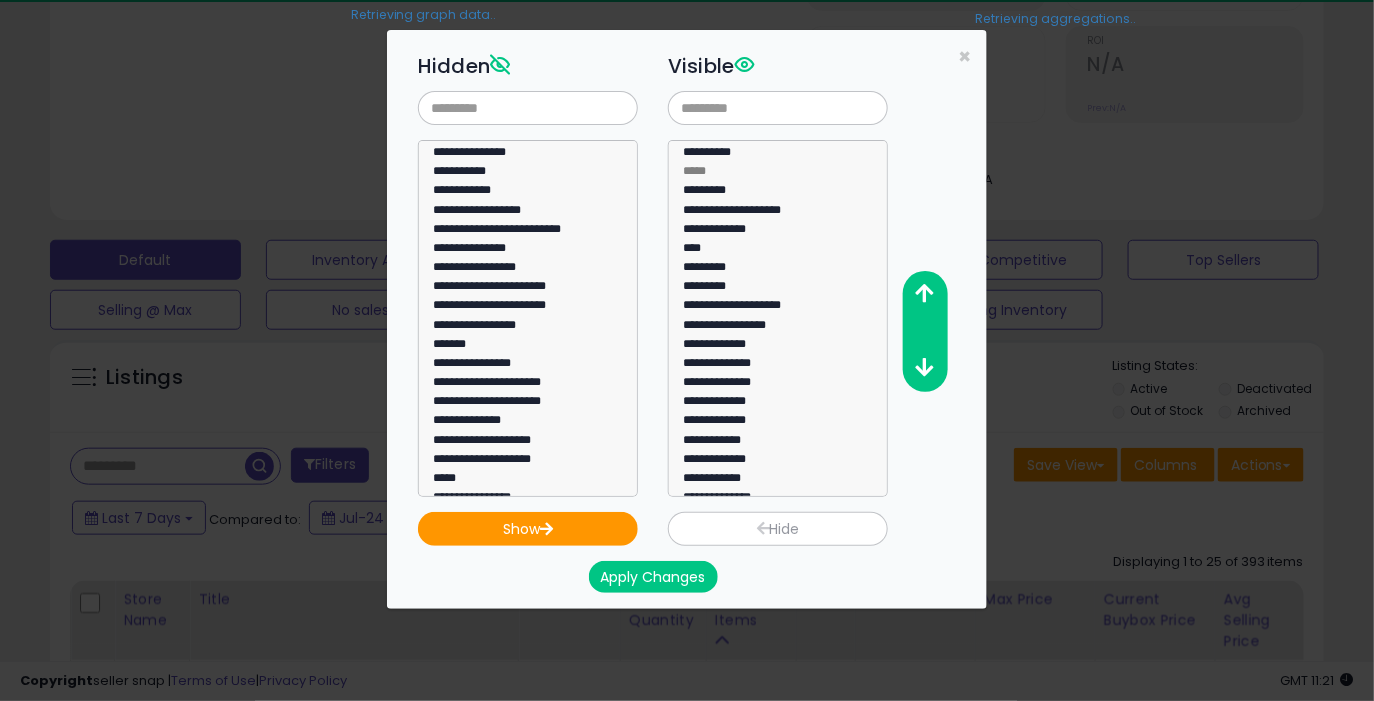click on "Retrieving graph data.." at bounding box center [423, -13] 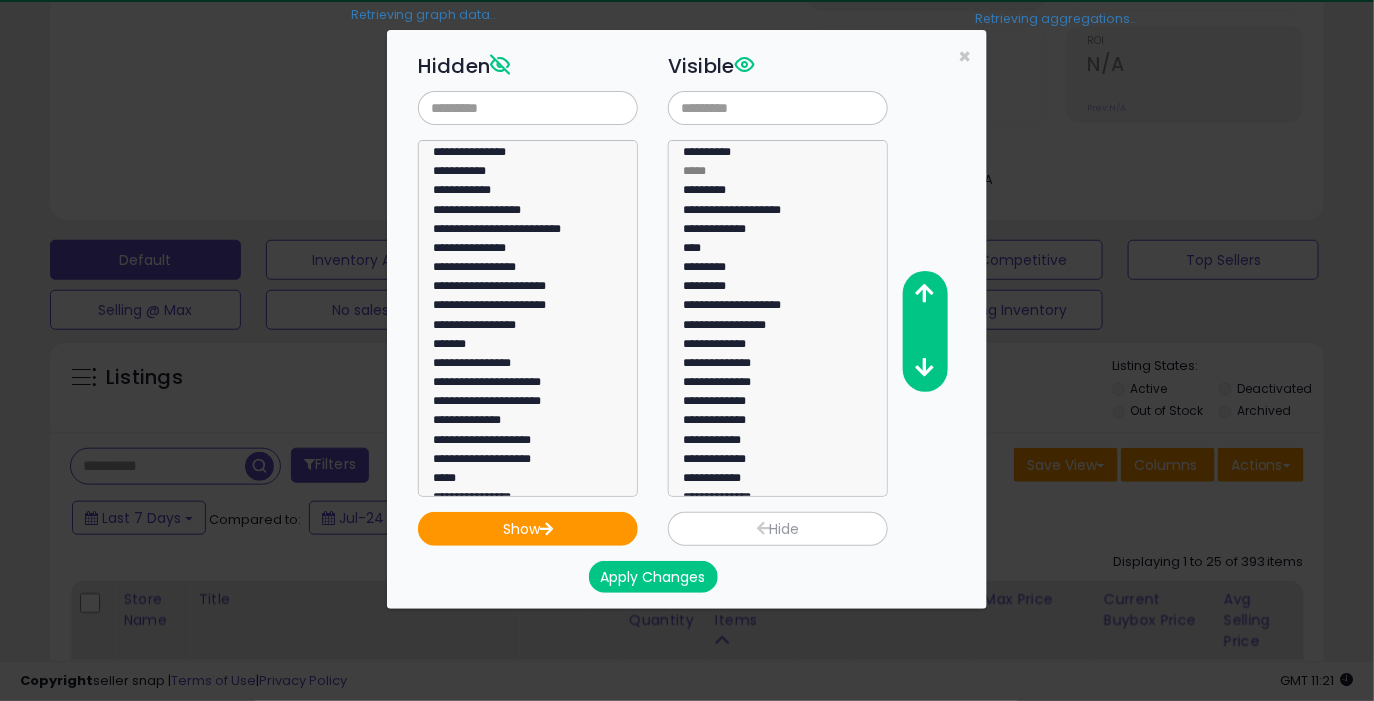 click on "Retrieving graph data.." at bounding box center [423, -13] 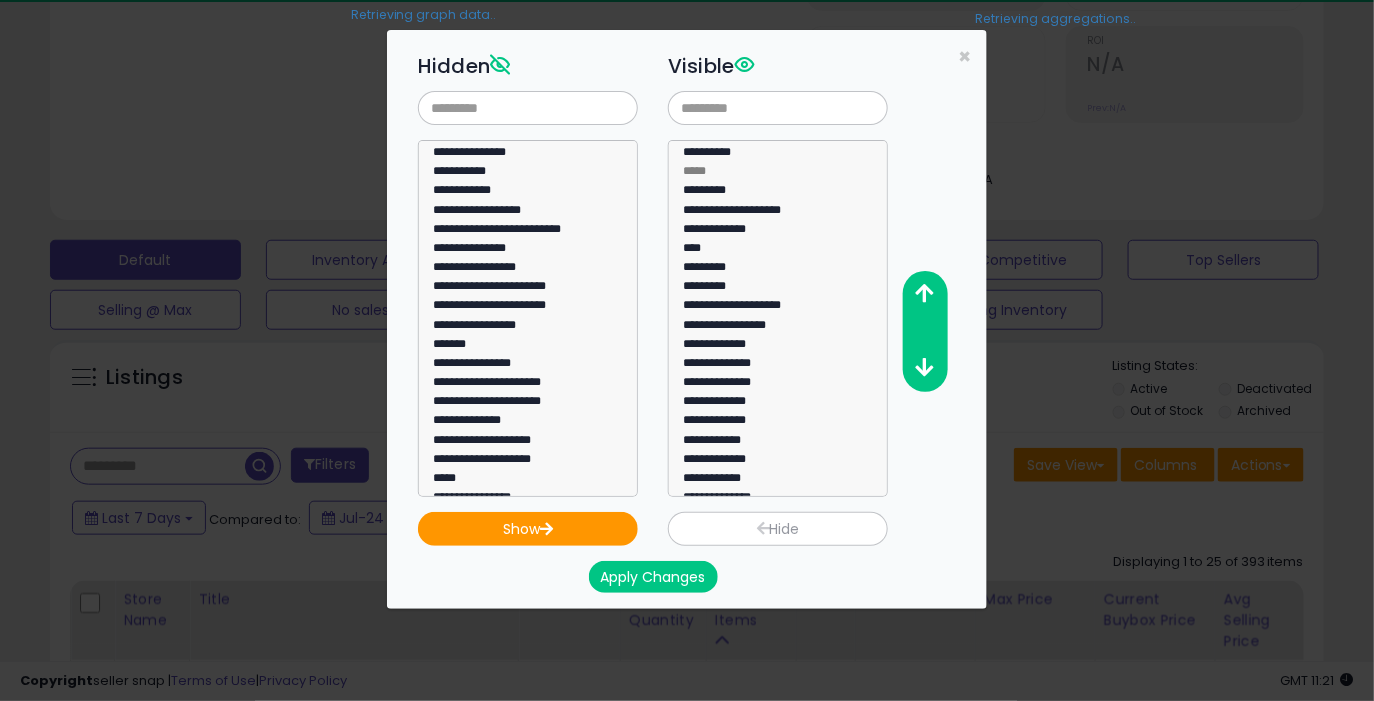 click on "Retrieving graph data.." at bounding box center [423, -13] 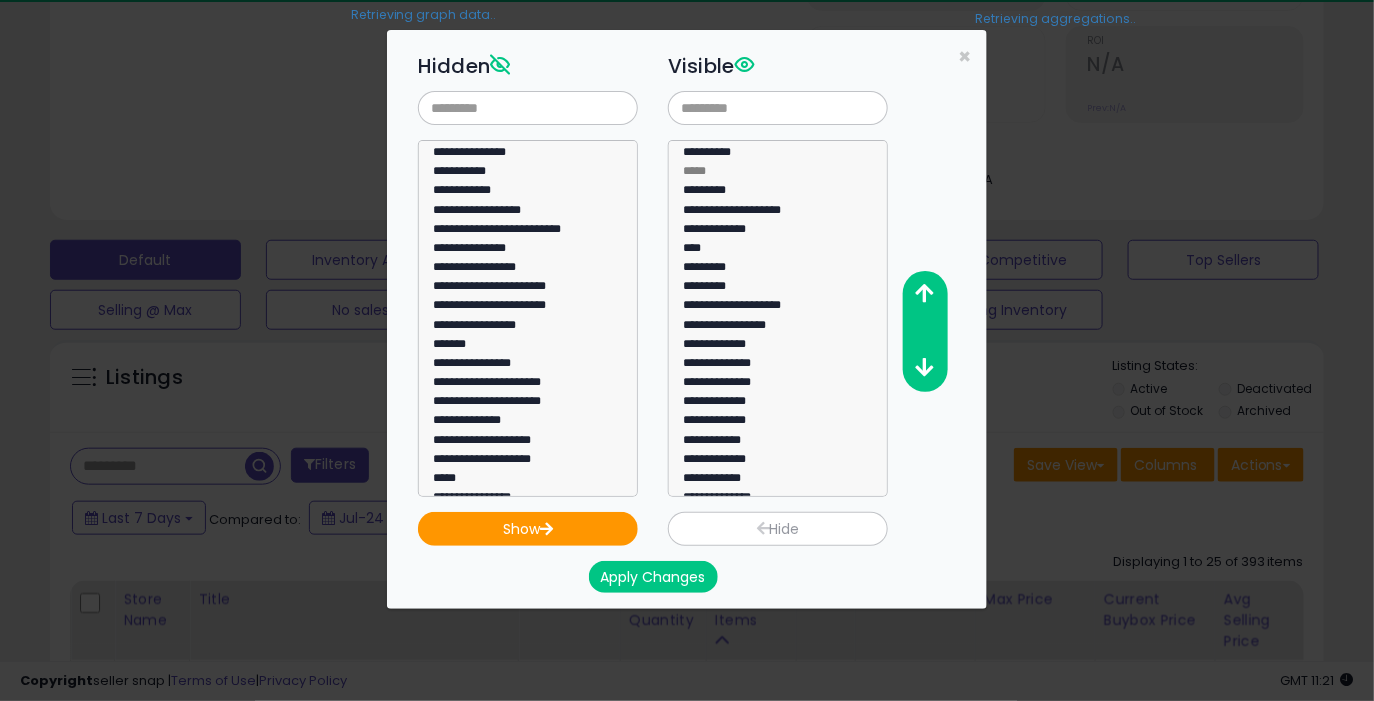 click on "Retrieving graph data.." at bounding box center (423, -13) 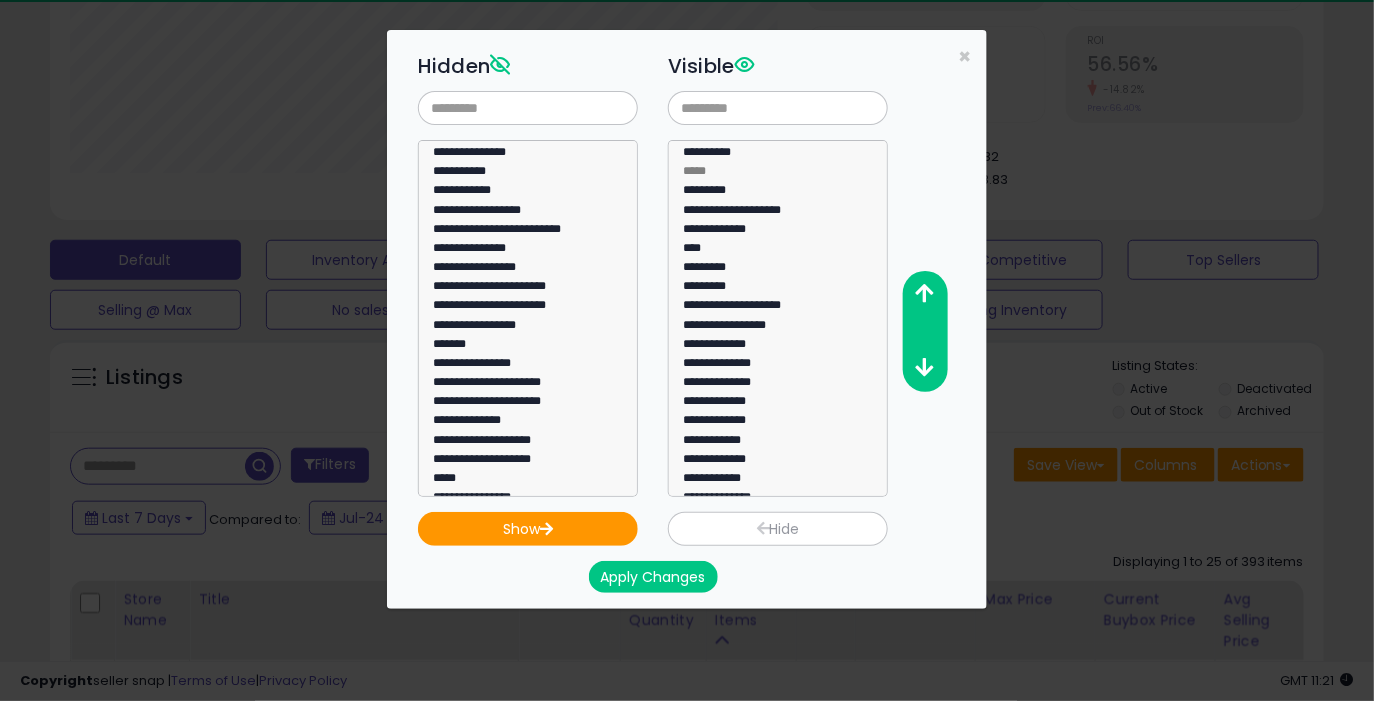 scroll, scrollTop: 999590, scrollLeft: 999262, axis: both 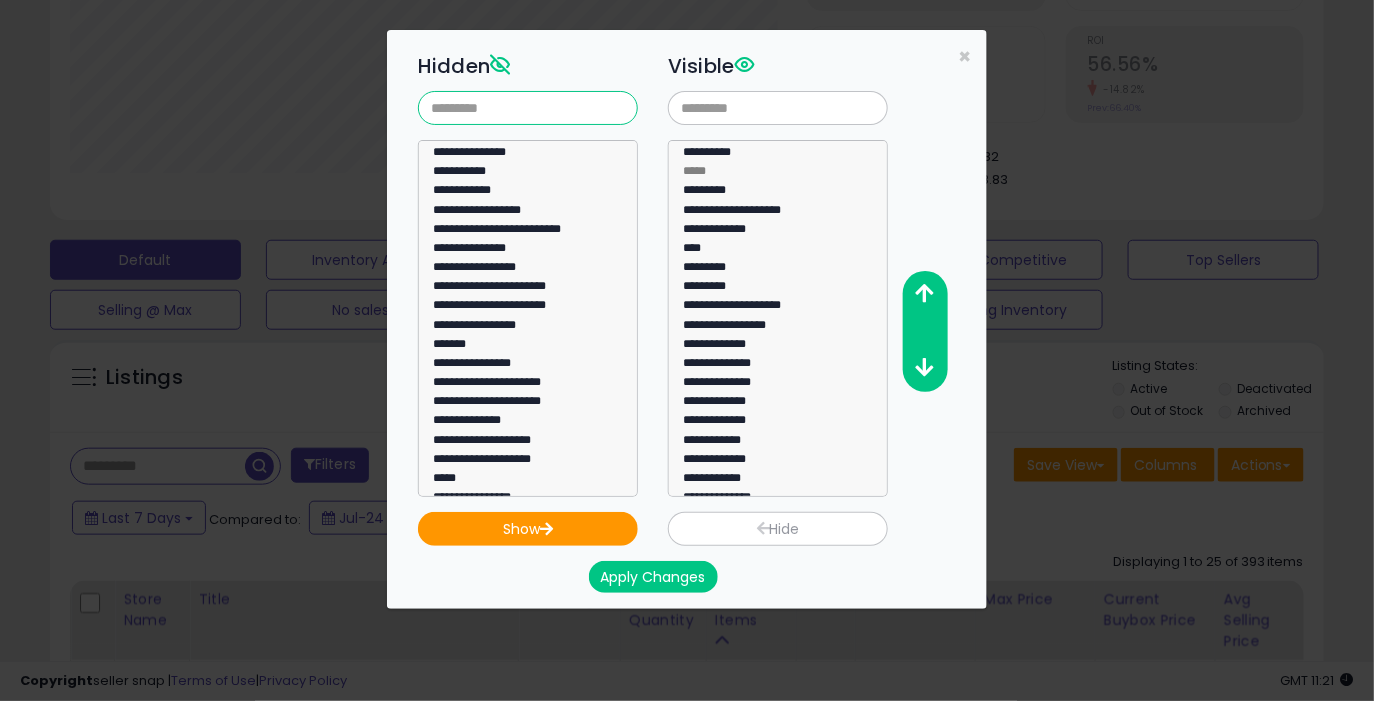 click at bounding box center [528, 108] 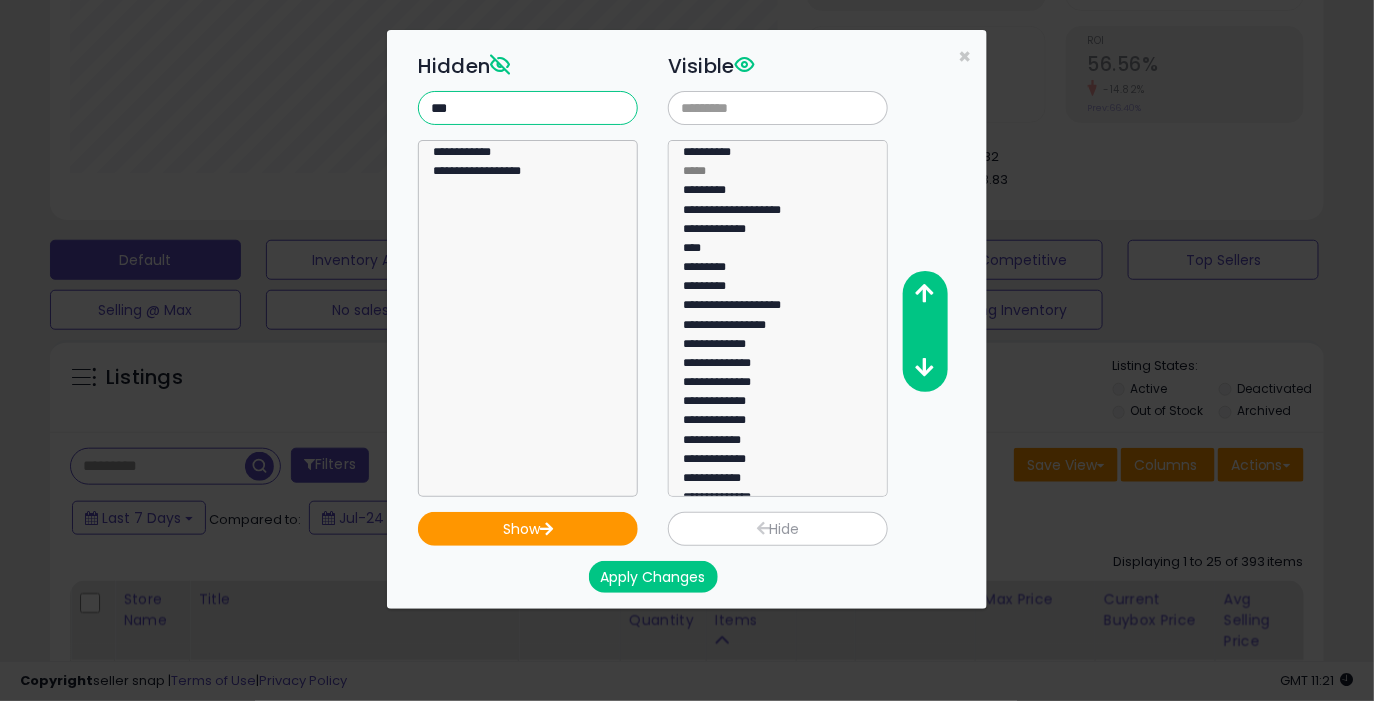 type on "***" 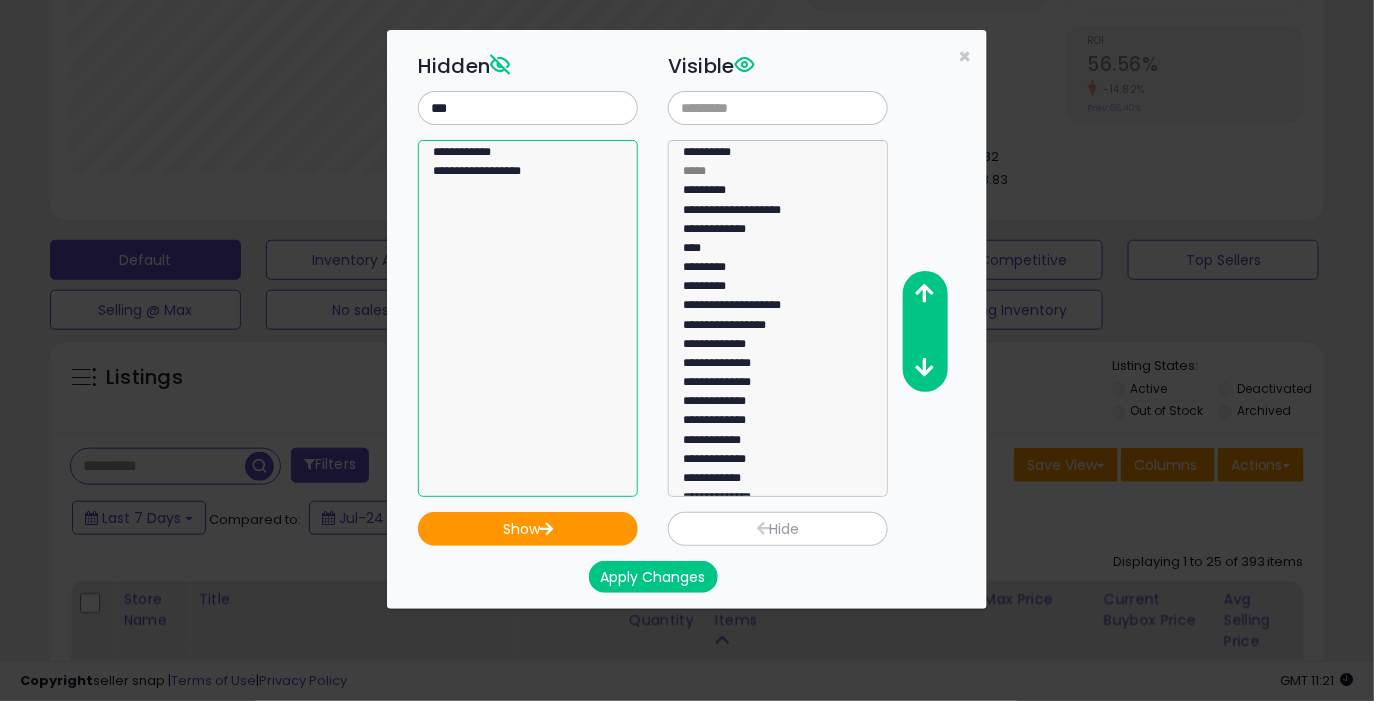 click on "**********" at bounding box center (528, 318) 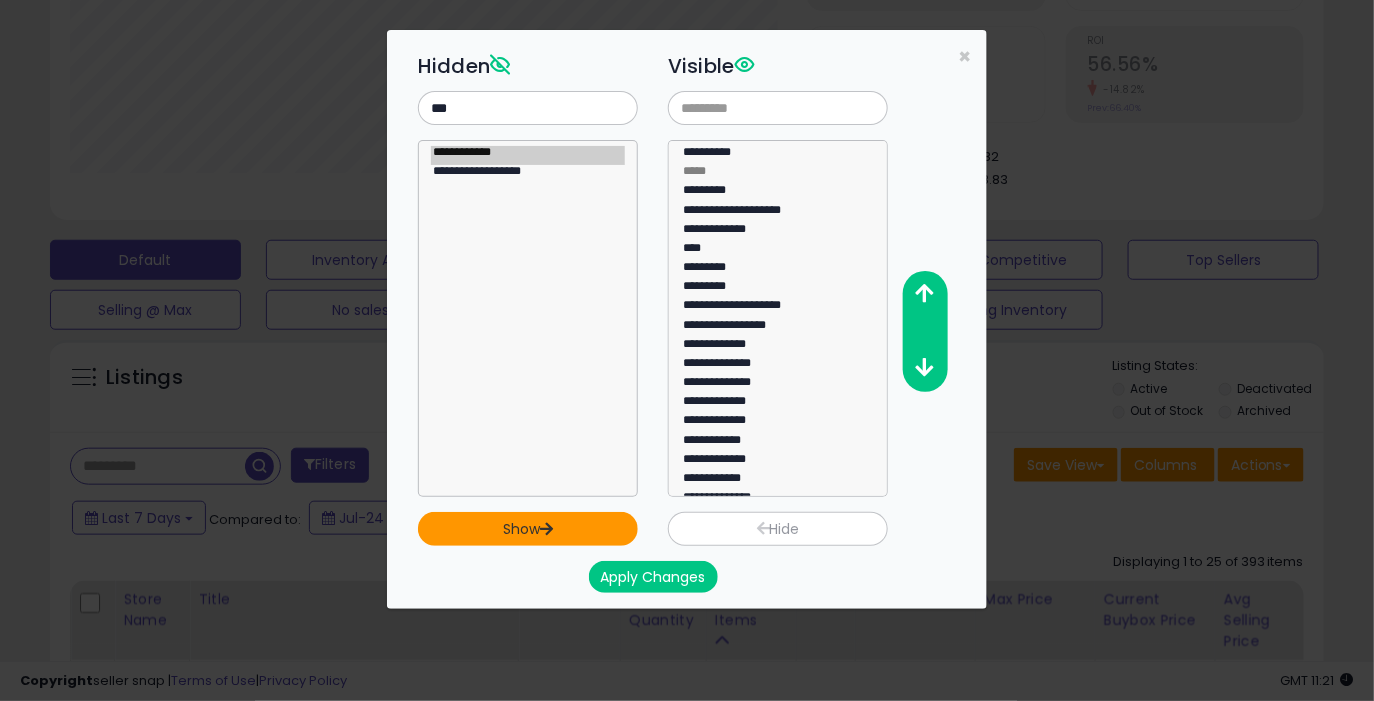 click on "Show" at bounding box center (528, 529) 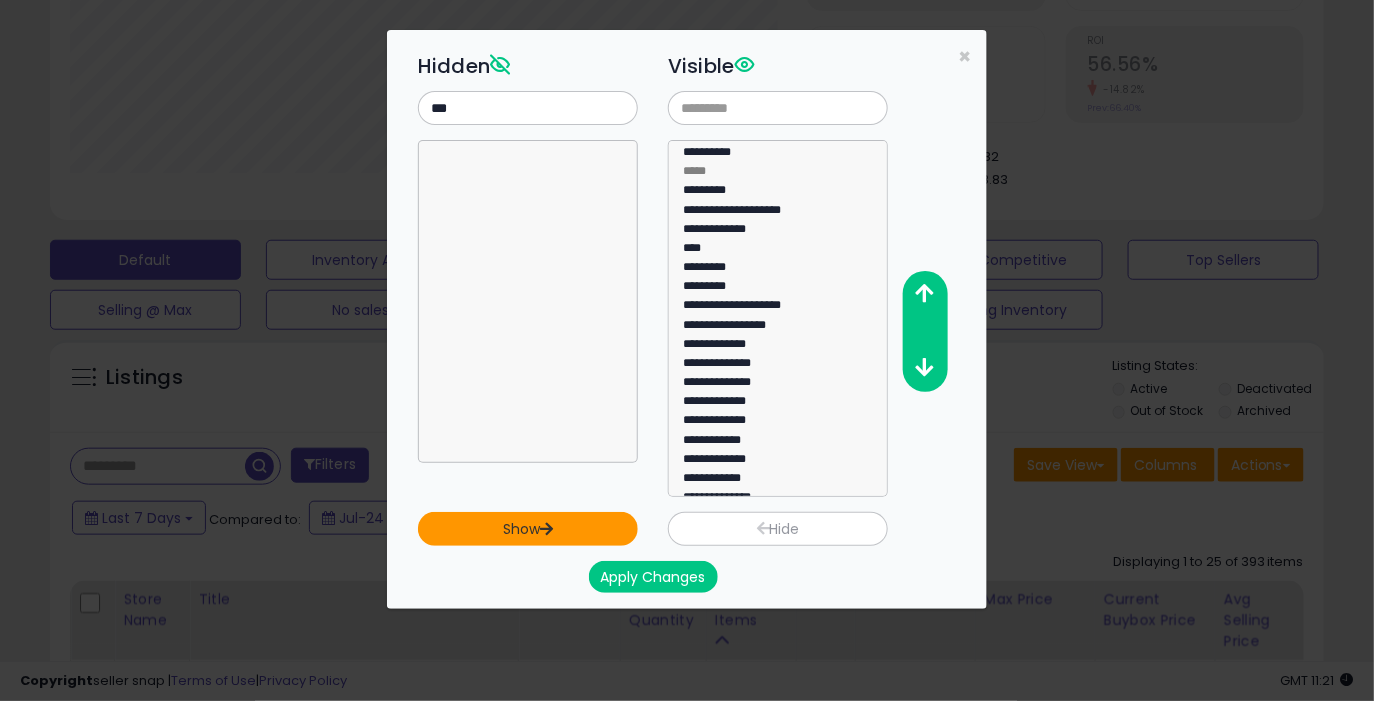 scroll, scrollTop: 110, scrollLeft: 0, axis: vertical 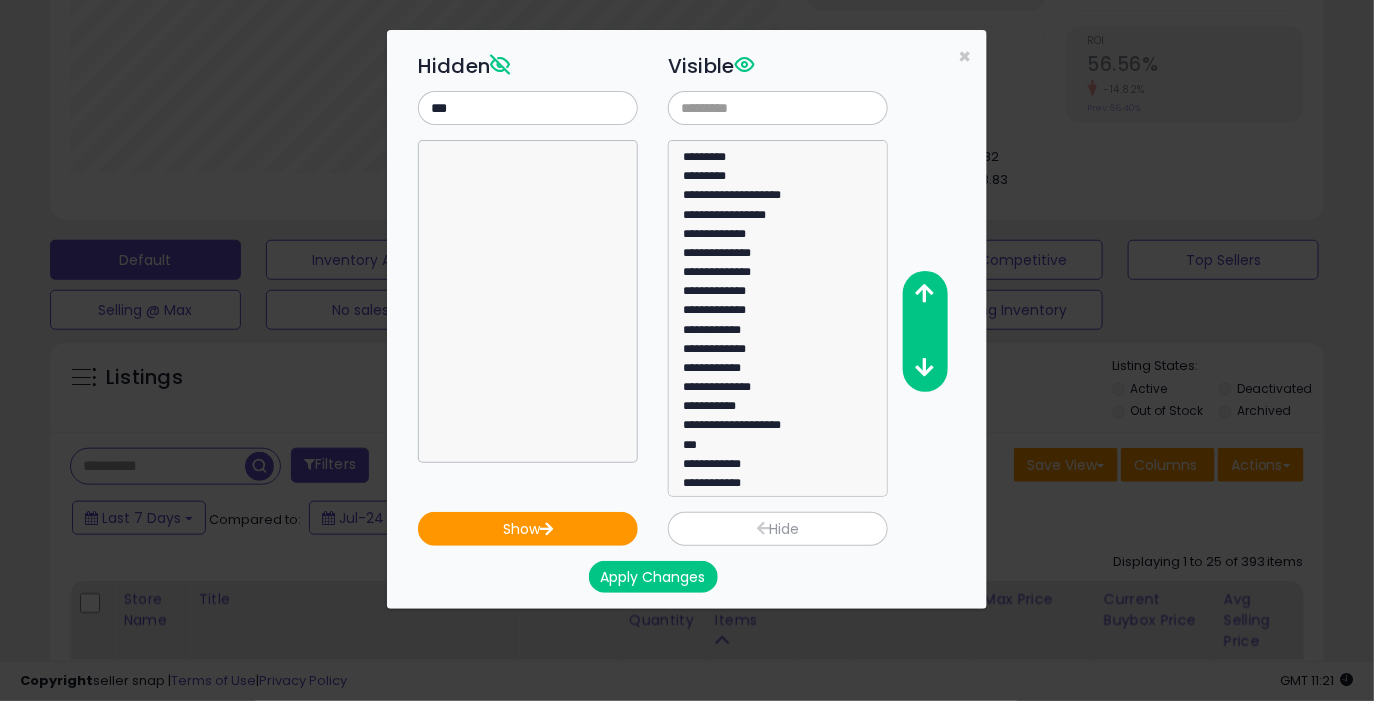 click on "Apply Changes" at bounding box center [653, 577] 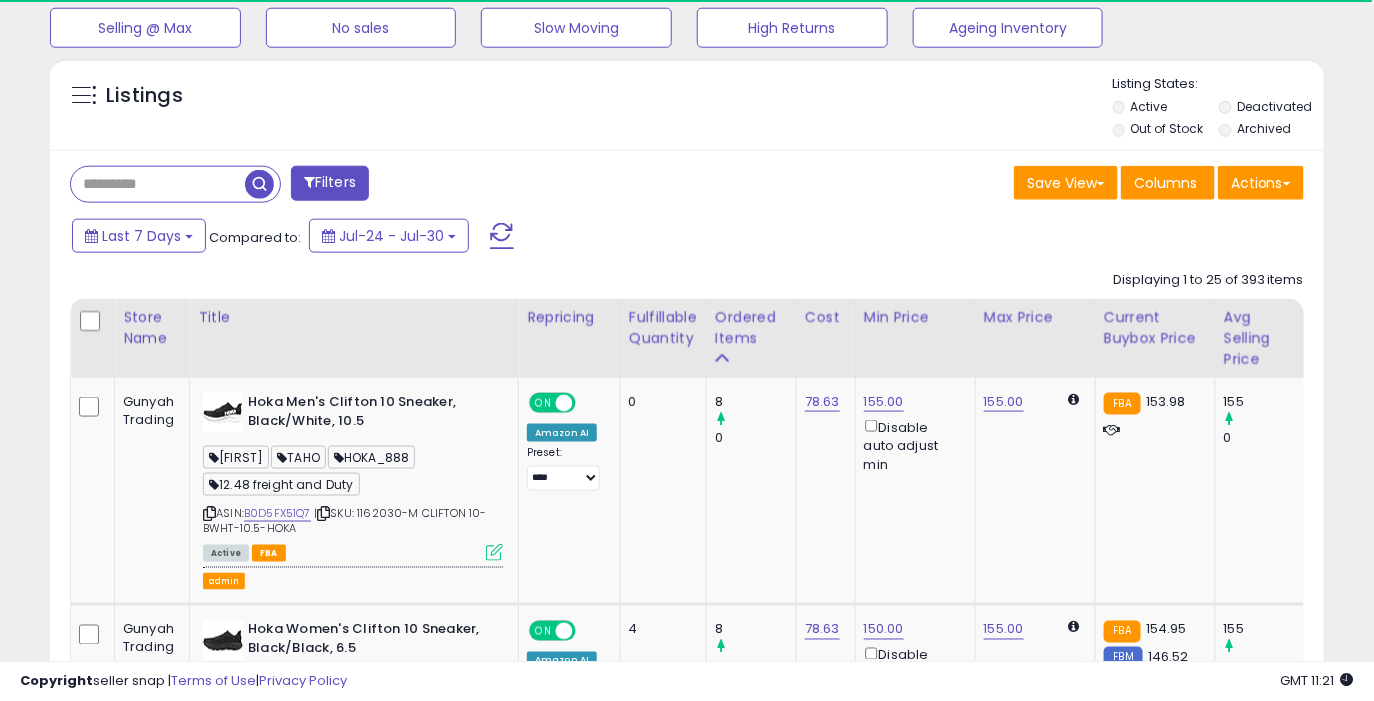 scroll, scrollTop: 685, scrollLeft: 0, axis: vertical 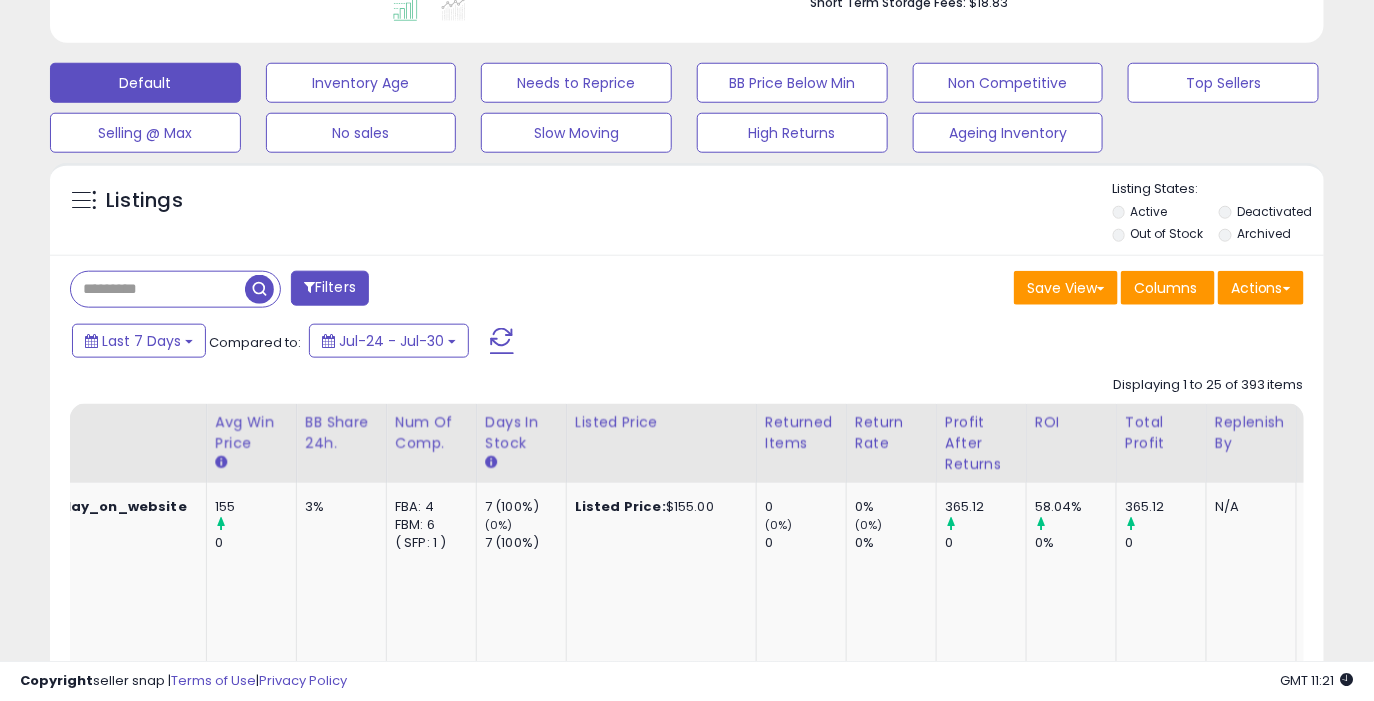 click on "Filters
Save View
Save As New View
Update Current View
Columns" at bounding box center (687, 3269) 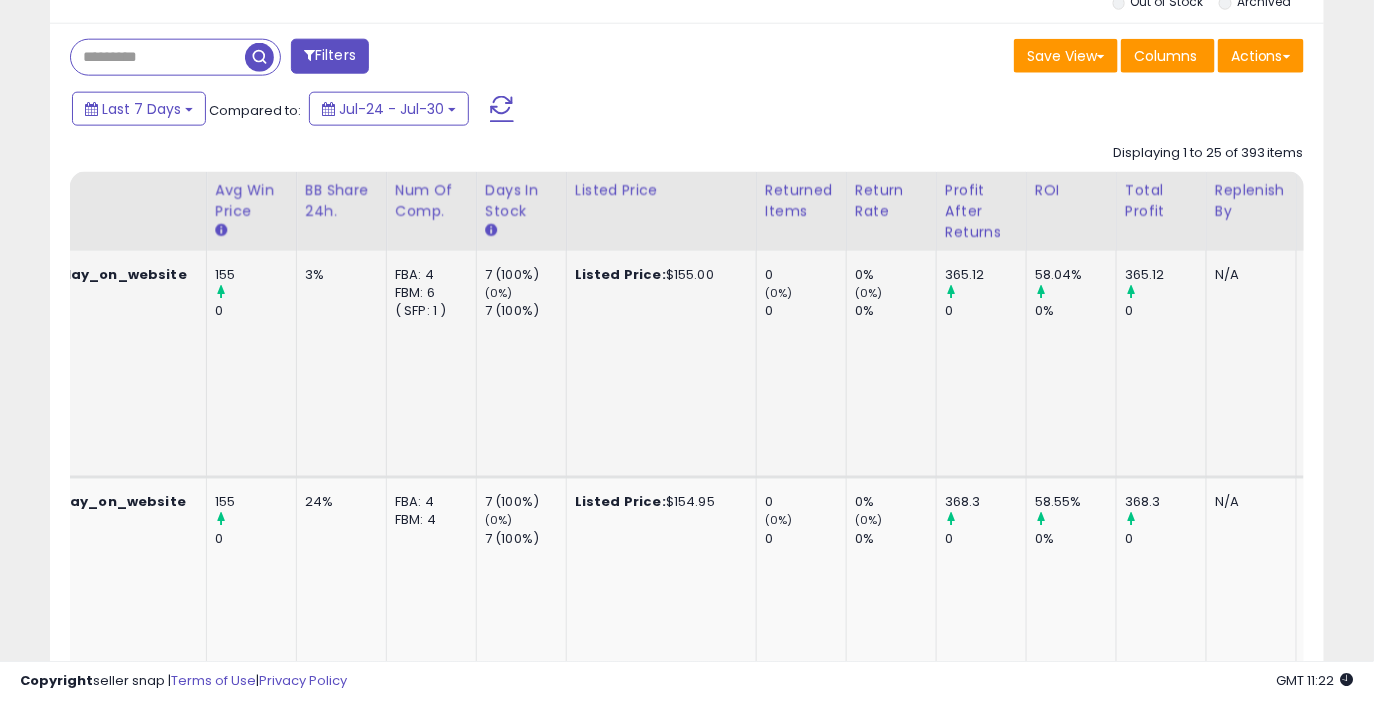scroll, scrollTop: 823, scrollLeft: 0, axis: vertical 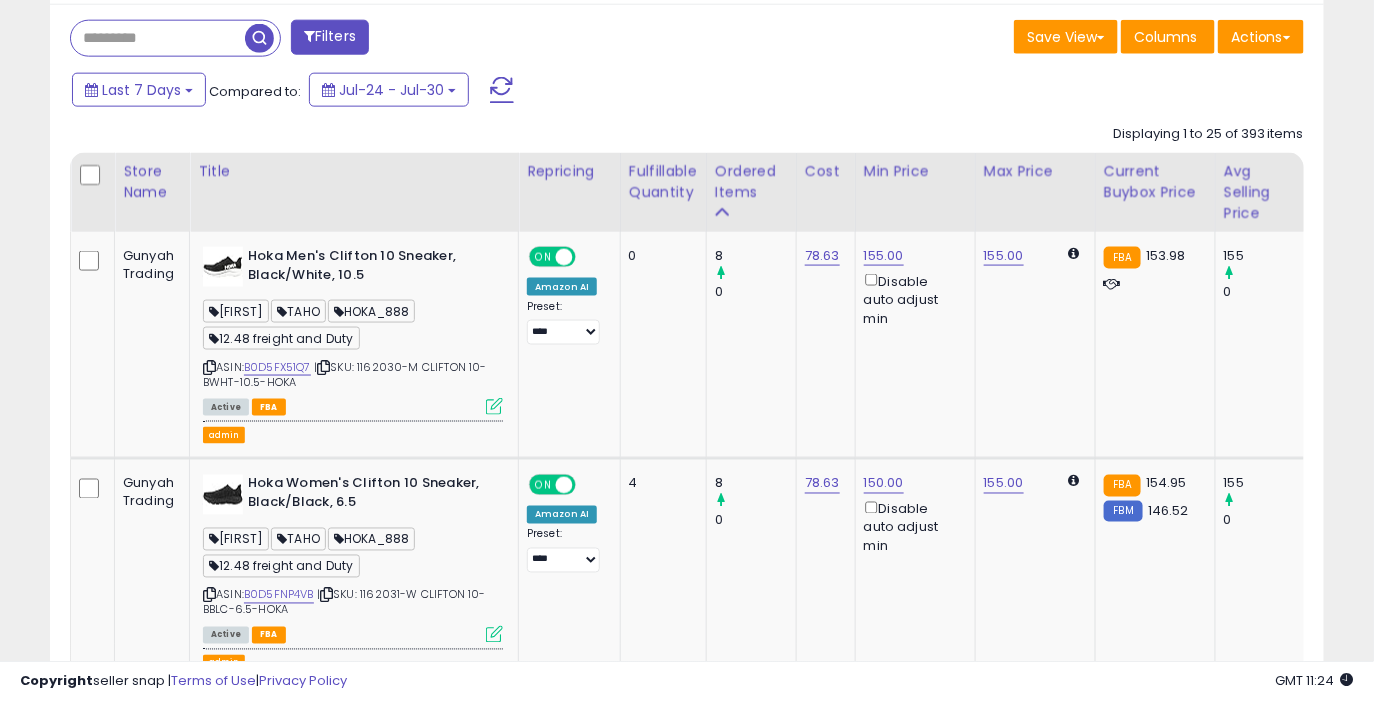 click on "Filters" at bounding box center (330, 37) 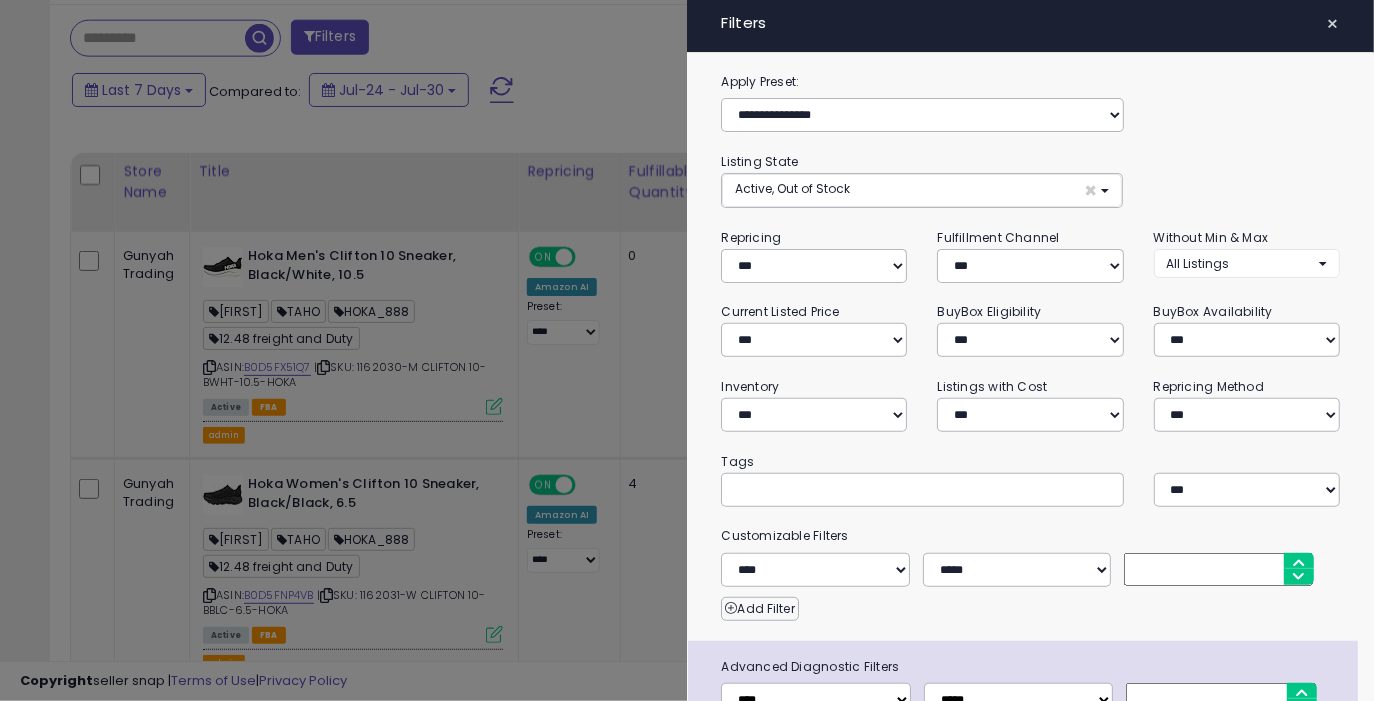 click at bounding box center [687, 350] 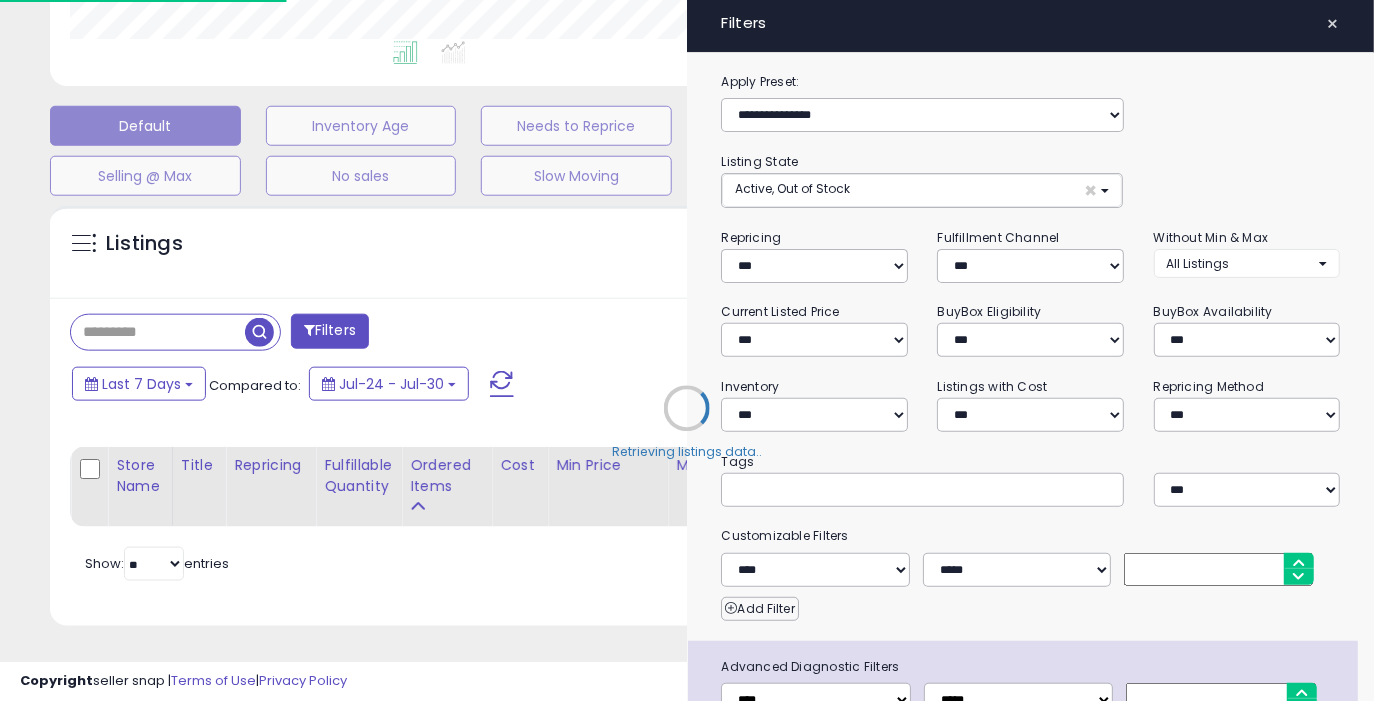 scroll, scrollTop: 523, scrollLeft: 0, axis: vertical 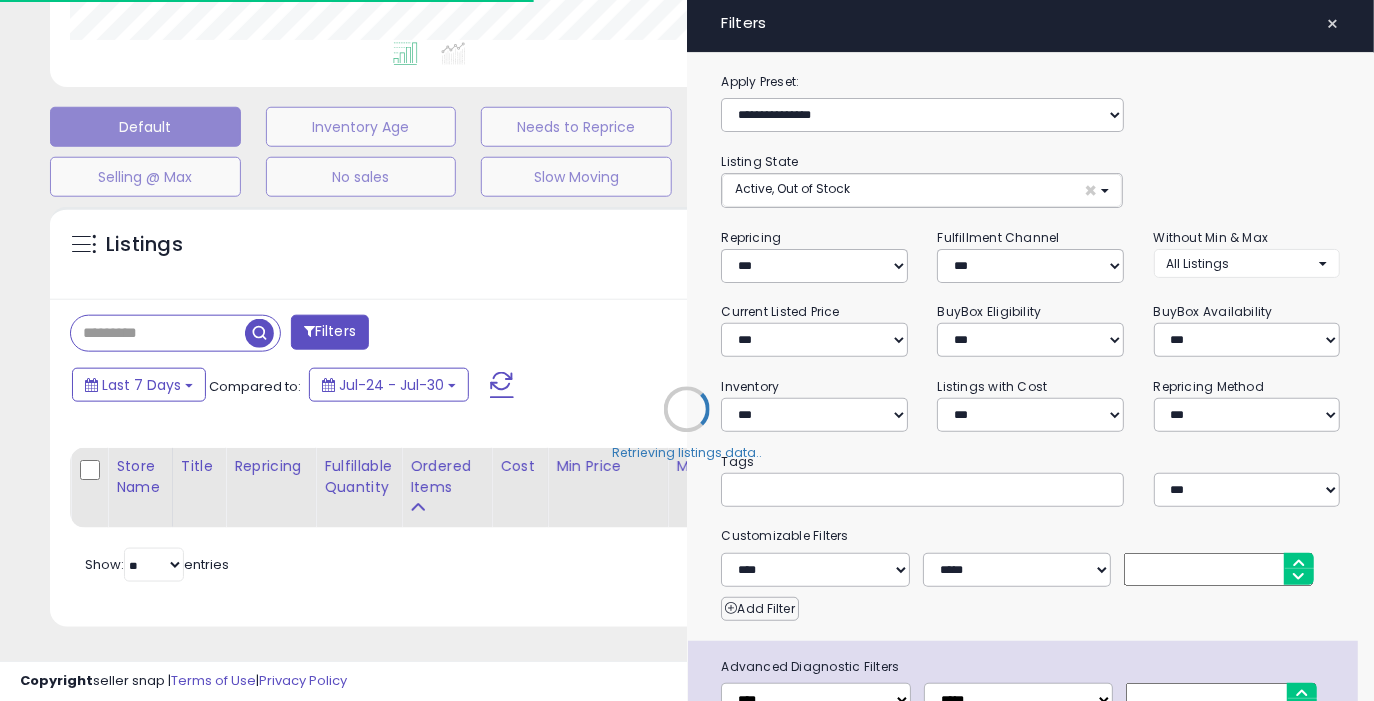 click at bounding box center [410, 57] 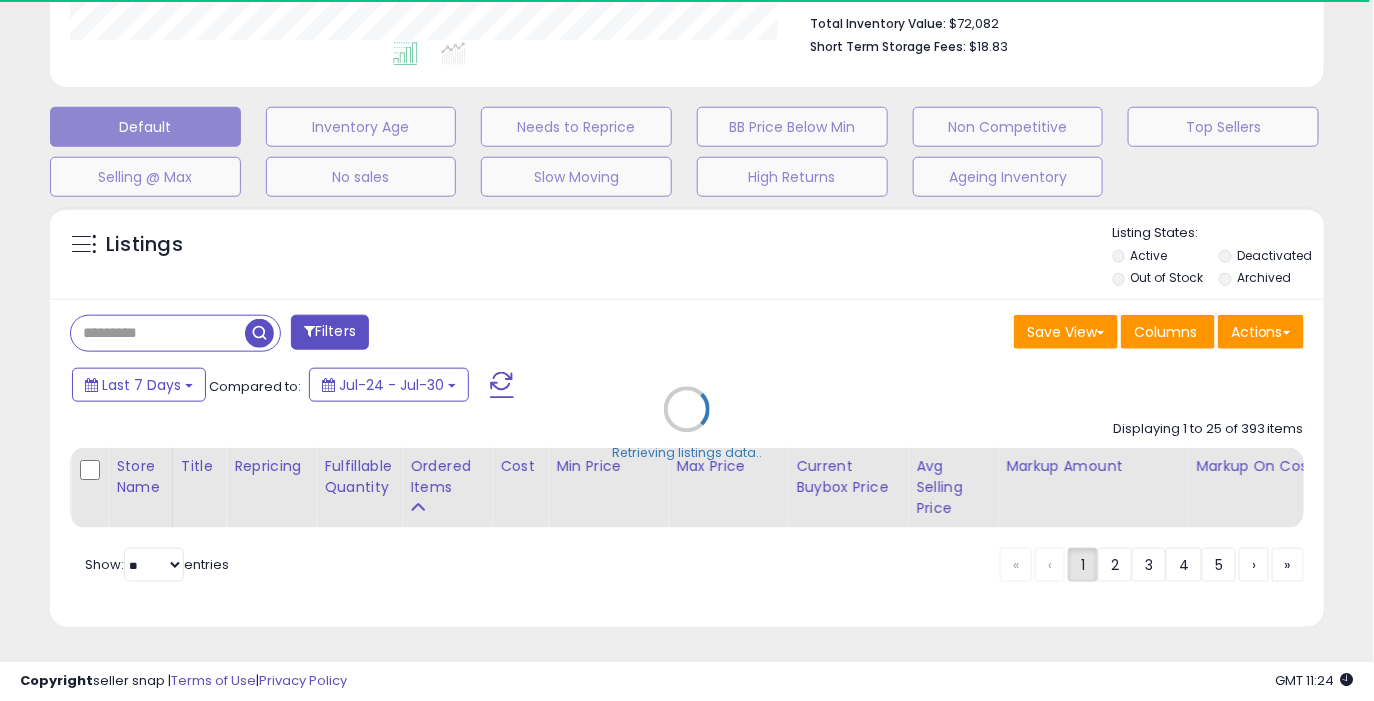 select on "*" 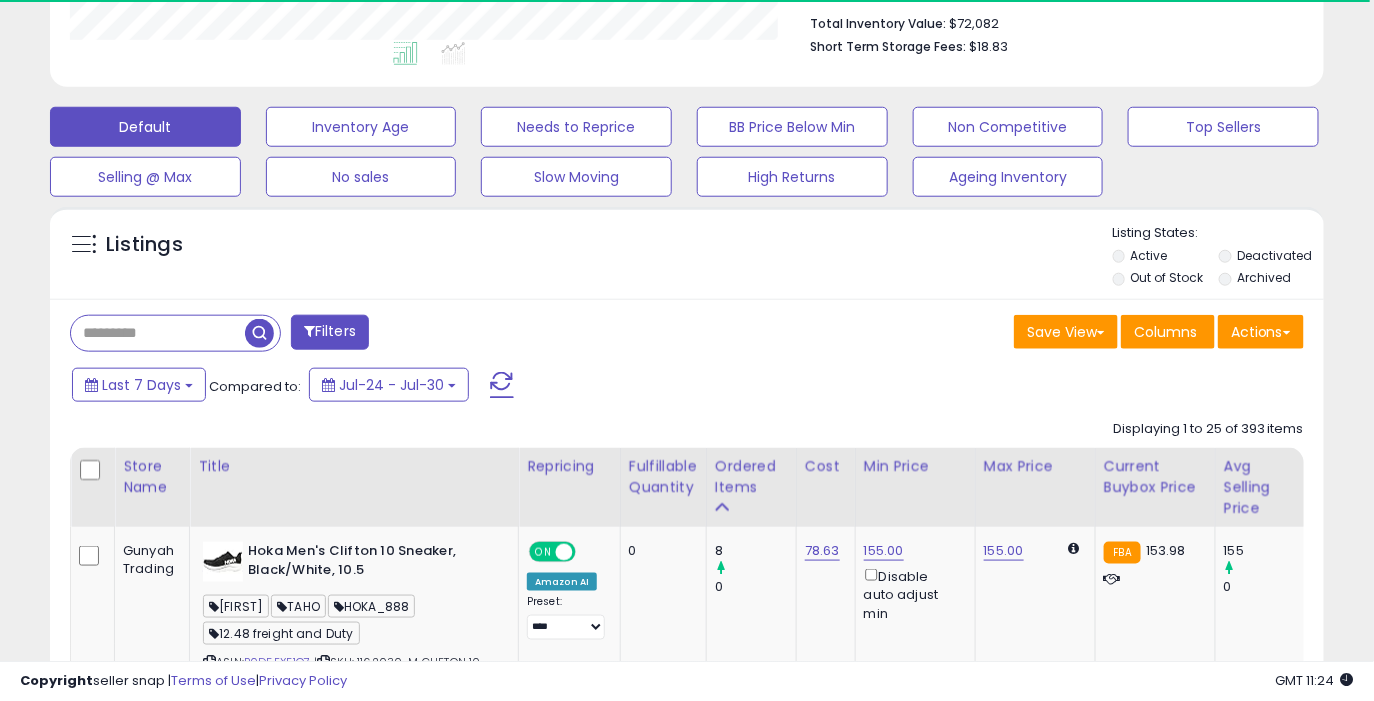 scroll, scrollTop: 818, scrollLeft: 0, axis: vertical 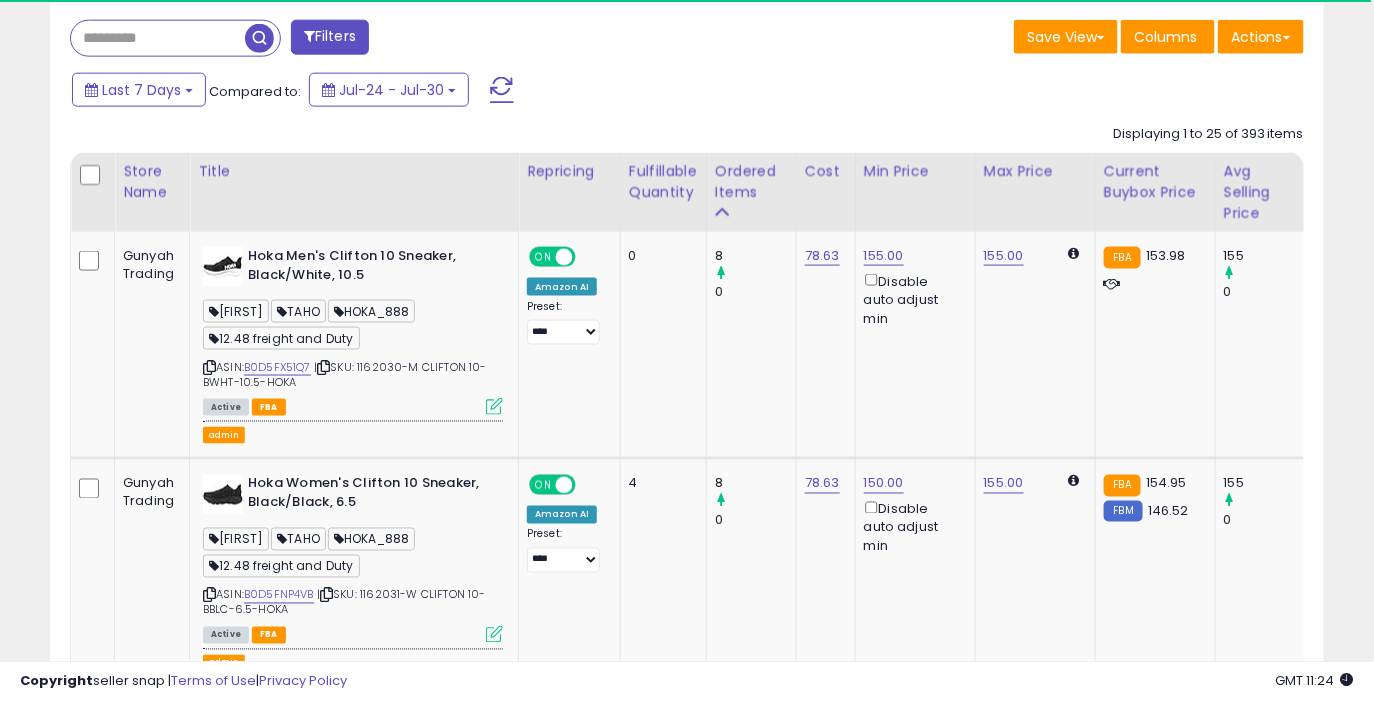 click on "Filters" at bounding box center (330, 37) 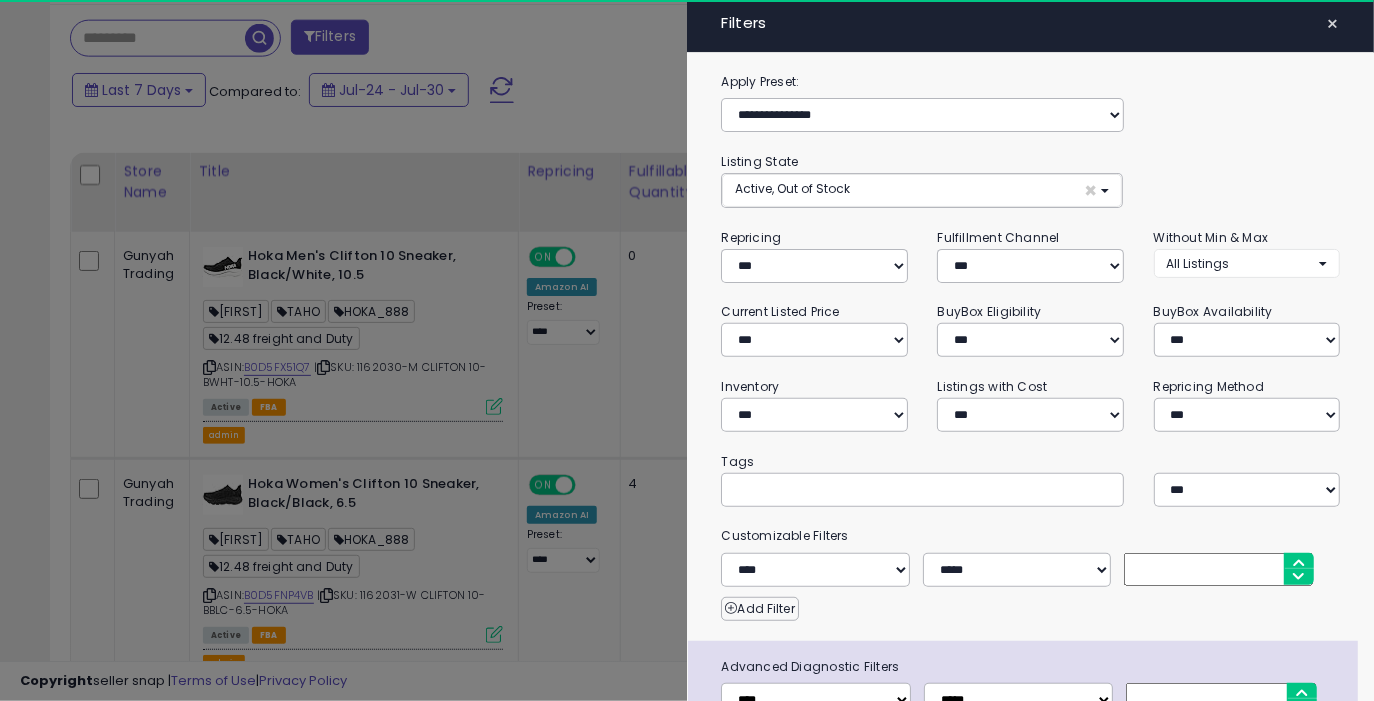 scroll, scrollTop: 999590, scrollLeft: 999262, axis: both 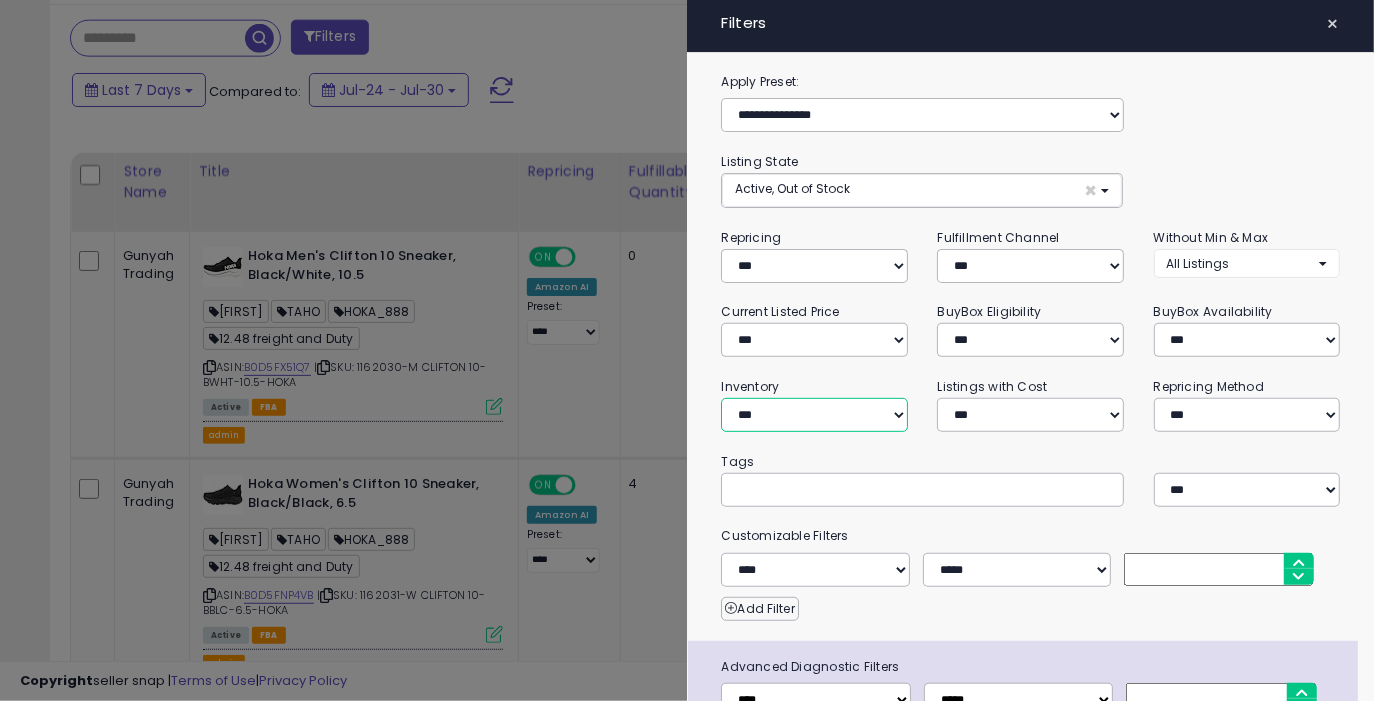 click on "**********" at bounding box center (814, 415) 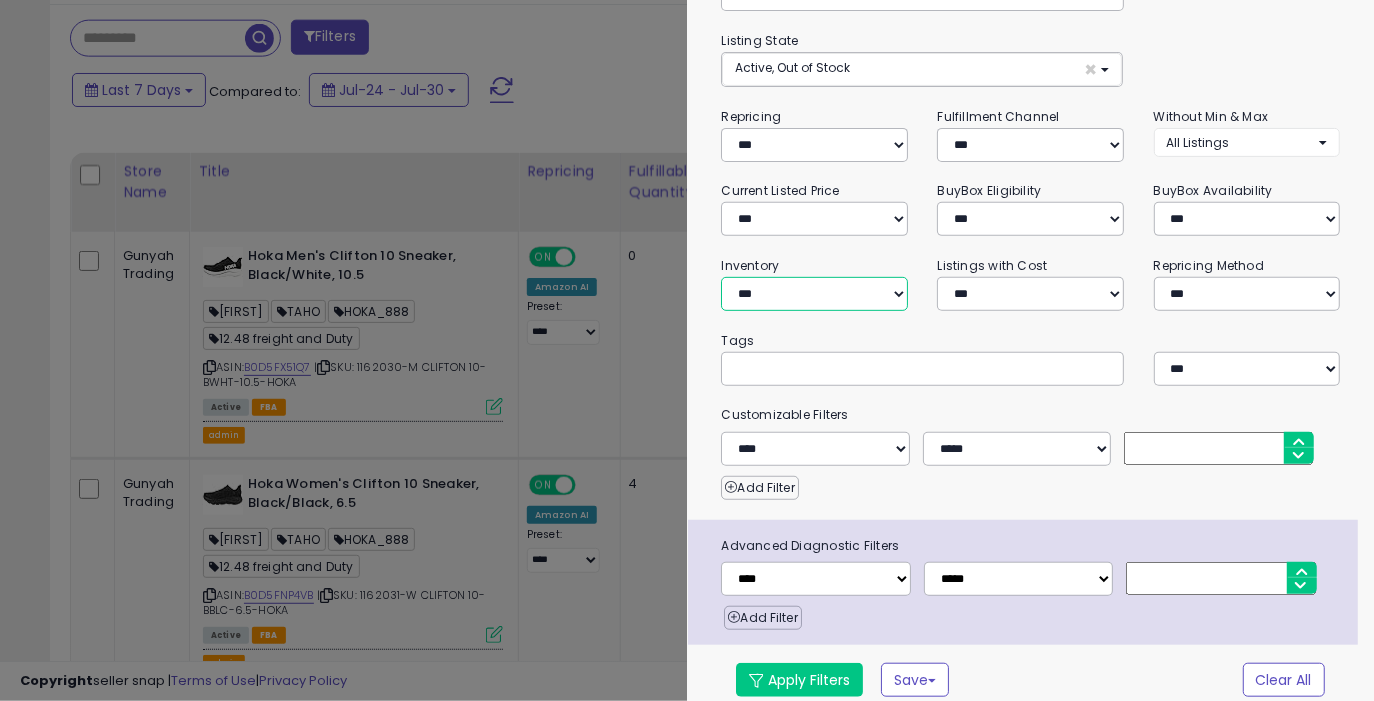 scroll, scrollTop: 135, scrollLeft: 0, axis: vertical 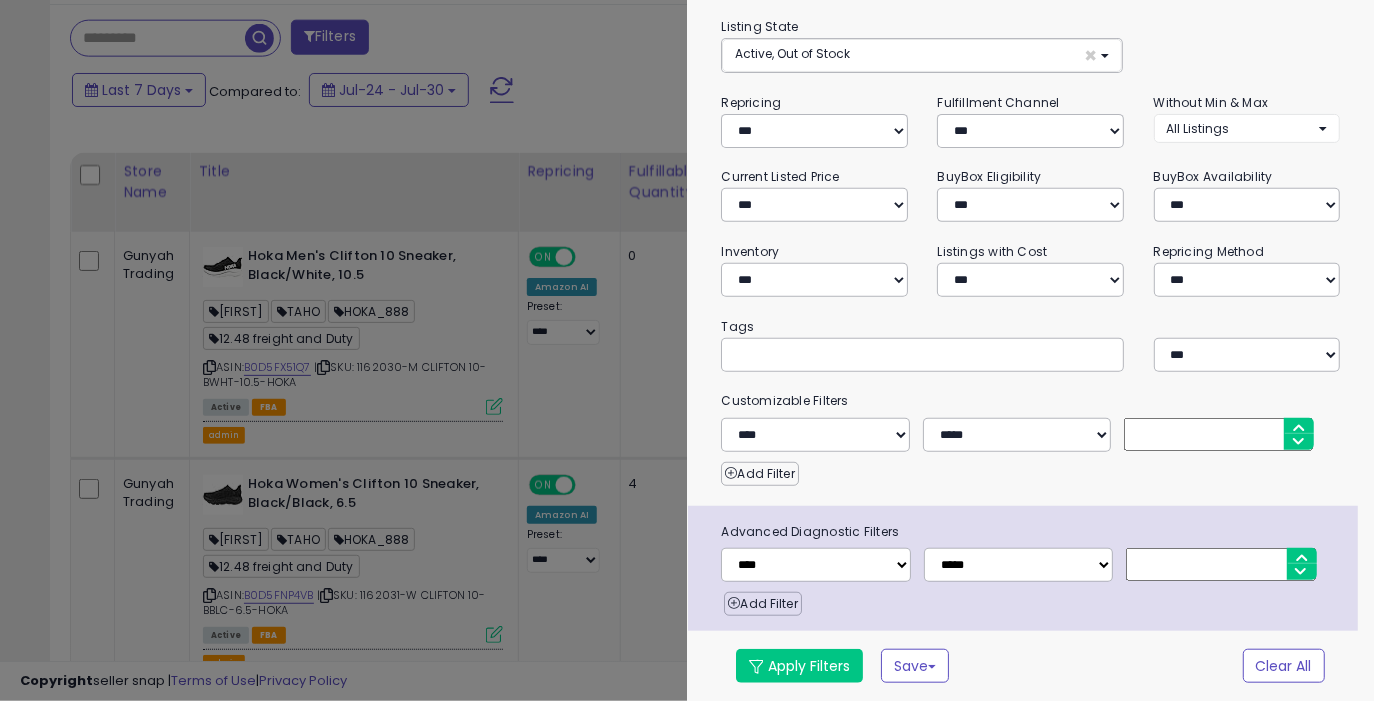 click on "**********" 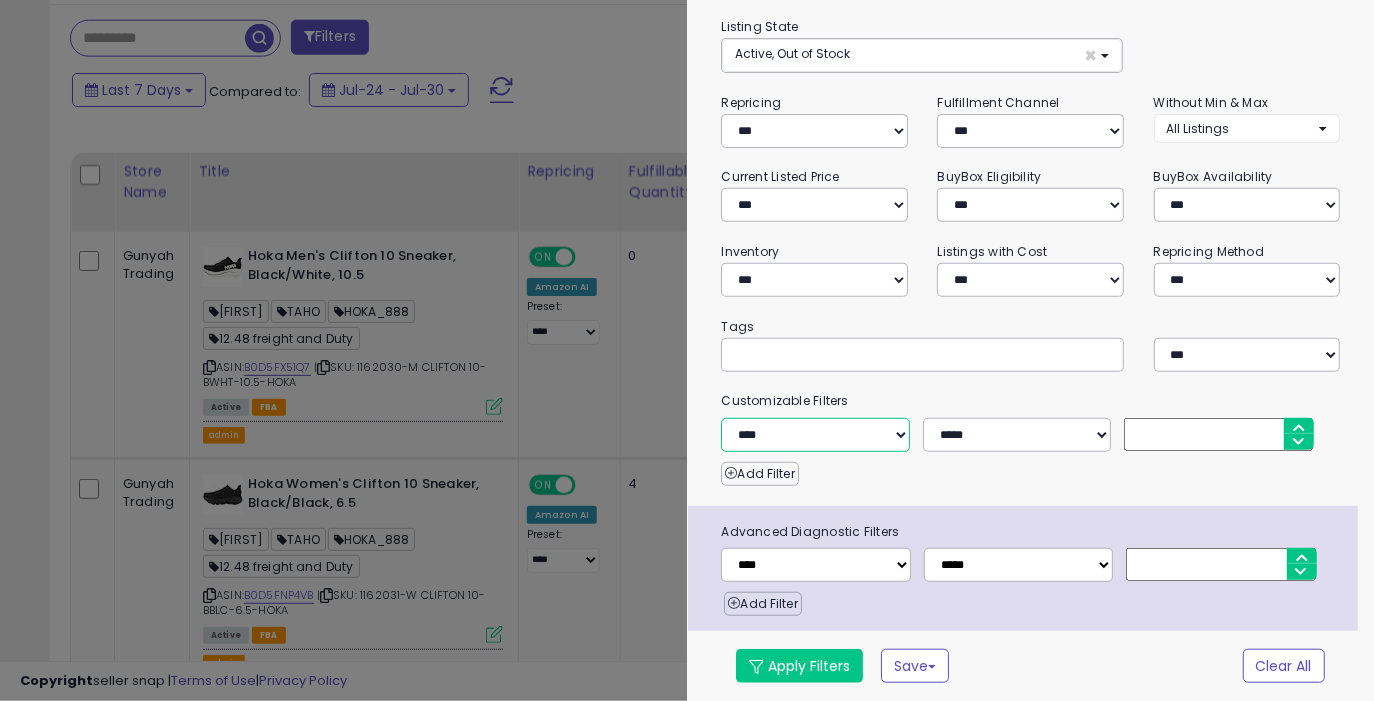 click on "**********" at bounding box center [815, 435] 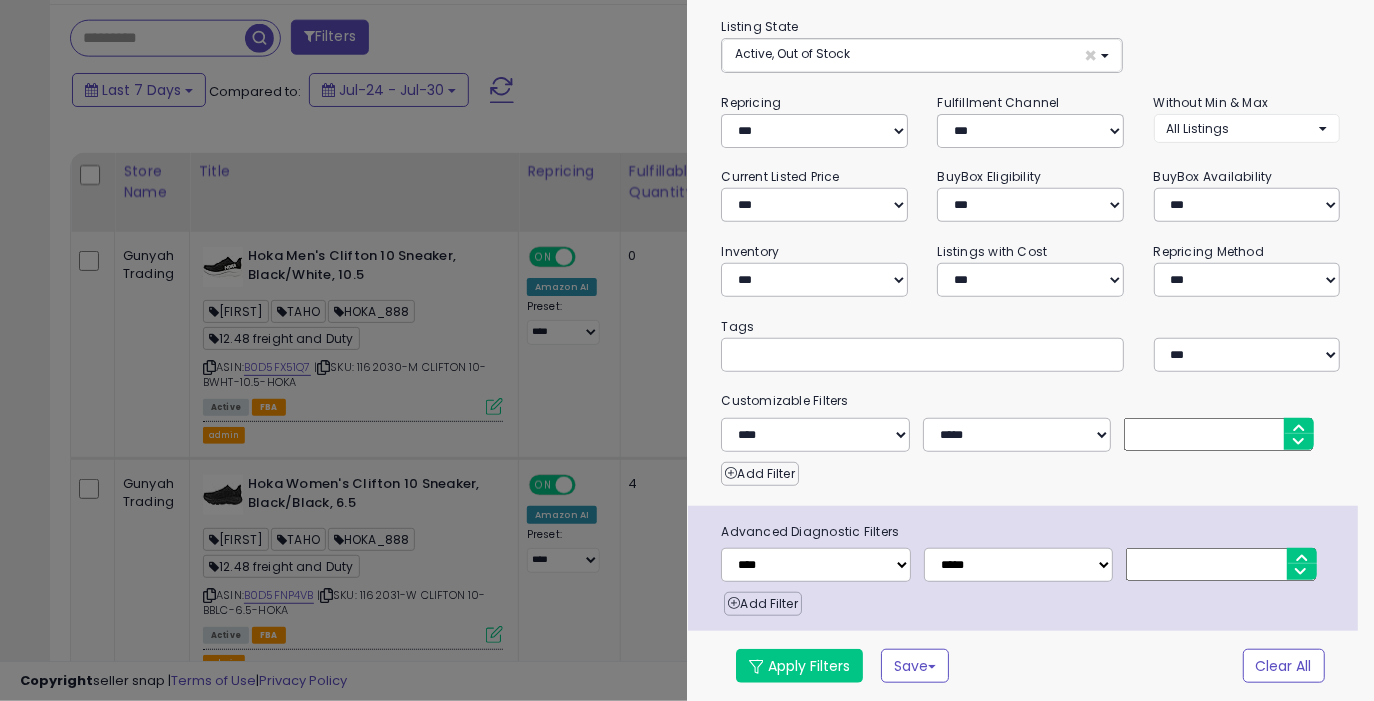 click at bounding box center [687, 350] 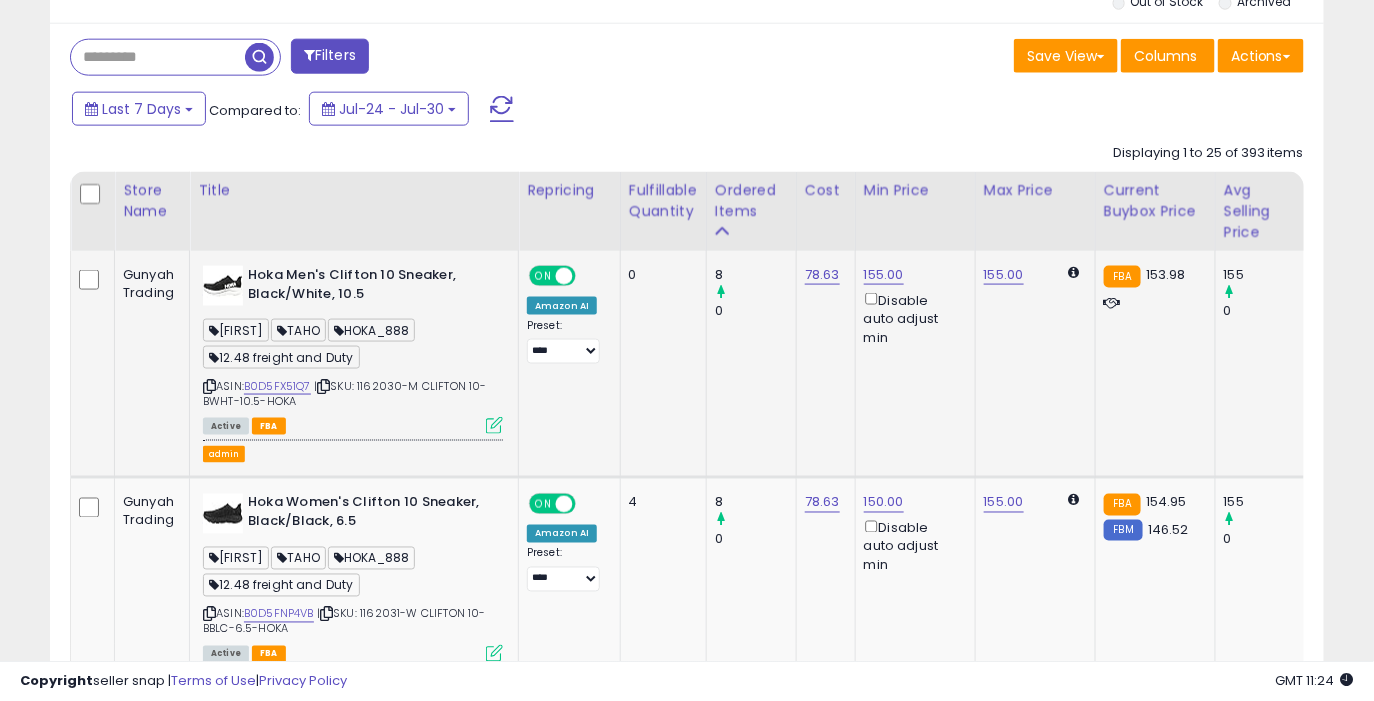 scroll, scrollTop: 828, scrollLeft: 0, axis: vertical 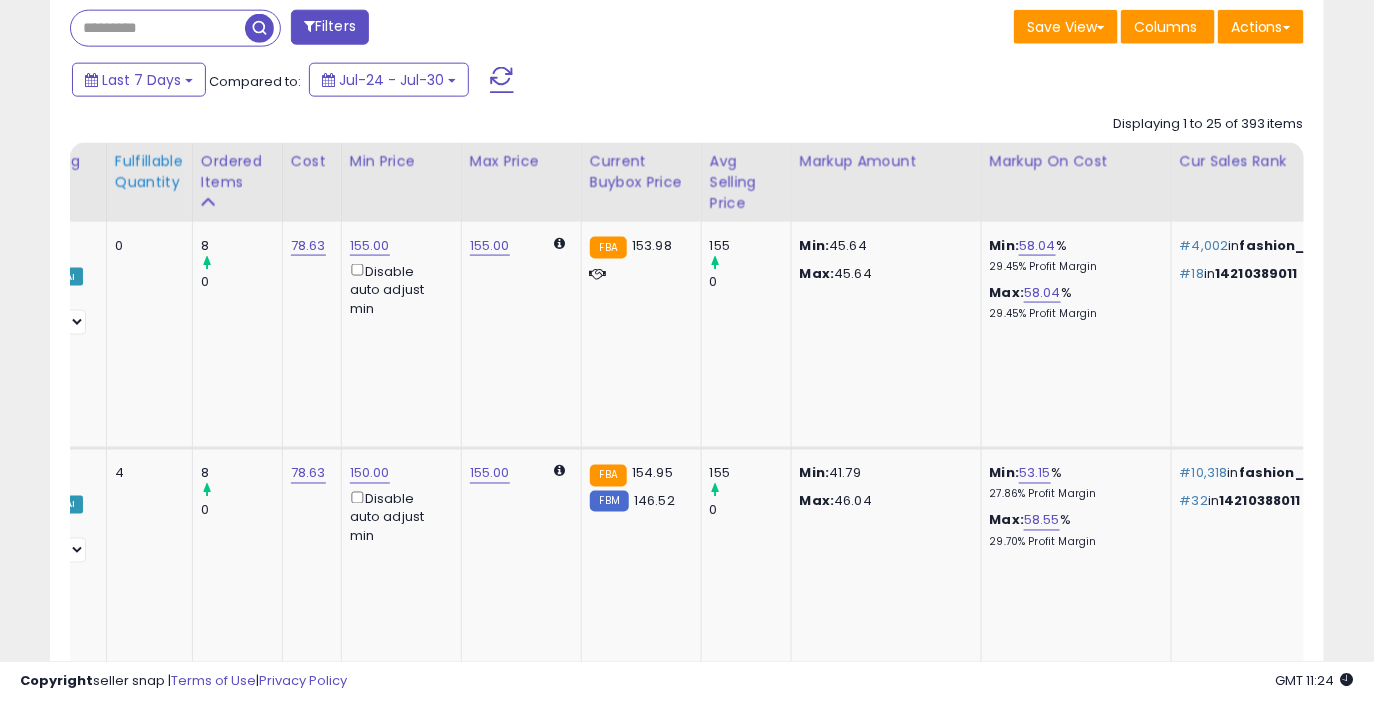 click on "Fulfillable Quantity" at bounding box center (149, 172) 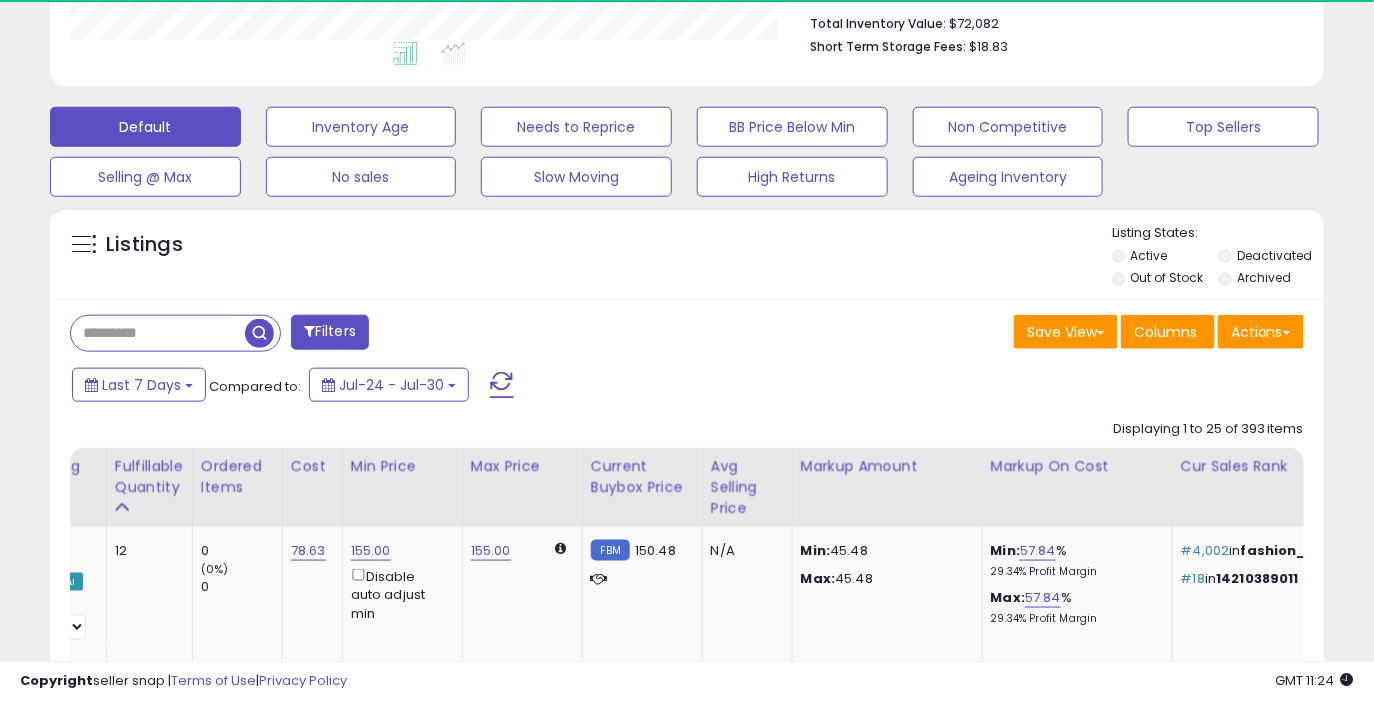 scroll, scrollTop: 828, scrollLeft: 0, axis: vertical 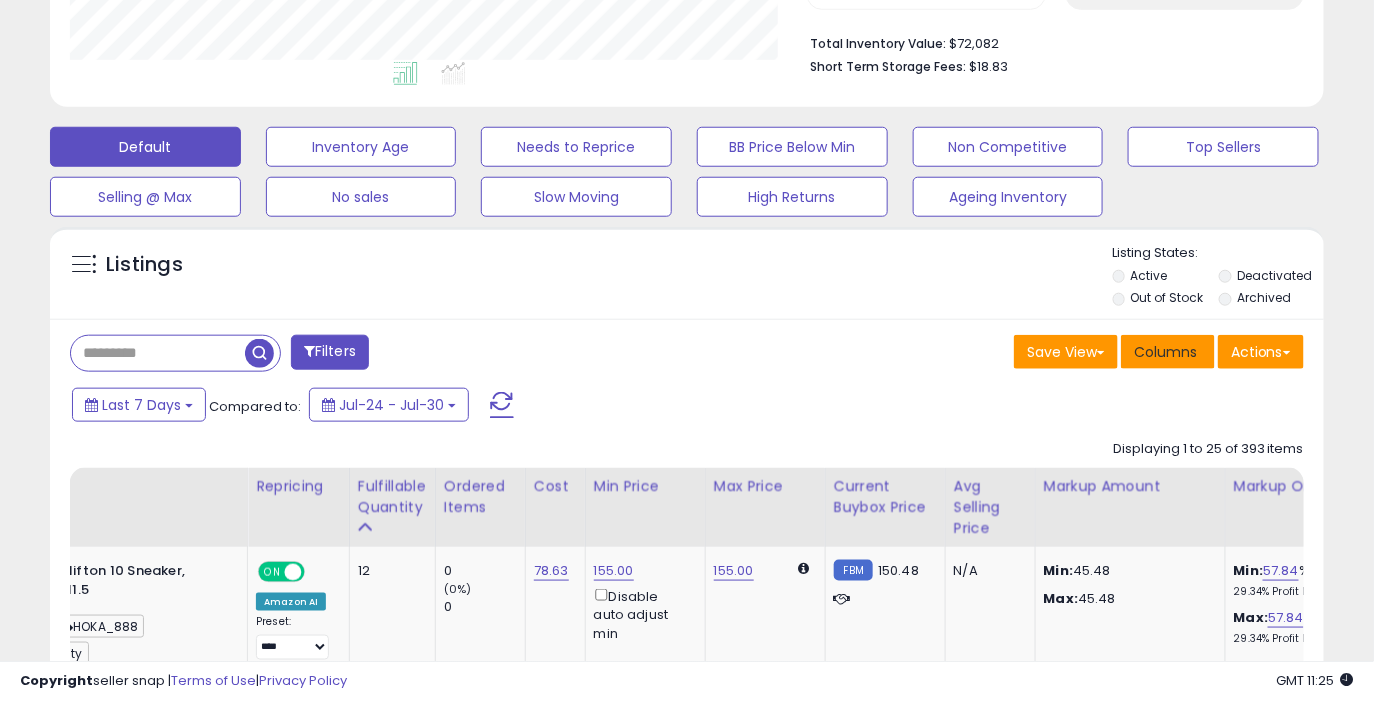 click on "Columns" at bounding box center (1165, 352) 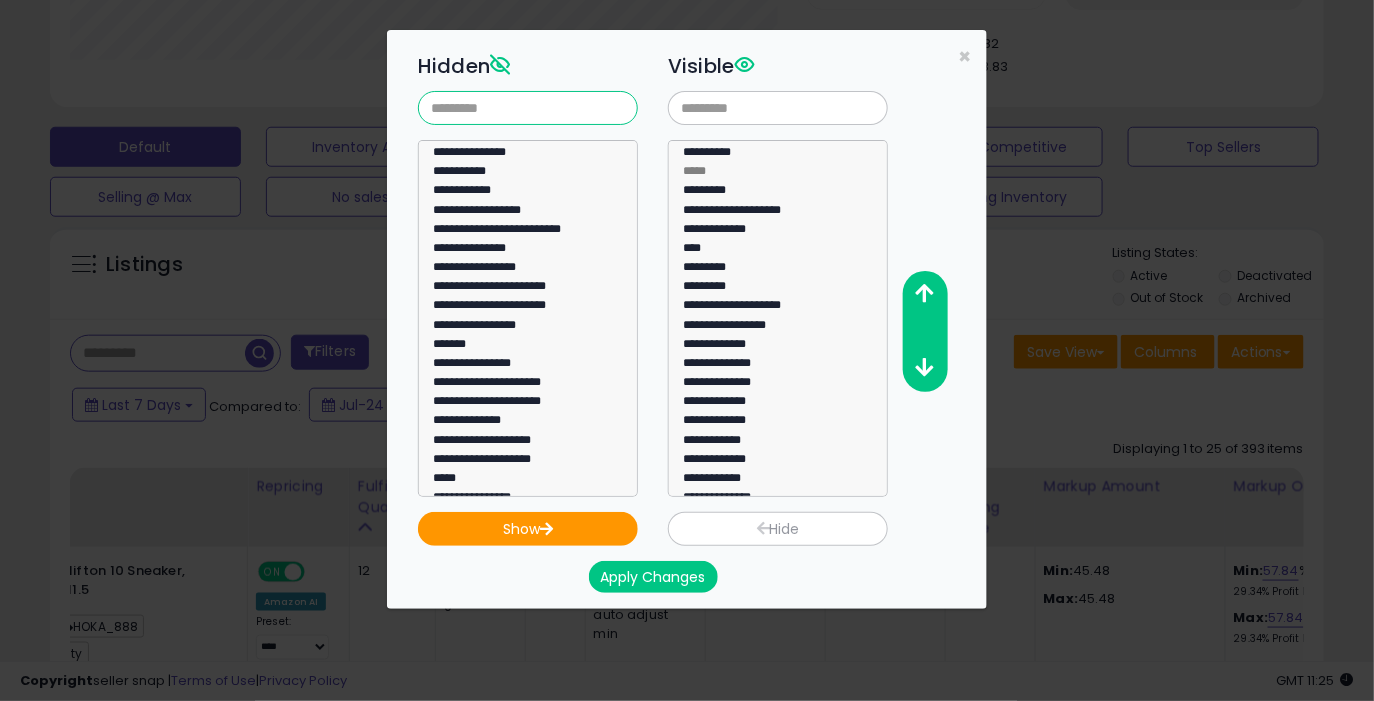 click at bounding box center [528, 108] 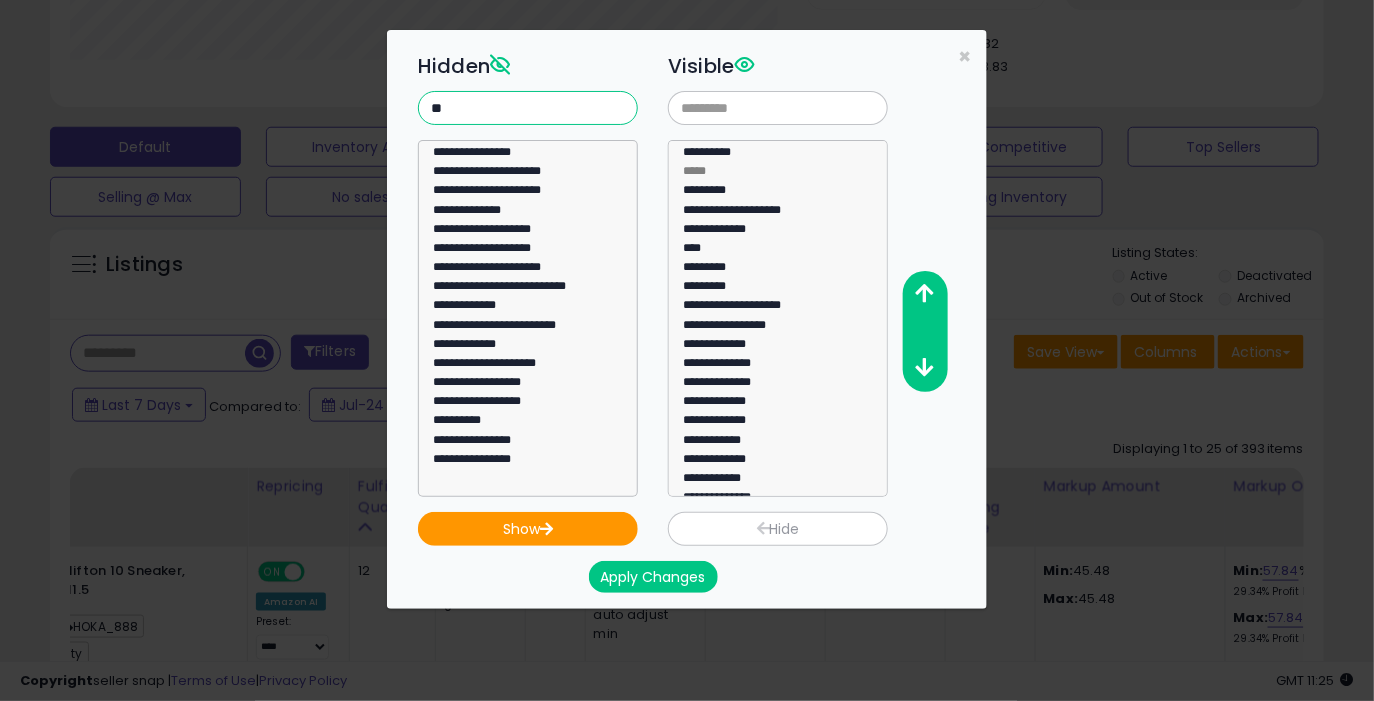 type on "*" 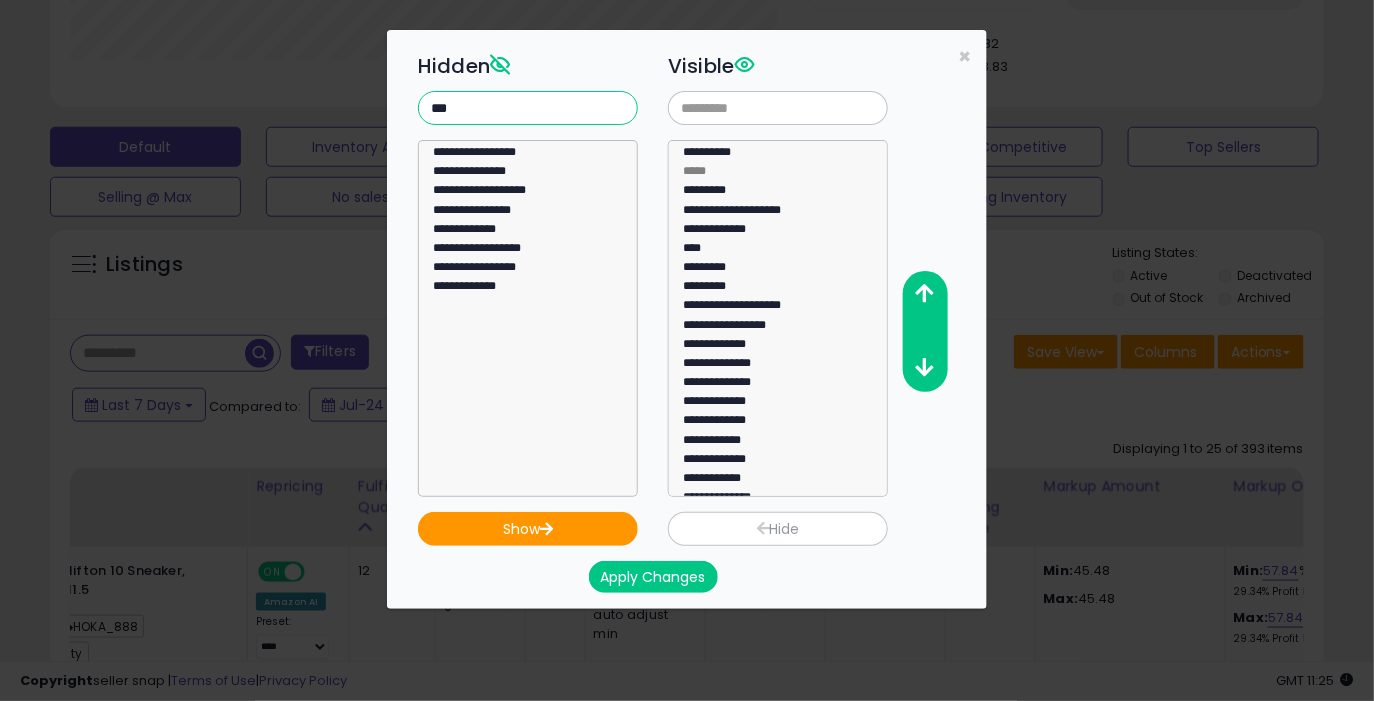type on "***" 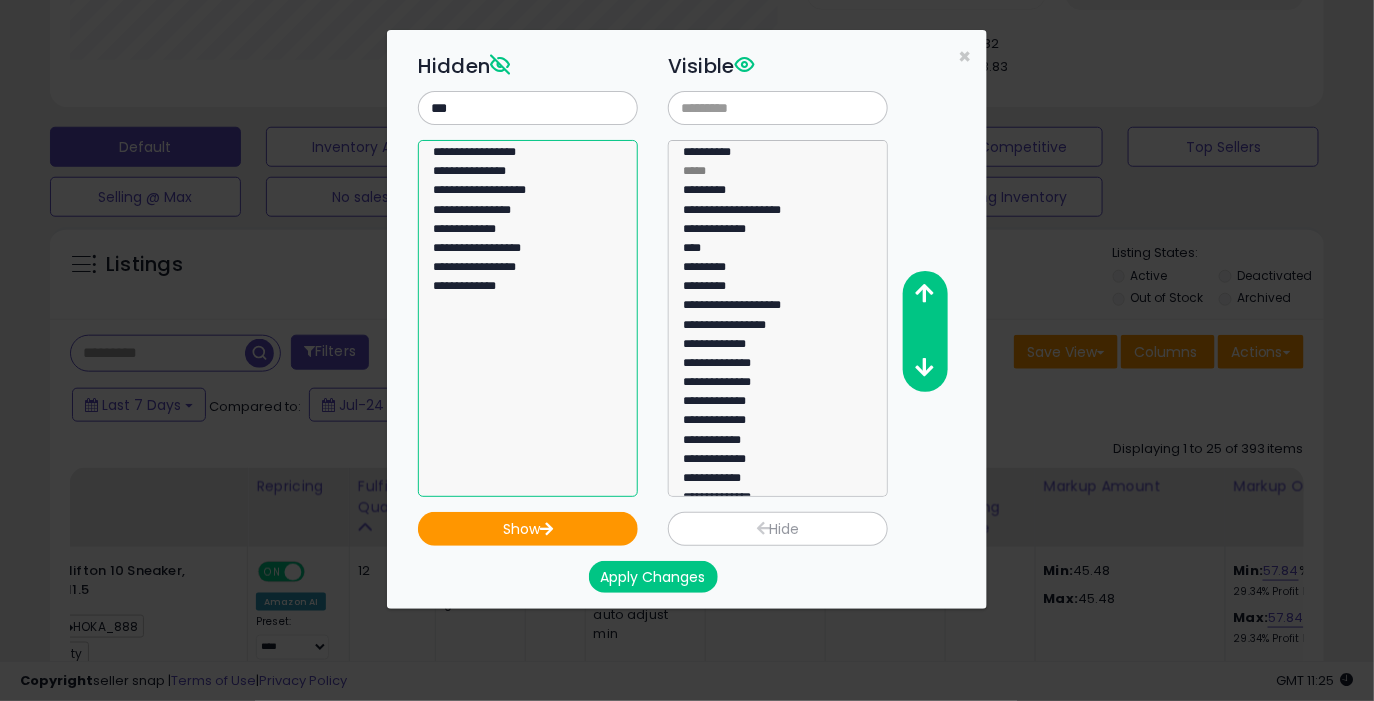 drag, startPoint x: 504, startPoint y: 151, endPoint x: 499, endPoint y: 289, distance: 138.09055 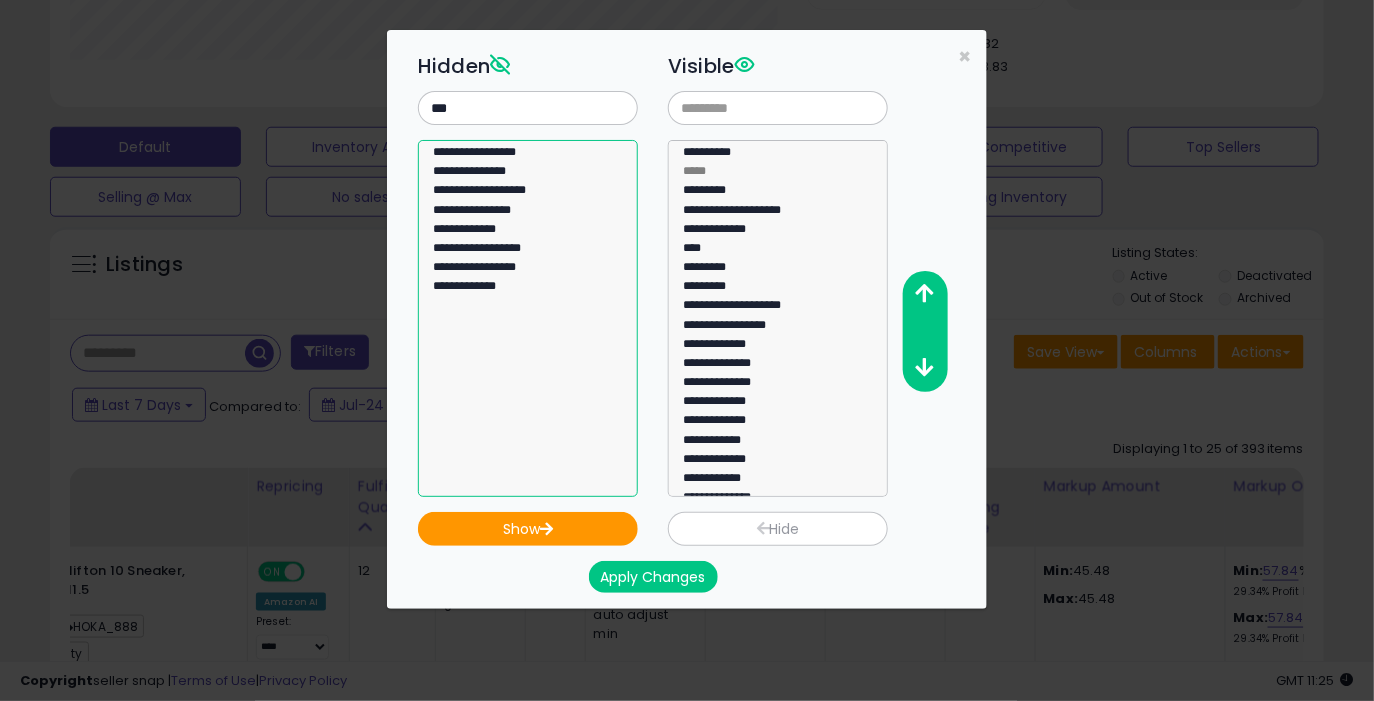select on "**********" 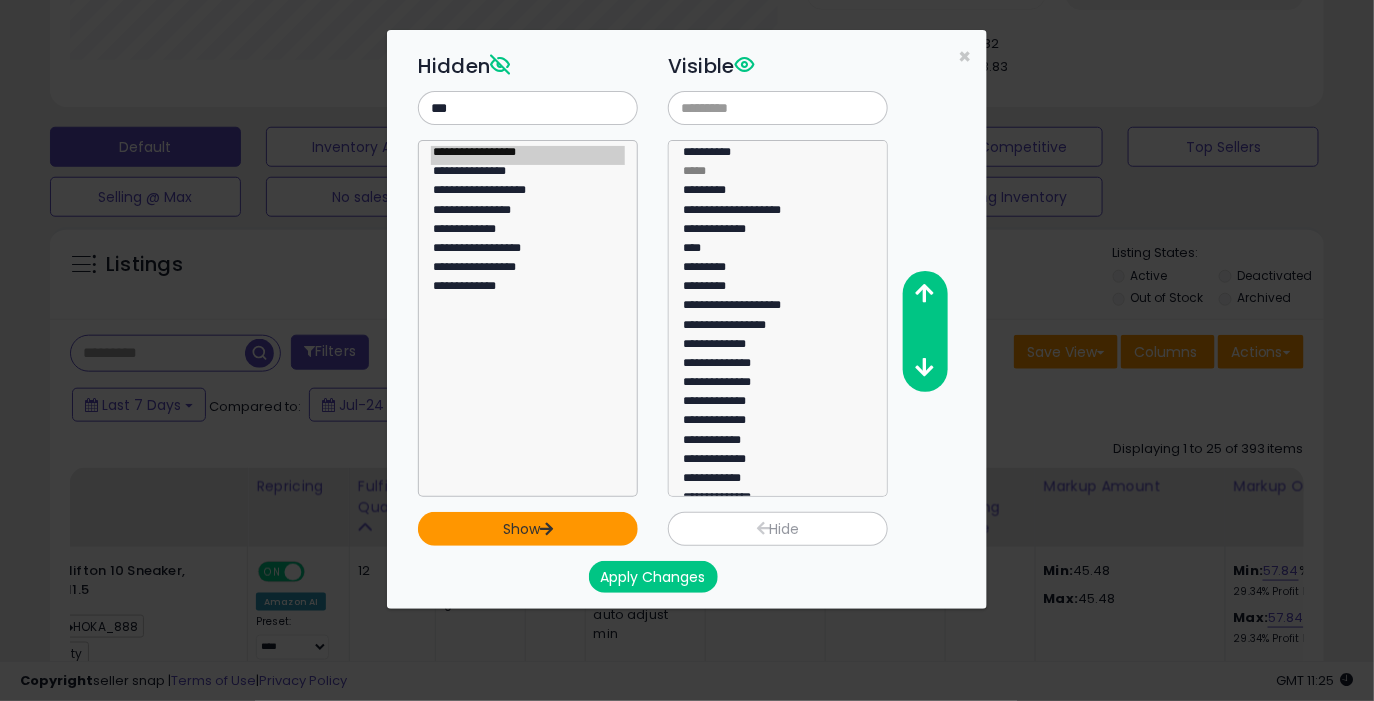click on "Show" at bounding box center [528, 529] 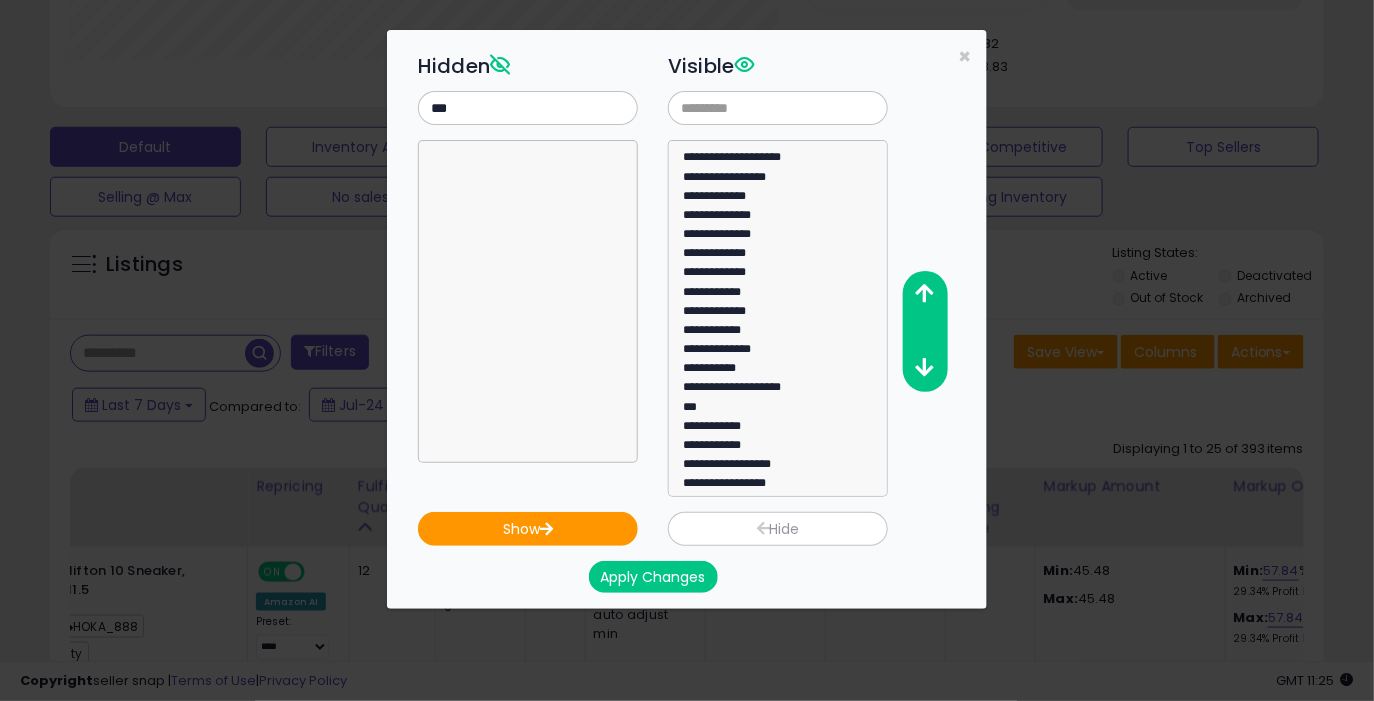 click on "Apply Changes" at bounding box center (653, 577) 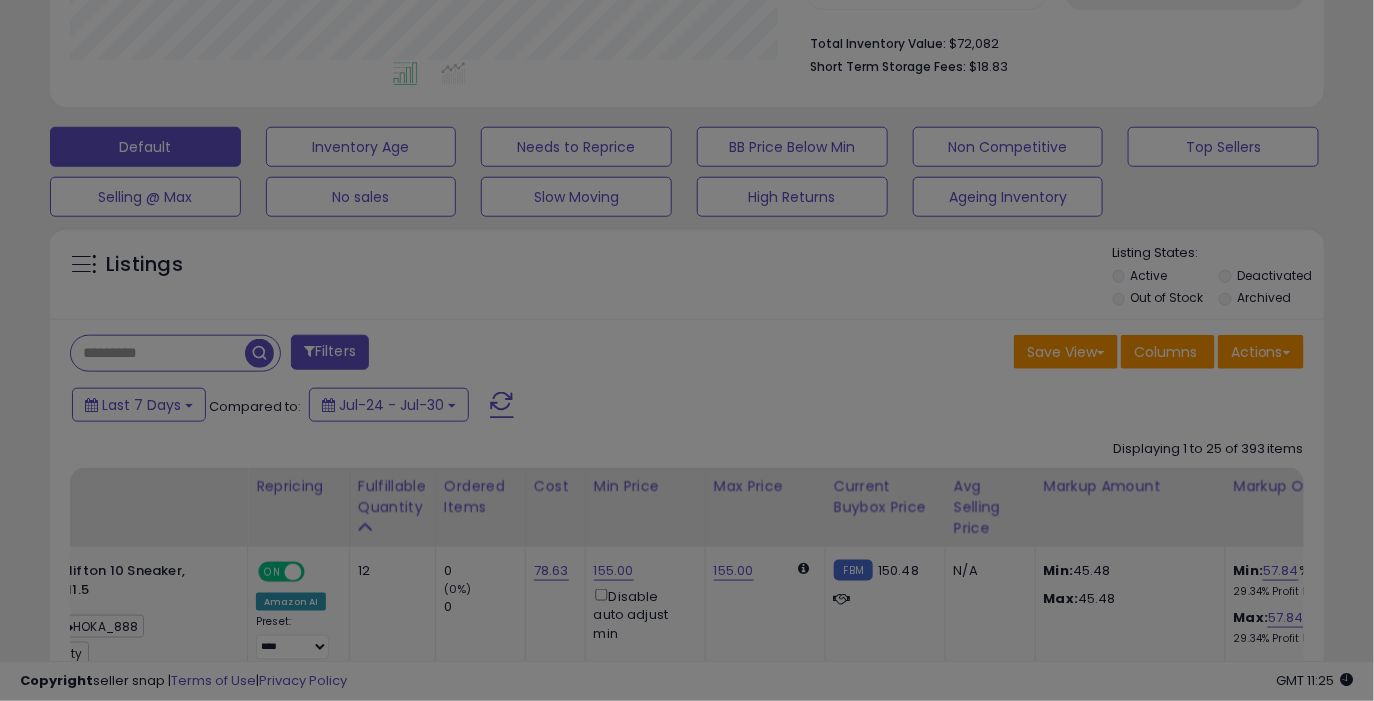 scroll, scrollTop: 0, scrollLeft: 0, axis: both 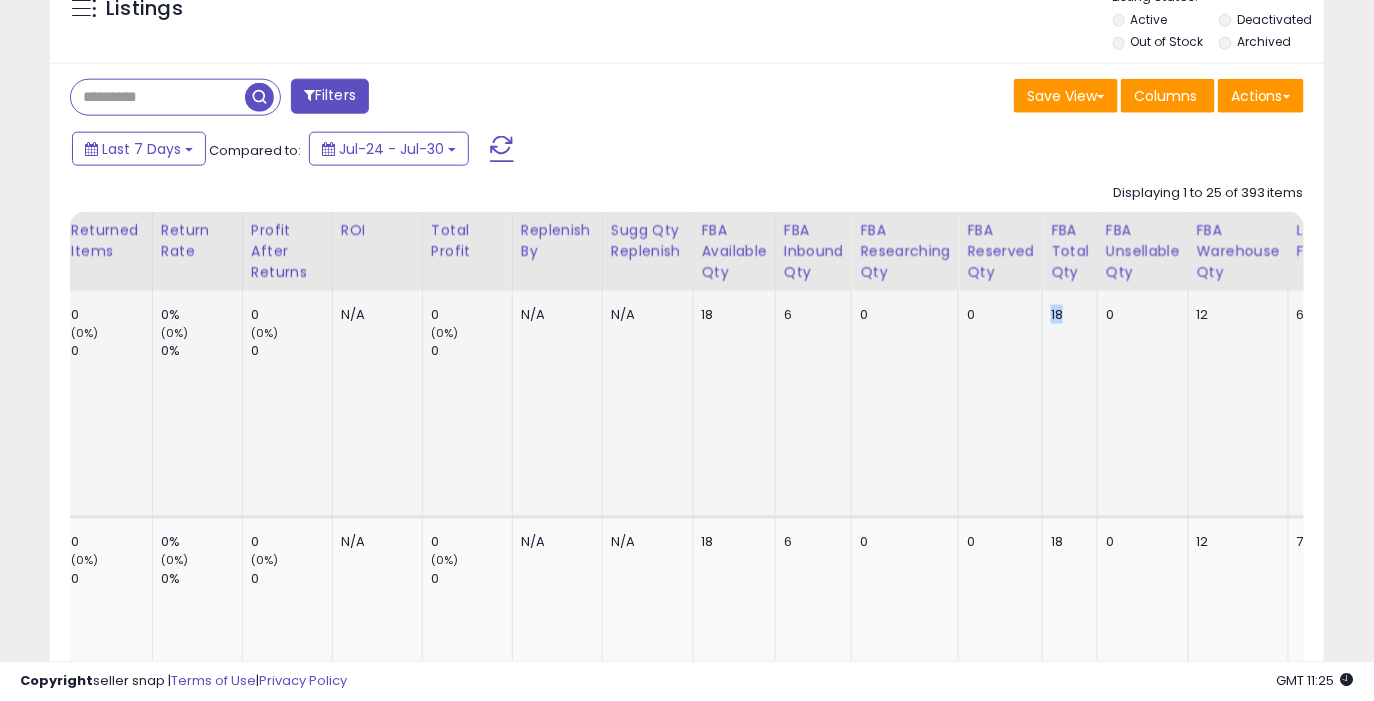 drag, startPoint x: 995, startPoint y: 316, endPoint x: 976, endPoint y: 317, distance: 19.026299 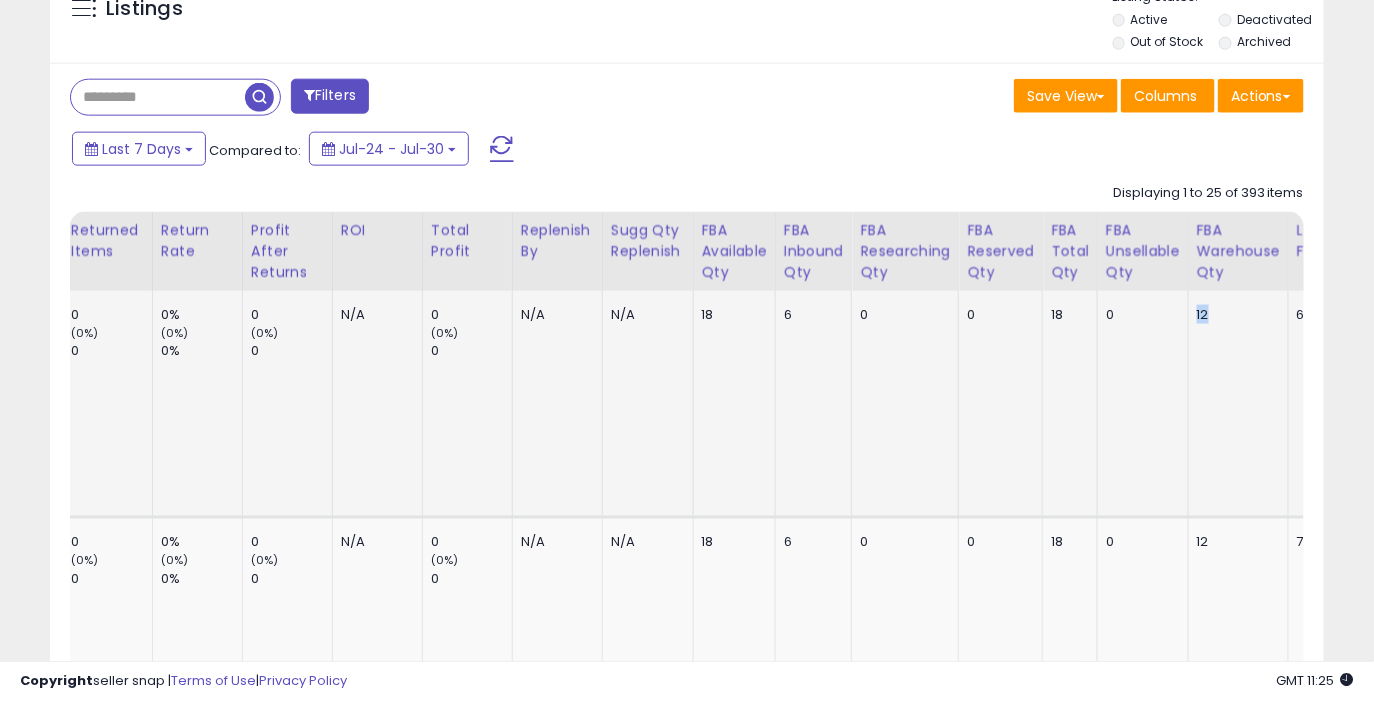 drag, startPoint x: 1155, startPoint y: 311, endPoint x: 1124, endPoint y: 311, distance: 31 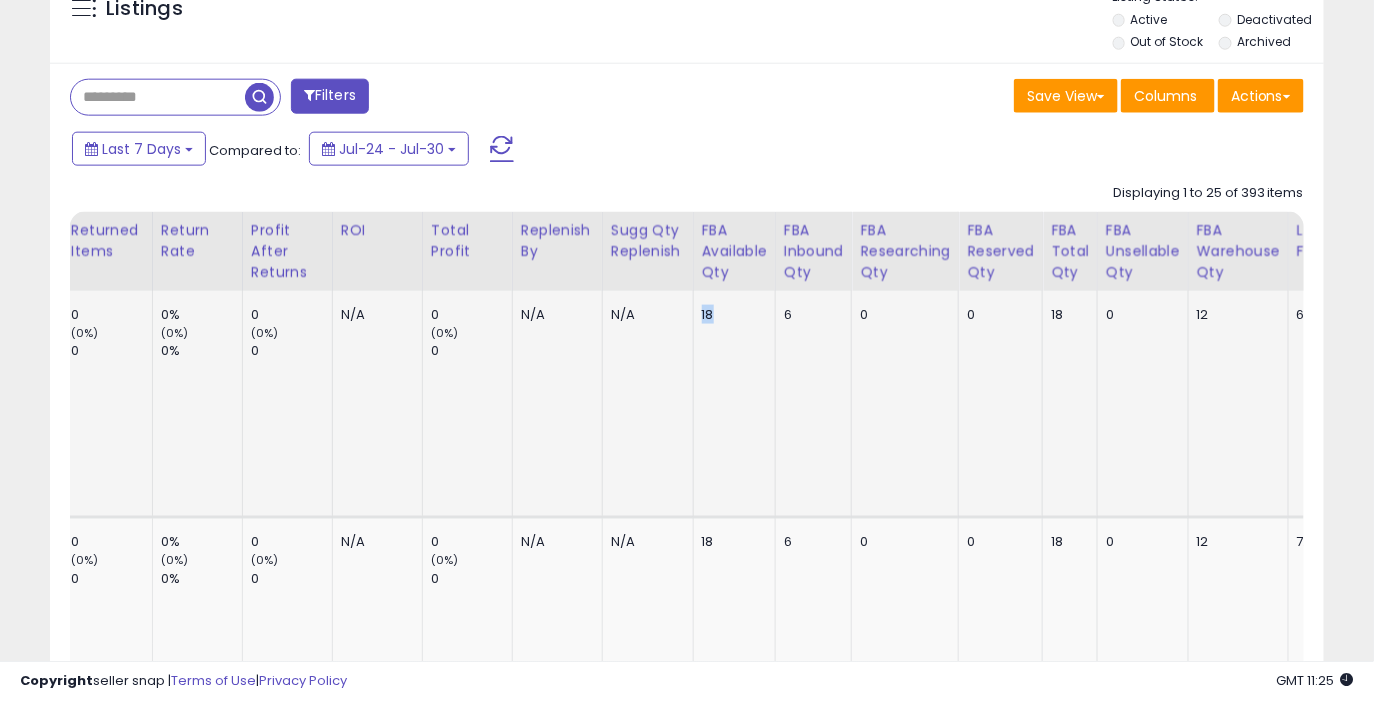 drag, startPoint x: 615, startPoint y: 312, endPoint x: 663, endPoint y: 312, distance: 48 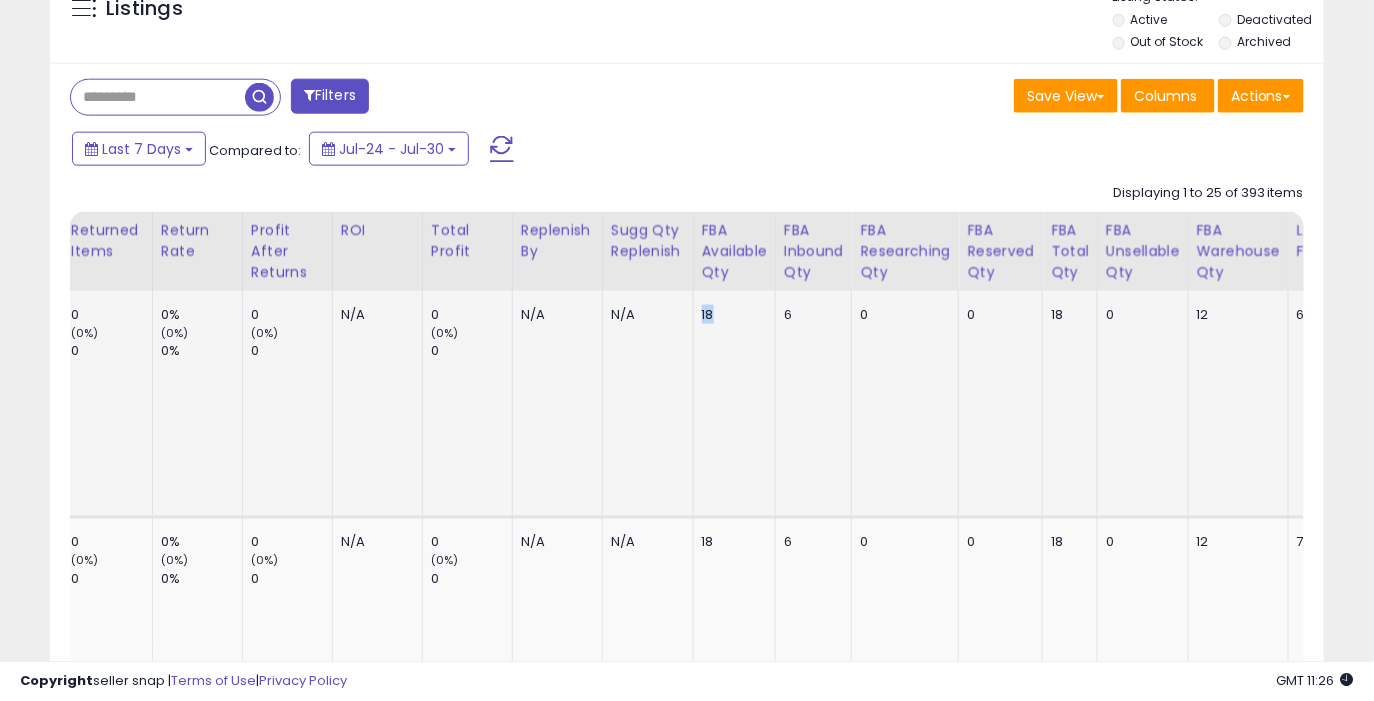scroll, scrollTop: 0, scrollLeft: 2424, axis: horizontal 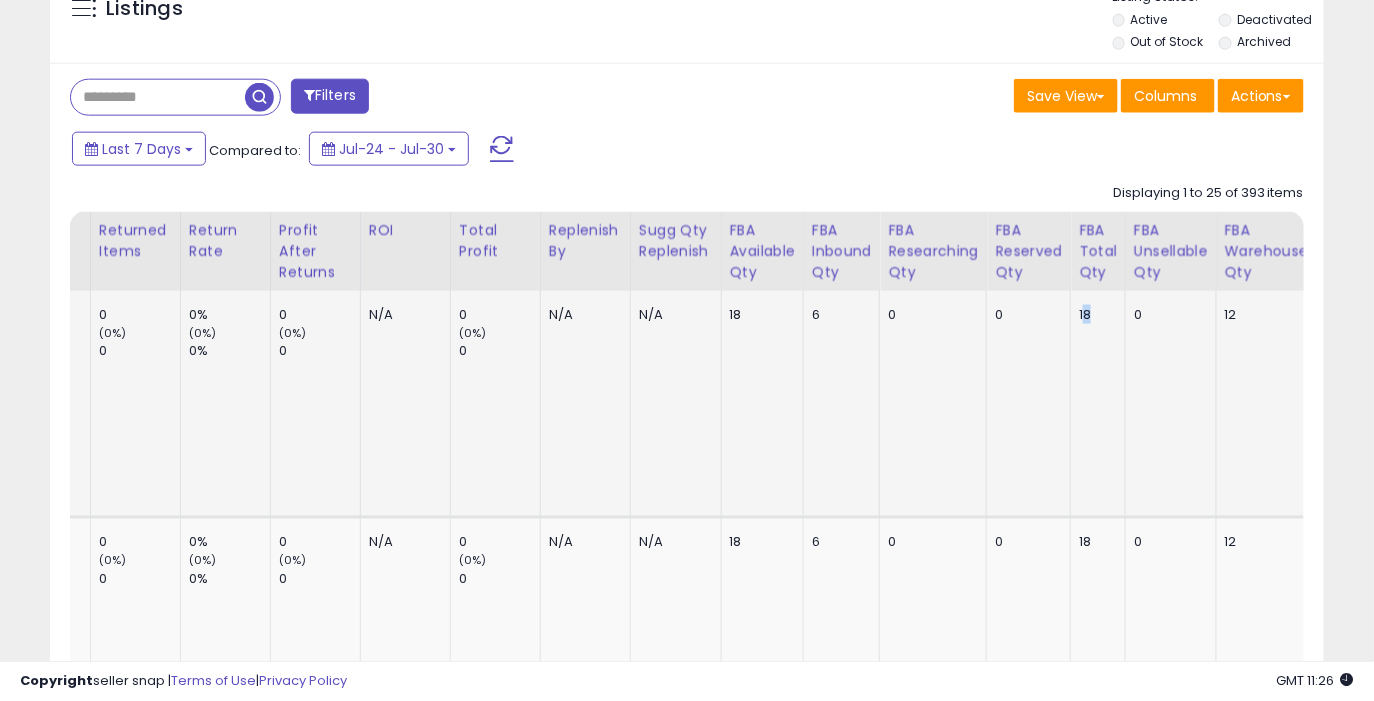 drag, startPoint x: 1031, startPoint y: 315, endPoint x: 1006, endPoint y: 316, distance: 25.019993 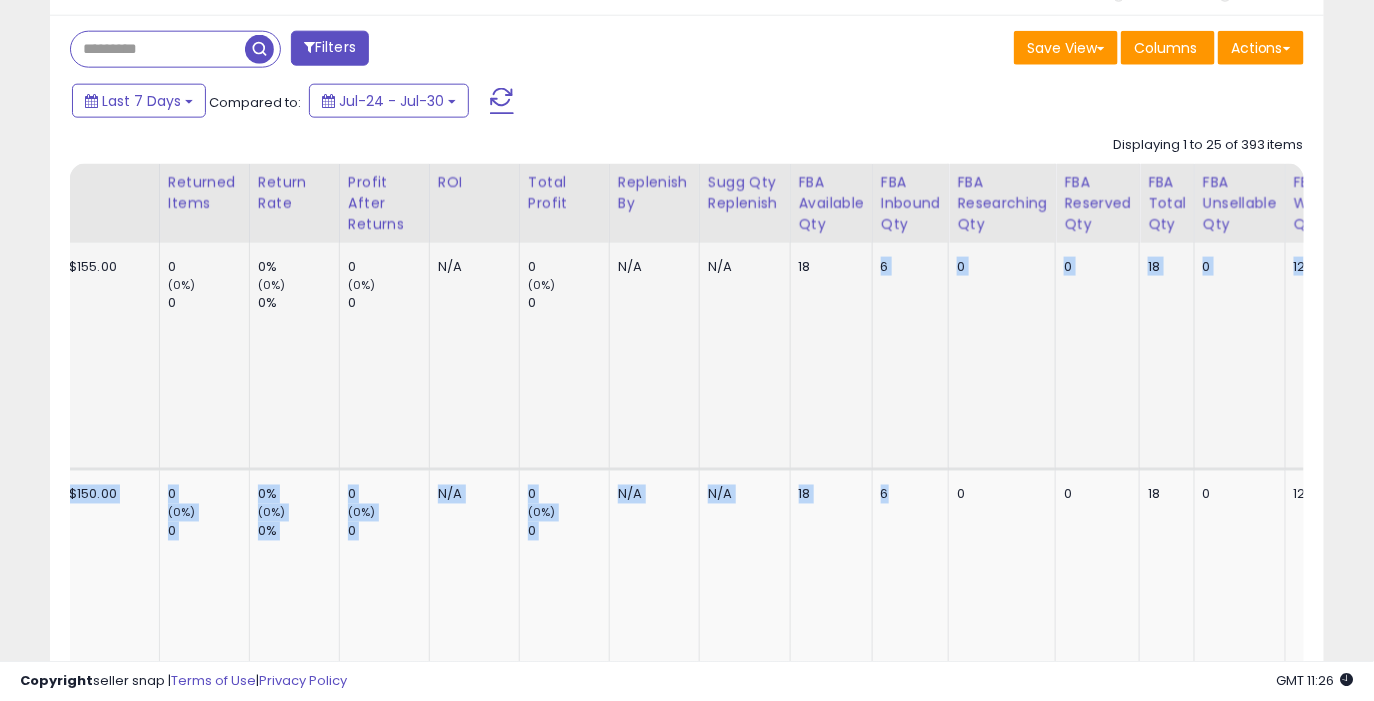 drag, startPoint x: 822, startPoint y: 515, endPoint x: 800, endPoint y: 268, distance: 247.97783 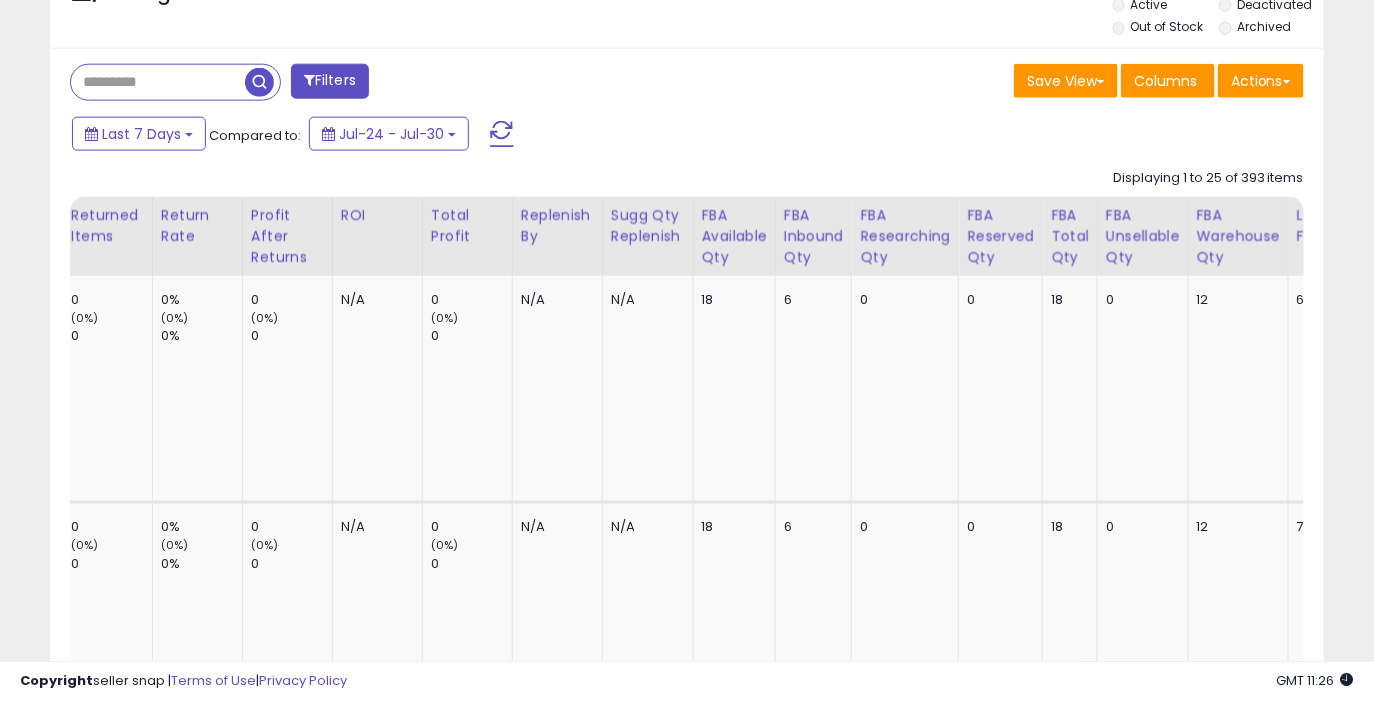 click on "Columns" at bounding box center [1168, 83] 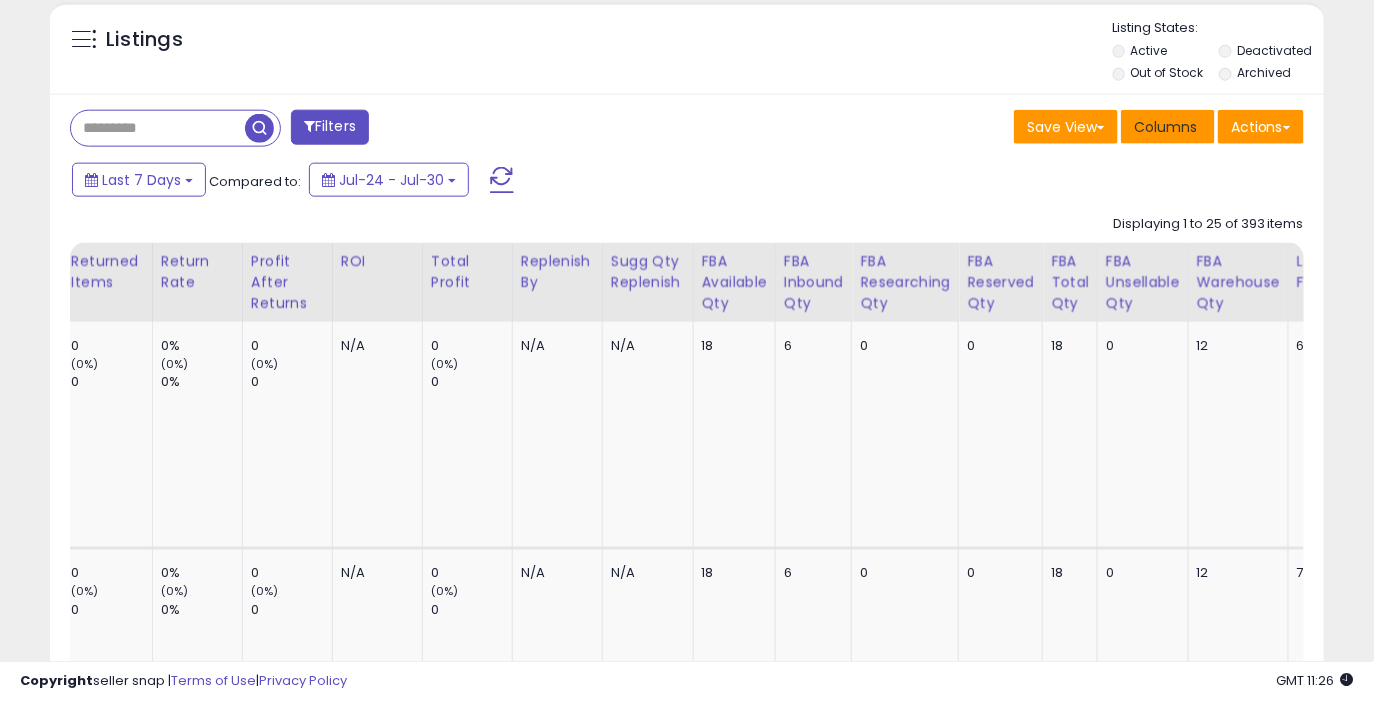 click on "Columns" at bounding box center [1165, 127] 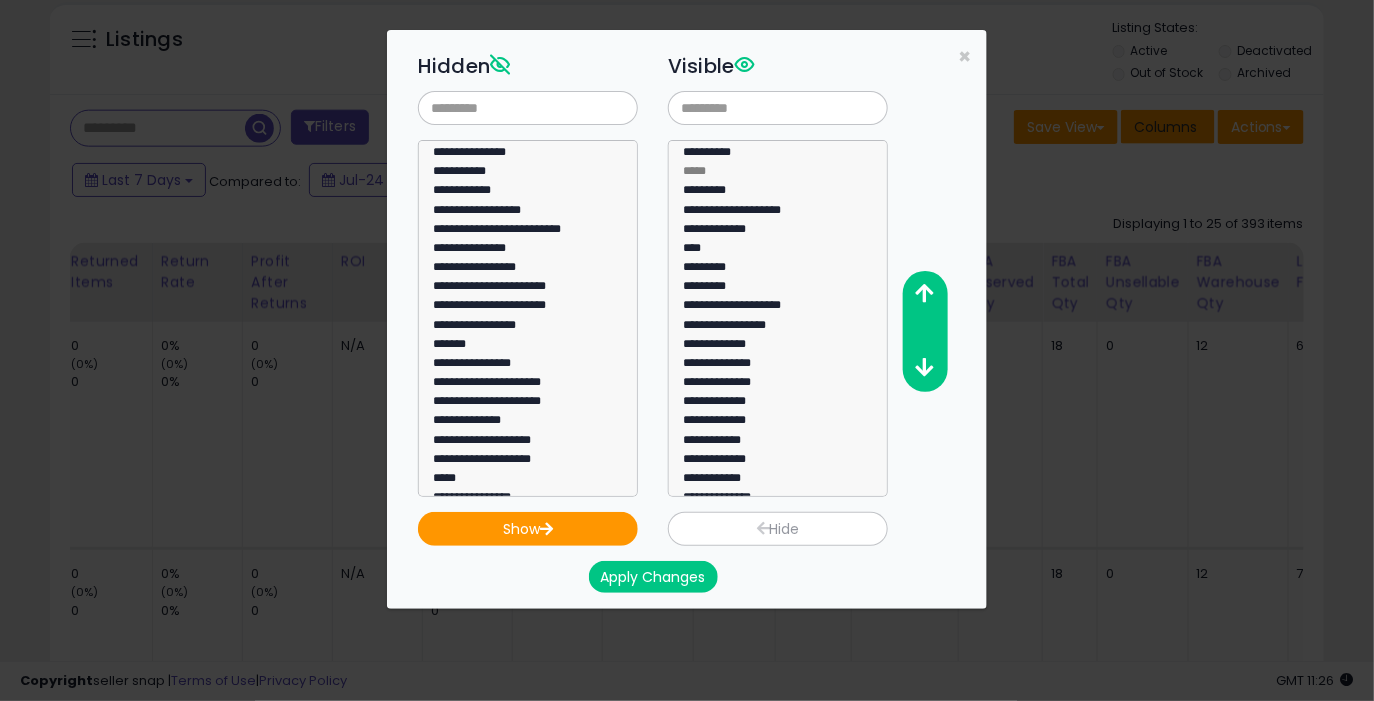click on "**********" 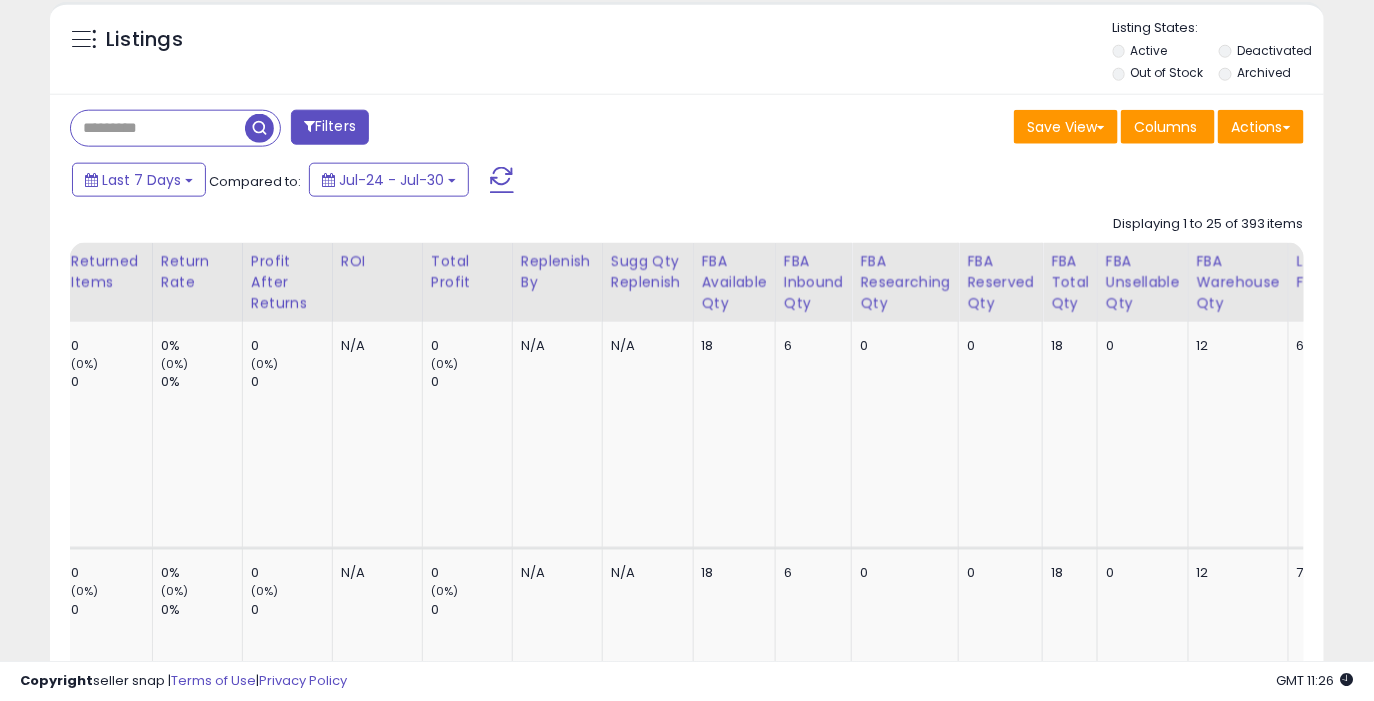 click on "Filters" at bounding box center (330, 127) 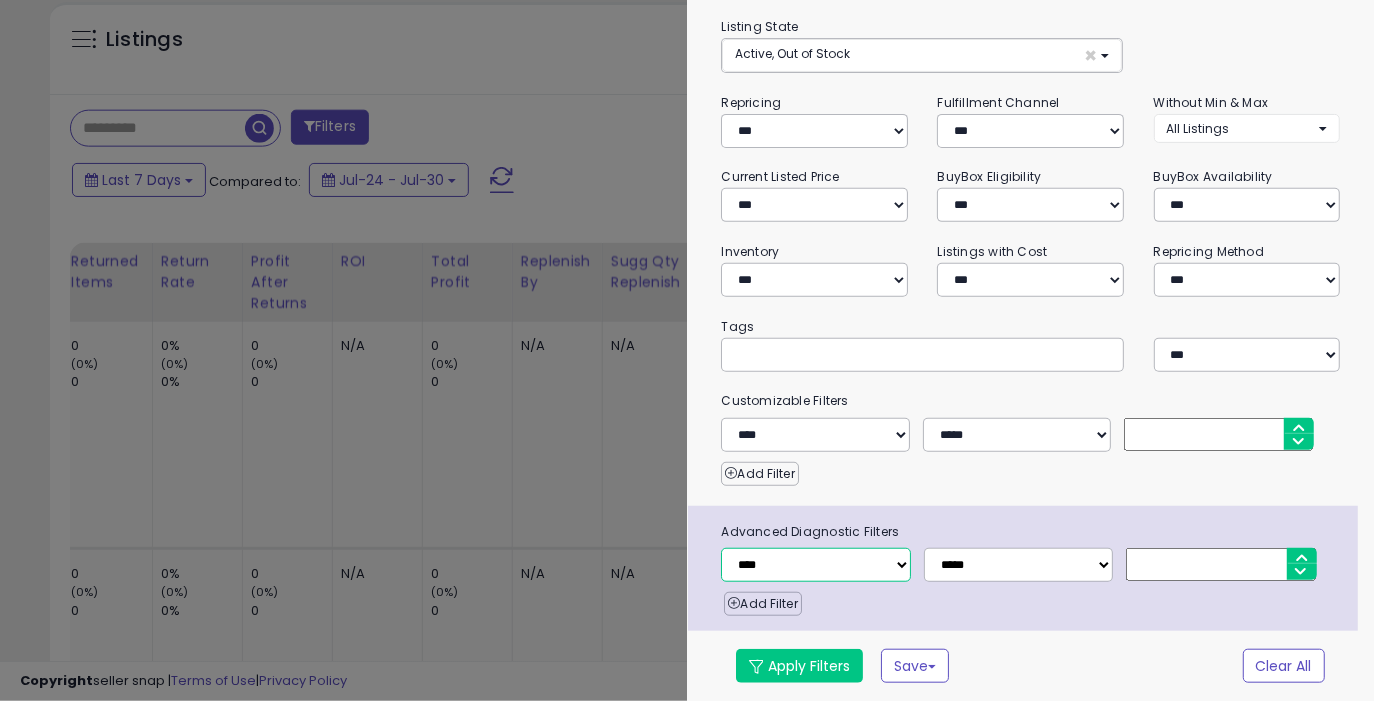 click on "**********" at bounding box center [815, 565] 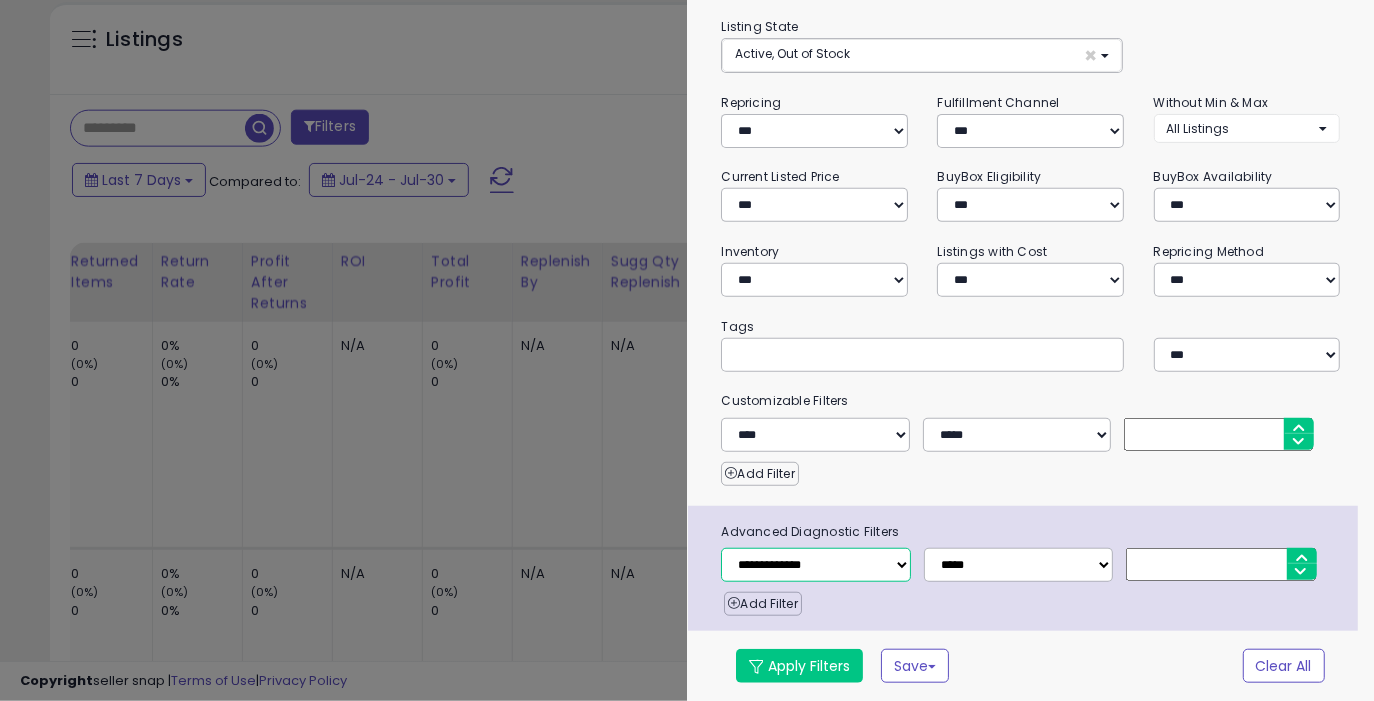 click on "**********" at bounding box center [815, 565] 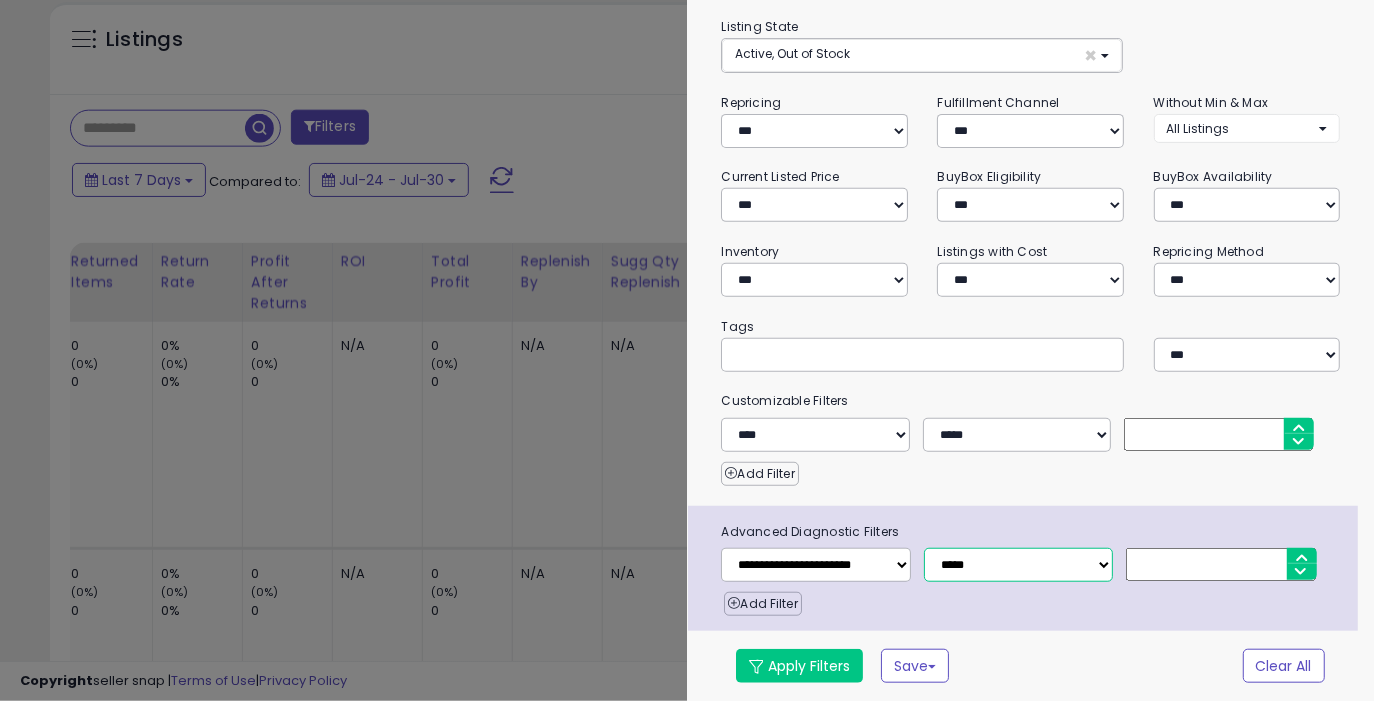 click on "**********" at bounding box center [1018, 565] 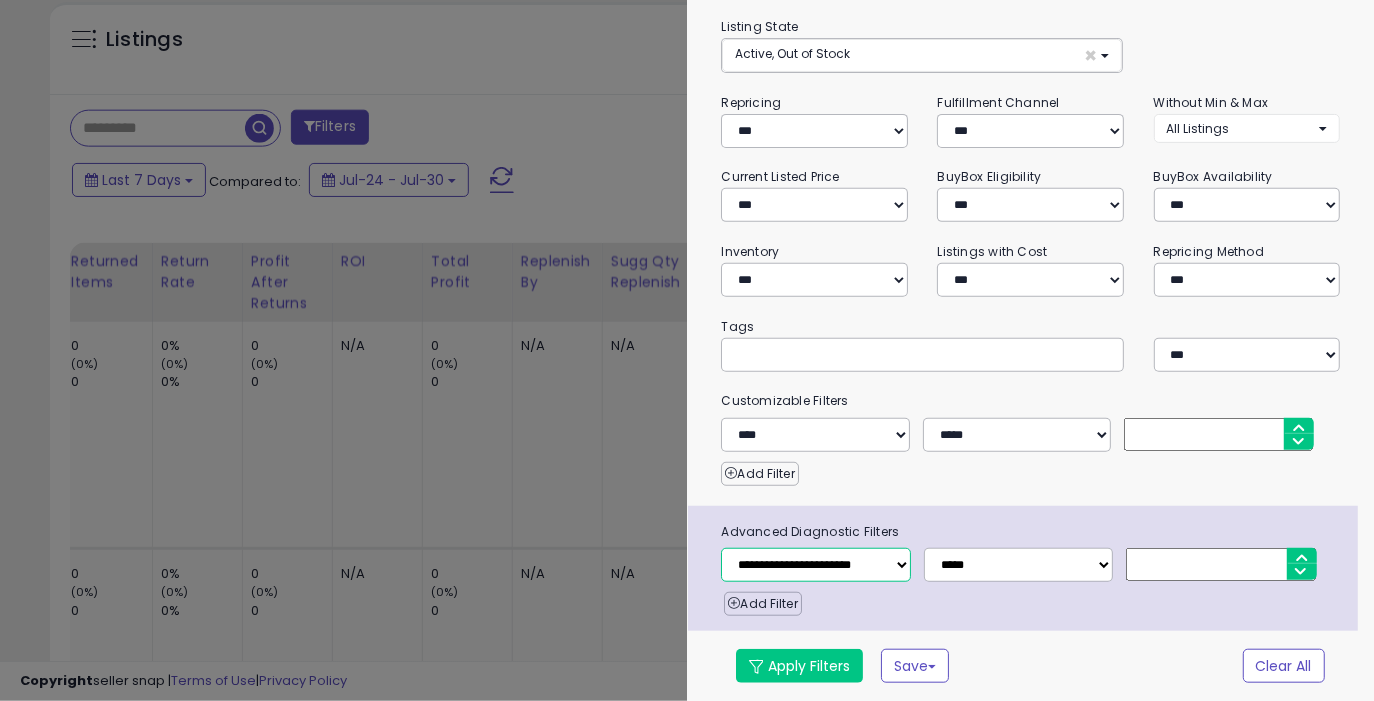 click on "**********" at bounding box center [815, 565] 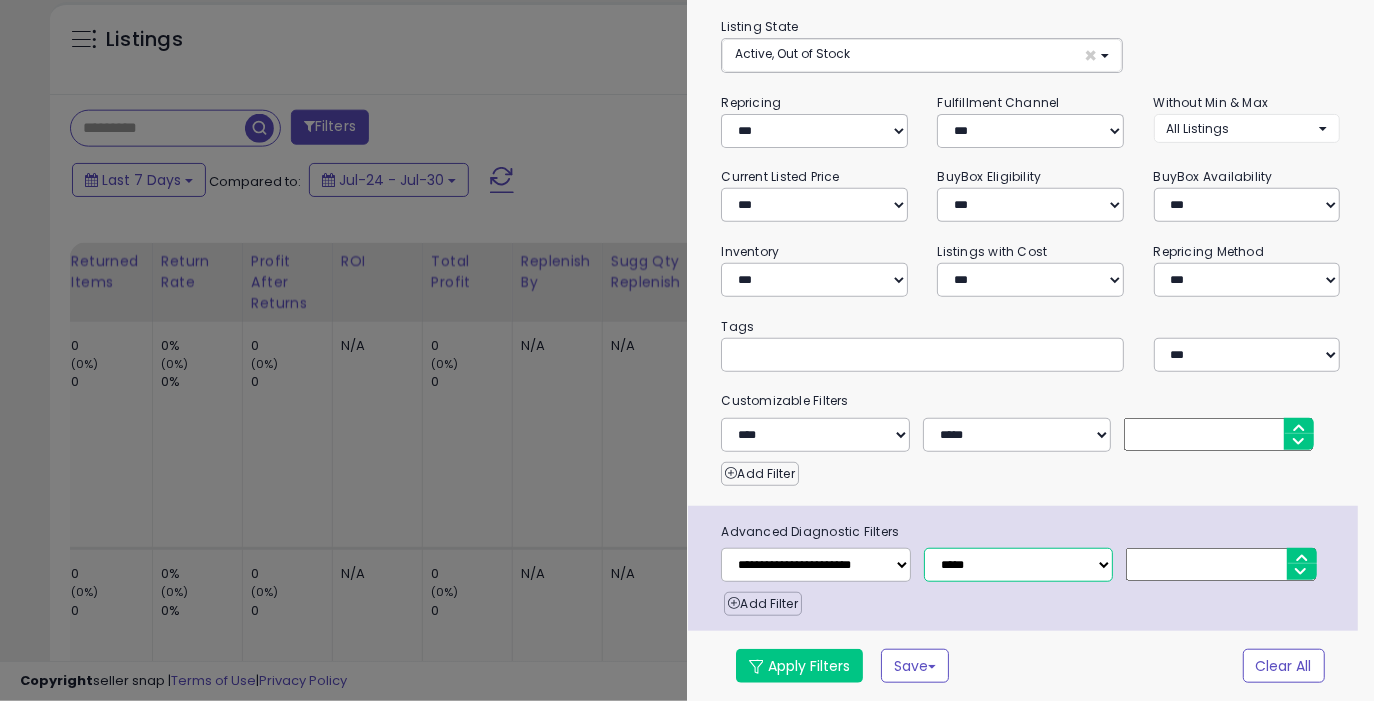 click on "**********" at bounding box center [1018, 565] 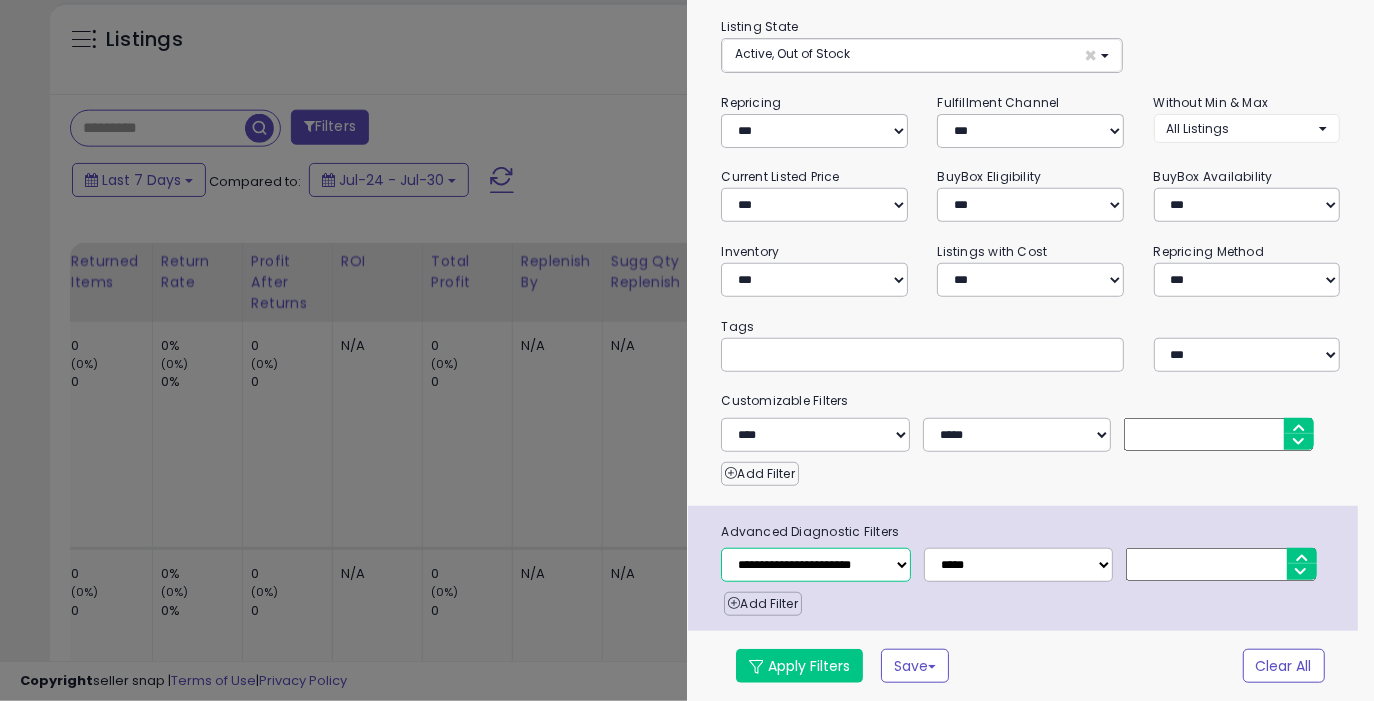click on "**********" at bounding box center (815, 565) 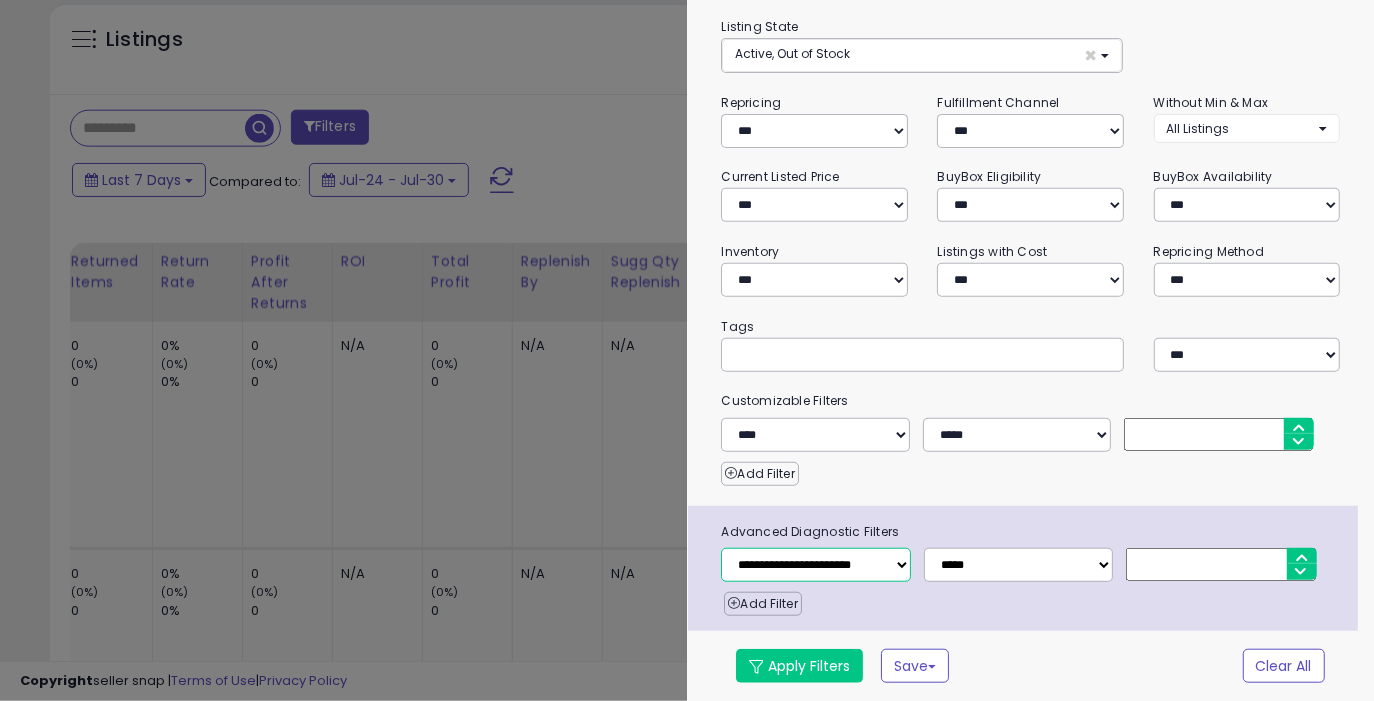 select on "**********" 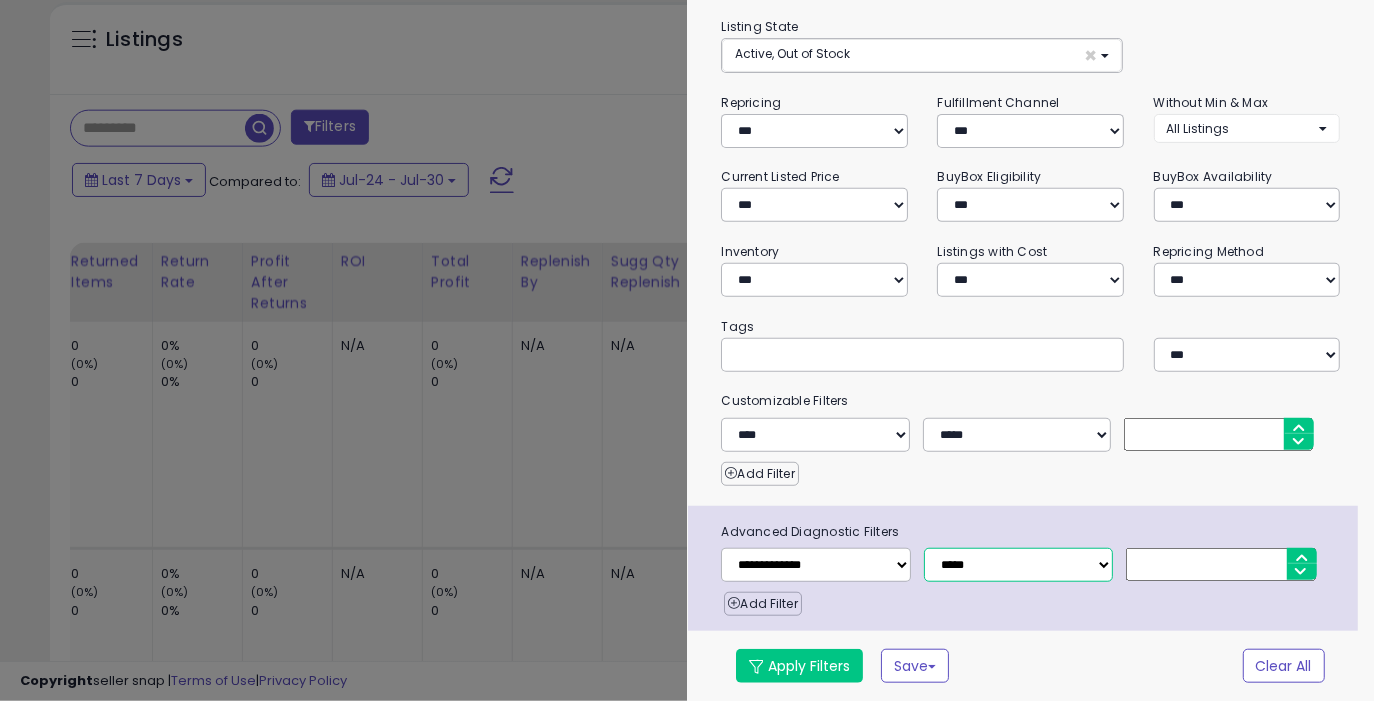 click on "**********" at bounding box center [1018, 565] 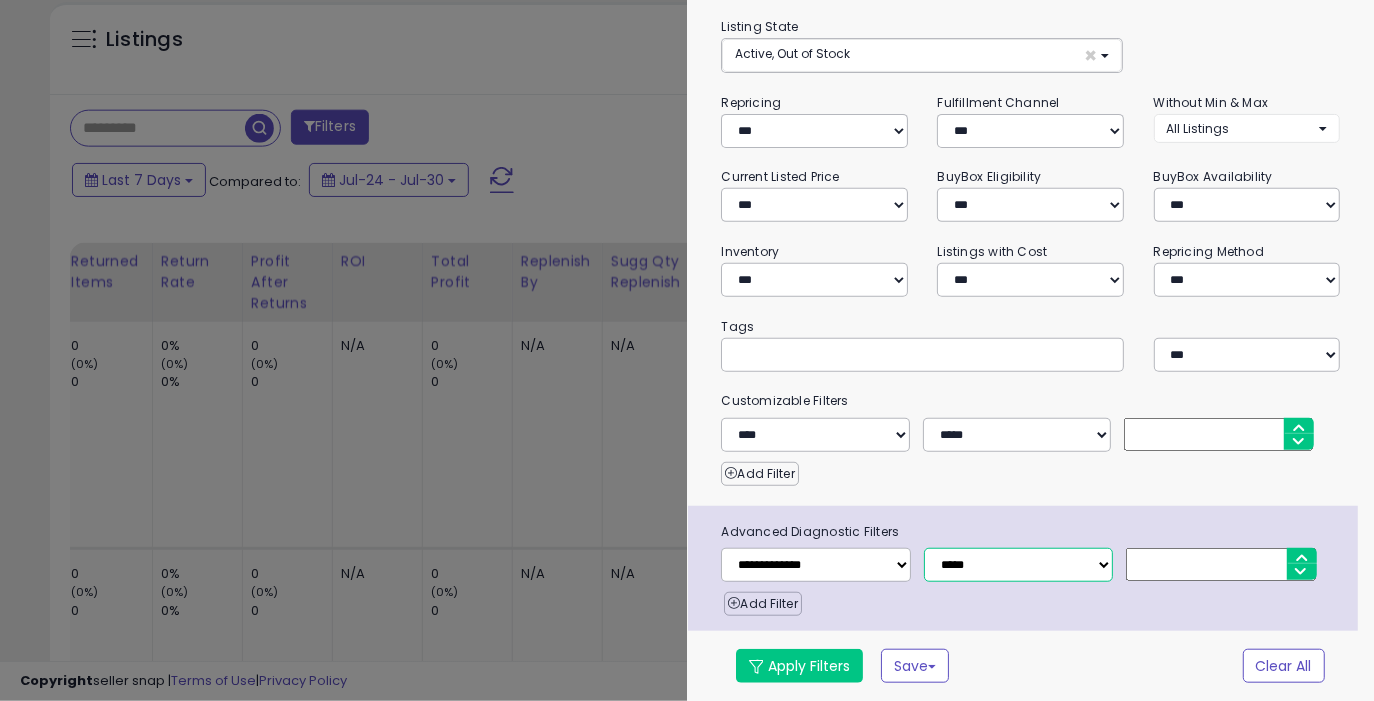 select on "*" 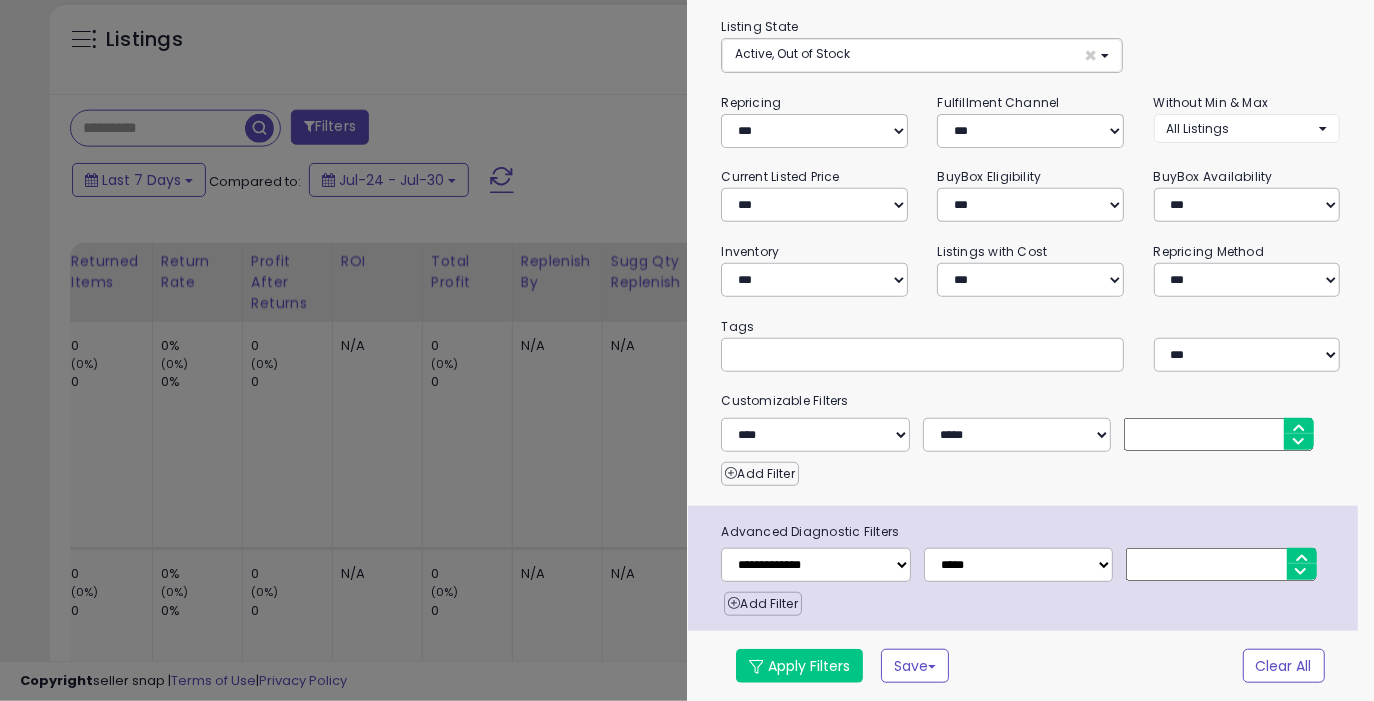 click at bounding box center (1220, 564) 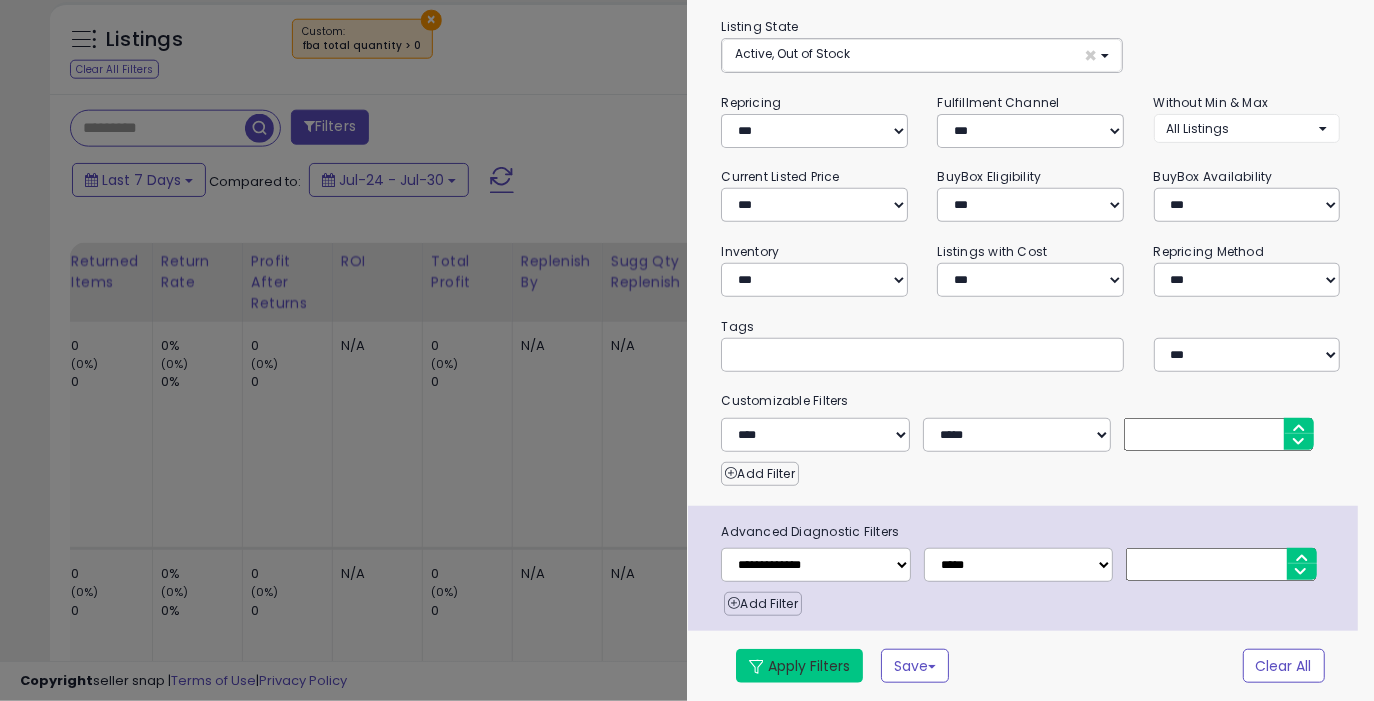 type on "*" 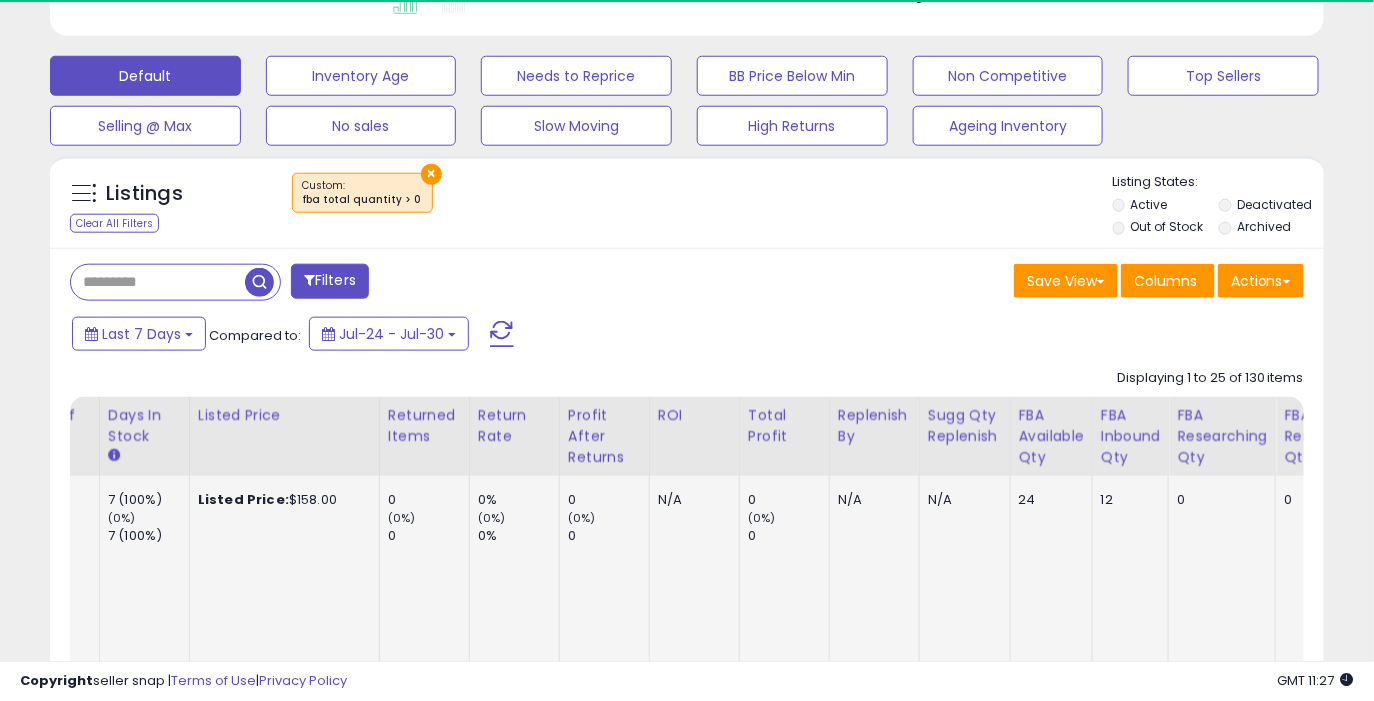 scroll, scrollTop: 548, scrollLeft: 0, axis: vertical 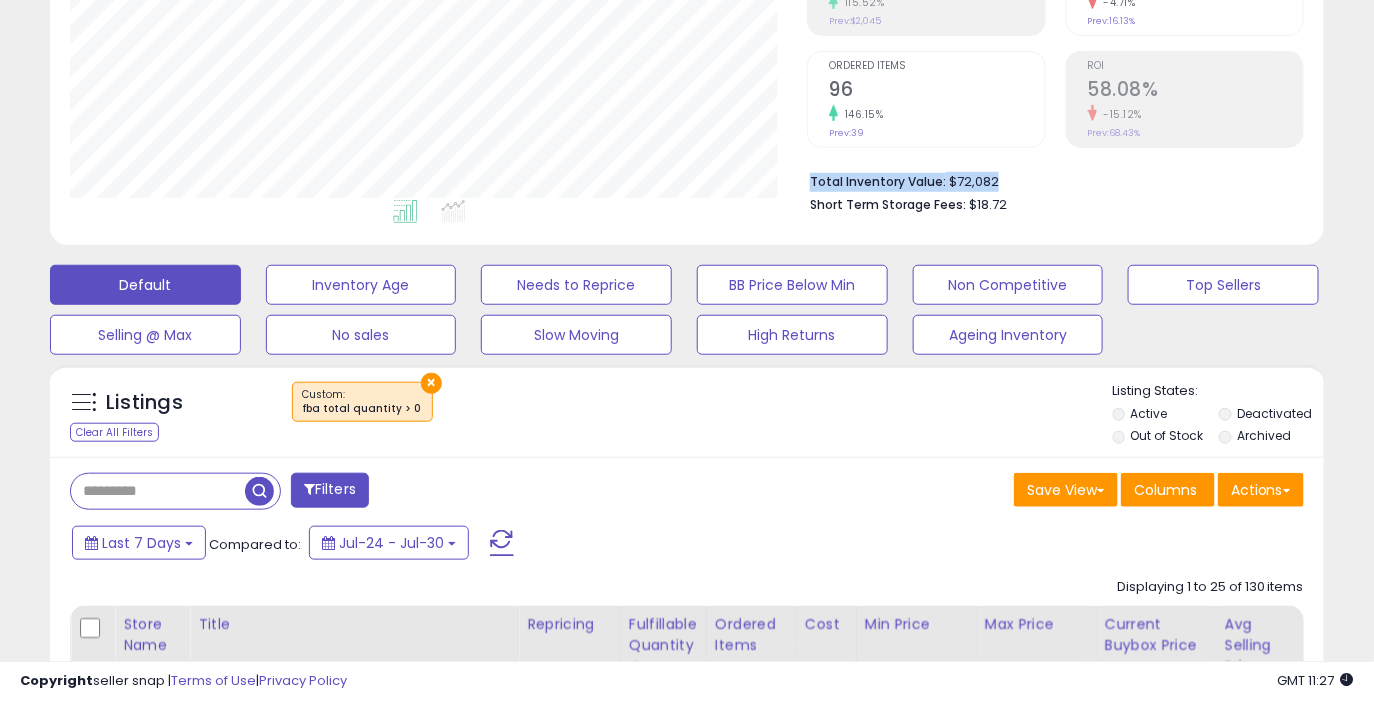 drag, startPoint x: 1001, startPoint y: 176, endPoint x: 810, endPoint y: 182, distance: 191.09422 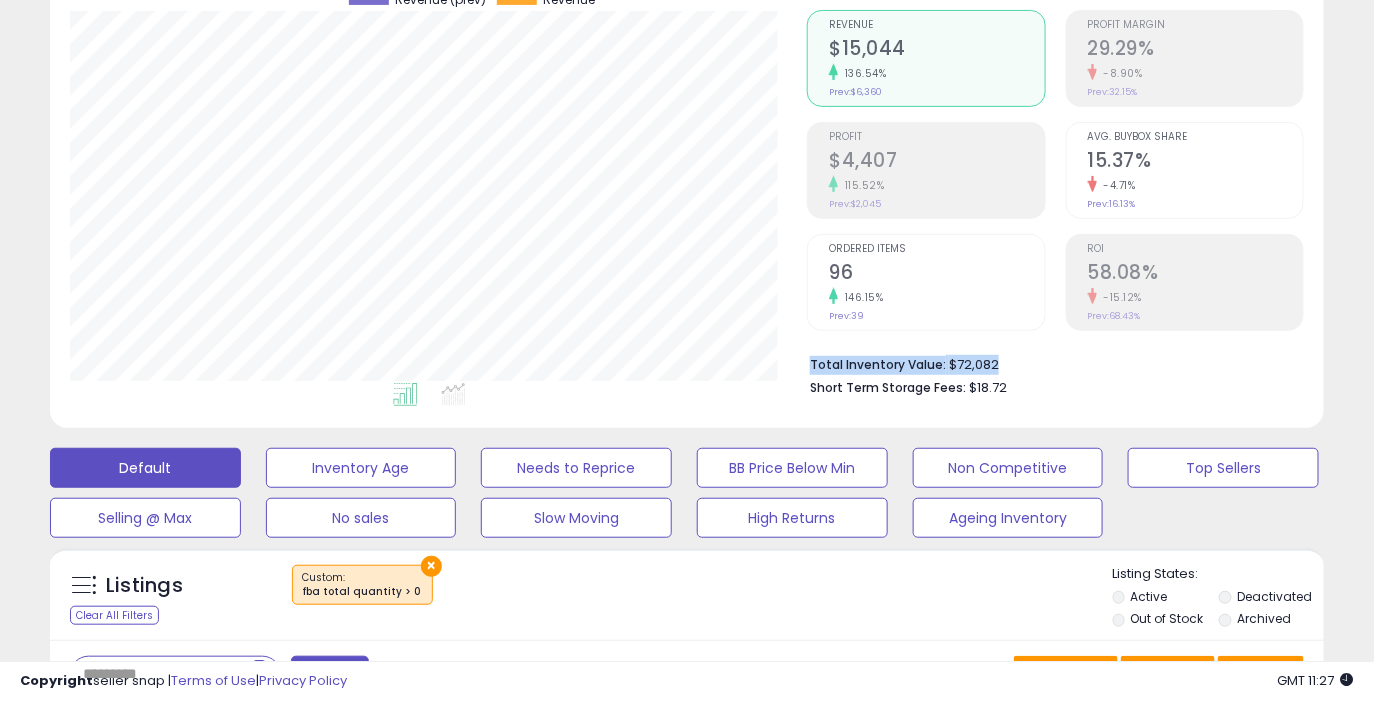 click on "Total Inventory Value:" at bounding box center (878, 364) 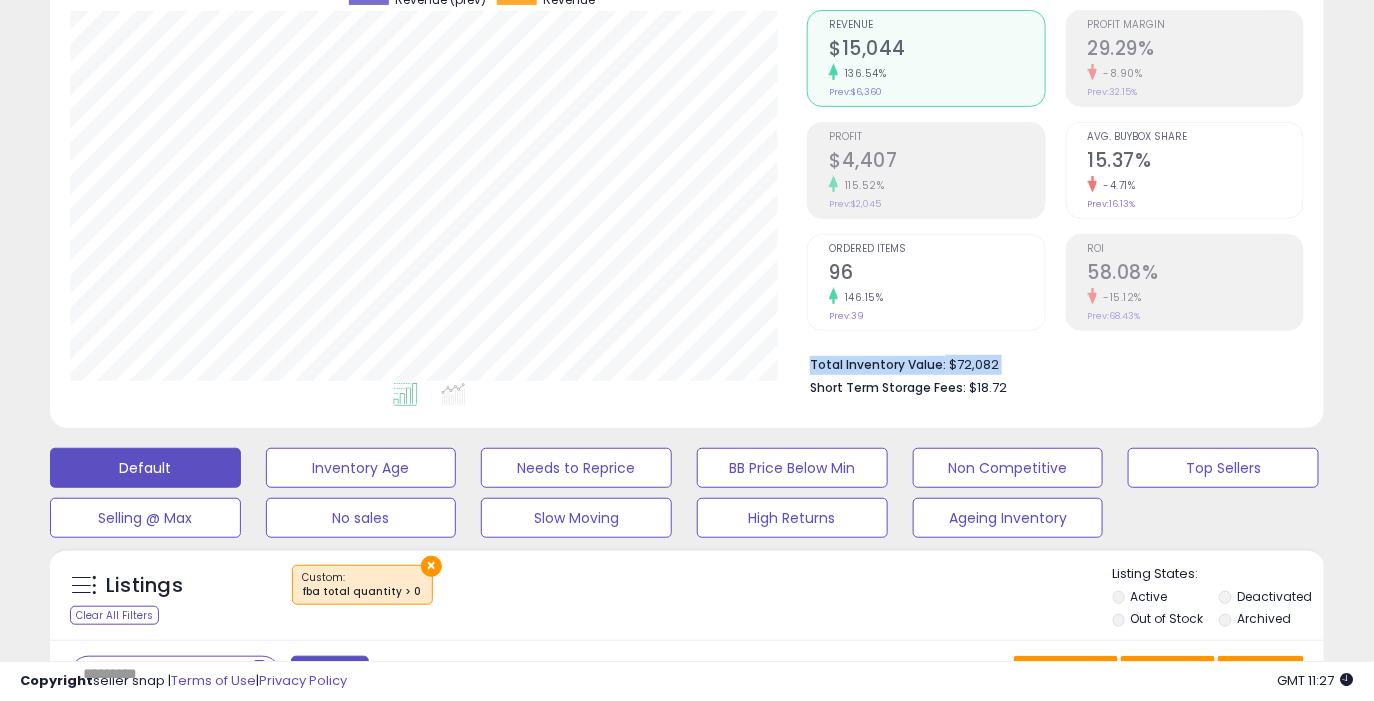 drag, startPoint x: 811, startPoint y: 368, endPoint x: 1005, endPoint y: 364, distance: 194.04123 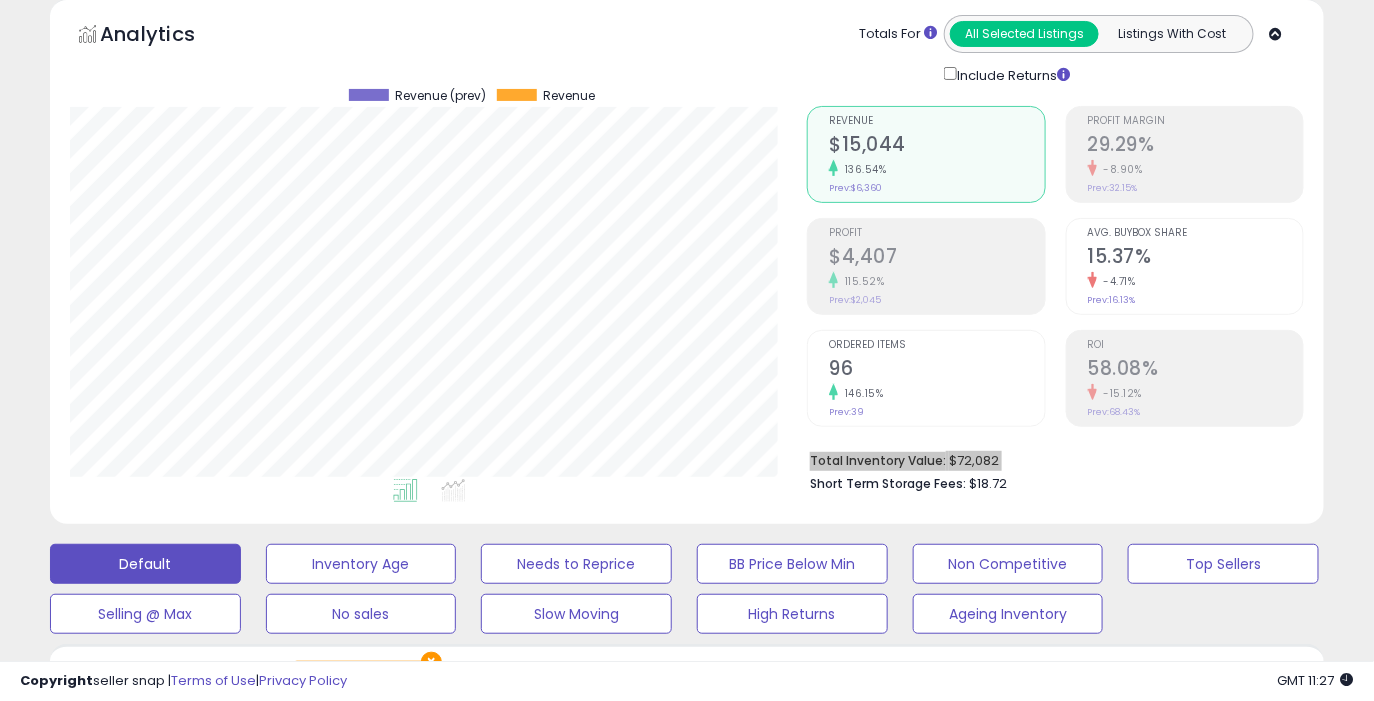 scroll, scrollTop: 88, scrollLeft: 0, axis: vertical 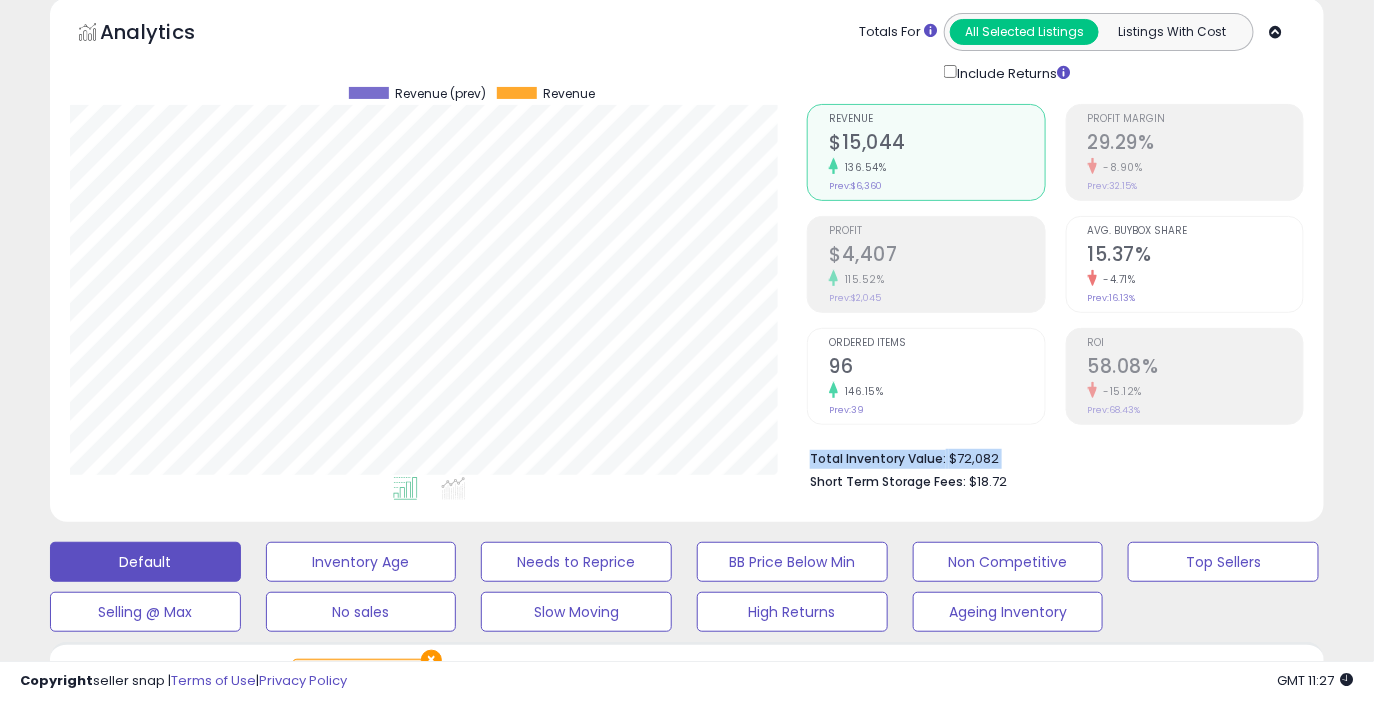 drag, startPoint x: 811, startPoint y: 460, endPoint x: 1002, endPoint y: 454, distance: 191.09422 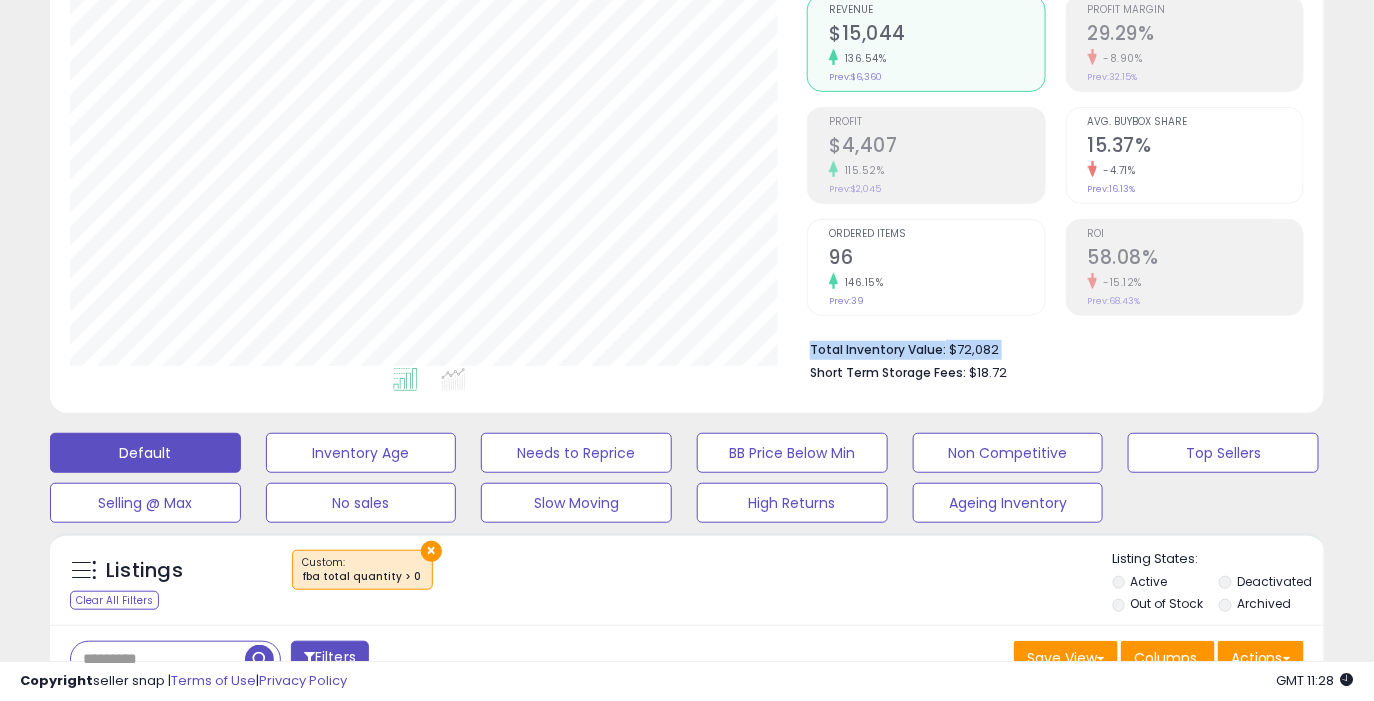 scroll, scrollTop: 203, scrollLeft: 0, axis: vertical 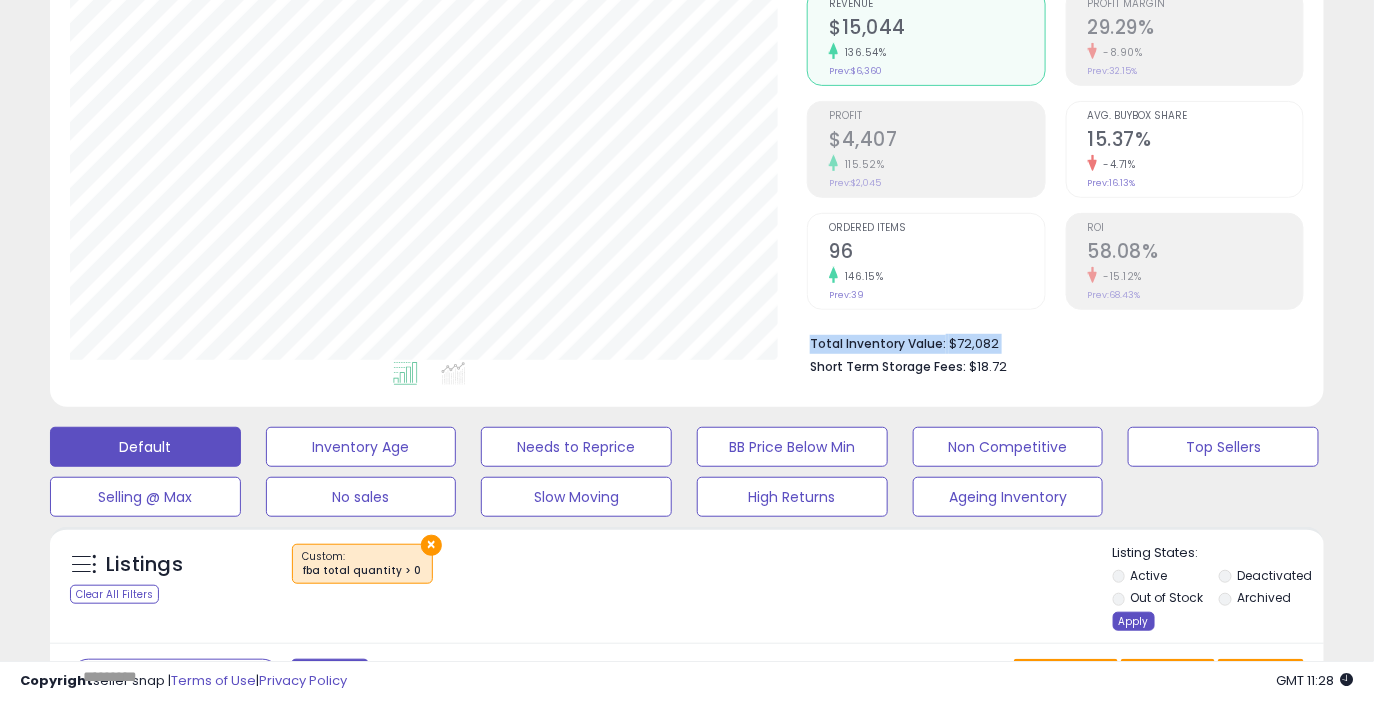 click on "Apply" at bounding box center [1134, 621] 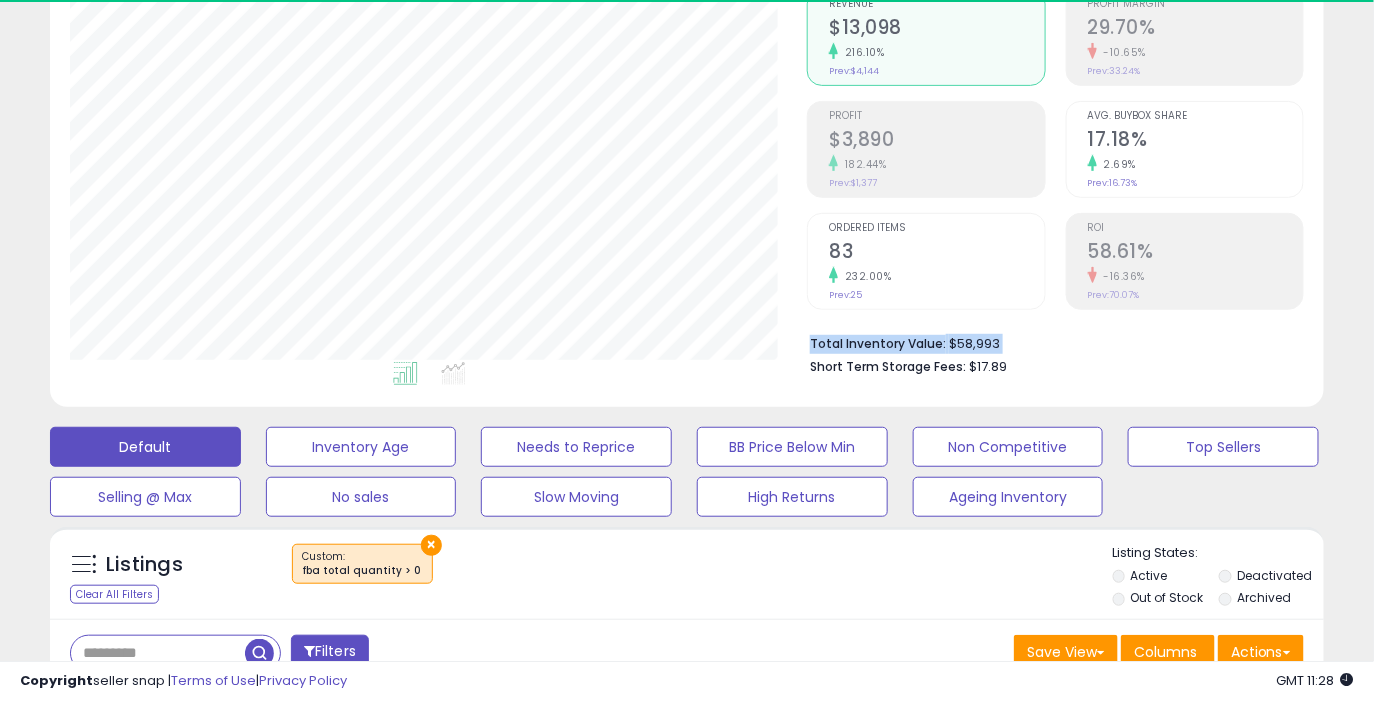 scroll, scrollTop: 999590, scrollLeft: 999262, axis: both 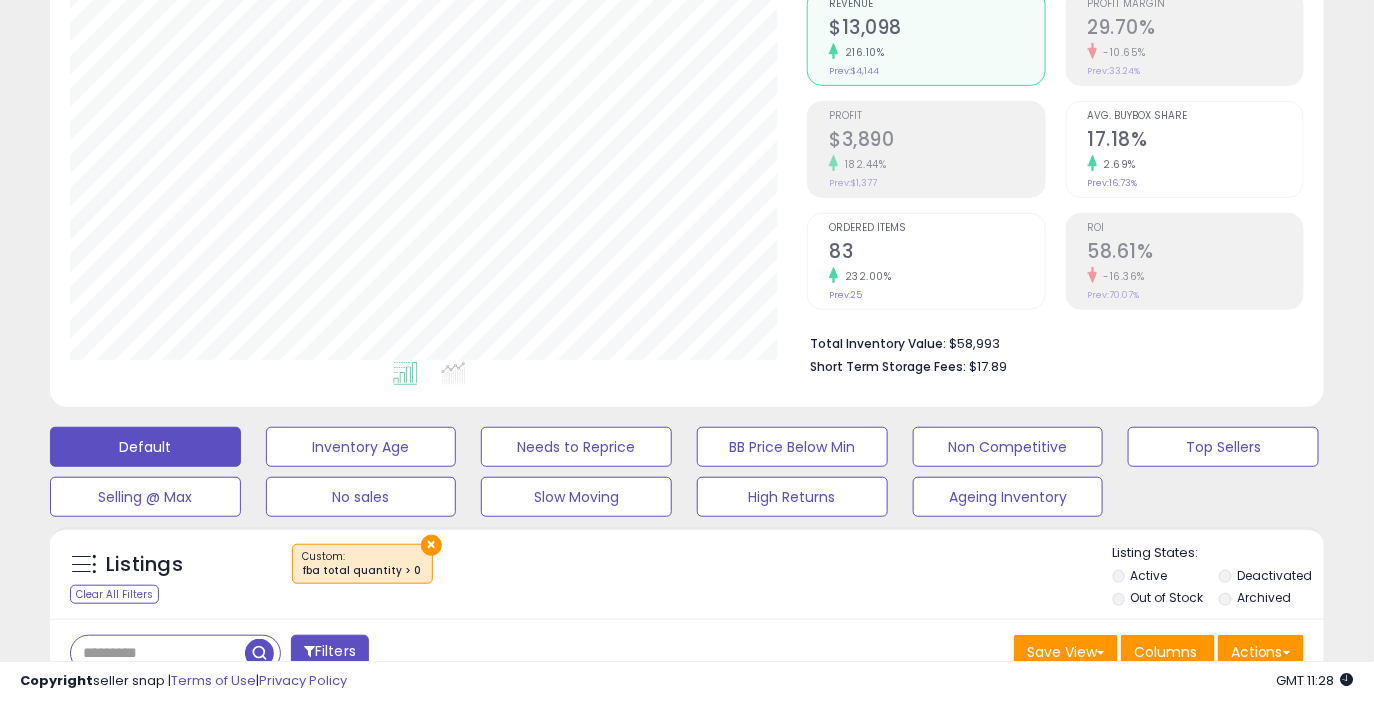 click on "×" at bounding box center [690, 572] 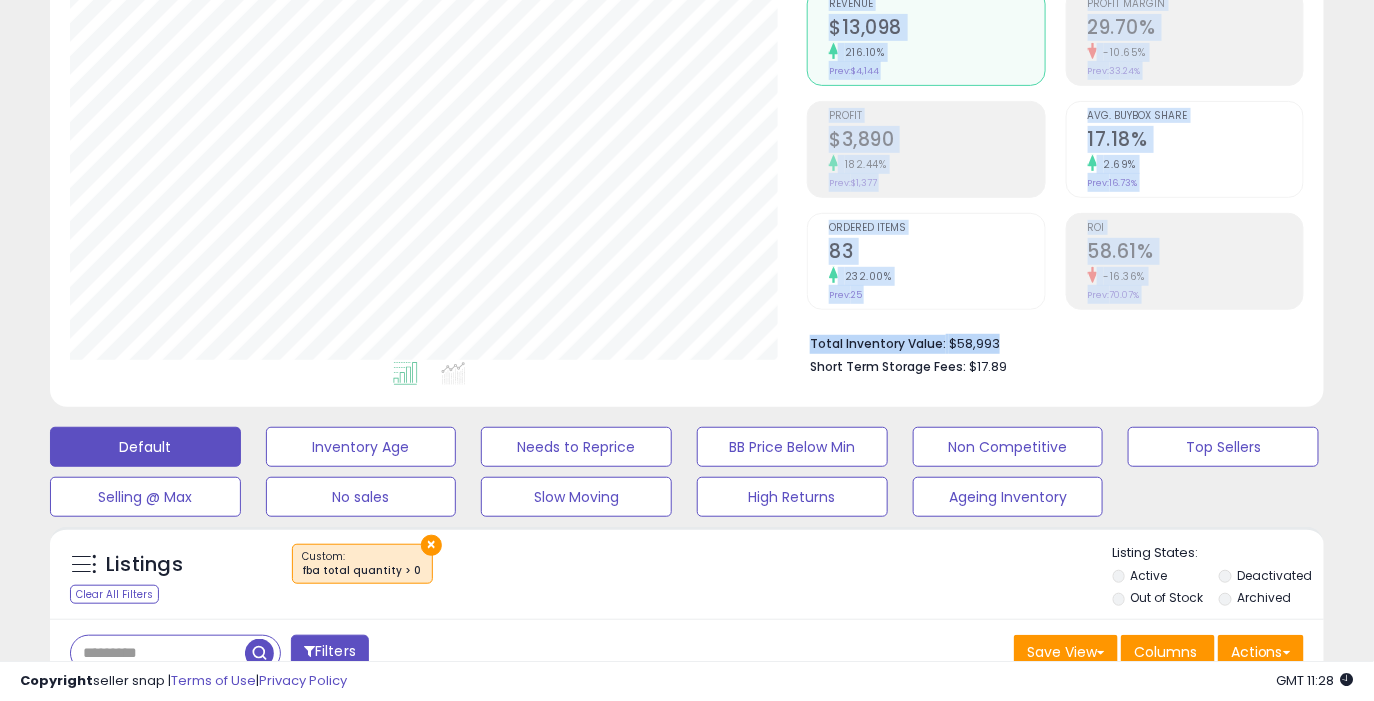 drag, startPoint x: 806, startPoint y: 339, endPoint x: 1010, endPoint y: 340, distance: 204.00246 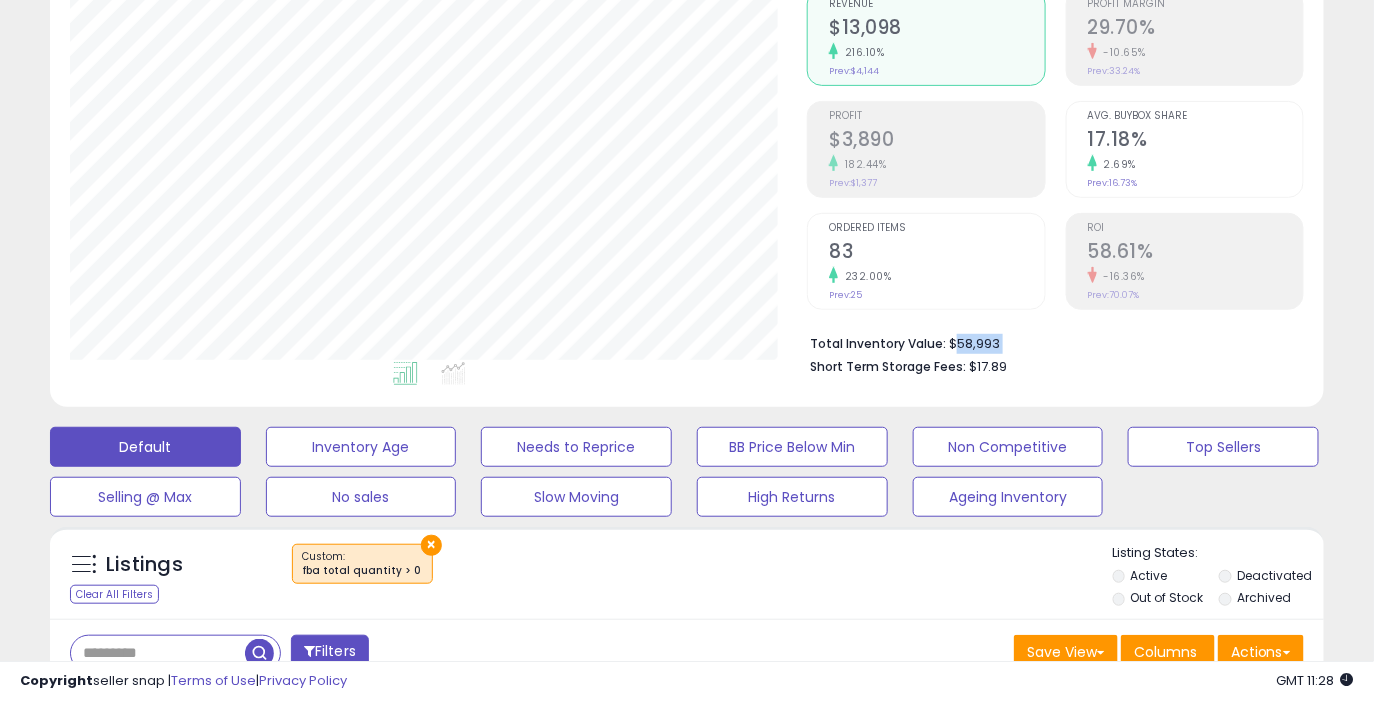 drag, startPoint x: 1010, startPoint y: 340, endPoint x: 953, endPoint y: 349, distance: 57.706154 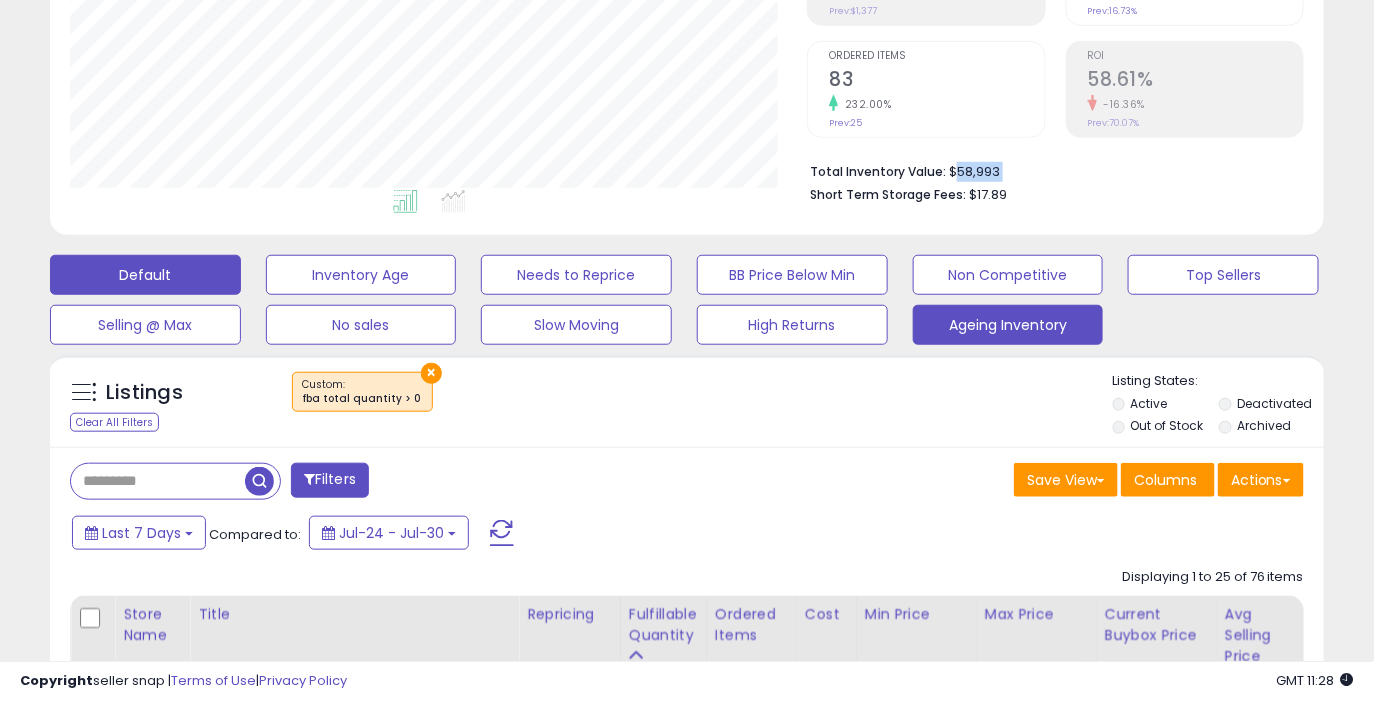 scroll, scrollTop: 377, scrollLeft: 0, axis: vertical 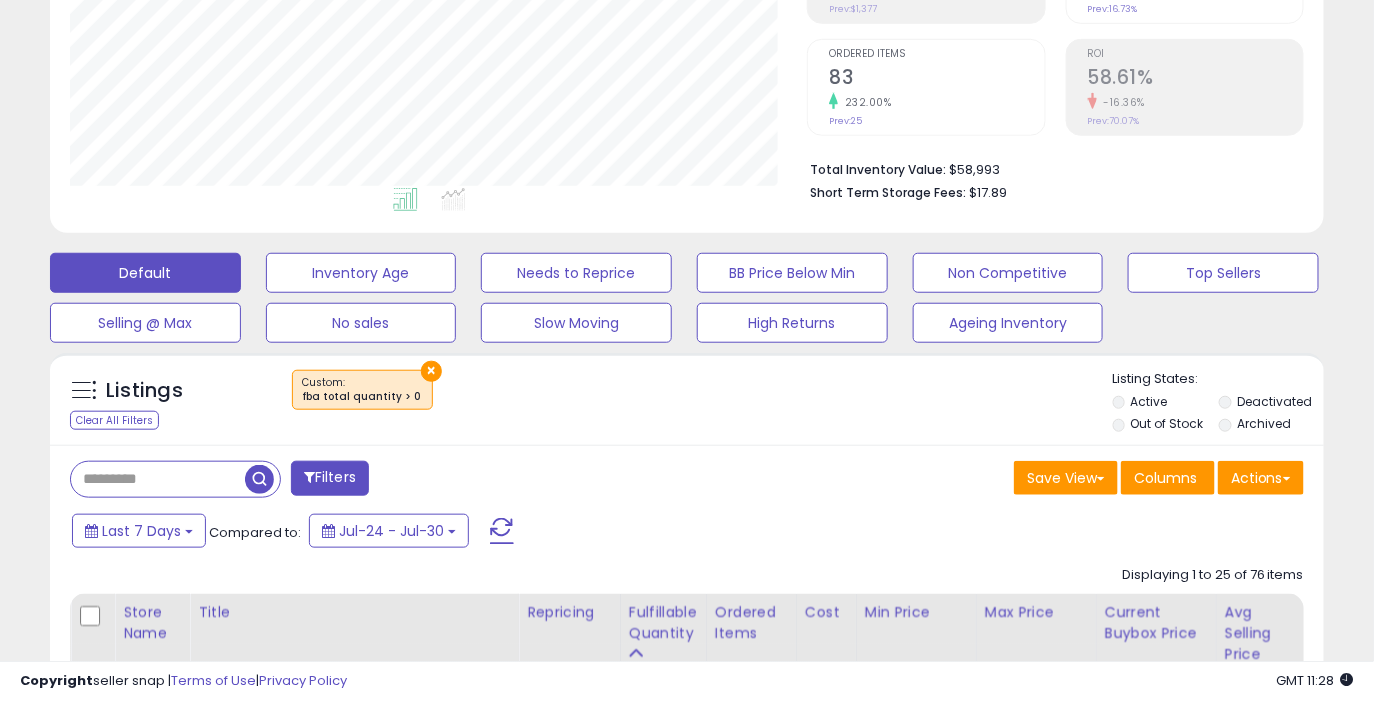 click on "×
Custom:
fba total quantity > 0" at bounding box center (362, 390) 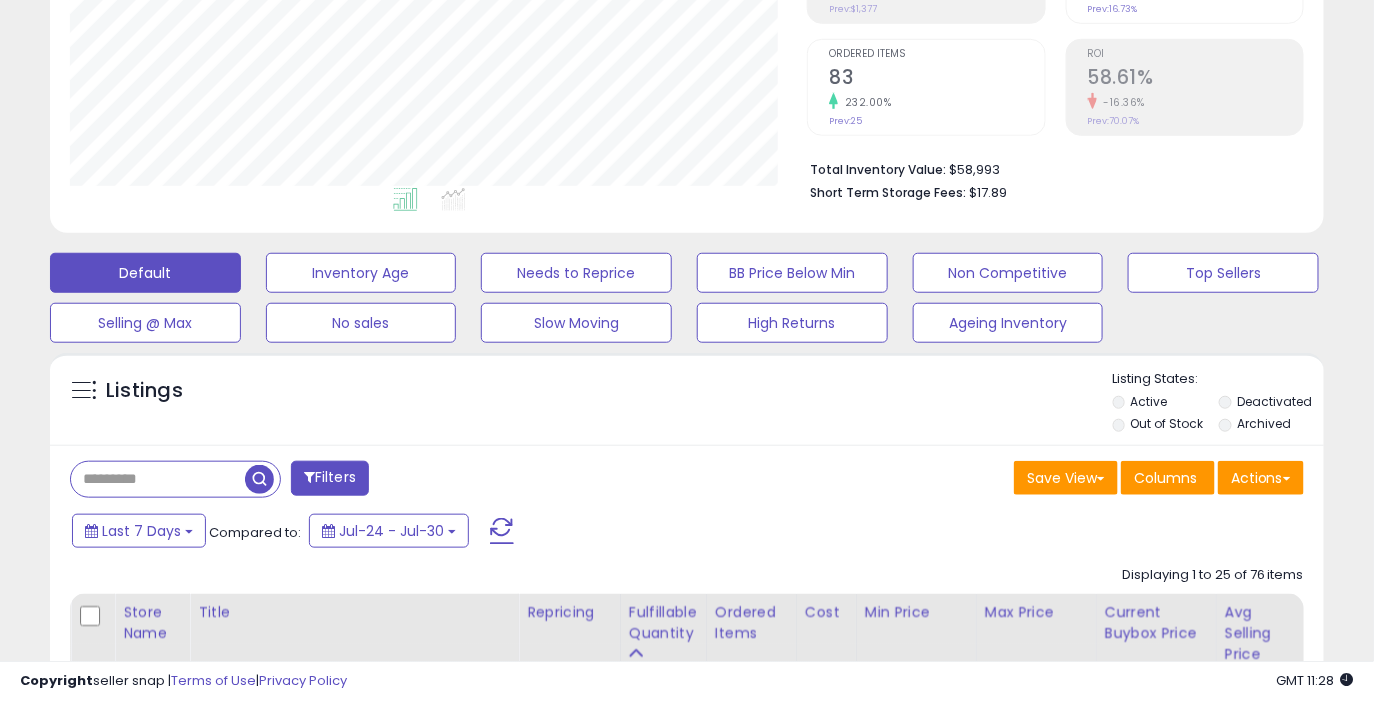 scroll, scrollTop: 999590, scrollLeft: 999262, axis: both 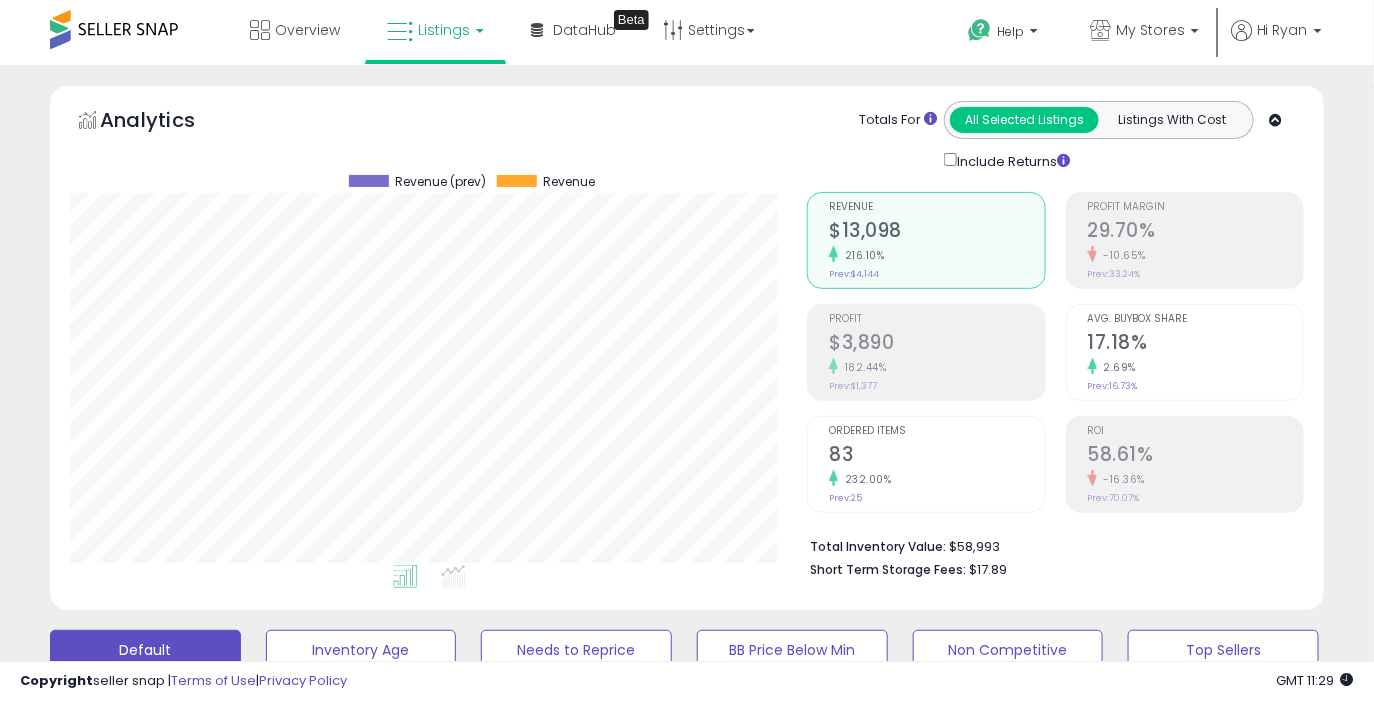 click on "Revenue
$13,098
216.10%
Prev:  $4,144
Profit
$3,890" at bounding box center (931, 352) 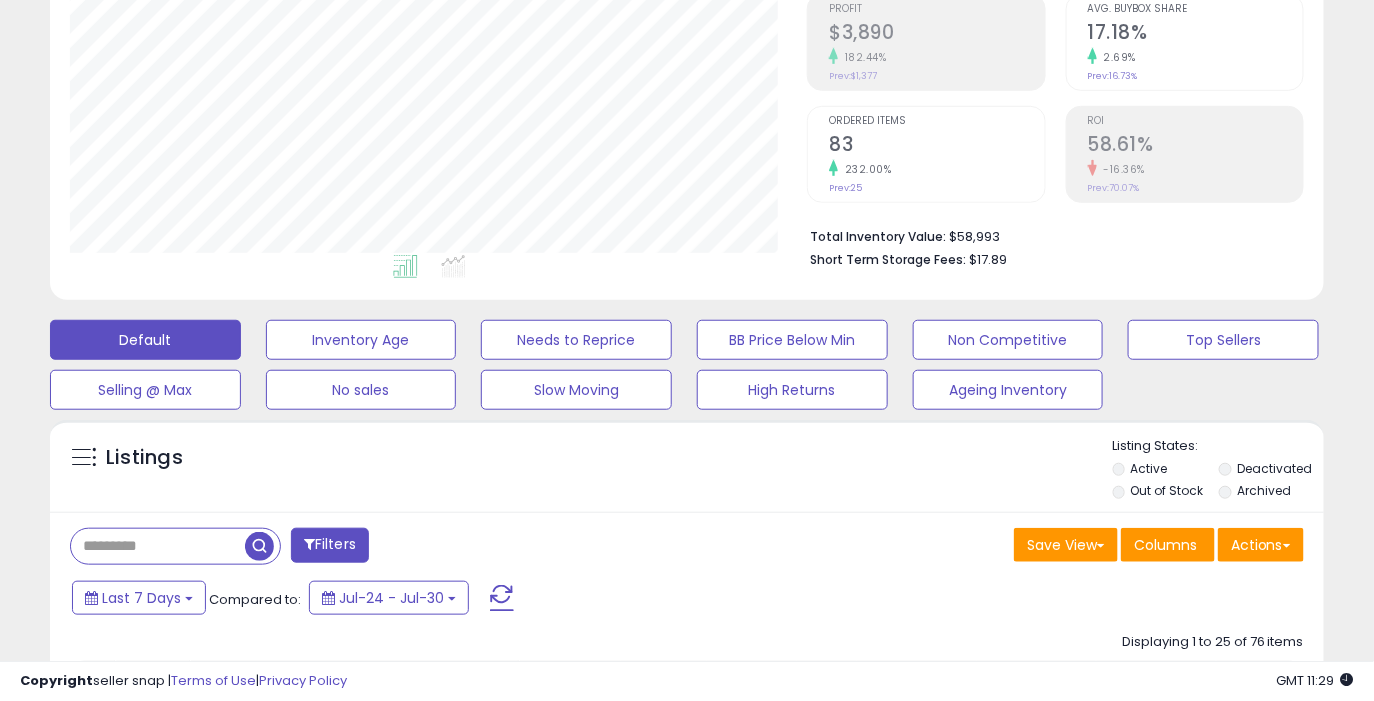 scroll, scrollTop: 311, scrollLeft: 0, axis: vertical 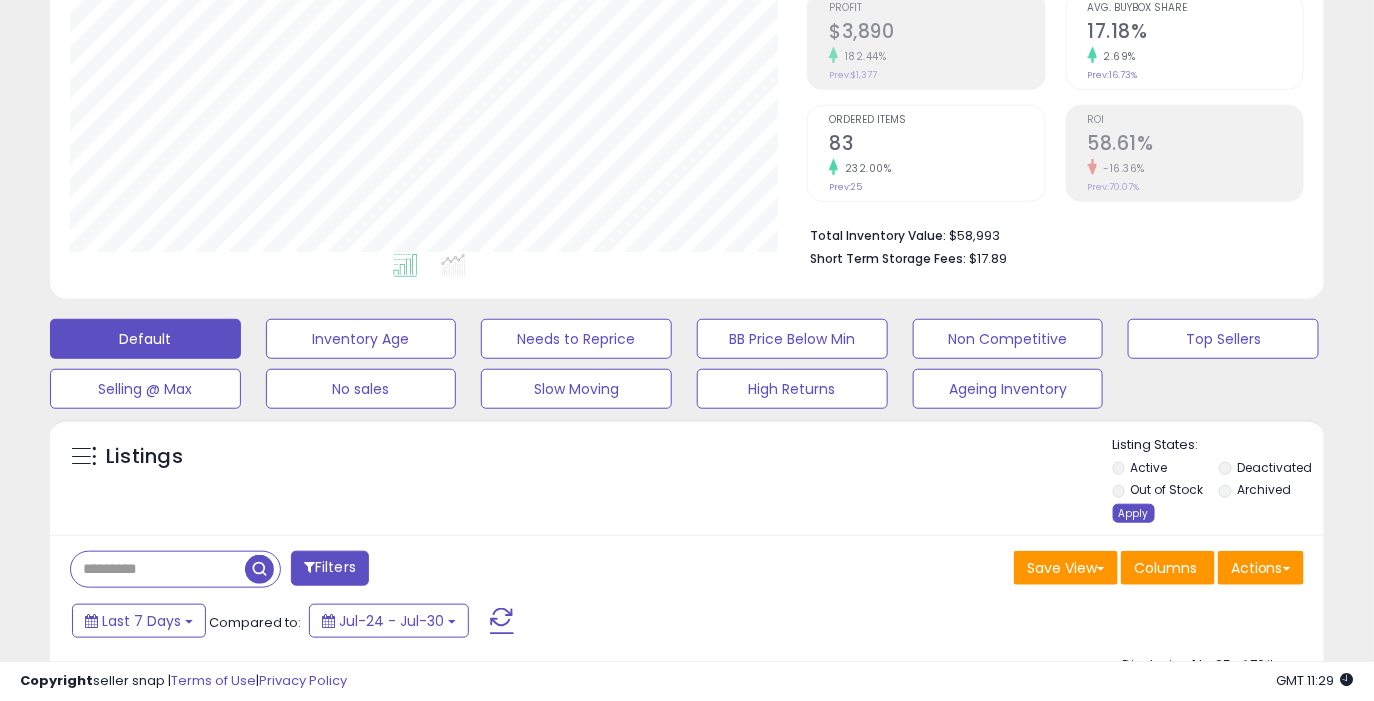 click on "Apply" at bounding box center [1134, 513] 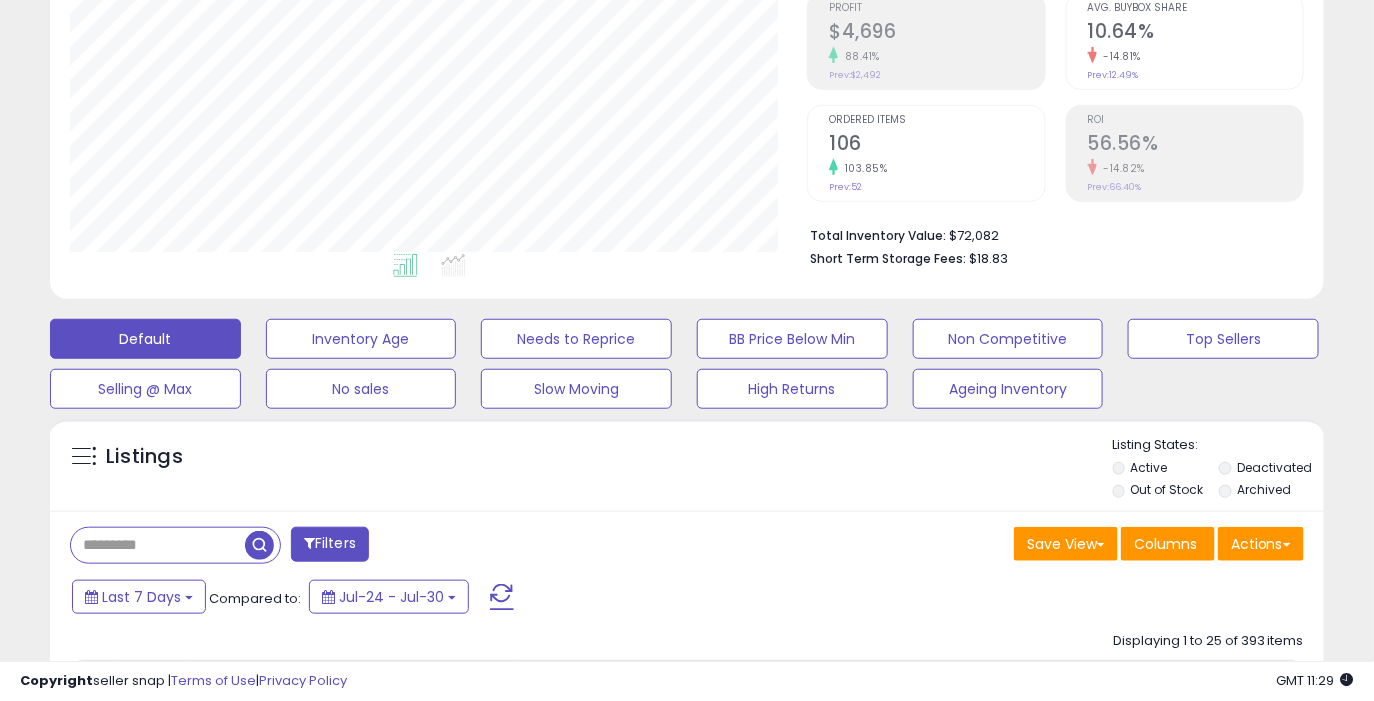 scroll, scrollTop: 999590, scrollLeft: 999262, axis: both 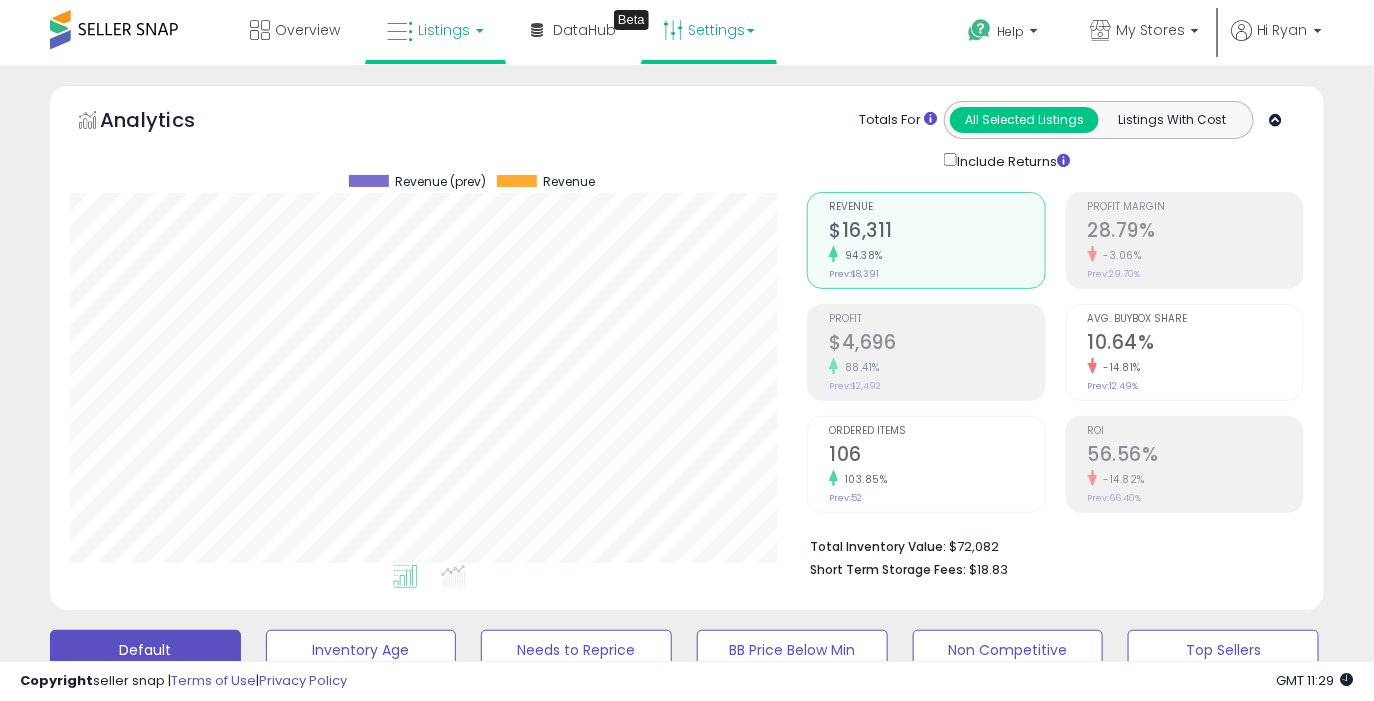 click on "Settings" at bounding box center [709, 30] 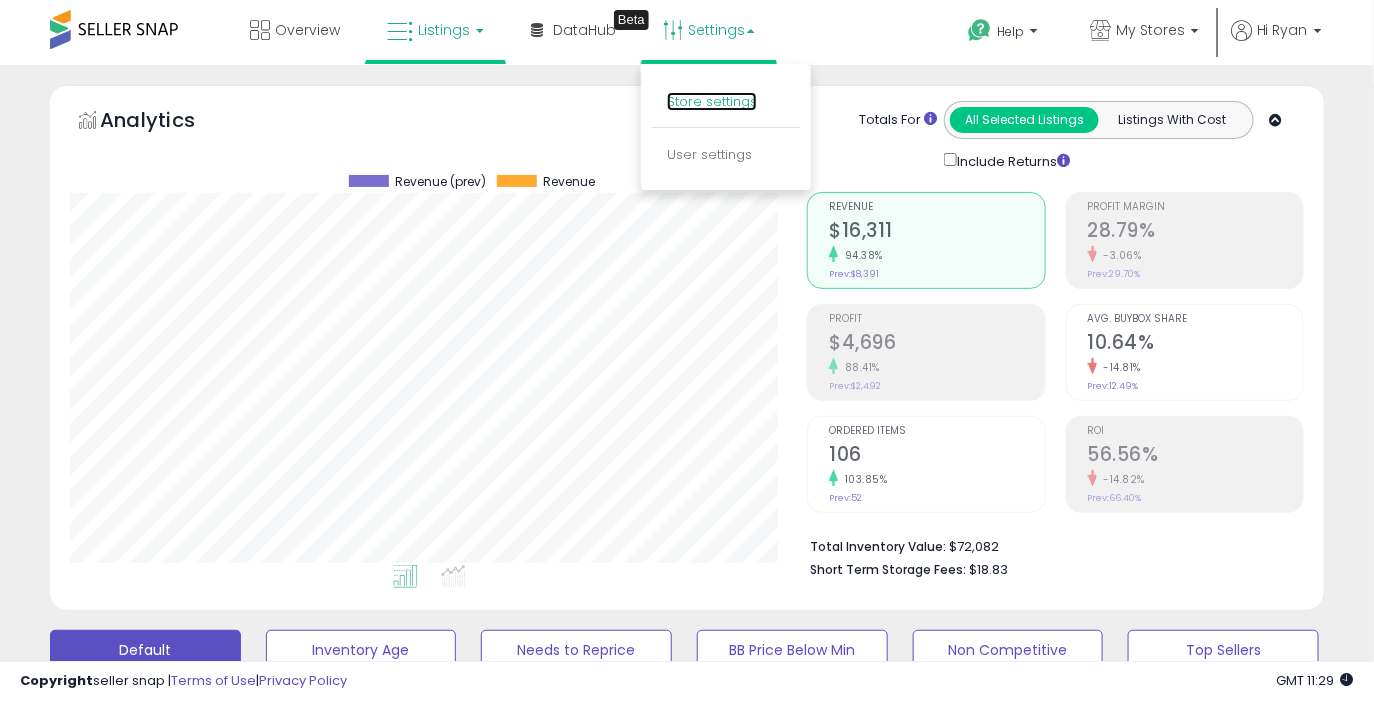 click on "Store
settings" at bounding box center [712, 101] 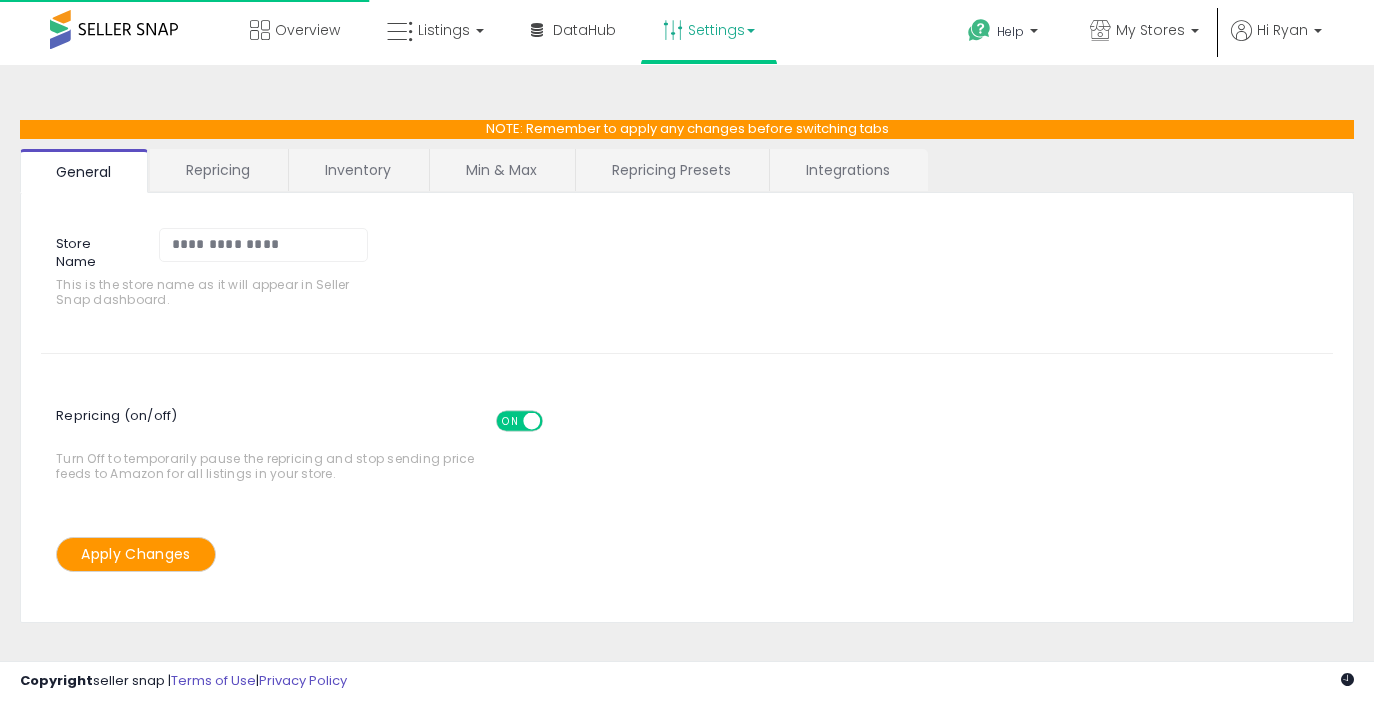 scroll, scrollTop: 0, scrollLeft: 0, axis: both 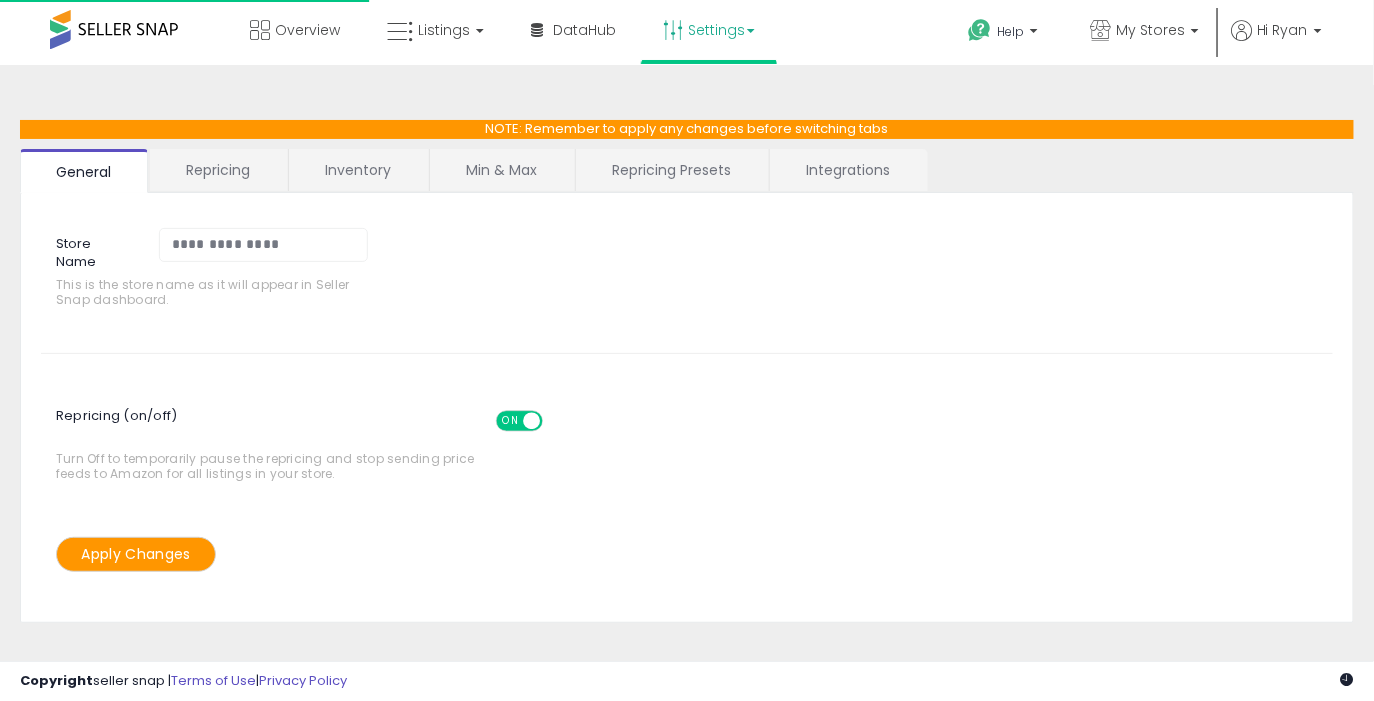 select on "********" 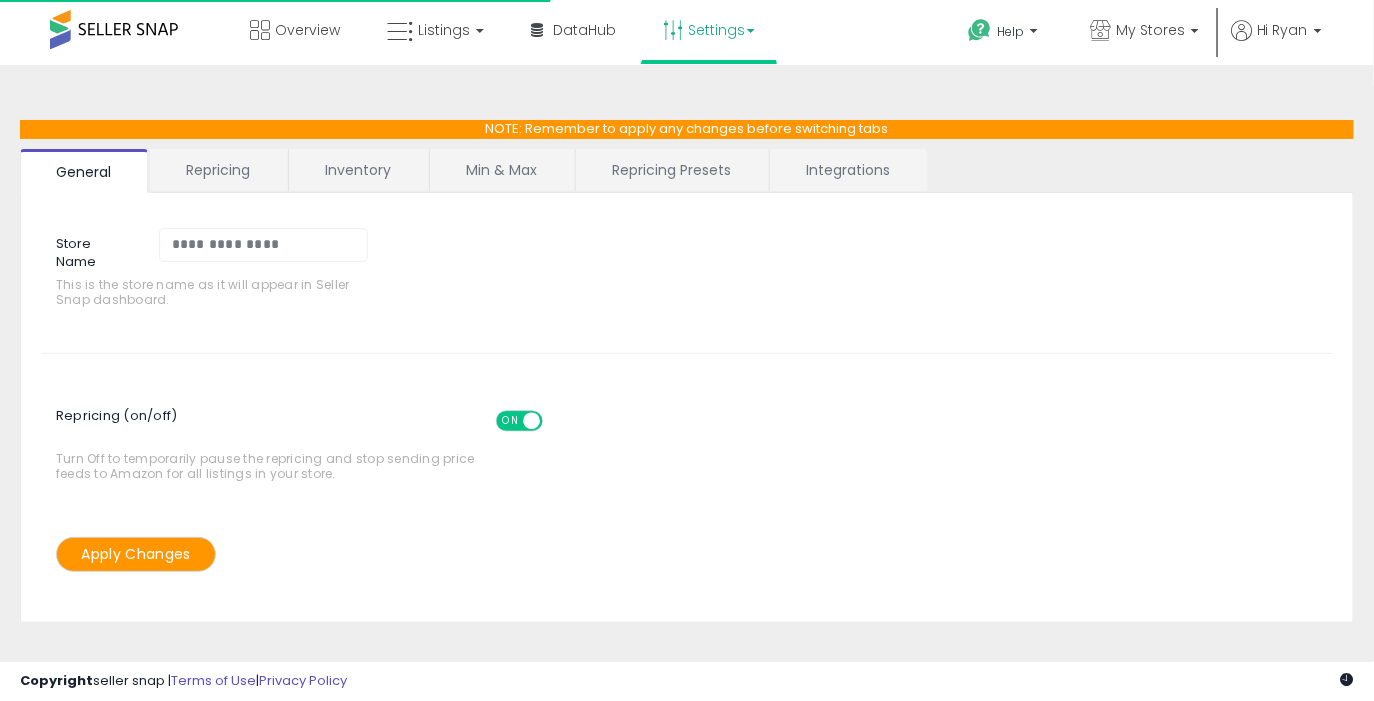 select on "*********" 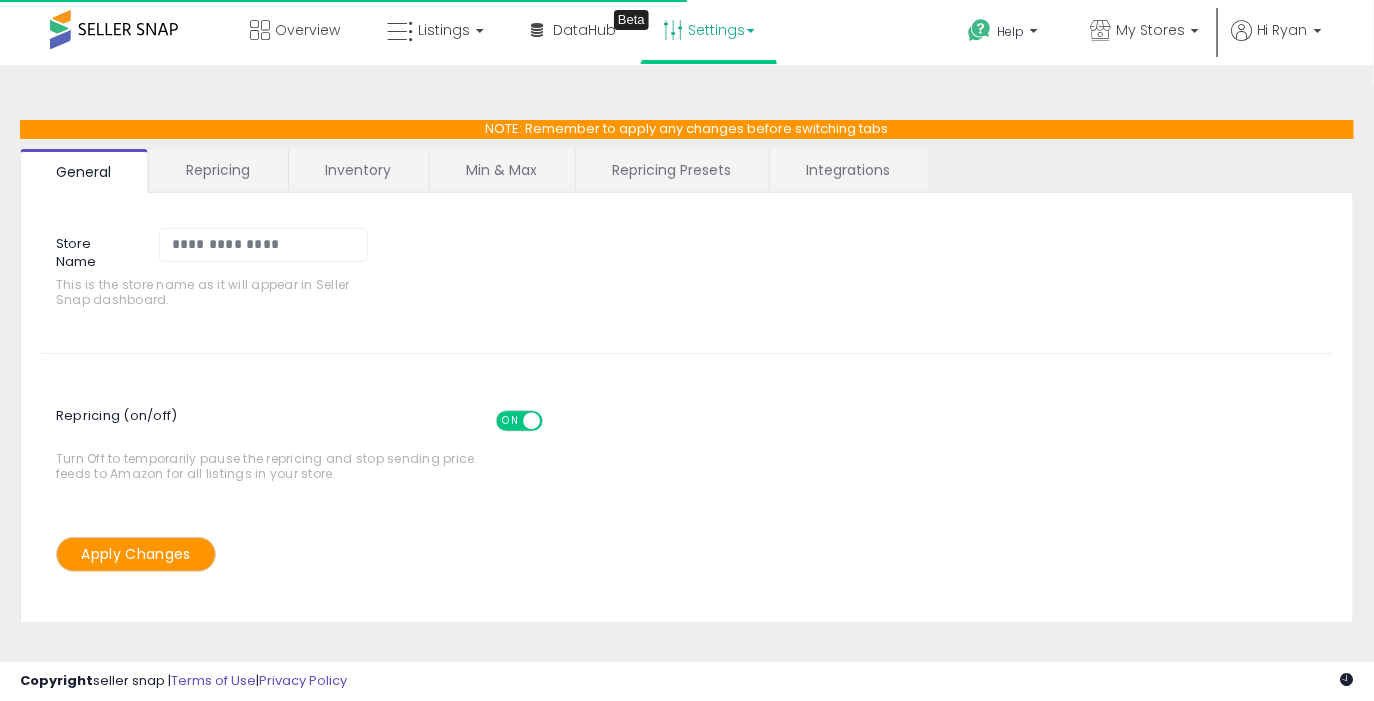 select on "**********" 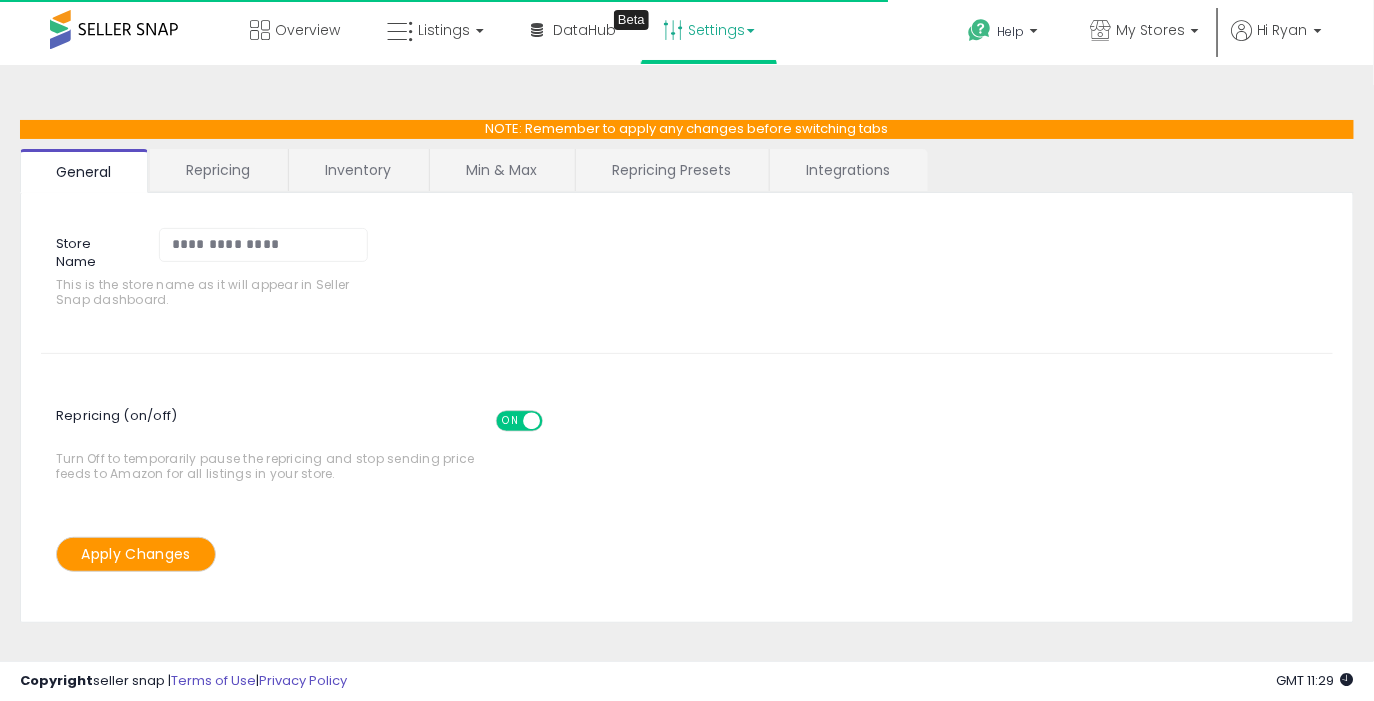click on "Repricing Presets" at bounding box center (671, 170) 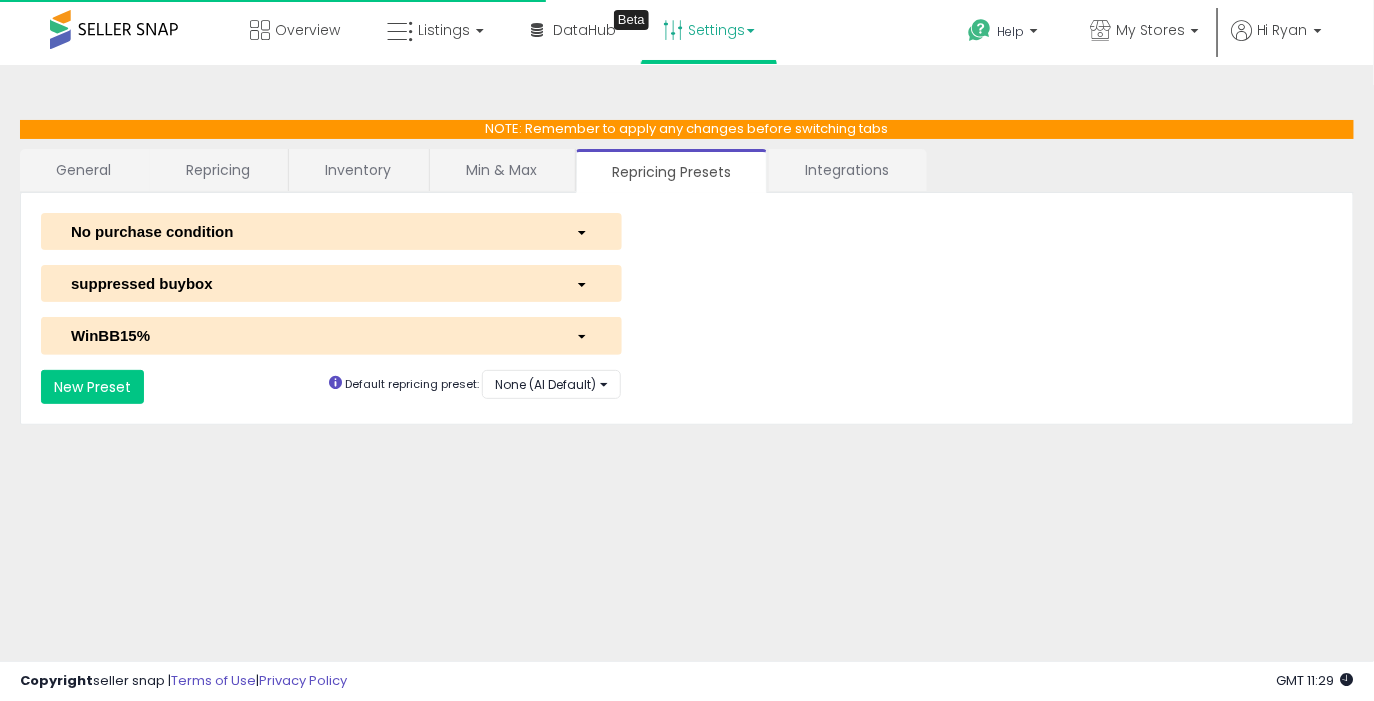 select on "**********" 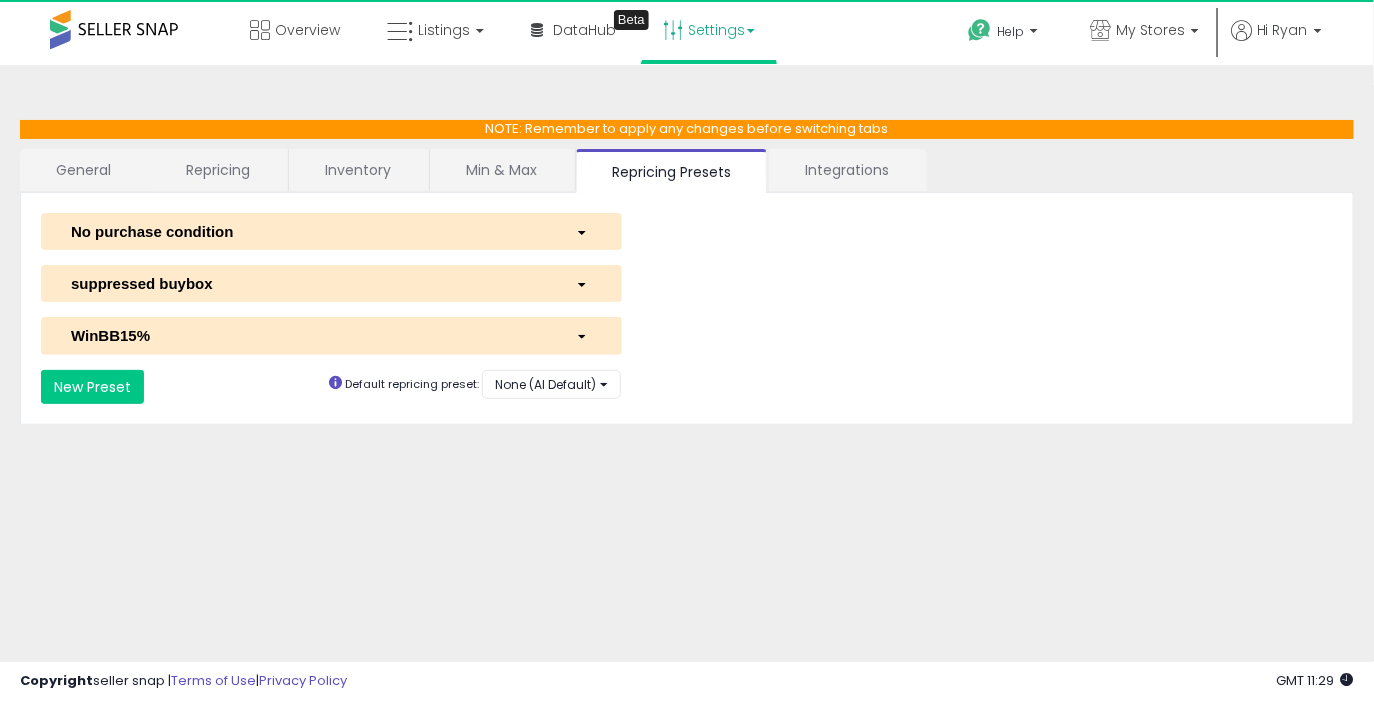 click on "No purchase condition" at bounding box center [331, 231] 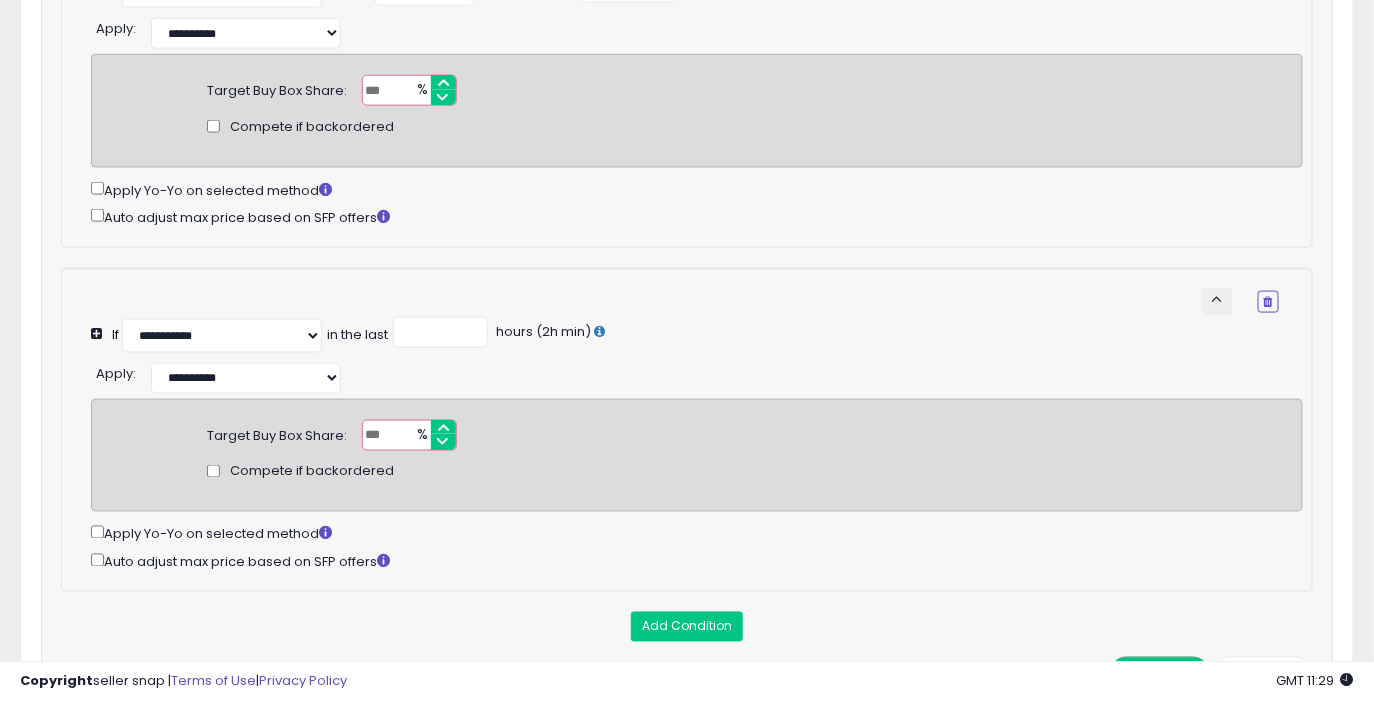 scroll, scrollTop: 790, scrollLeft: 0, axis: vertical 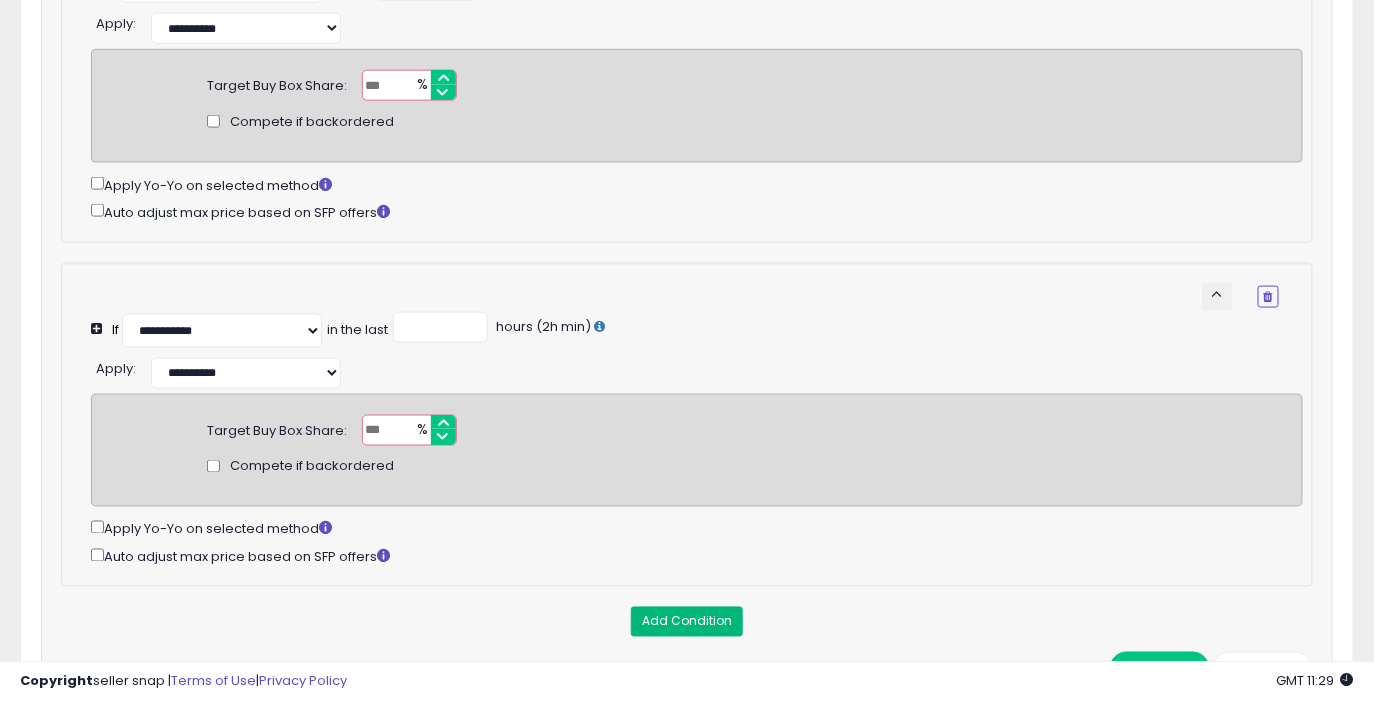 click on "Add Condition" at bounding box center [687, 622] 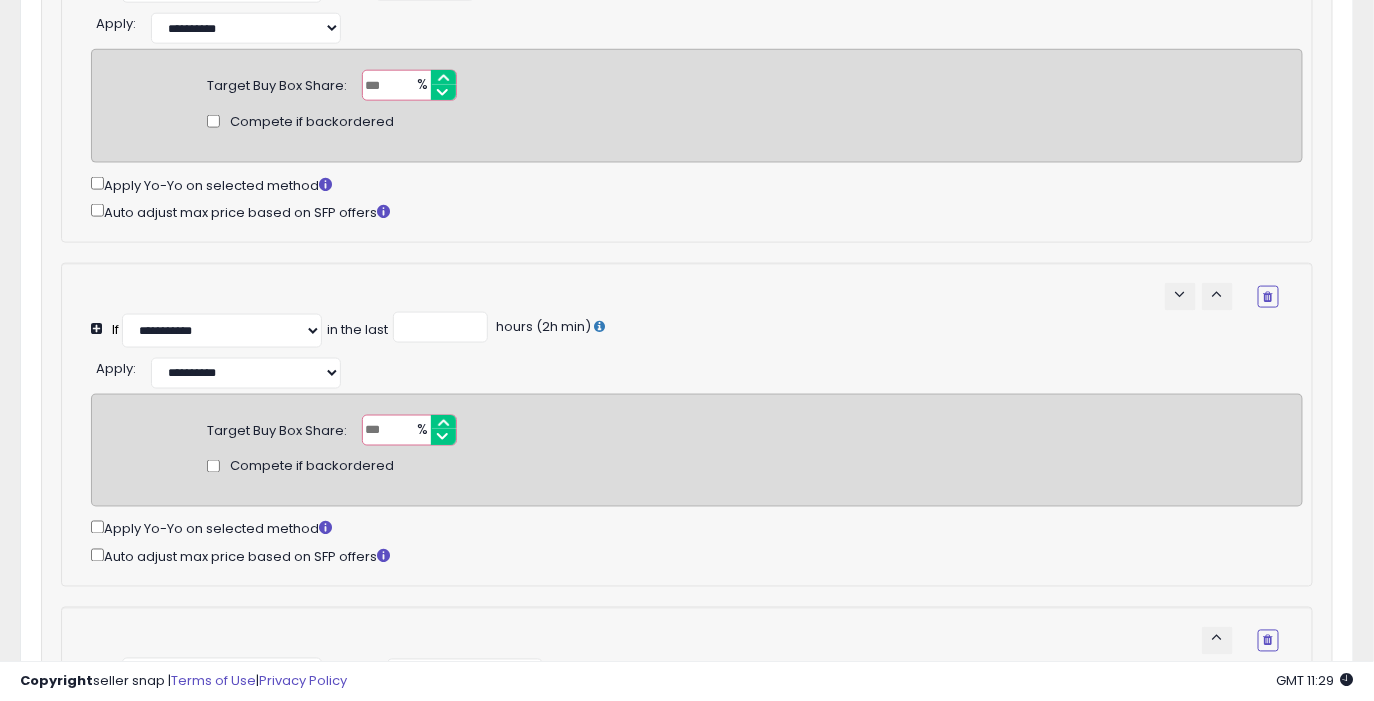 select on "**********" 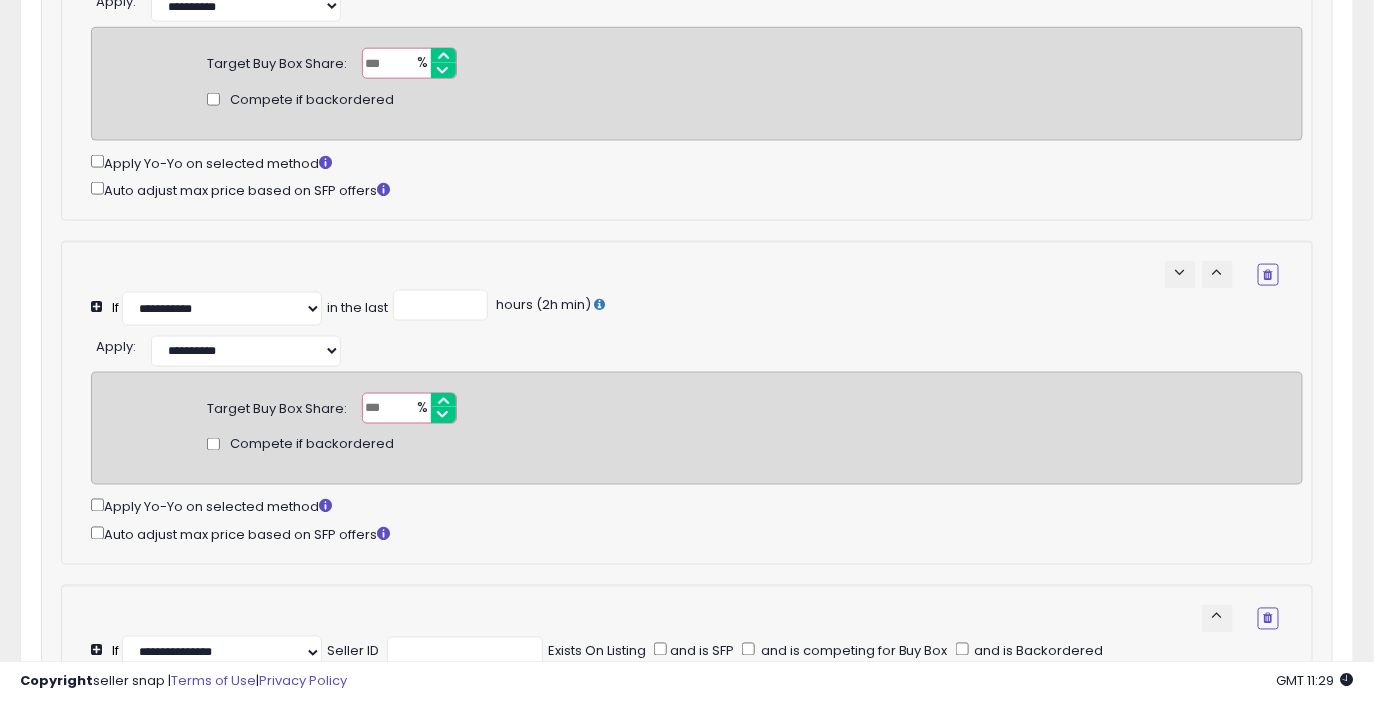 scroll, scrollTop: 819, scrollLeft: 0, axis: vertical 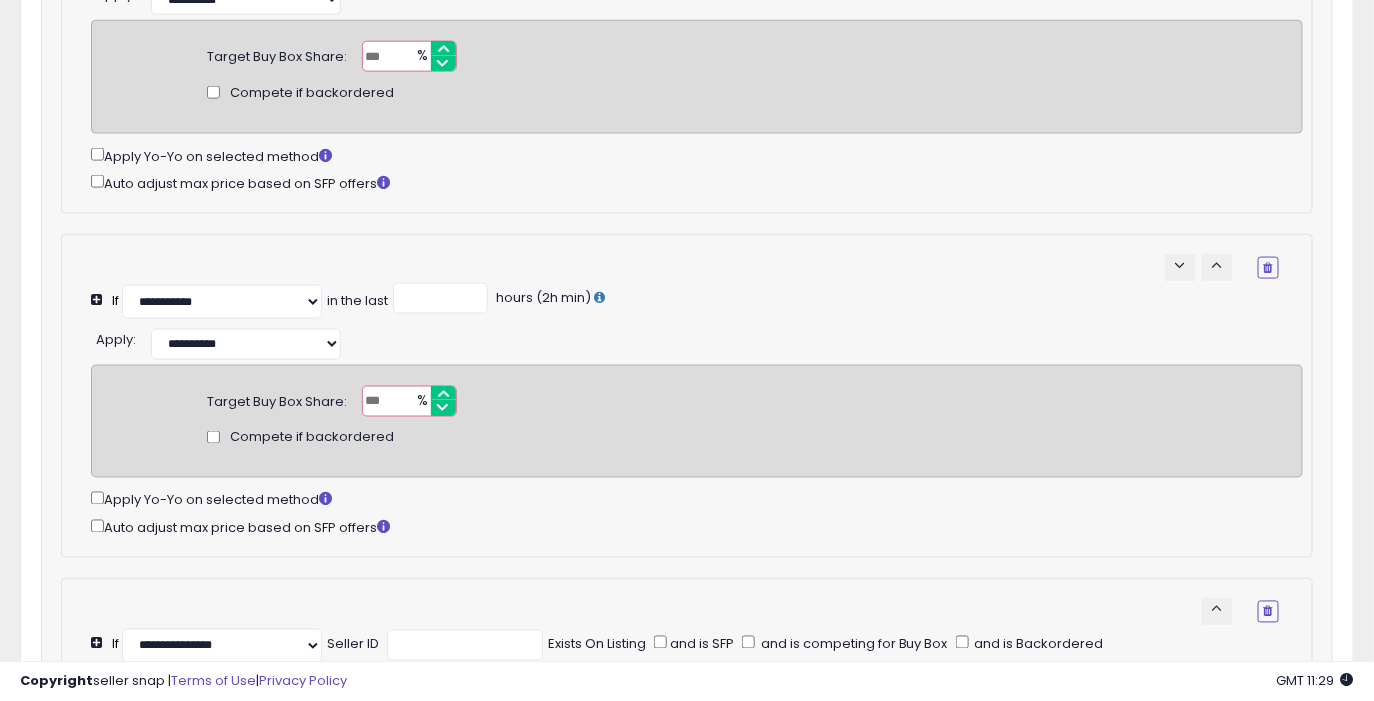 click on "keyboard_arrow_up" at bounding box center [1217, 609] 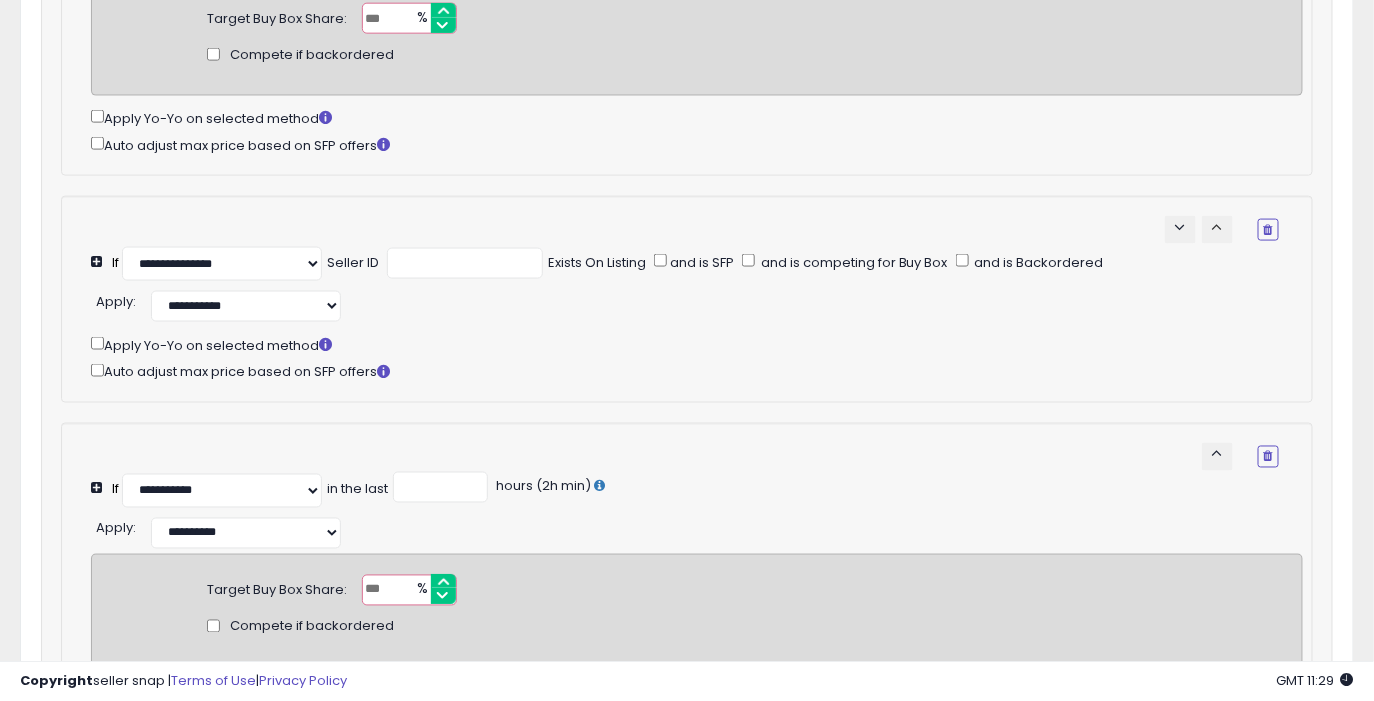 scroll, scrollTop: 918, scrollLeft: 0, axis: vertical 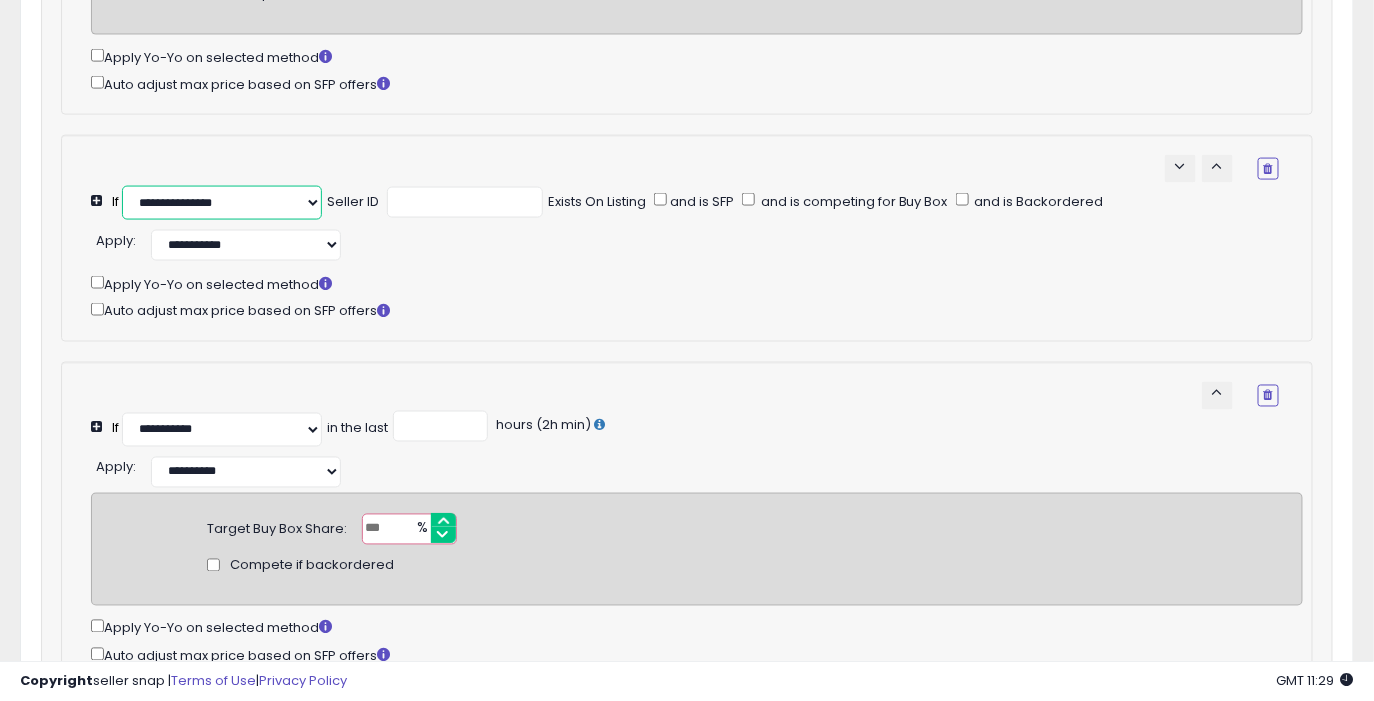 click on "**********" at bounding box center [222, 203] 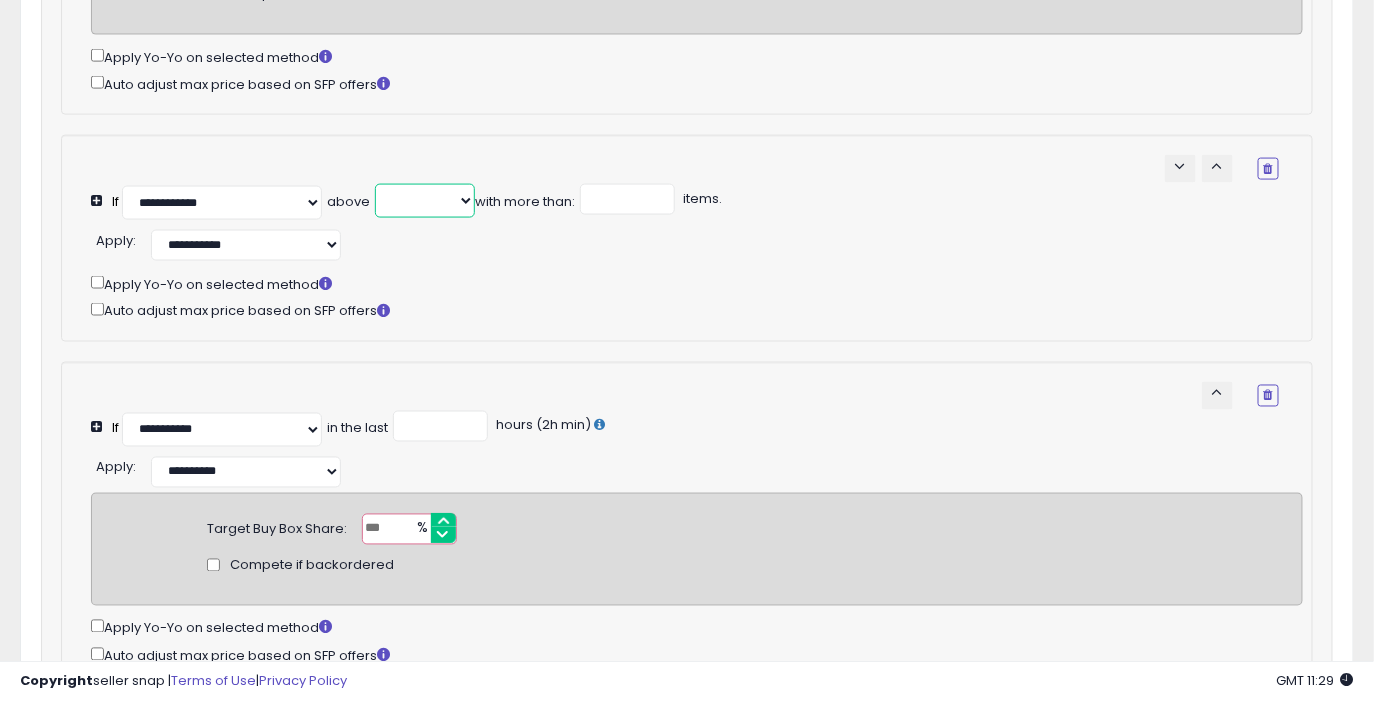 click on "*******
*******
*******
********
********
********" at bounding box center (425, 201) 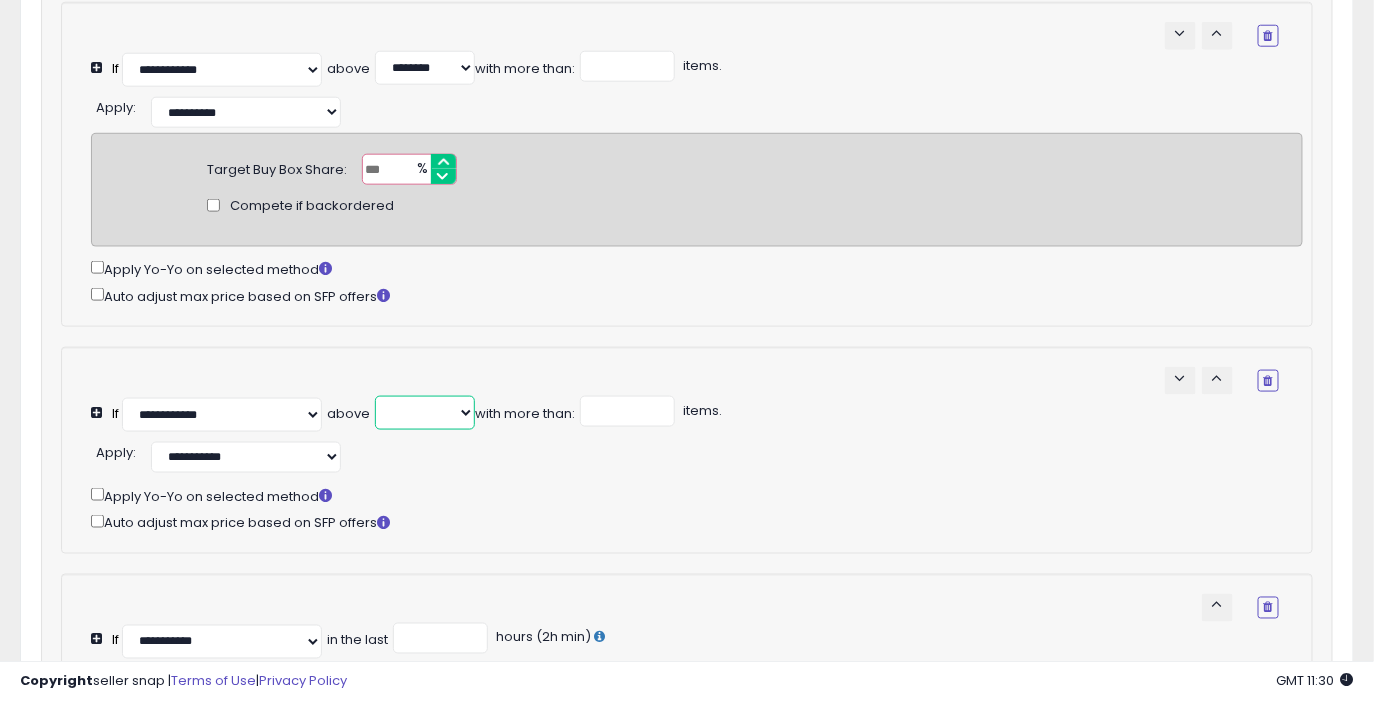 scroll, scrollTop: 692, scrollLeft: 0, axis: vertical 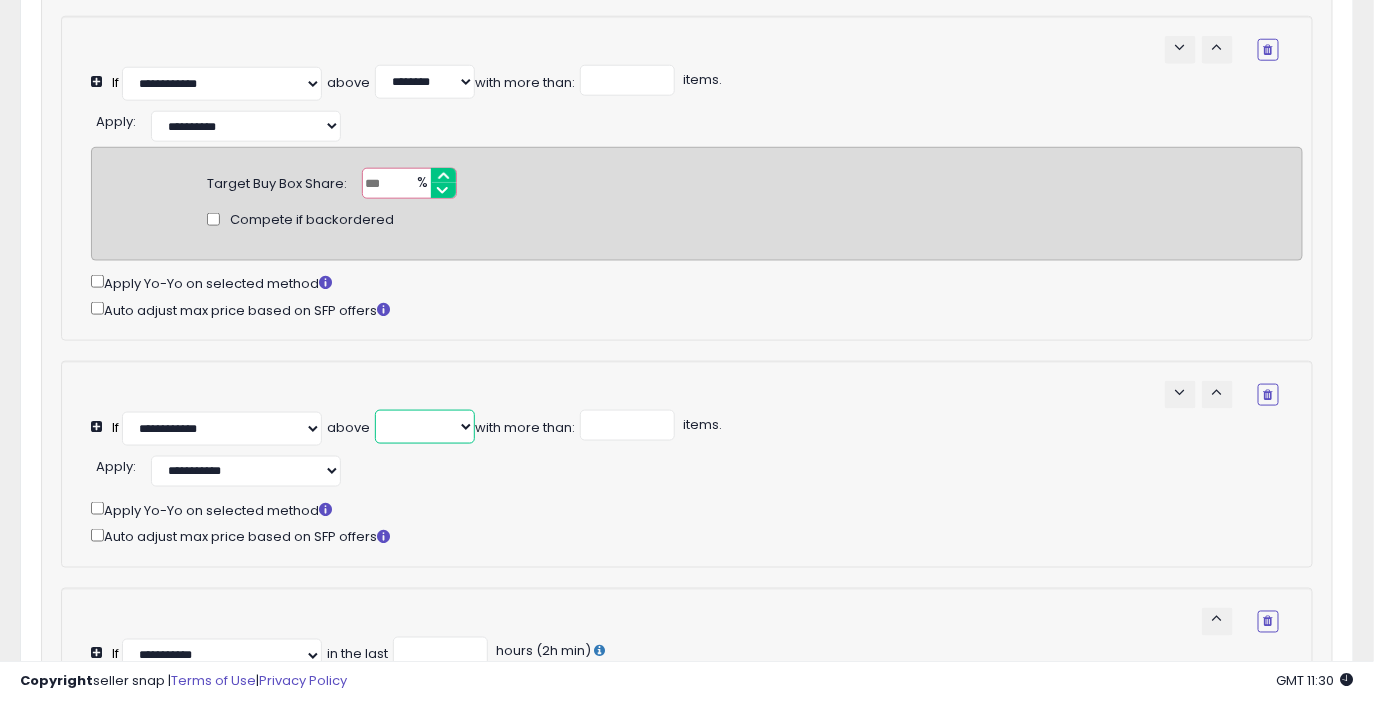 click on "*******
*******
*******
********
********
********" at bounding box center (425, 427) 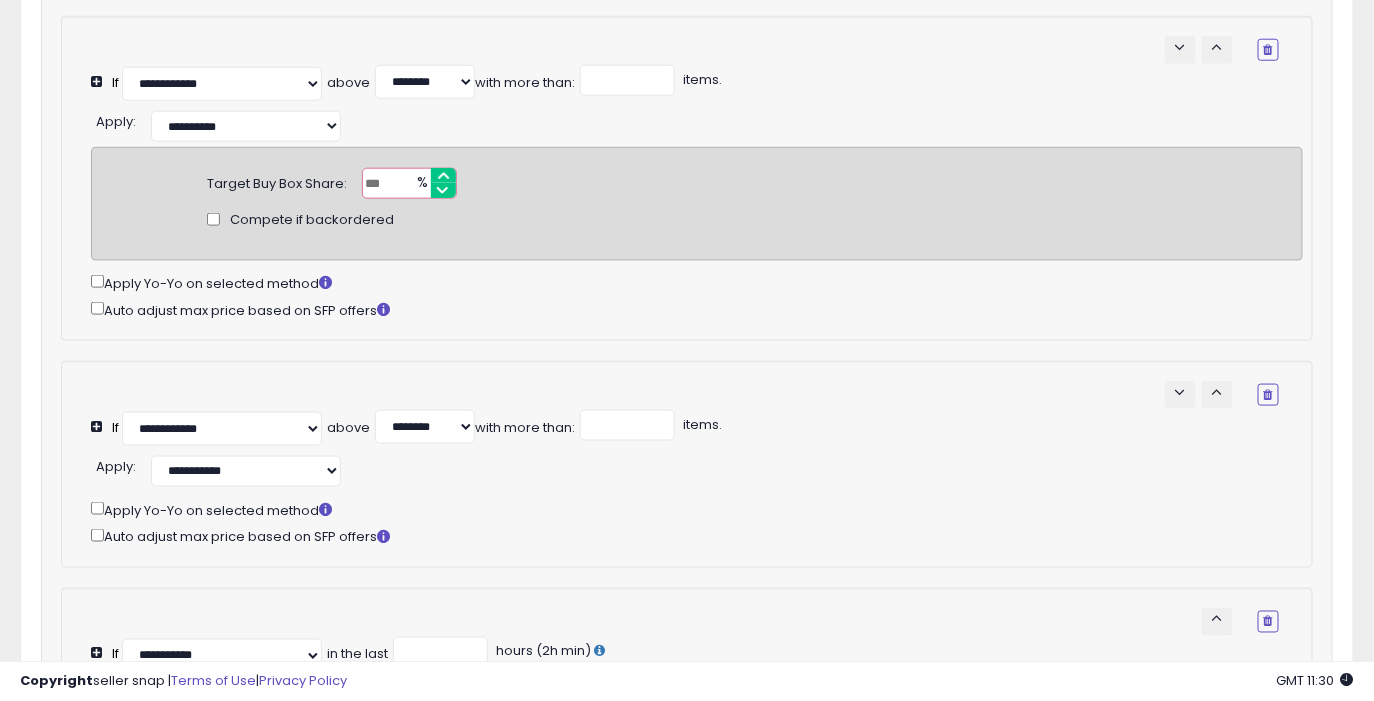 click on "**********" 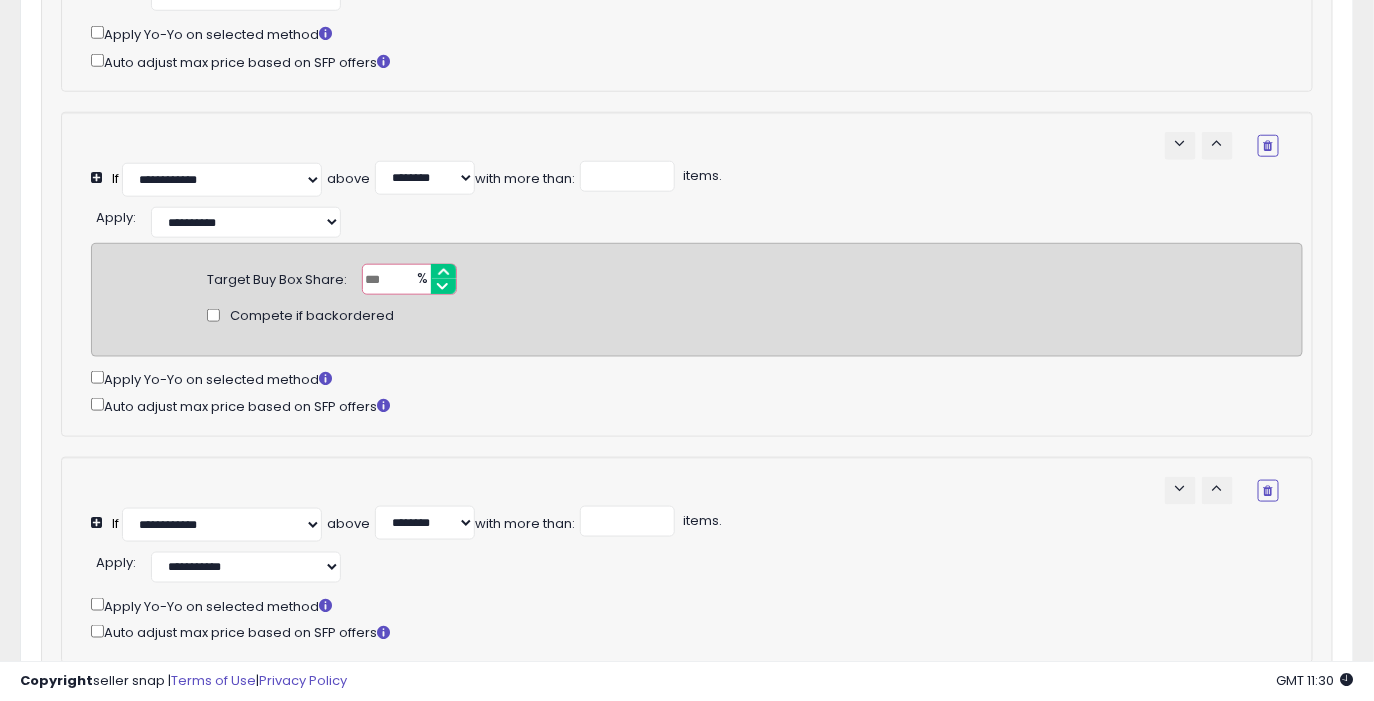 scroll, scrollTop: 754, scrollLeft: 0, axis: vertical 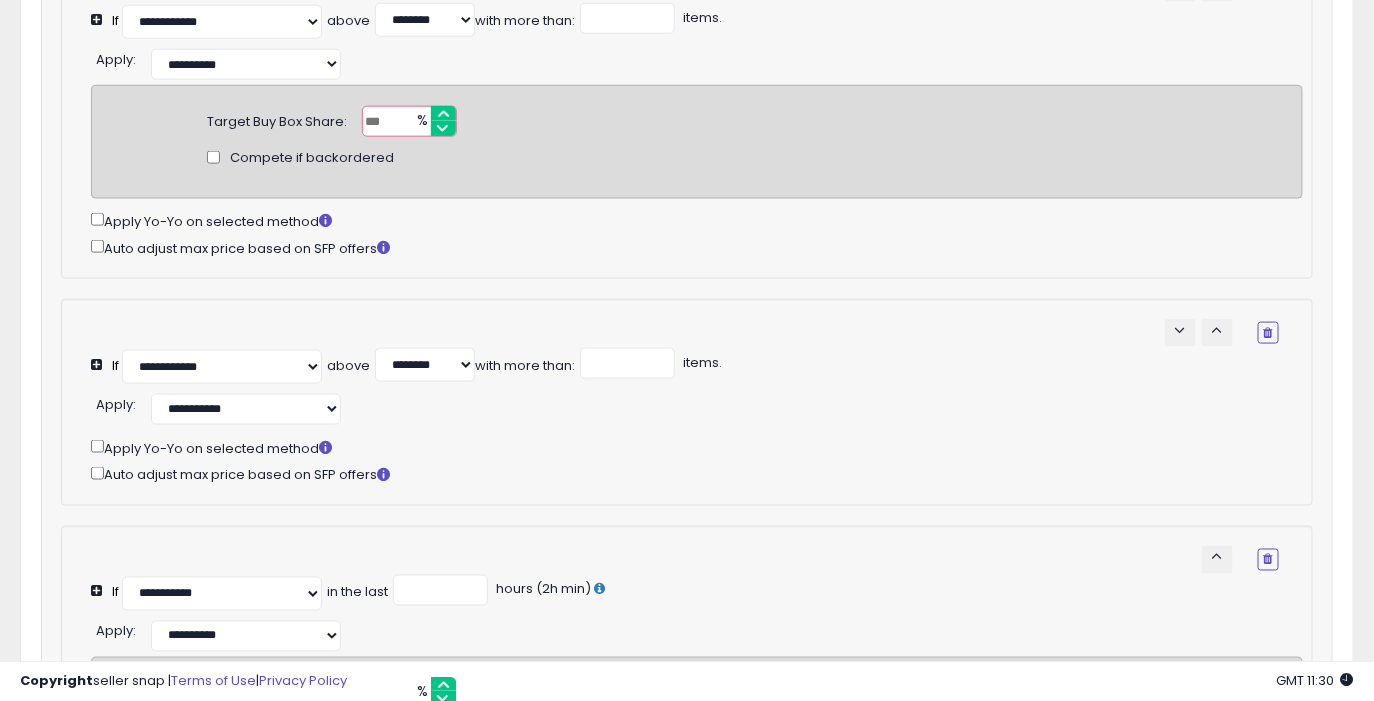 drag, startPoint x: 392, startPoint y: 115, endPoint x: 379, endPoint y: 115, distance: 13 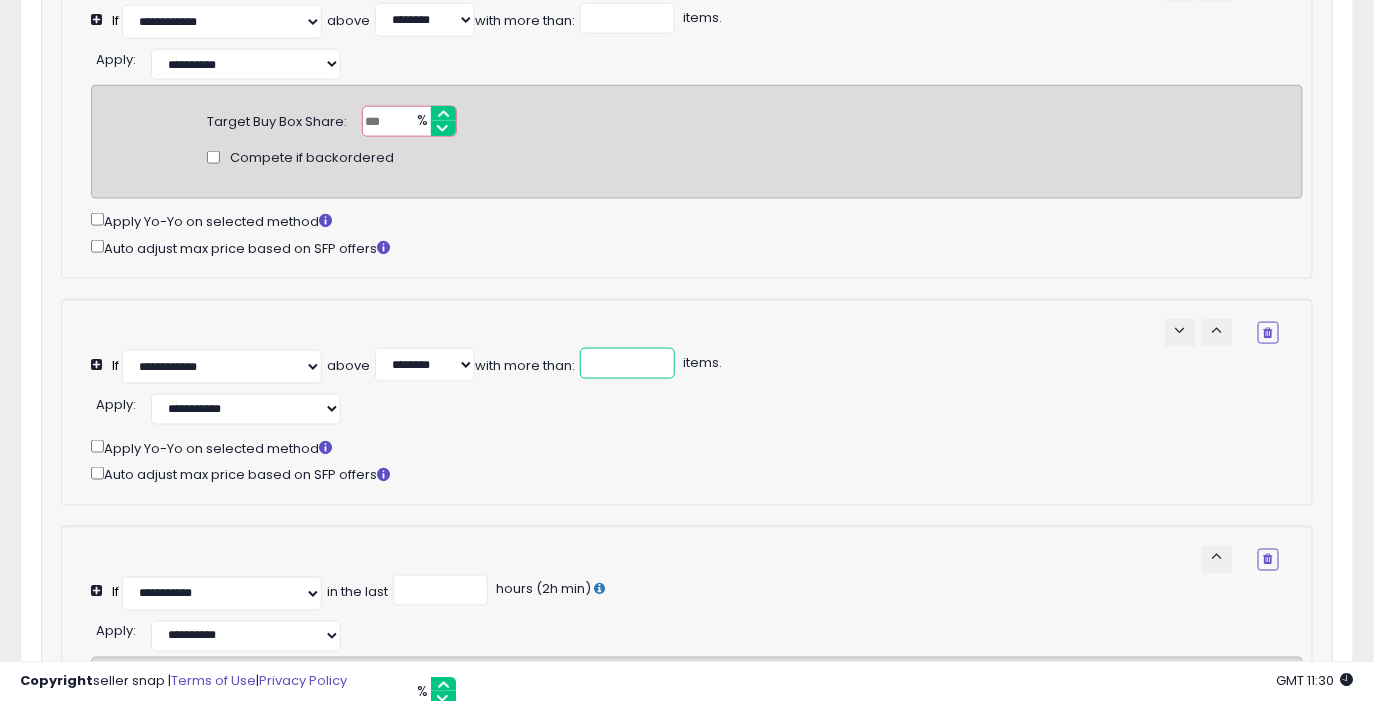 click at bounding box center [627, 363] 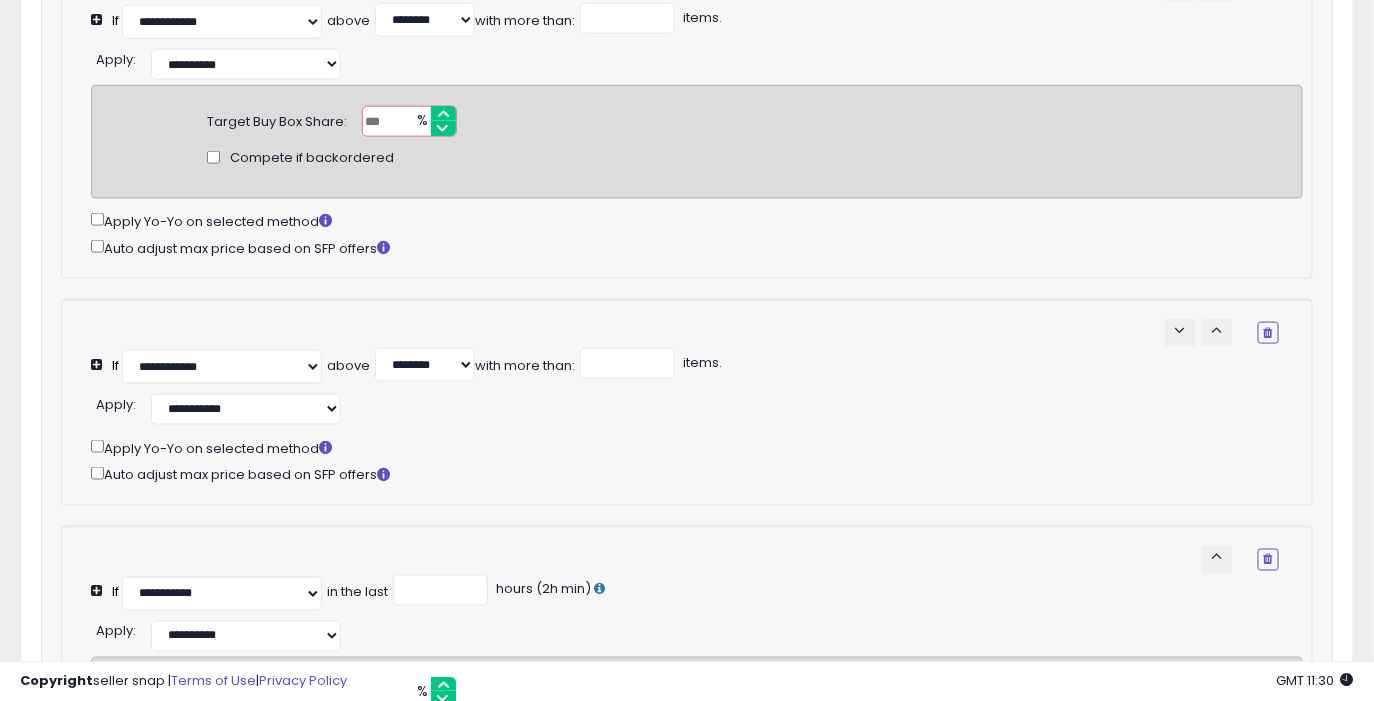 click at bounding box center (697, 425) 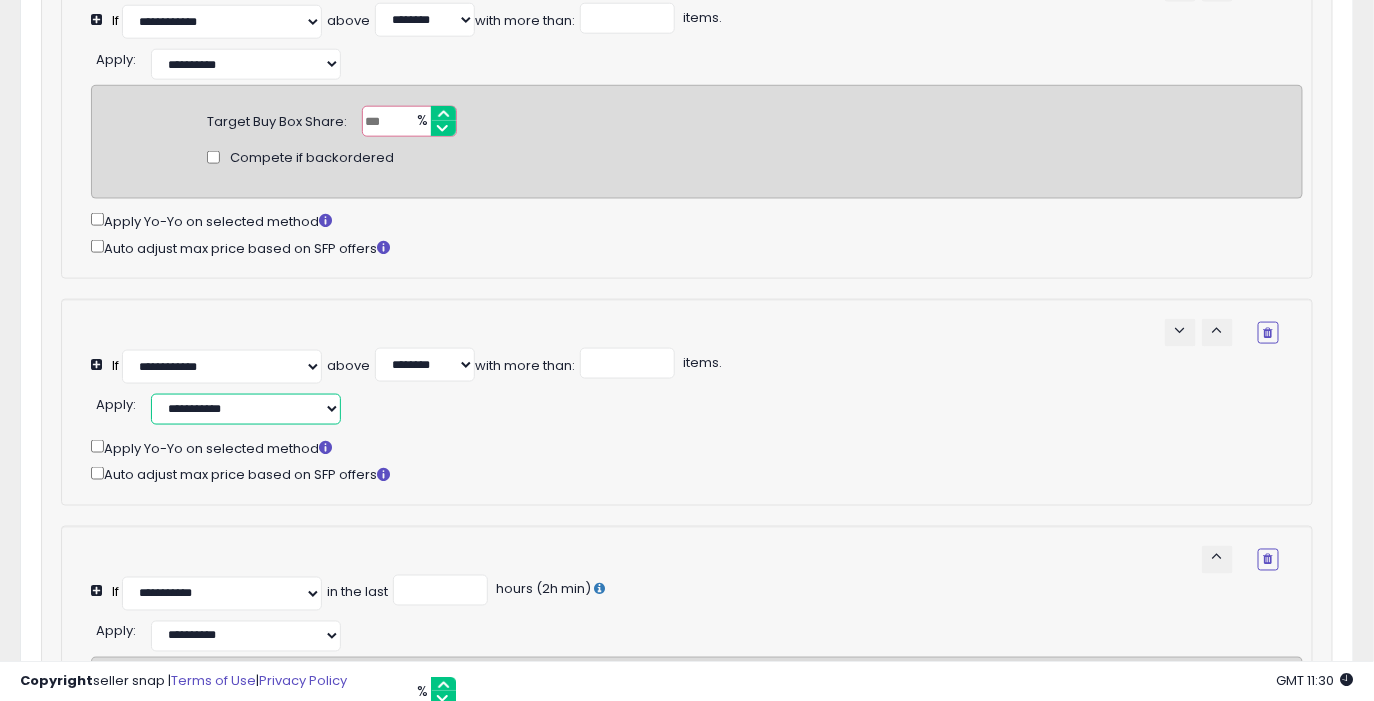 click on "**********" at bounding box center [246, 409] 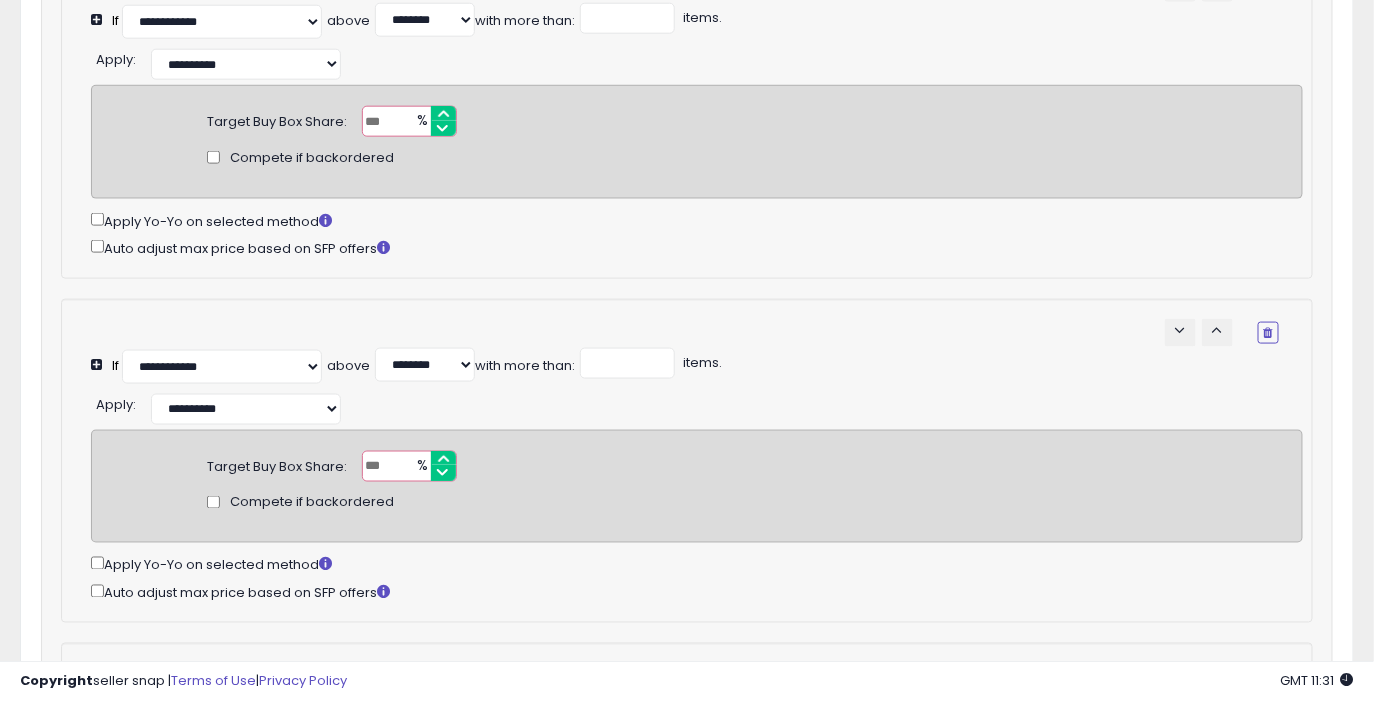 click at bounding box center [409, 466] 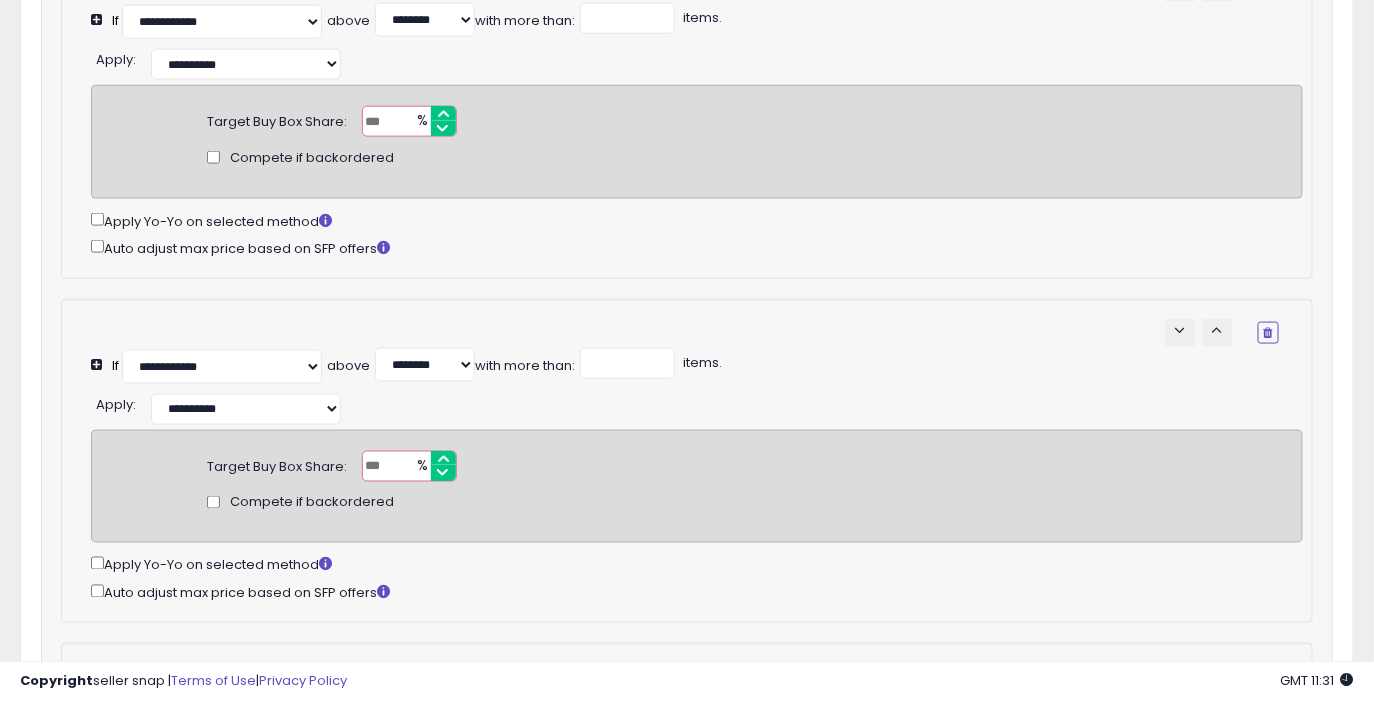 type on "**" 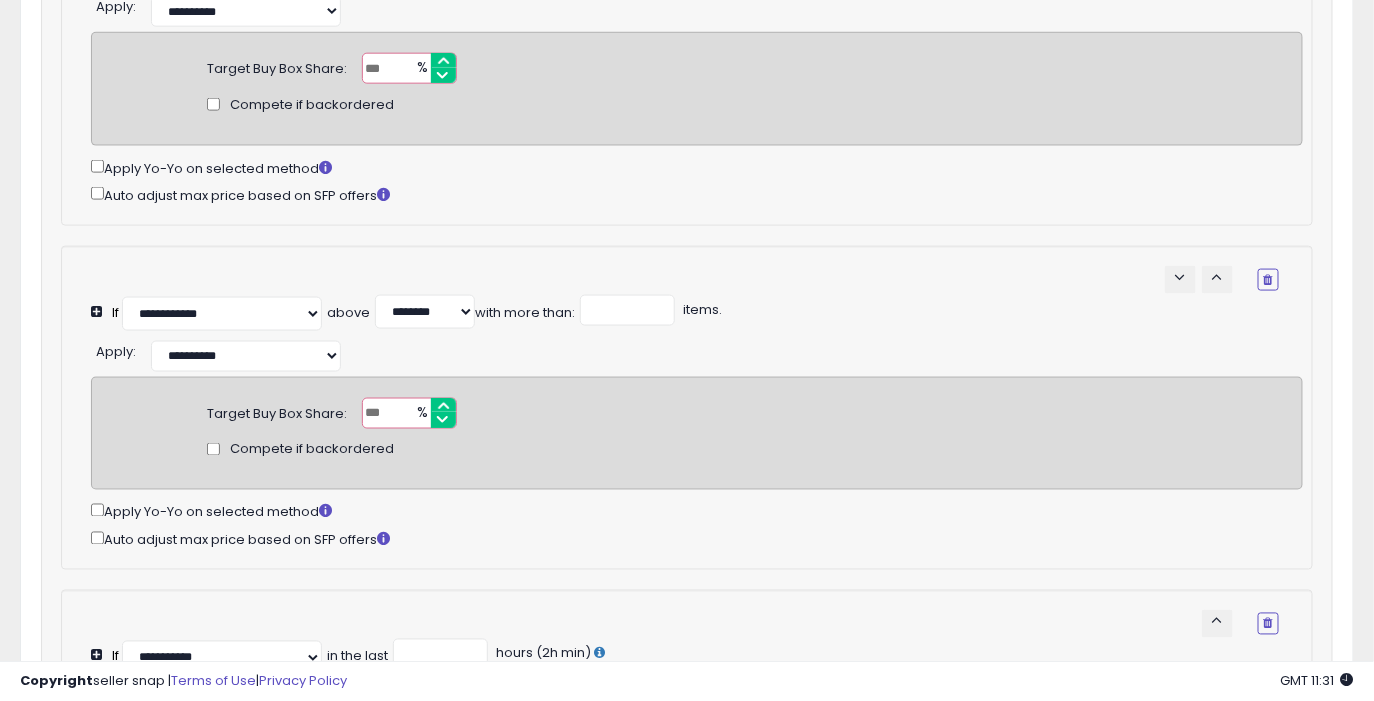 scroll, scrollTop: 810, scrollLeft: 0, axis: vertical 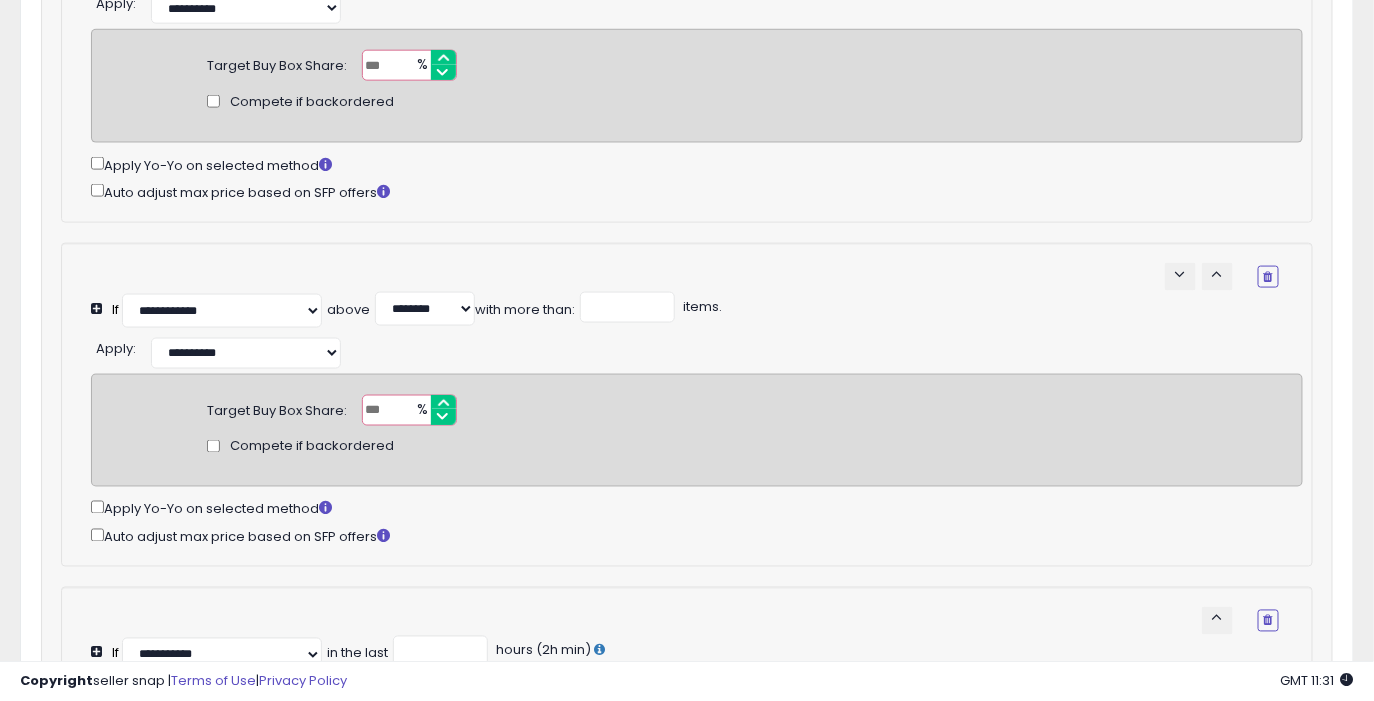 drag, startPoint x: 383, startPoint y: 50, endPoint x: 339, endPoint y: 51, distance: 44.011364 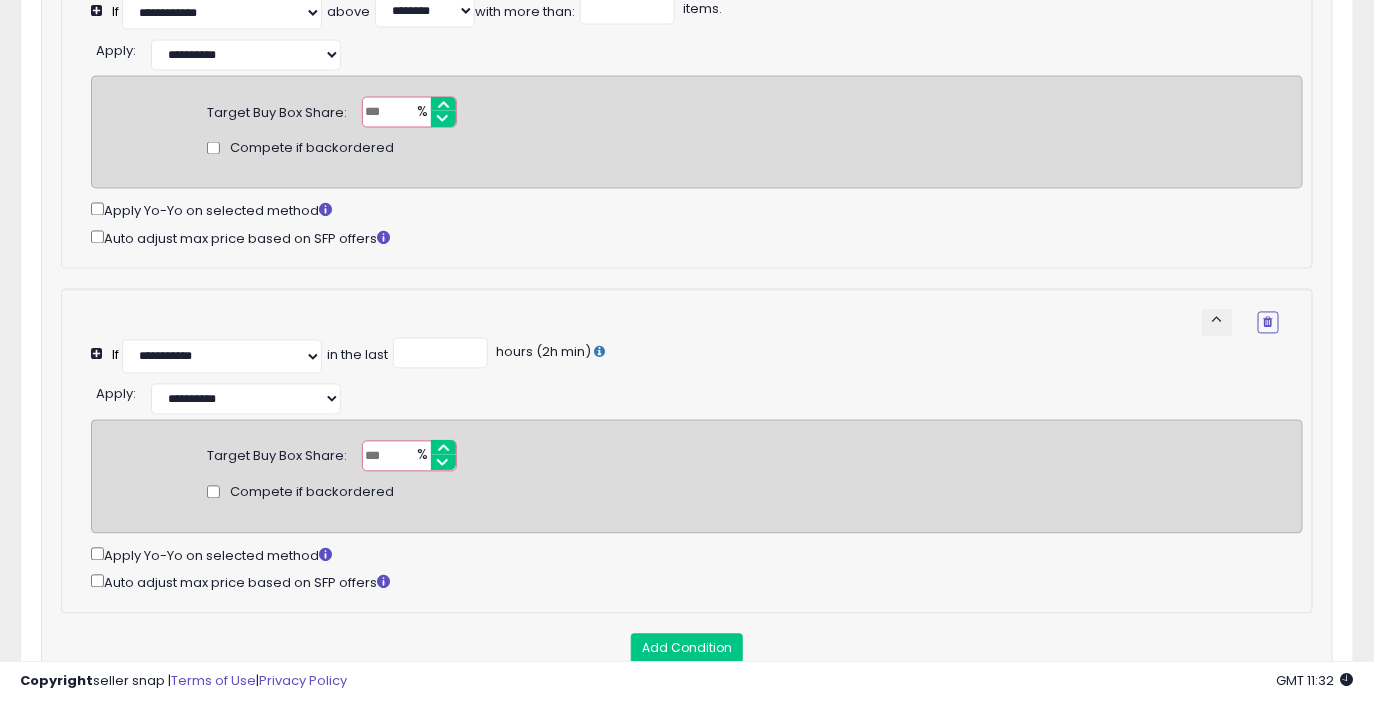 scroll, scrollTop: 1408, scrollLeft: 0, axis: vertical 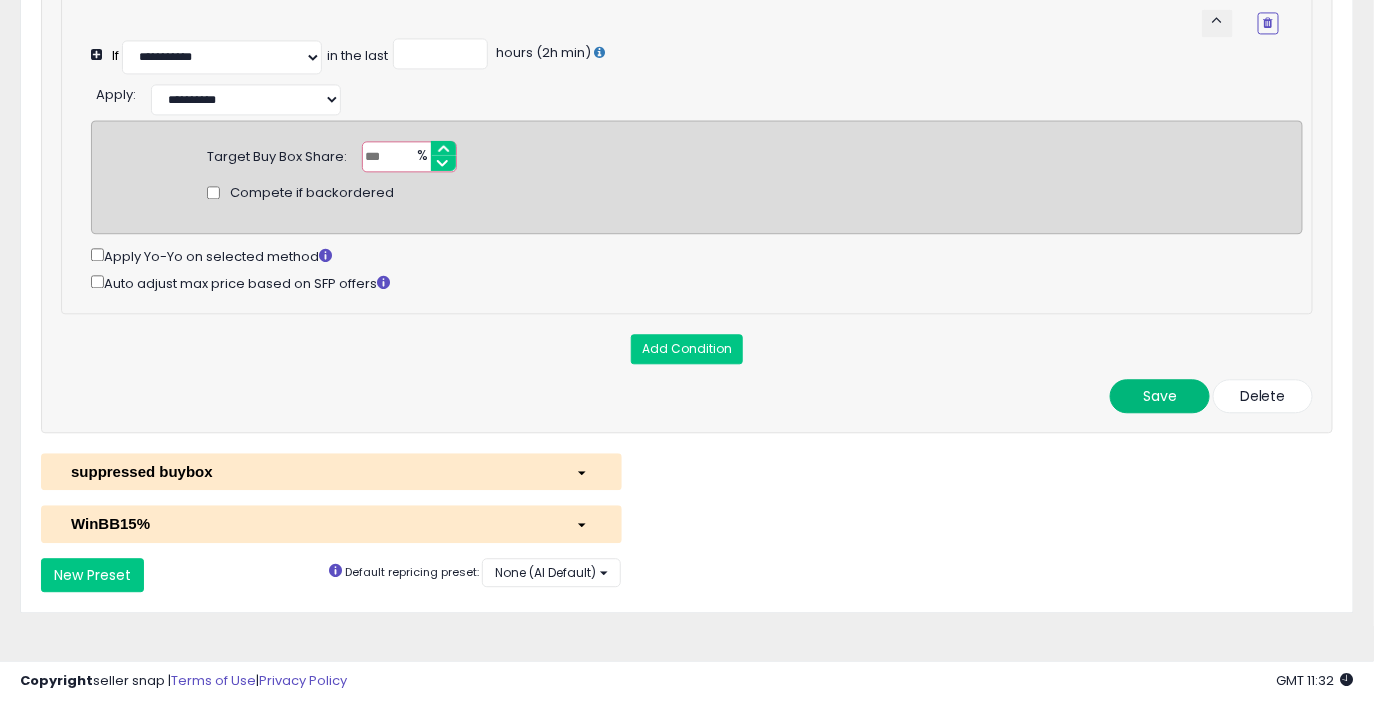 click on "Save" at bounding box center (1160, 396) 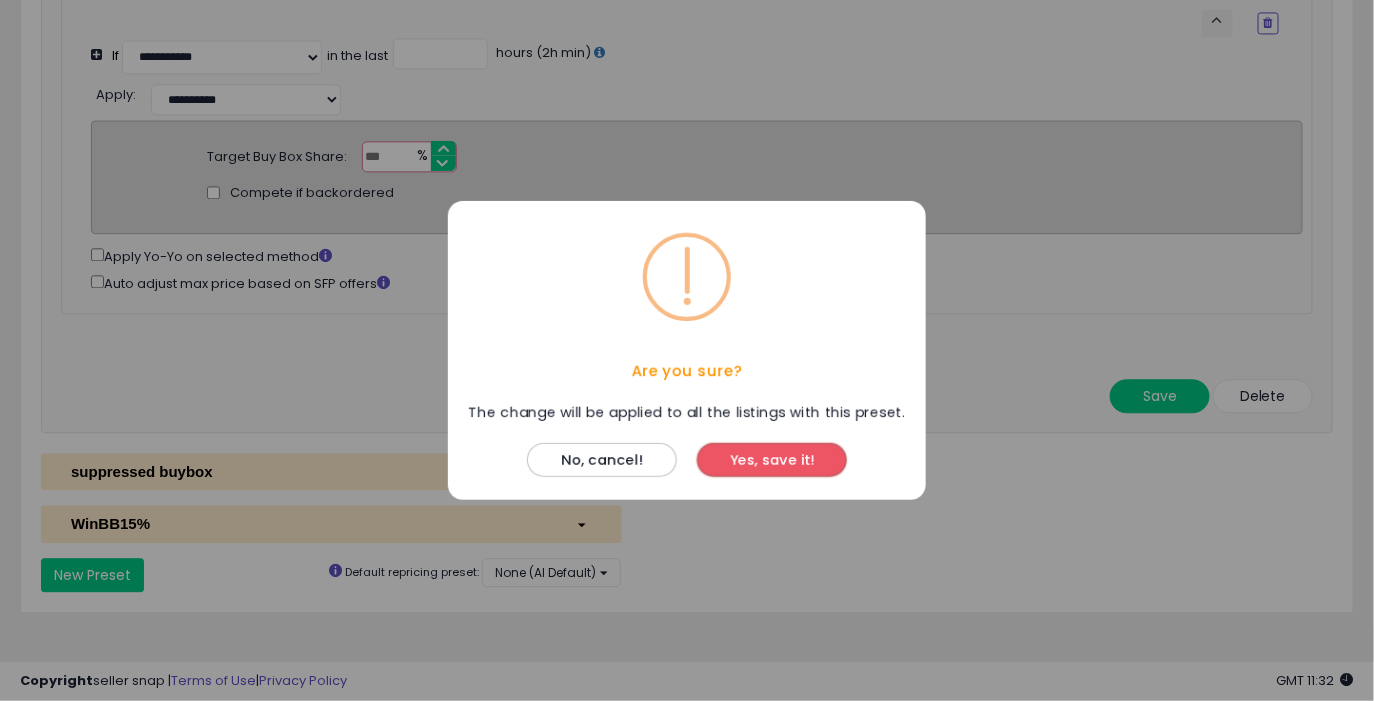 click on "Yes, save it!" at bounding box center (772, 460) 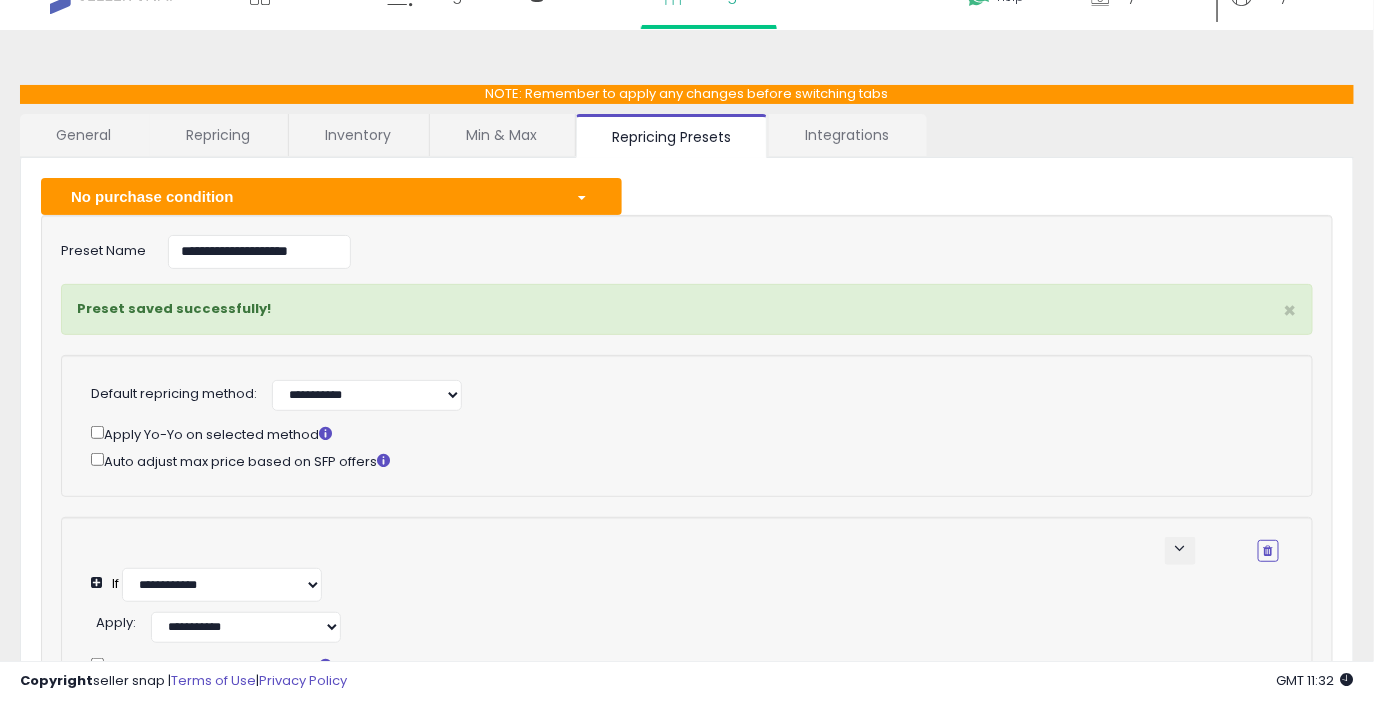 scroll, scrollTop: 0, scrollLeft: 0, axis: both 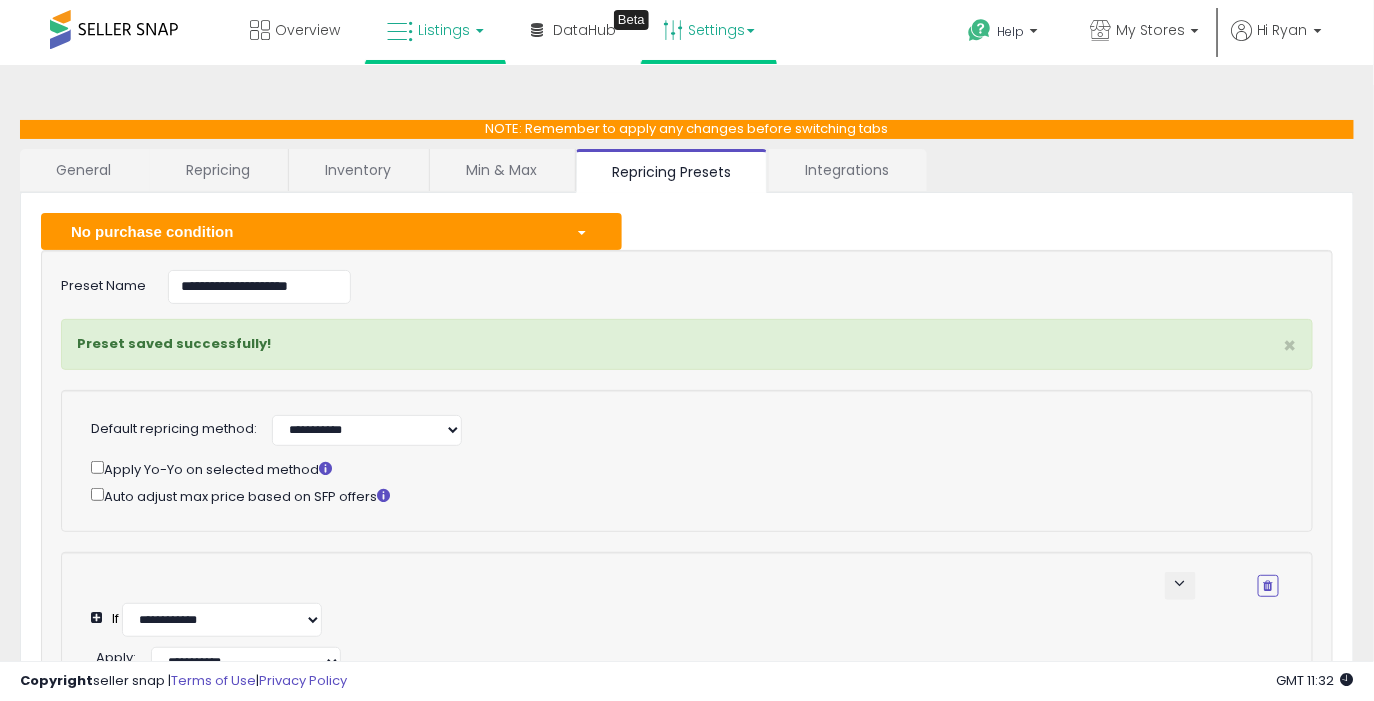 click on "Listings" at bounding box center (435, 30) 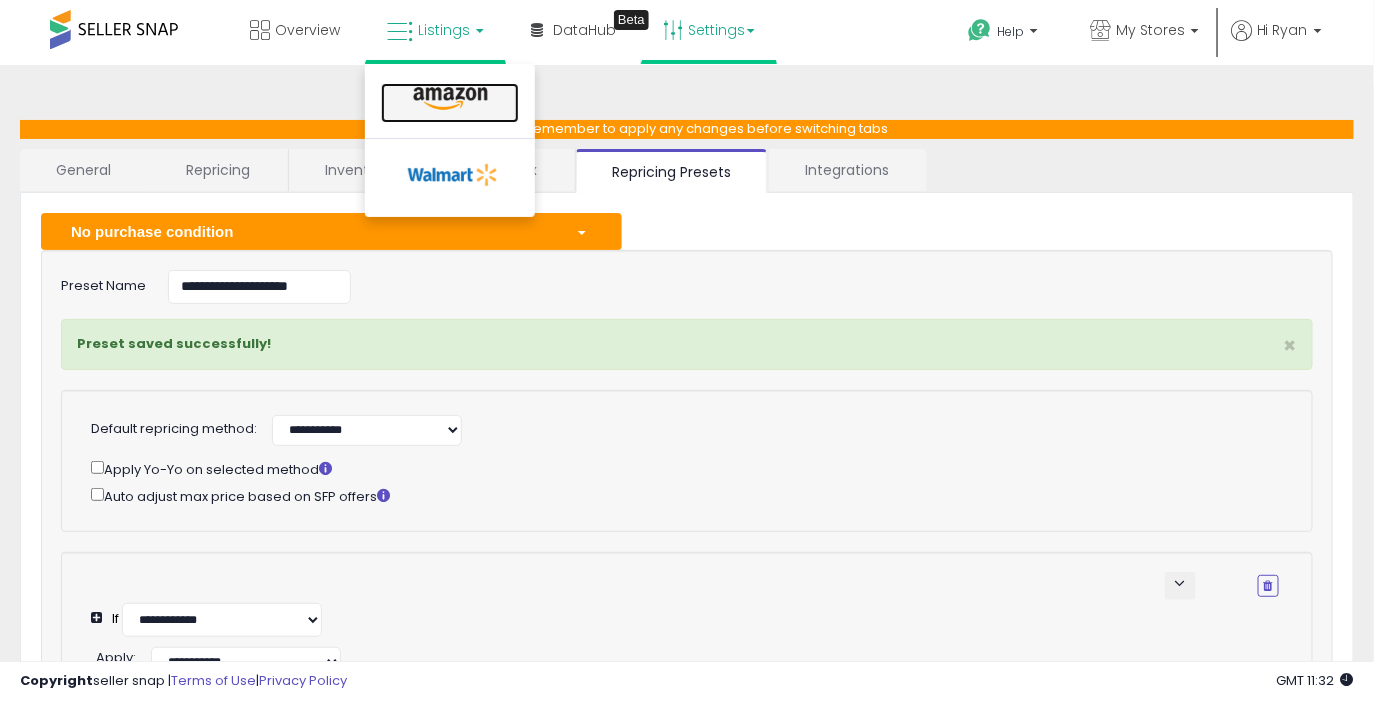click at bounding box center [450, 99] 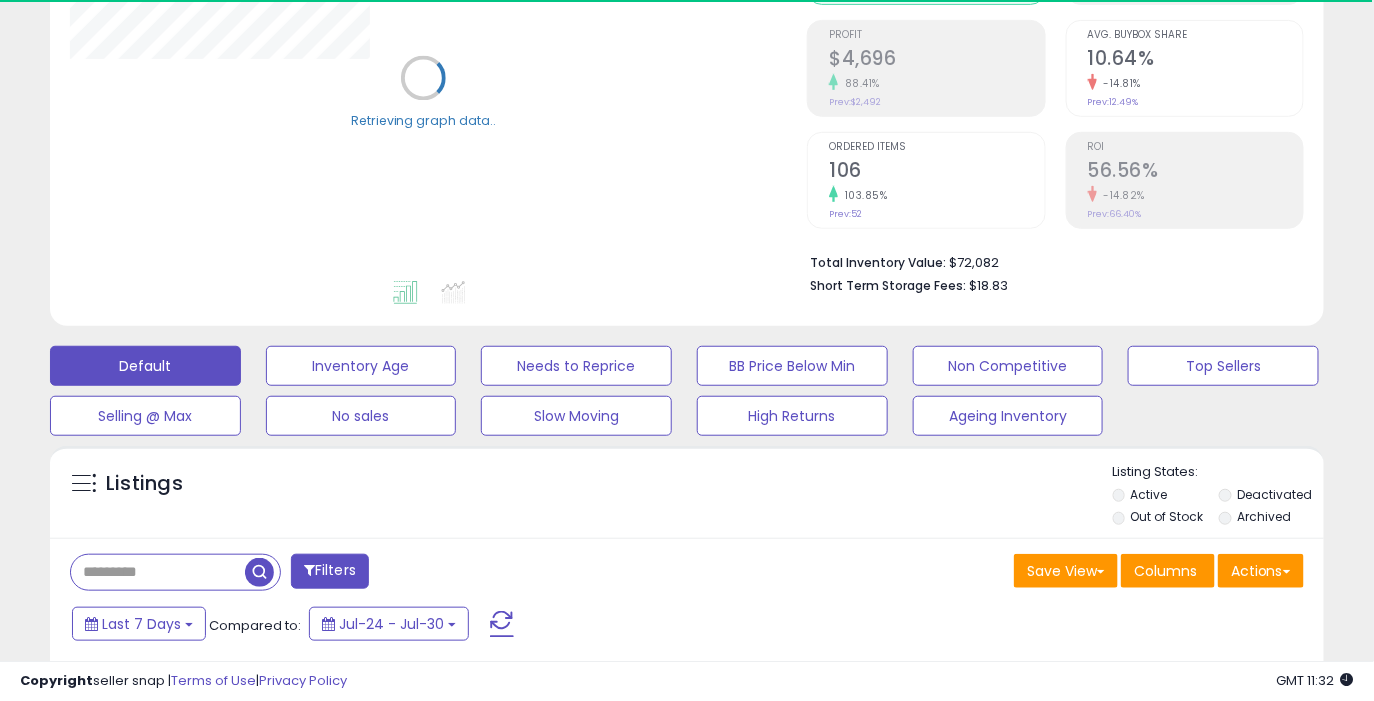 scroll, scrollTop: 296, scrollLeft: 0, axis: vertical 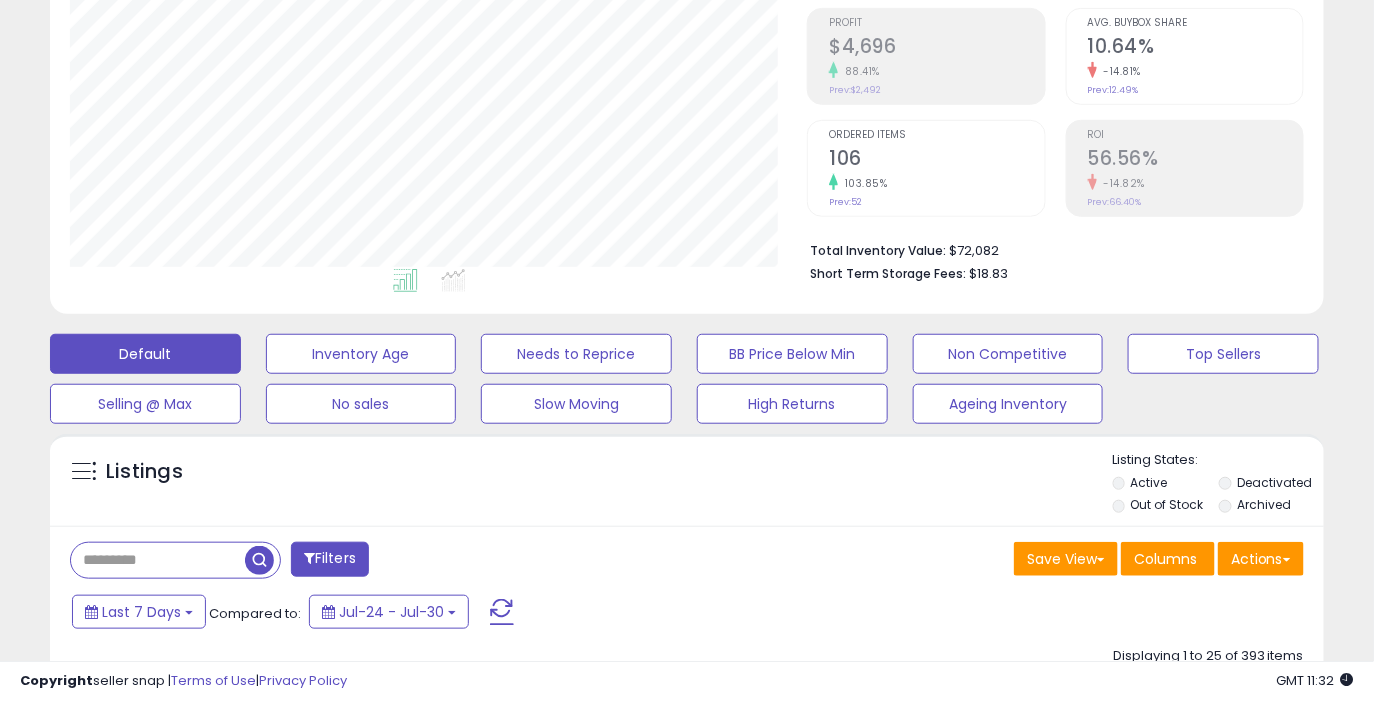 click on "Columns" at bounding box center (1168, 561) 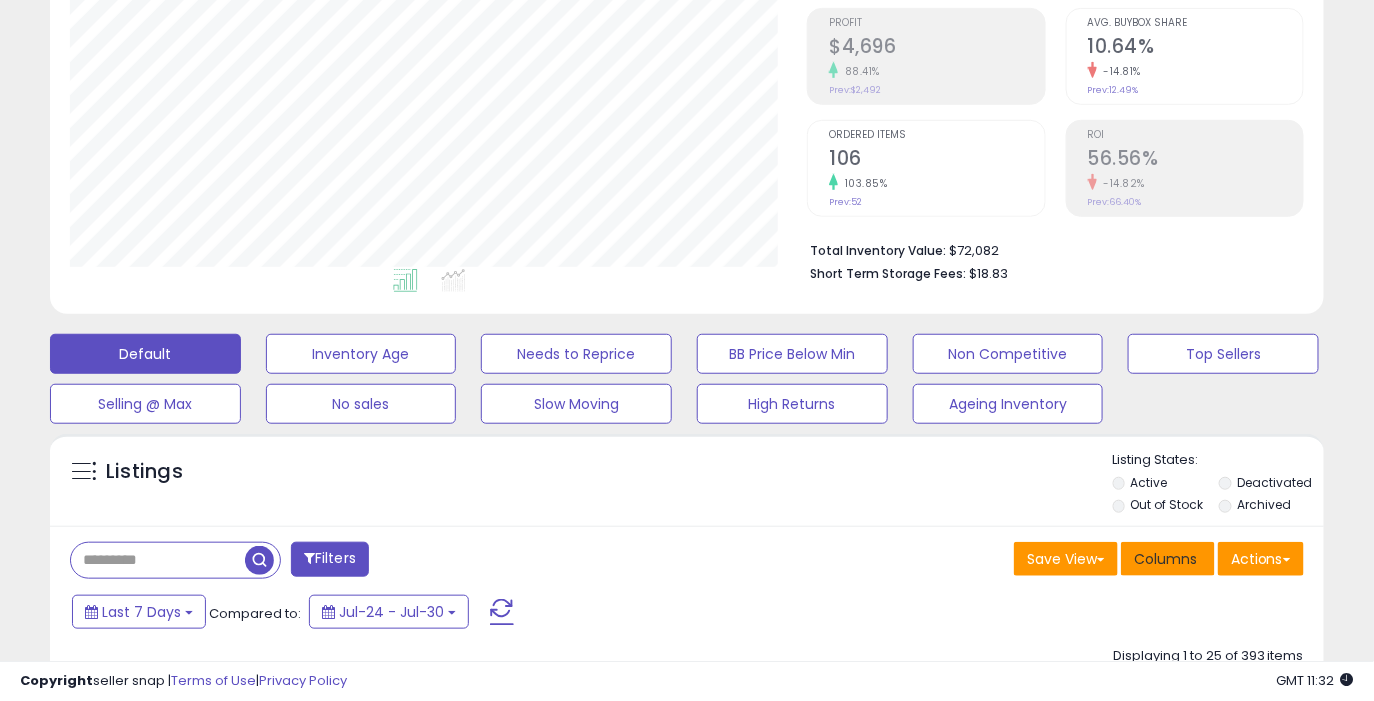click on "Columns" at bounding box center (1165, 559) 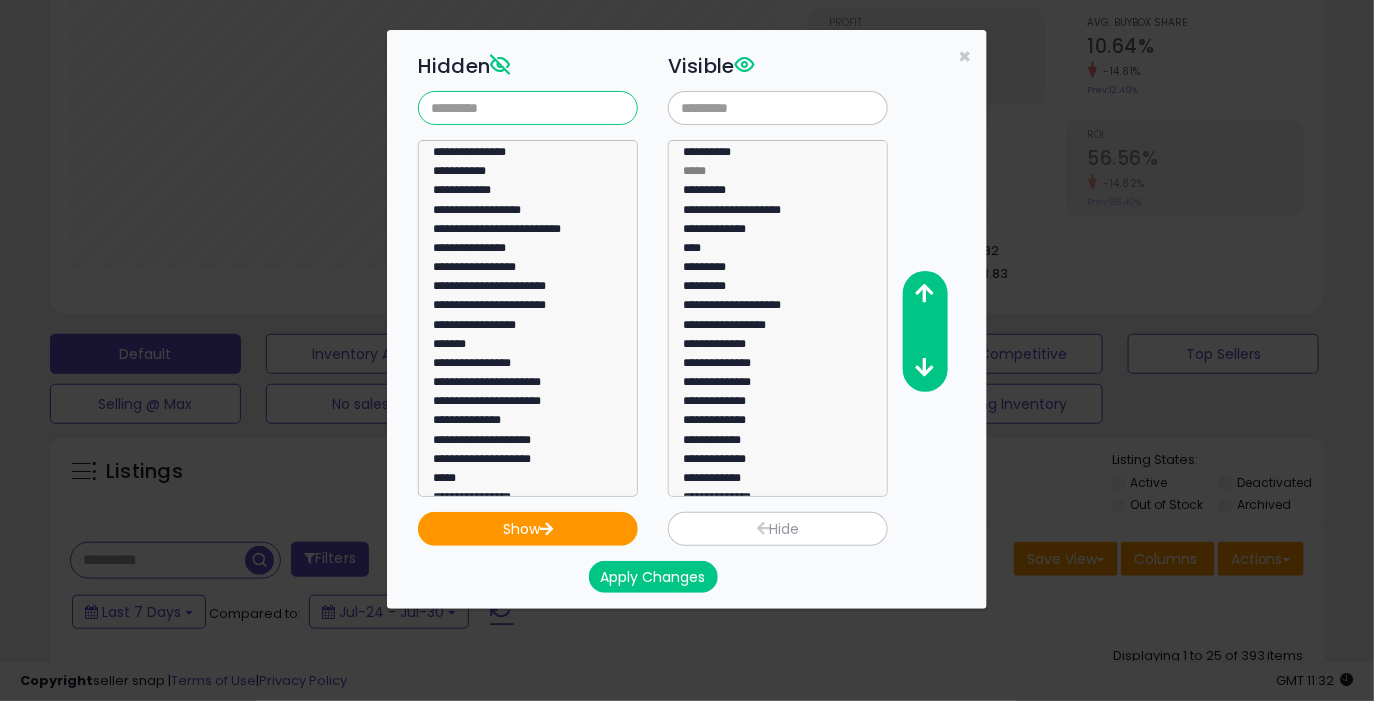 click at bounding box center [528, 108] 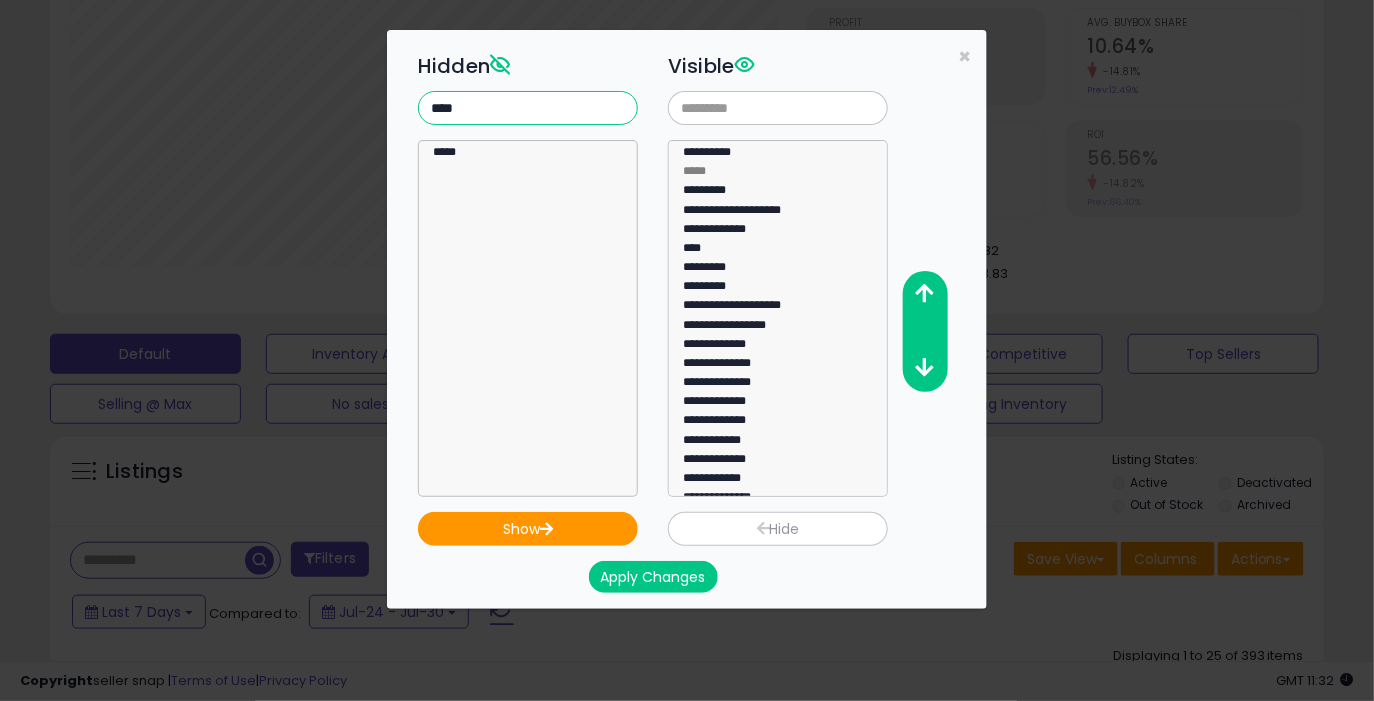 type on "****" 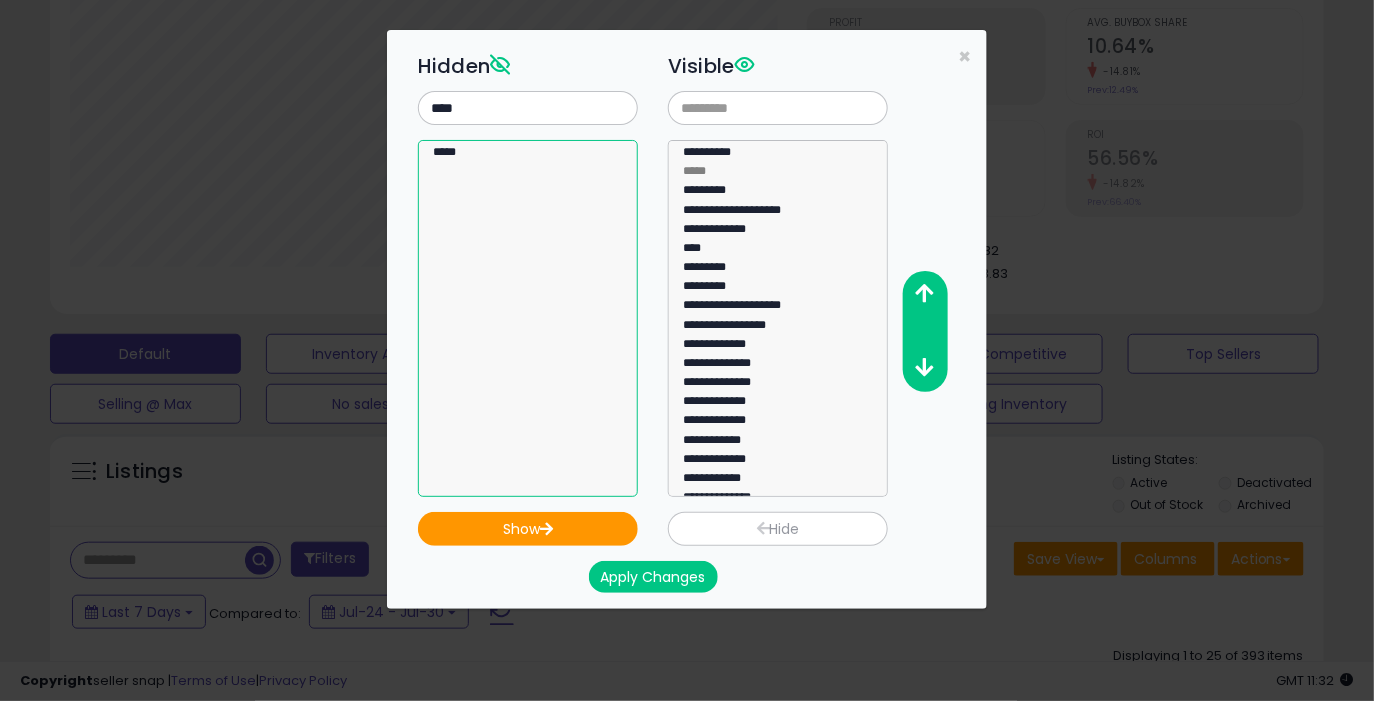 select on "*****" 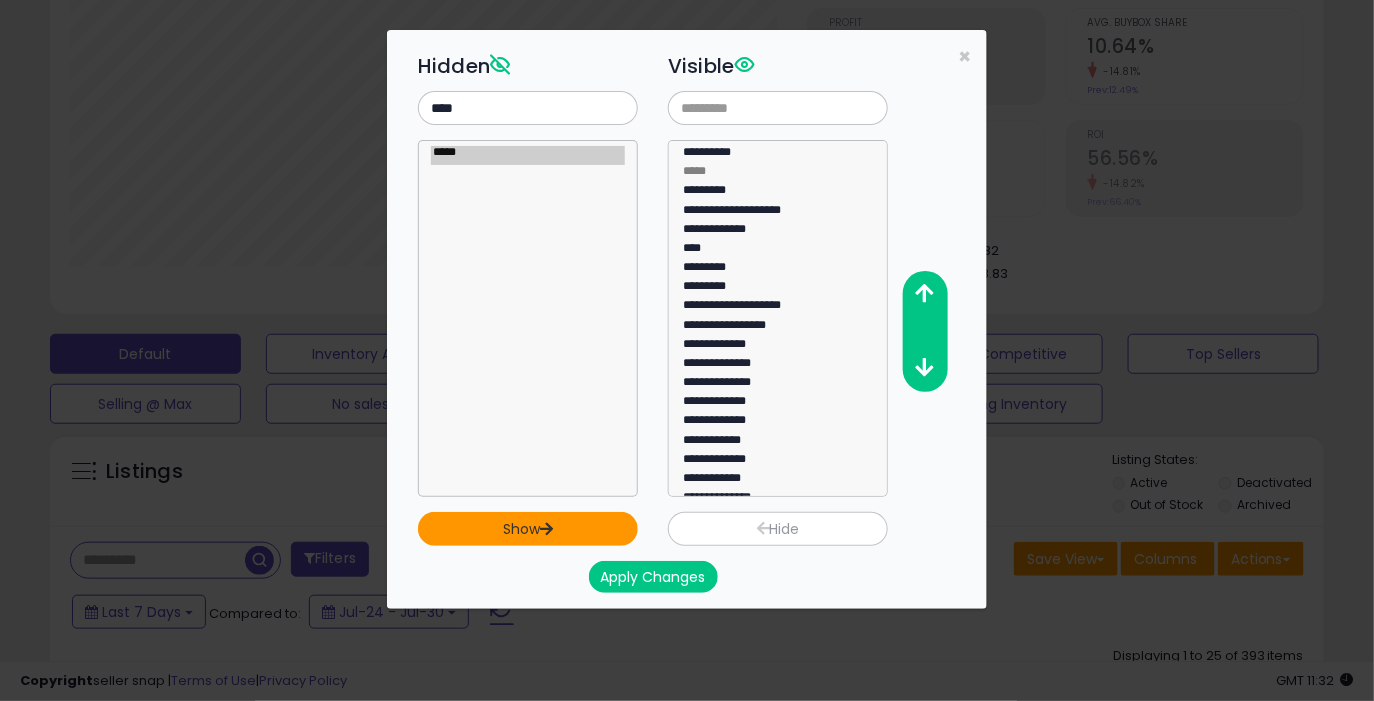 click on "Show" at bounding box center [528, 529] 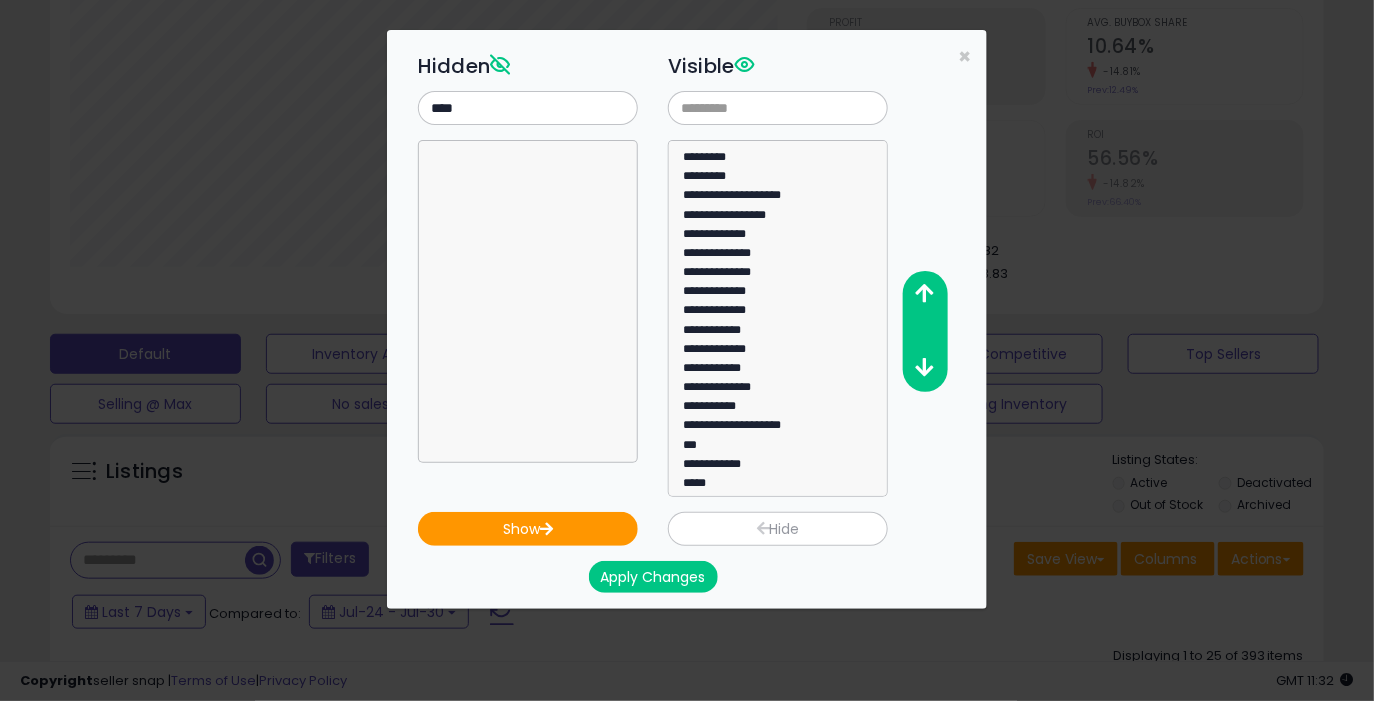 click on "Apply Changes" at bounding box center (653, 577) 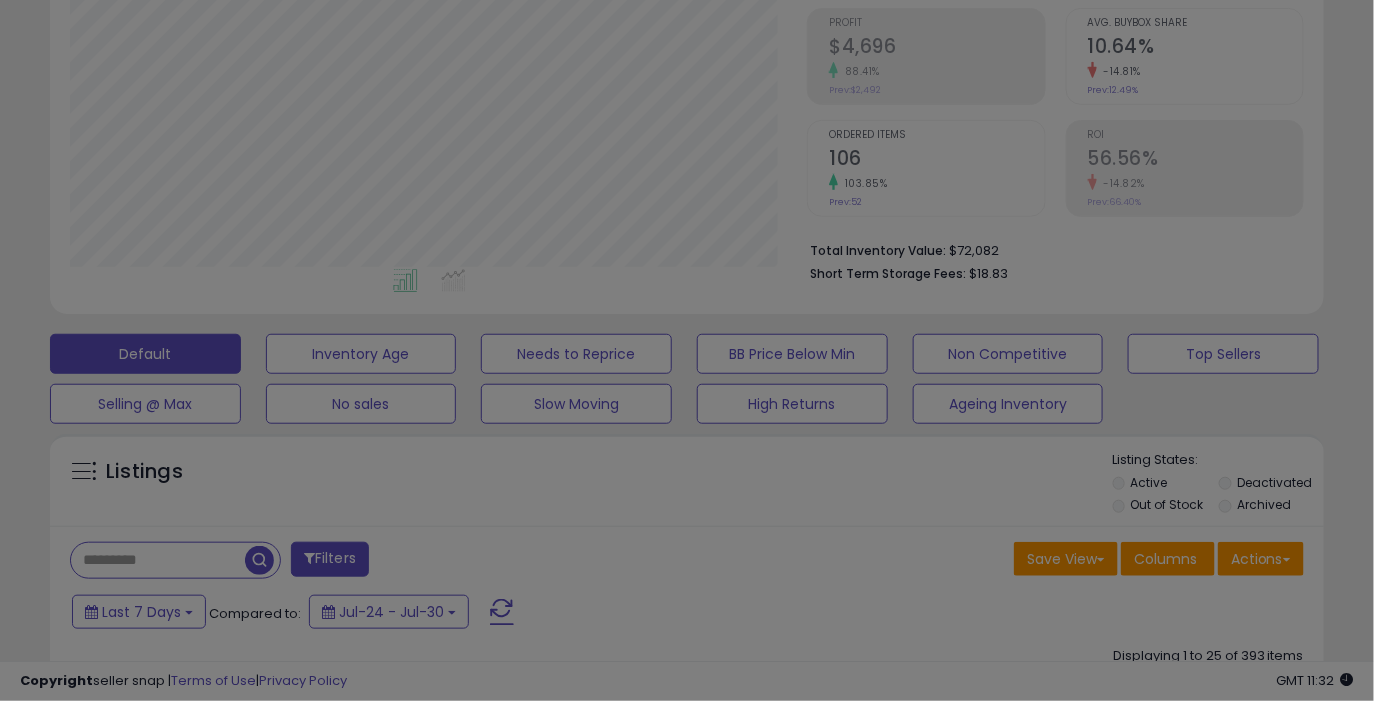 scroll, scrollTop: 0, scrollLeft: 0, axis: both 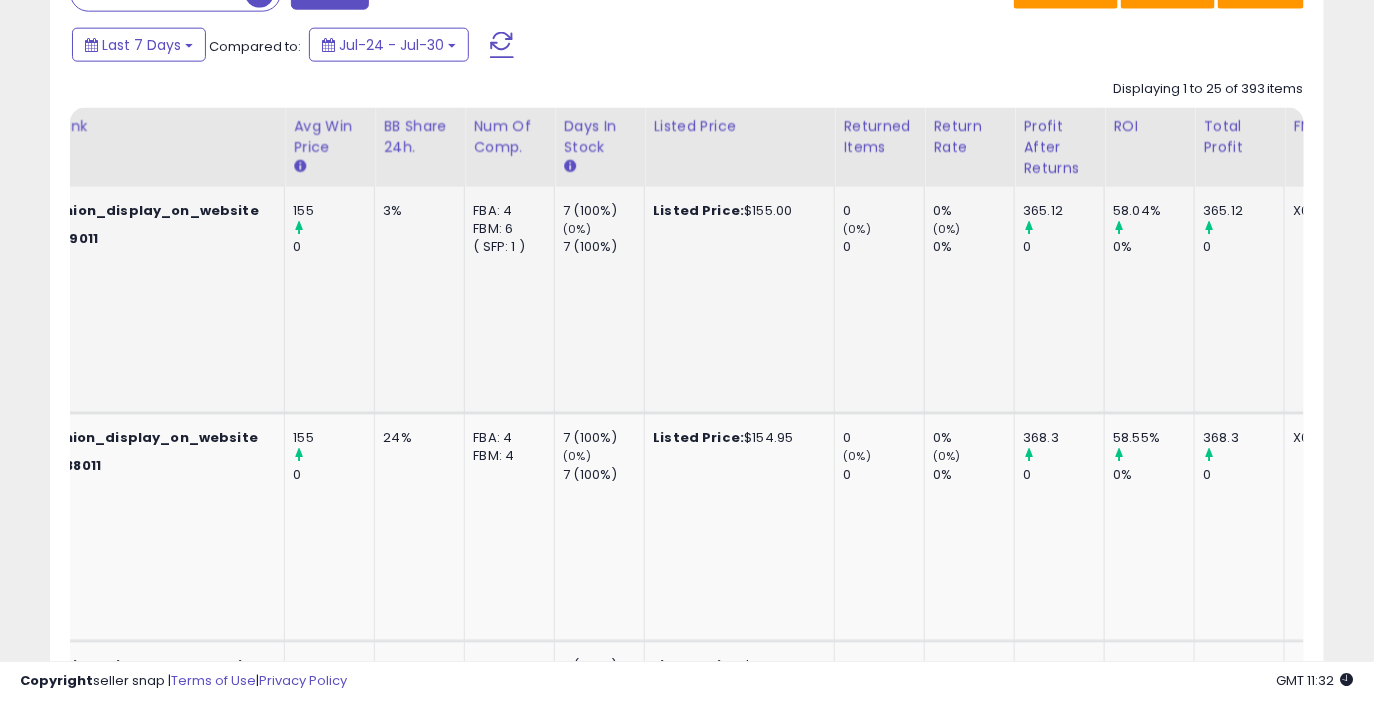drag, startPoint x: 1294, startPoint y: 211, endPoint x: 1169, endPoint y: 212, distance: 125.004 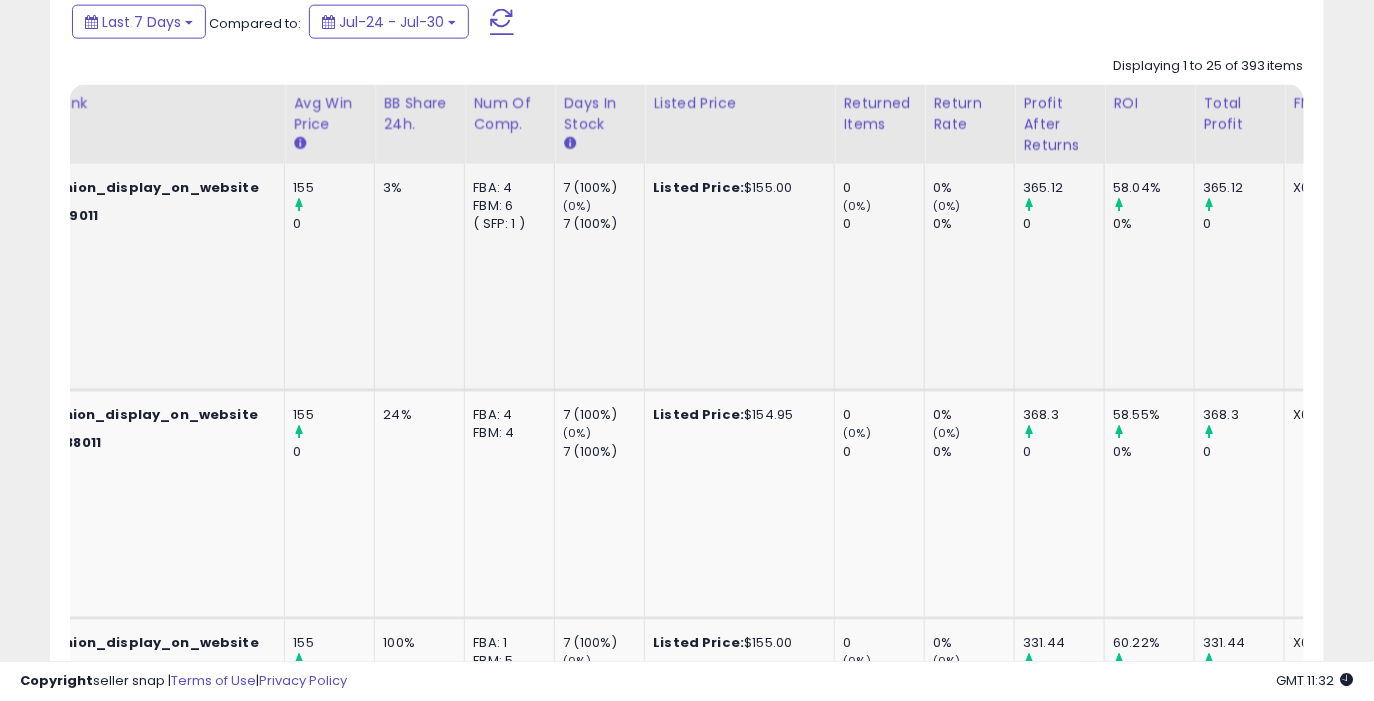 click on "X004PSVADF" 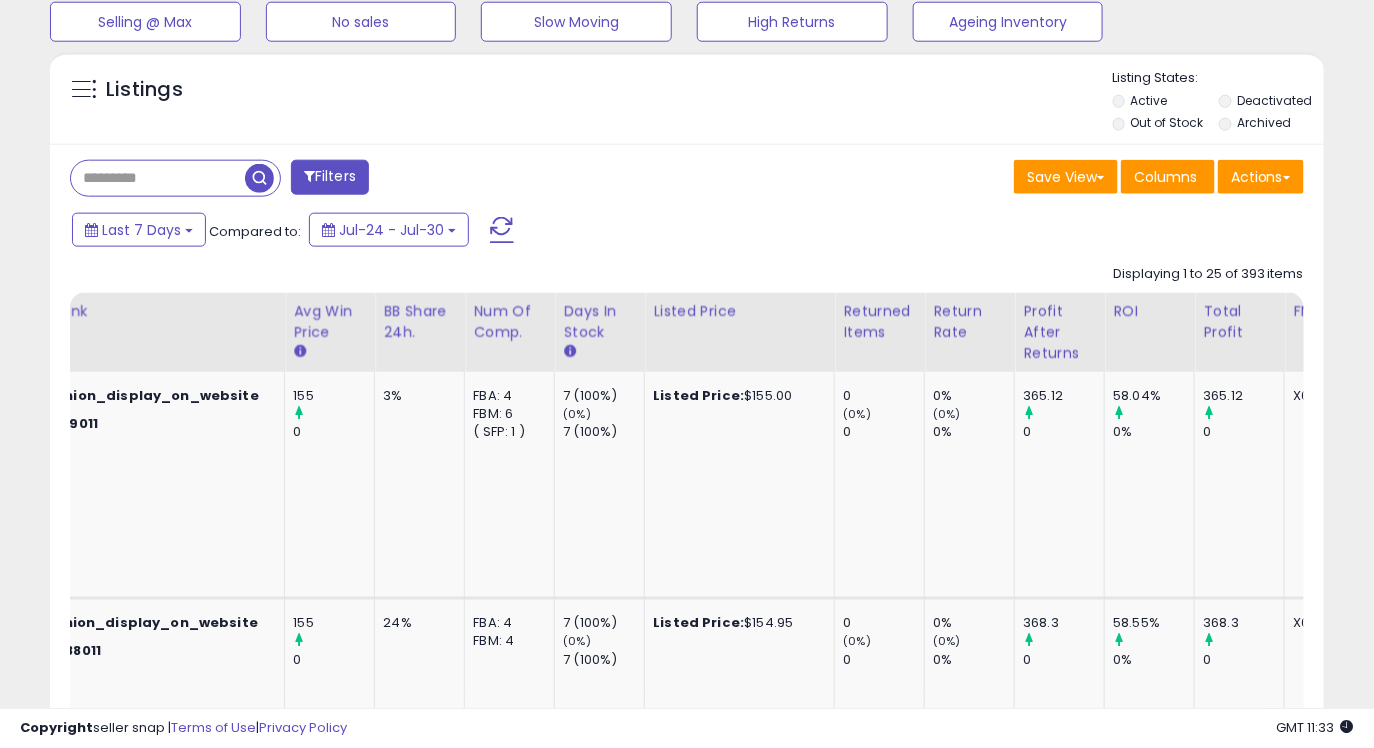 scroll, scrollTop: 679, scrollLeft: 0, axis: vertical 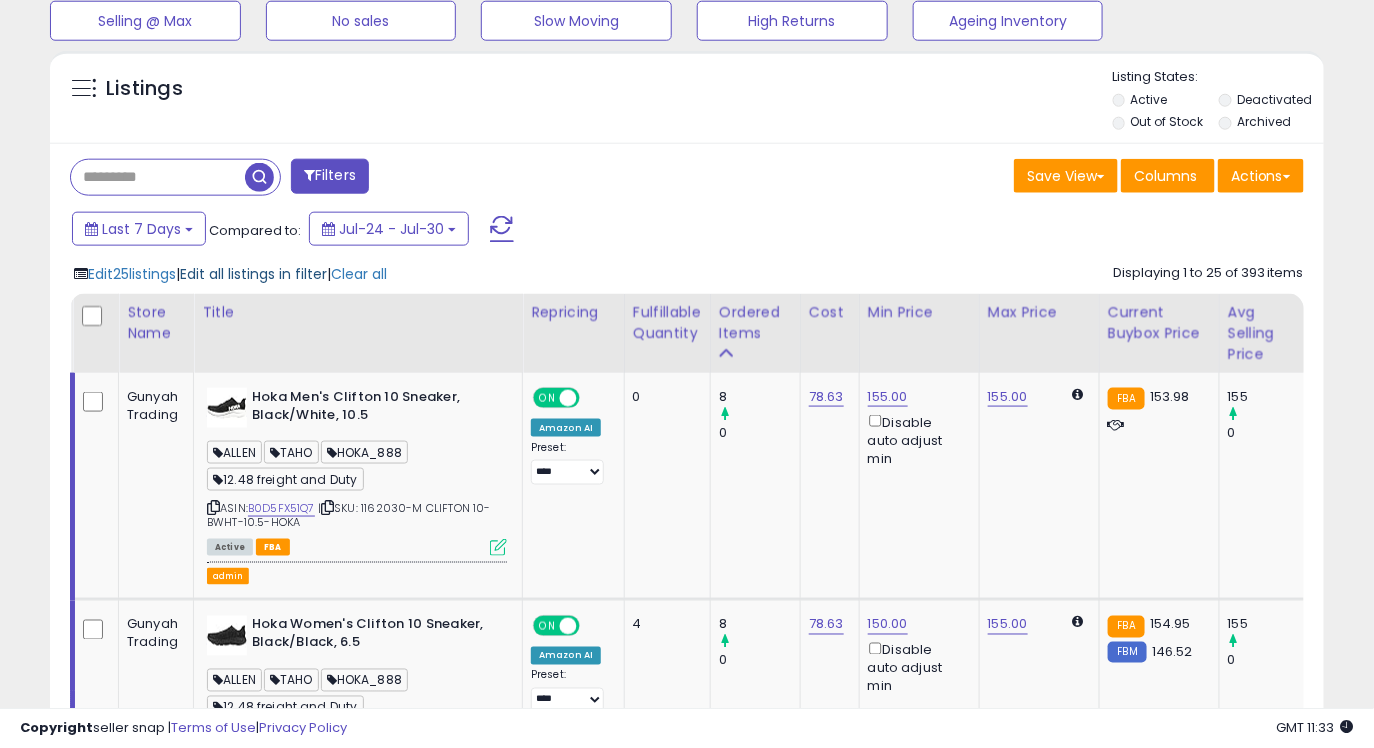 click on "Edit all listings in filter" at bounding box center [253, 274] 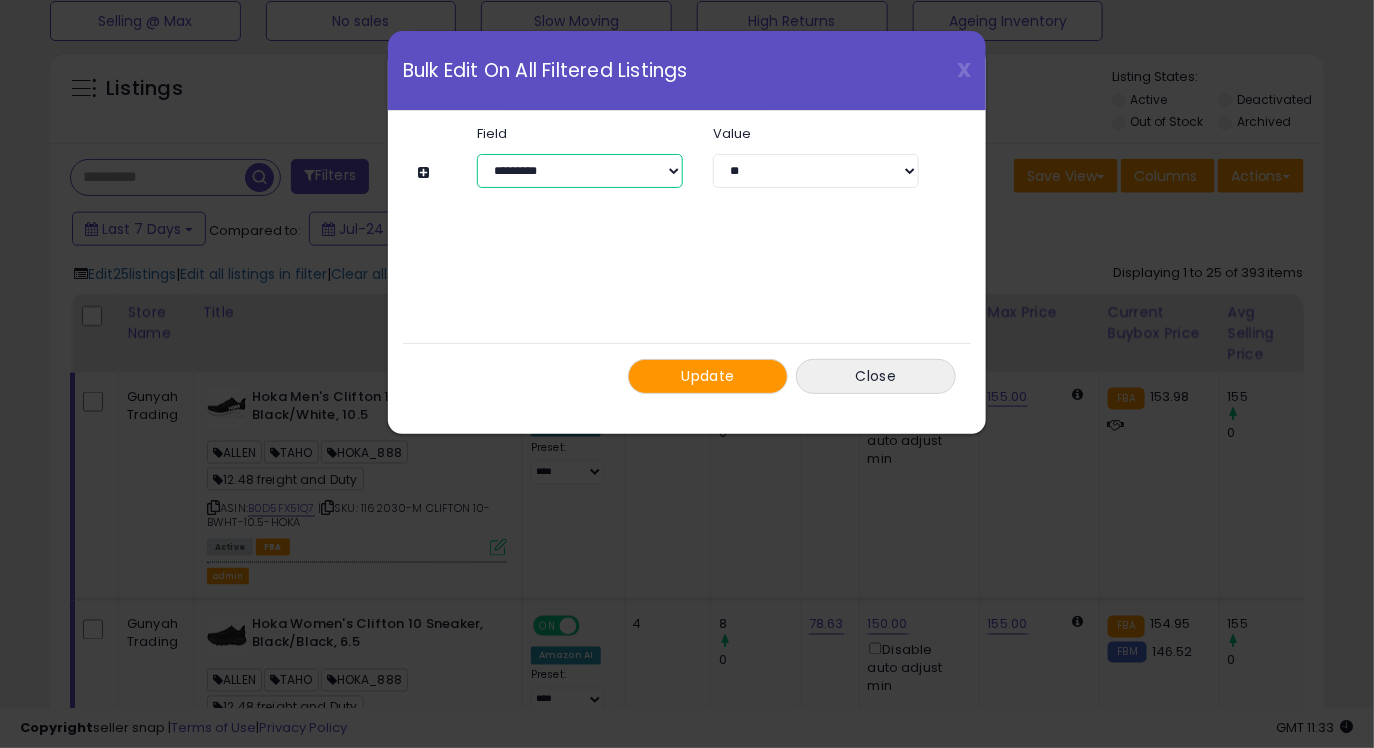click on "**********" at bounding box center (580, 171) 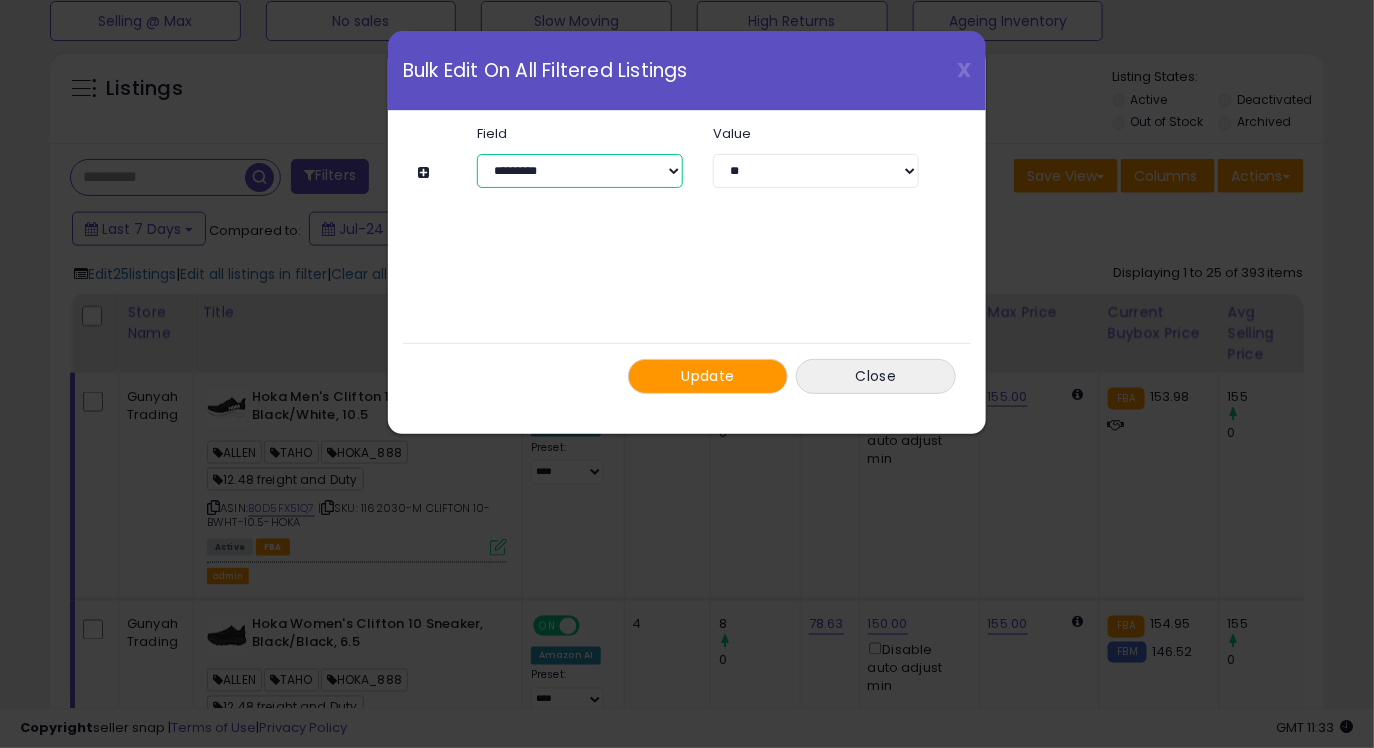 select on "**********" 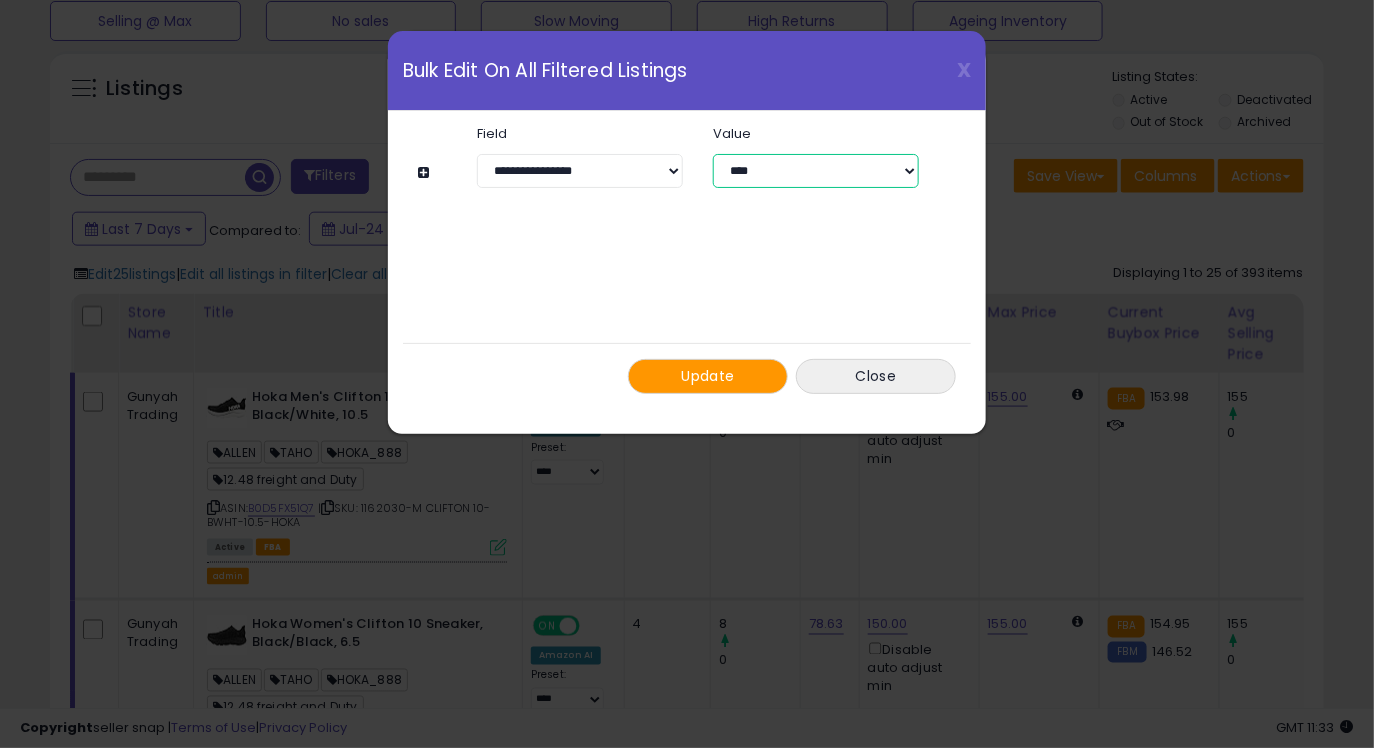 click on "**********" at bounding box center [816, 171] 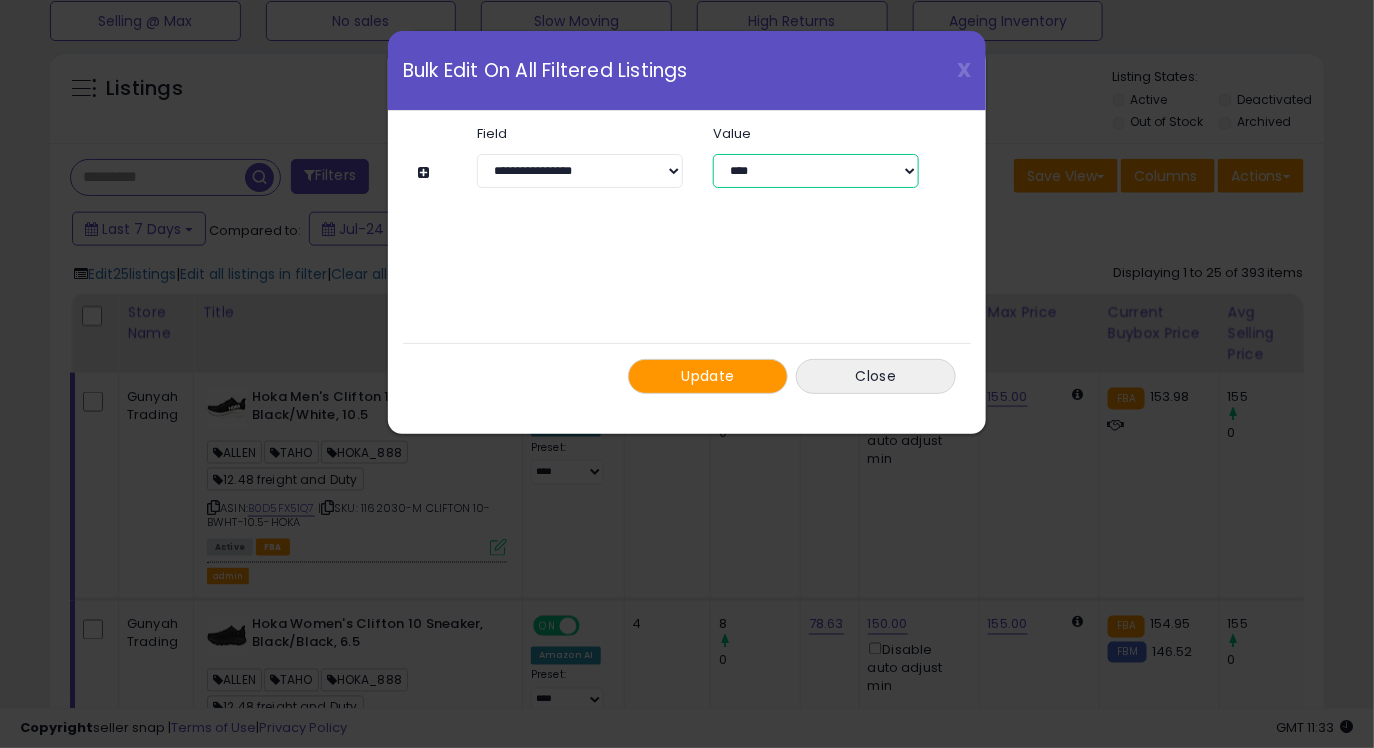 select on "*****" 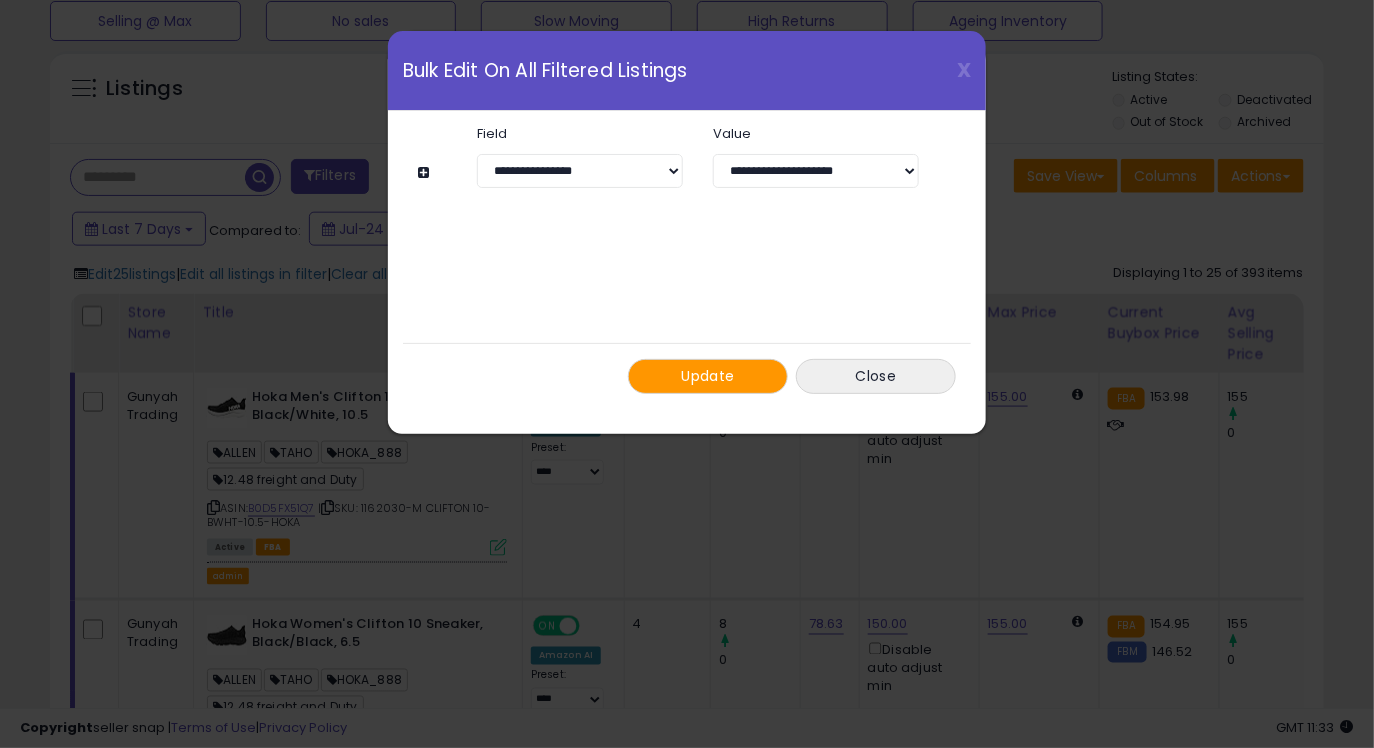 click on "Update" at bounding box center [708, 376] 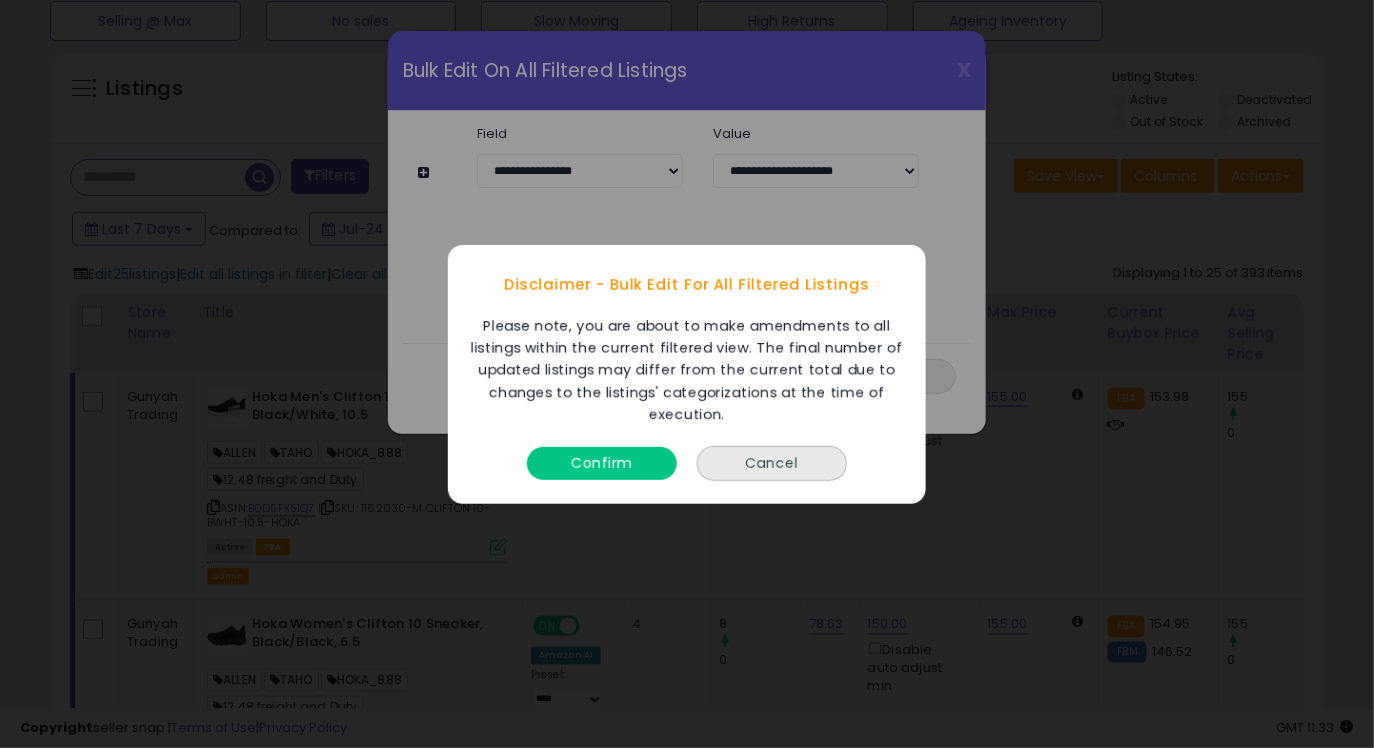 click on "Confirm" at bounding box center [602, 462] 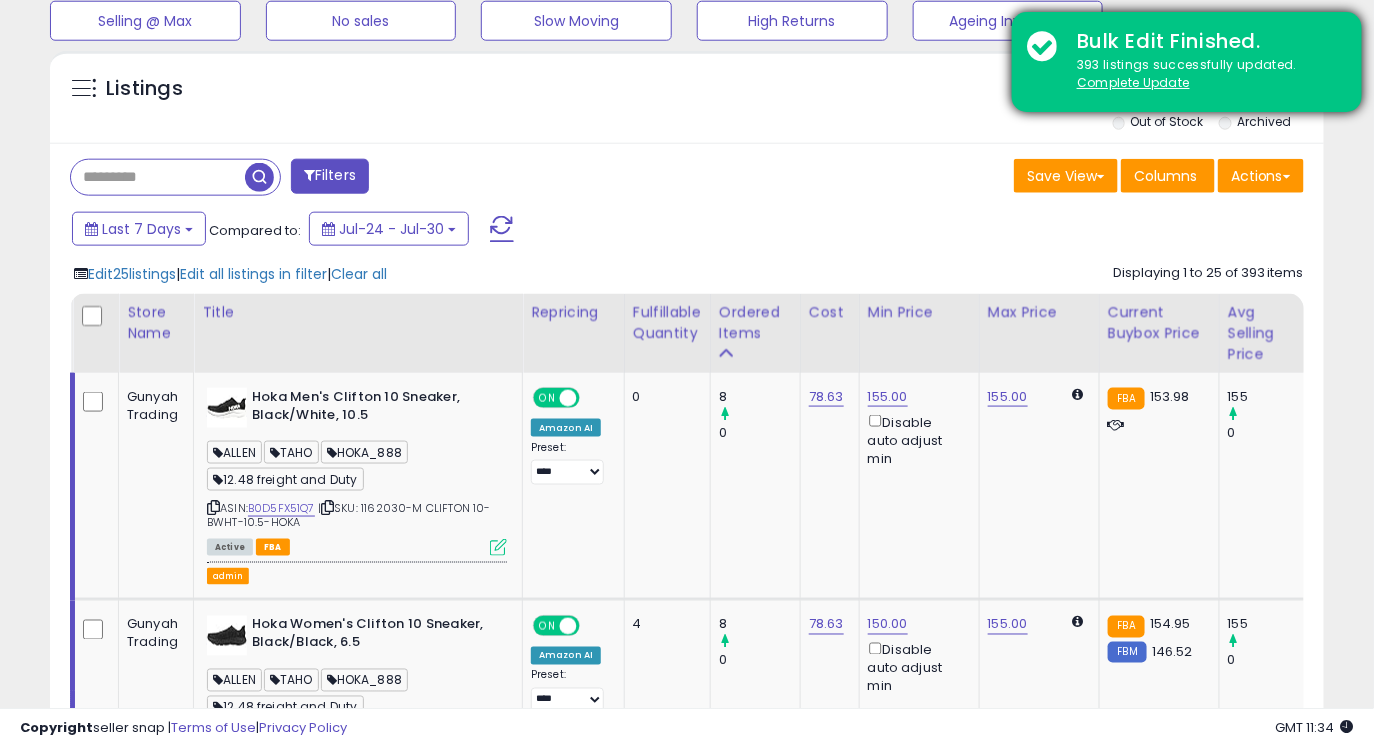 click on "393 listings successfully updated.  Complete Update" at bounding box center [1204, 74] 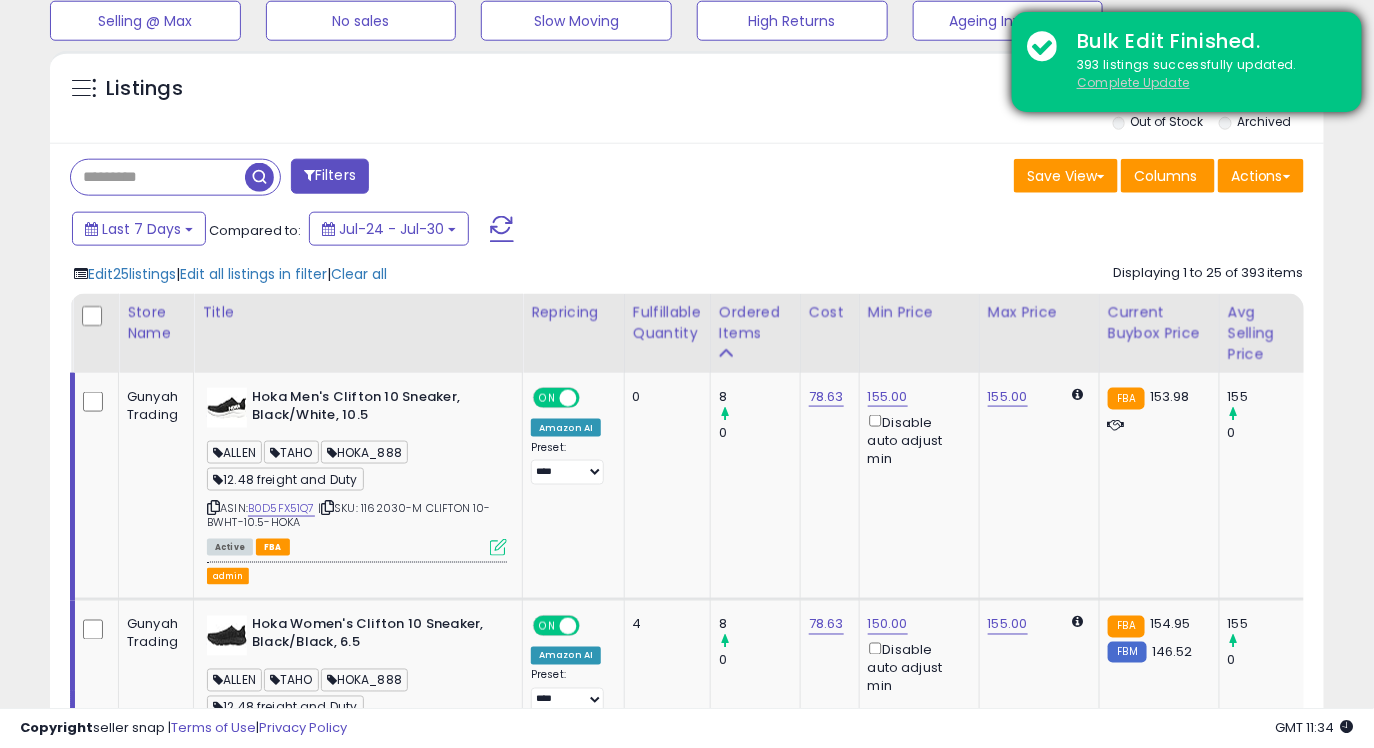 click on "Complete Update" at bounding box center [1133, 82] 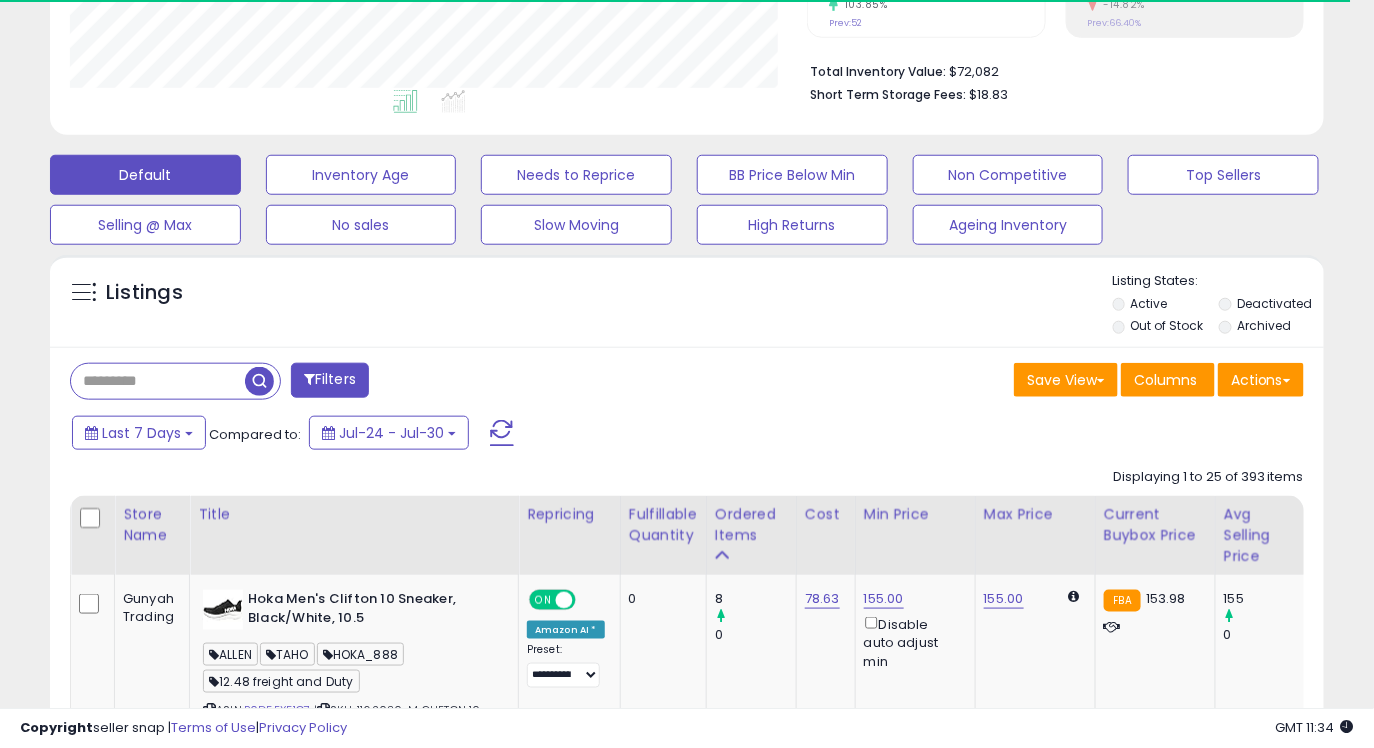 scroll, scrollTop: 679, scrollLeft: 0, axis: vertical 